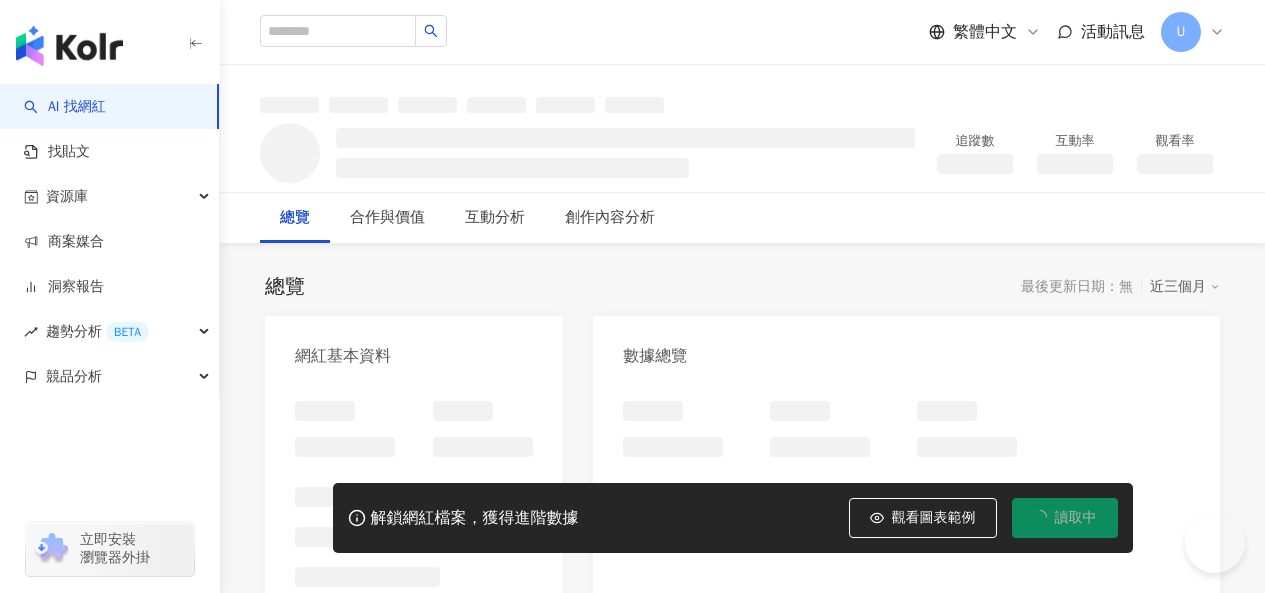 scroll, scrollTop: 0, scrollLeft: 0, axis: both 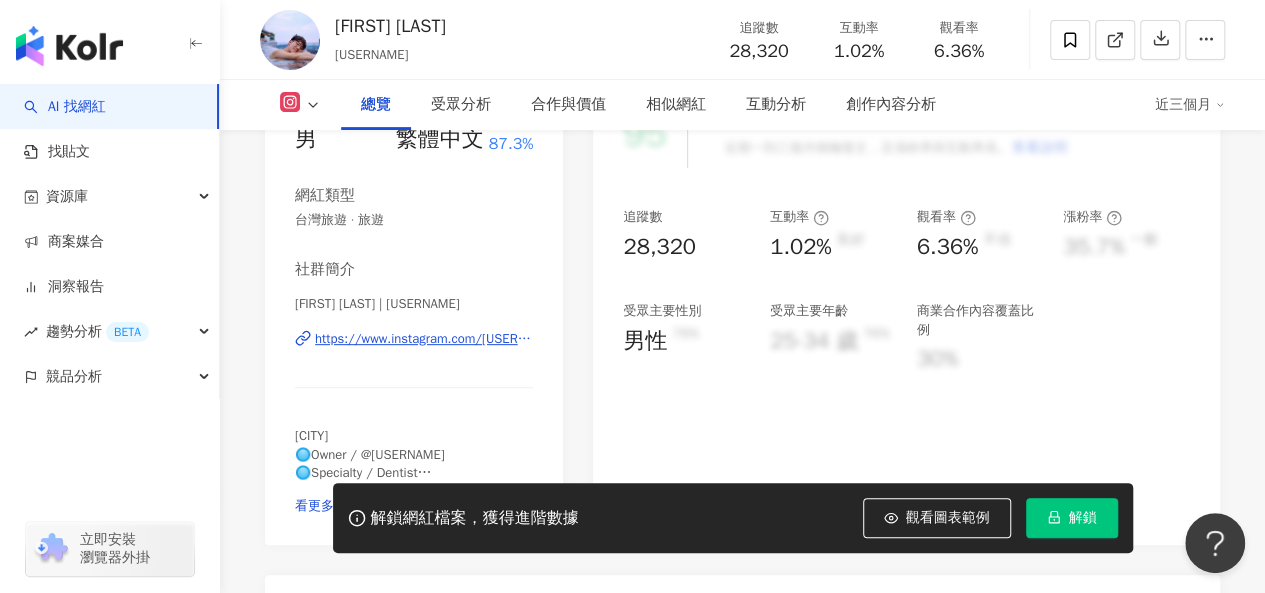 click on "https://www.instagram.com/jaylai183/" at bounding box center [424, 339] 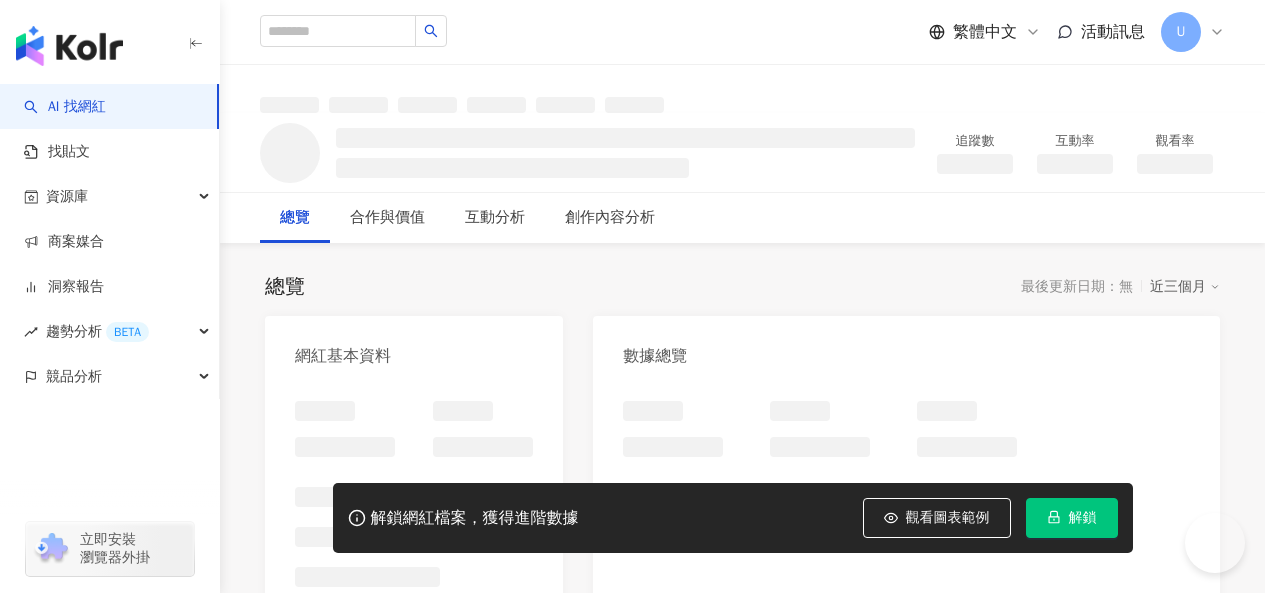 scroll, scrollTop: 0, scrollLeft: 0, axis: both 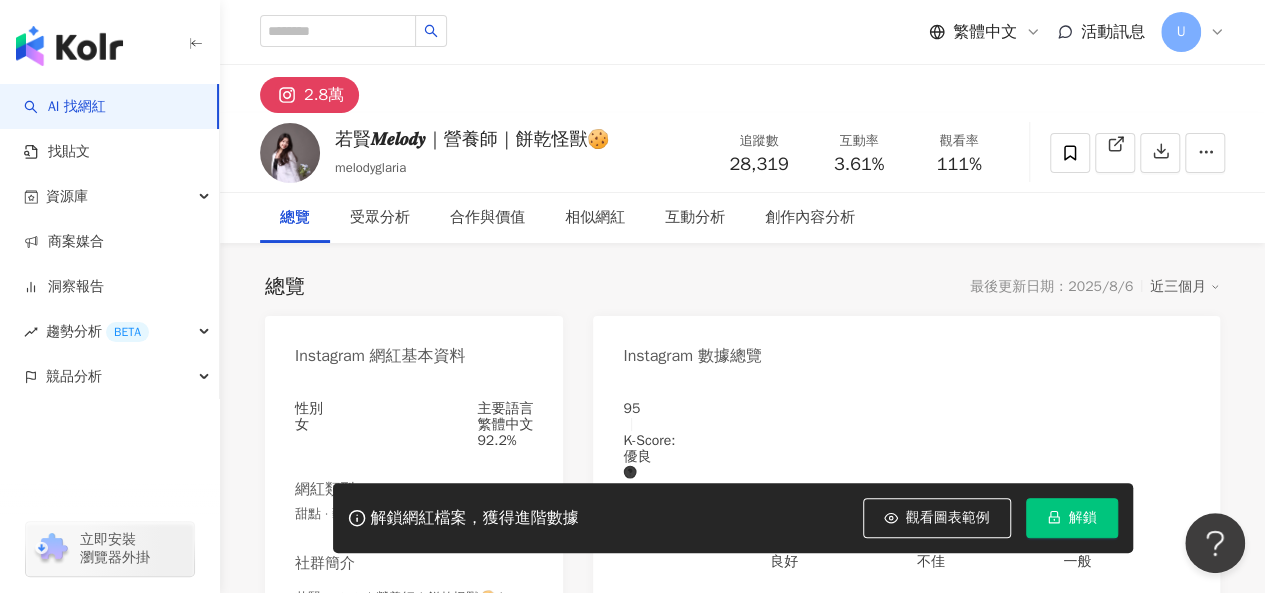 click on "https://www.instagram.com/melodyglaria/" at bounding box center (447, 635) 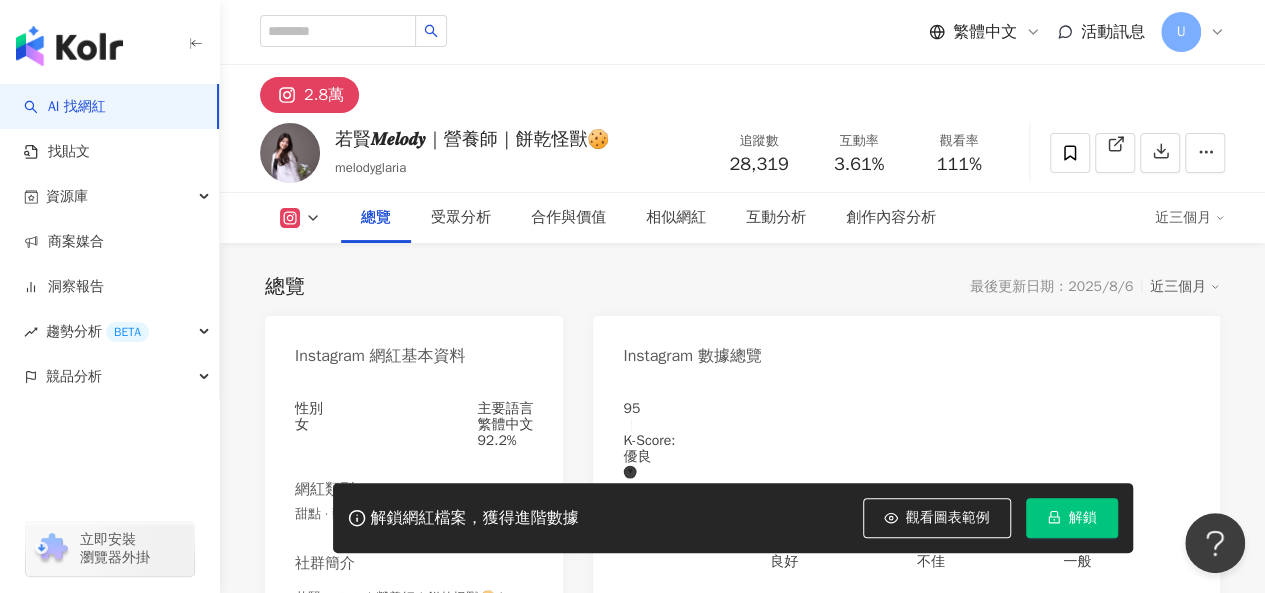 scroll, scrollTop: 300, scrollLeft: 0, axis: vertical 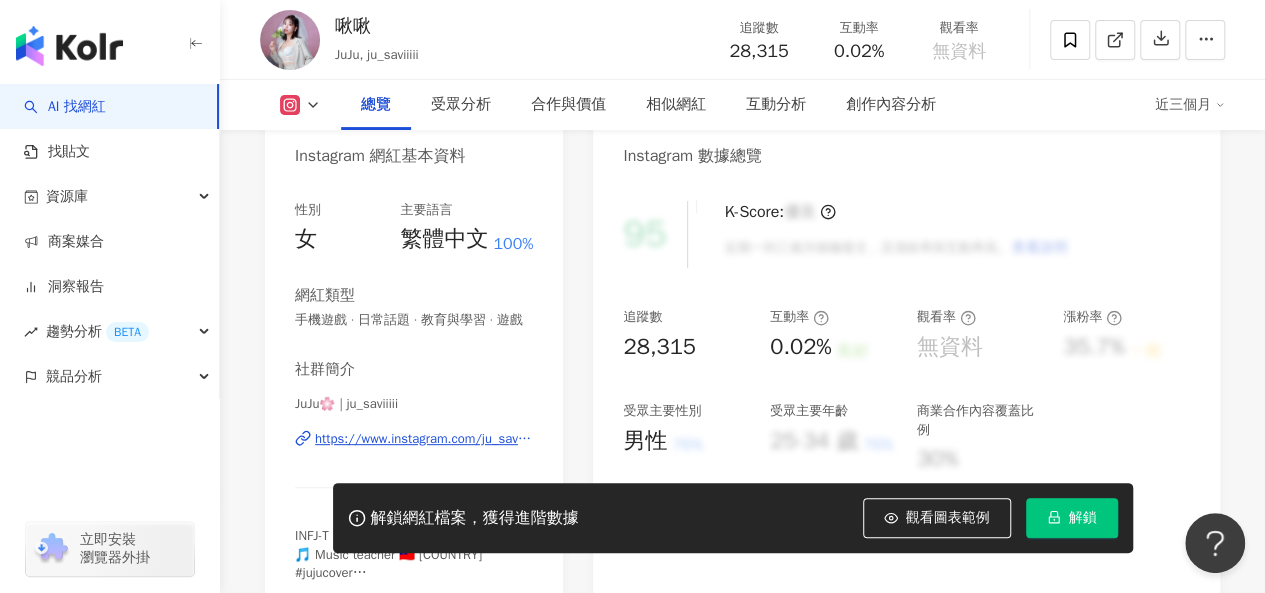 click on "https://www.instagram.com/ju_saviiiii/" at bounding box center (424, 439) 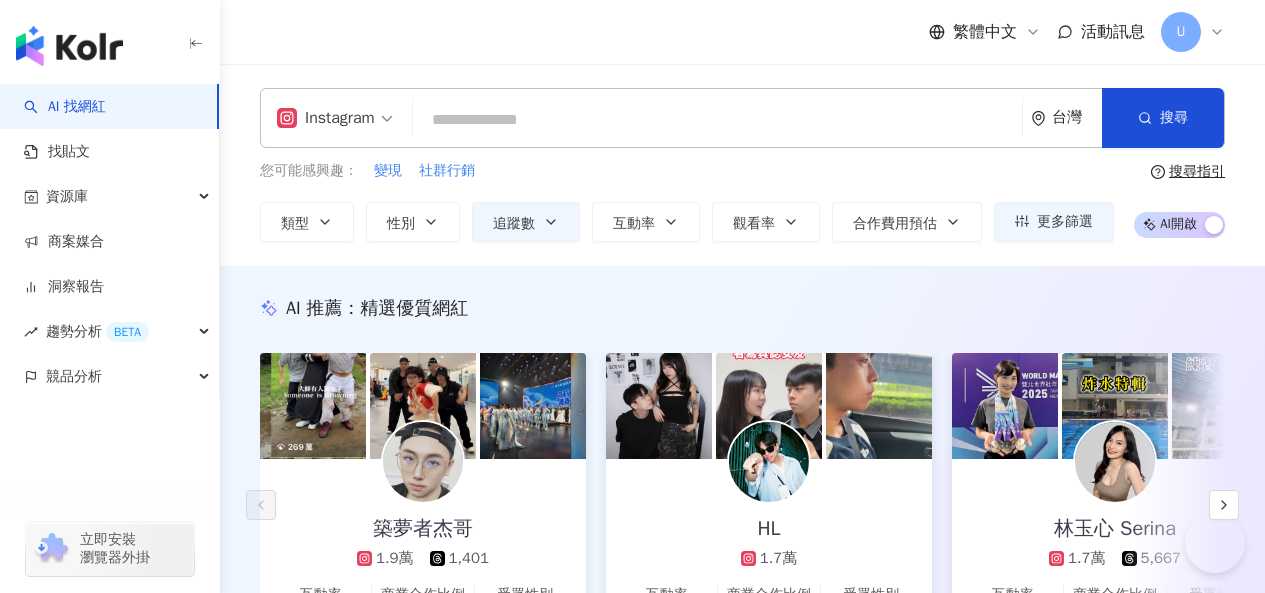 scroll, scrollTop: 1748, scrollLeft: 0, axis: vertical 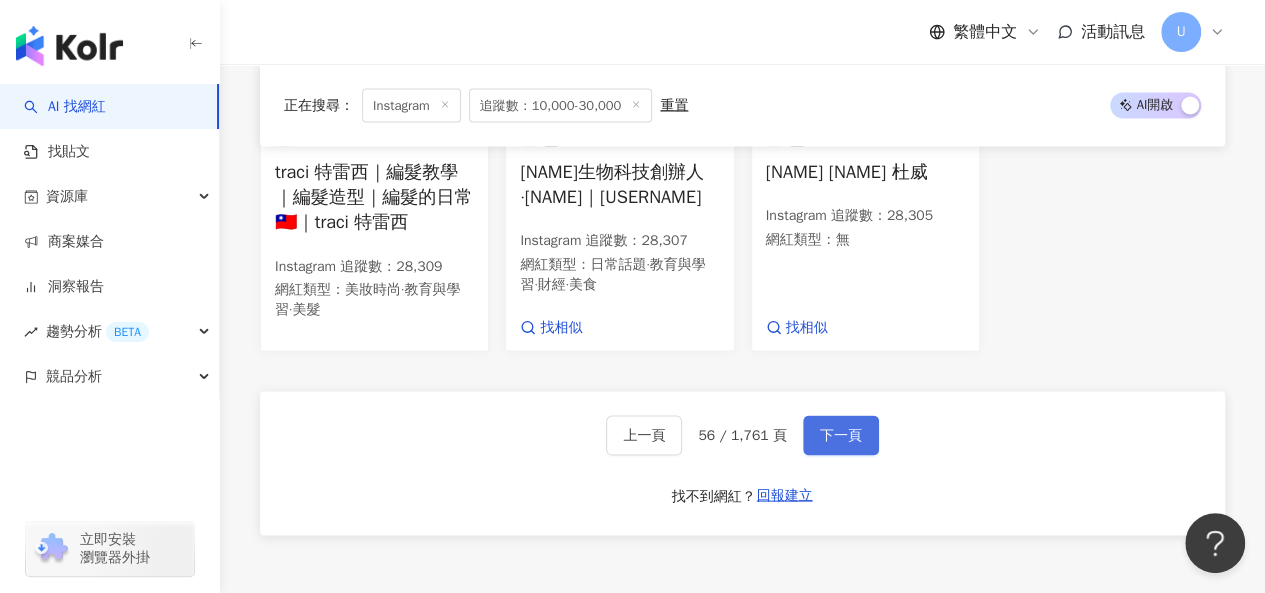 click on "下一頁" at bounding box center (841, 435) 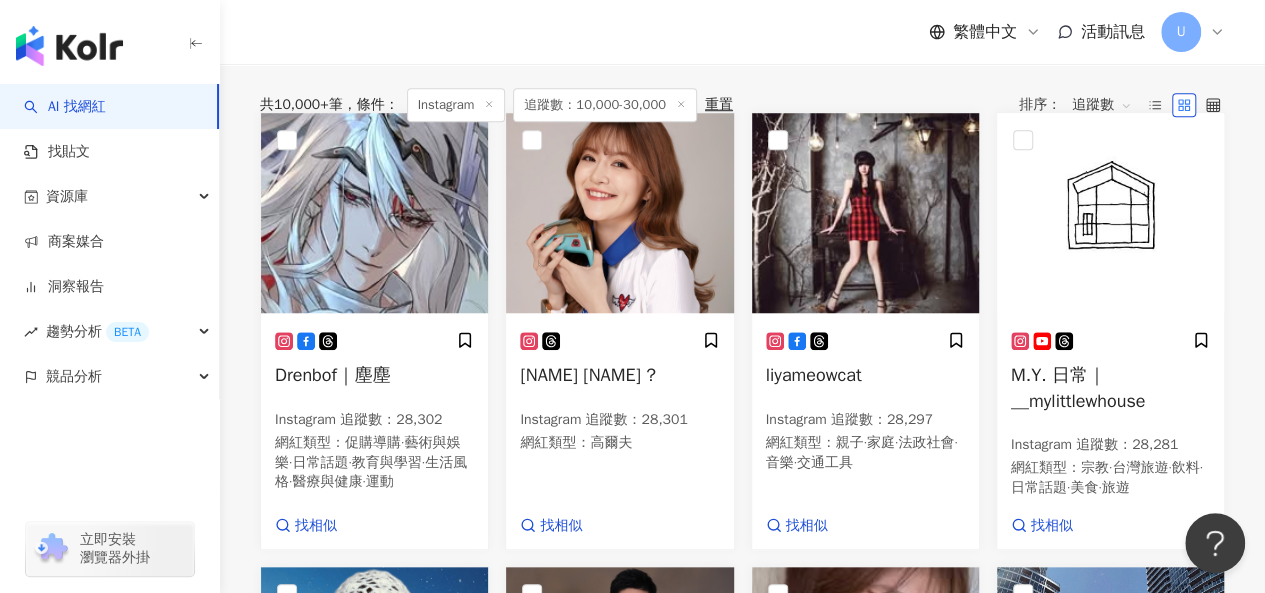 scroll, scrollTop: 731, scrollLeft: 0, axis: vertical 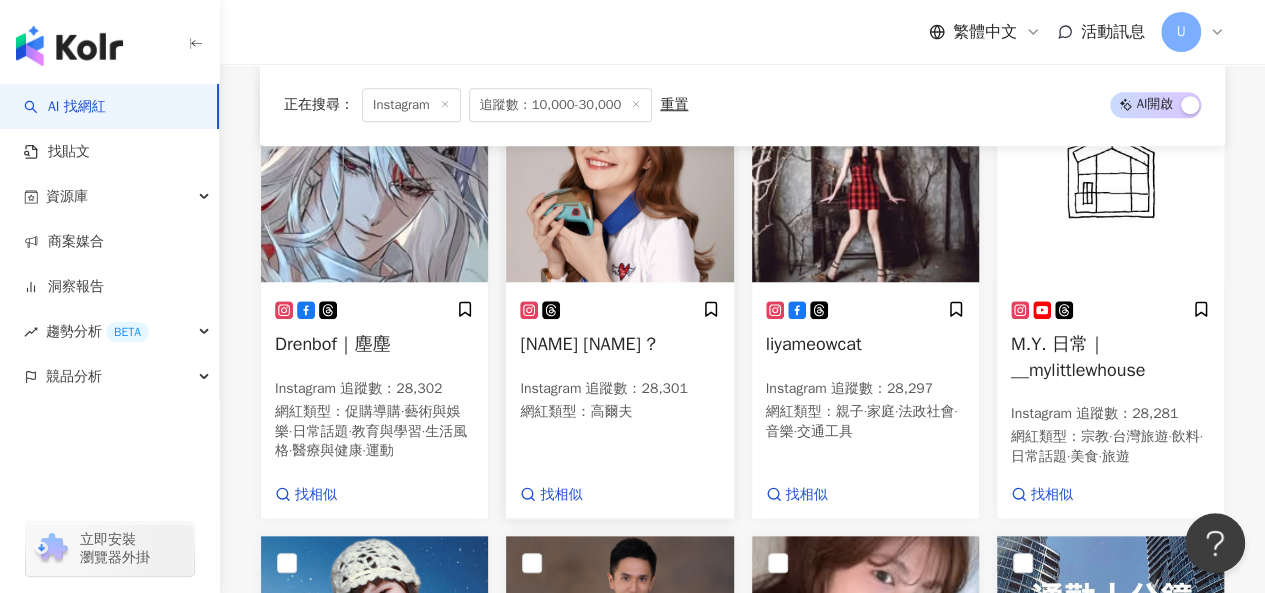 click at bounding box center [619, 182] 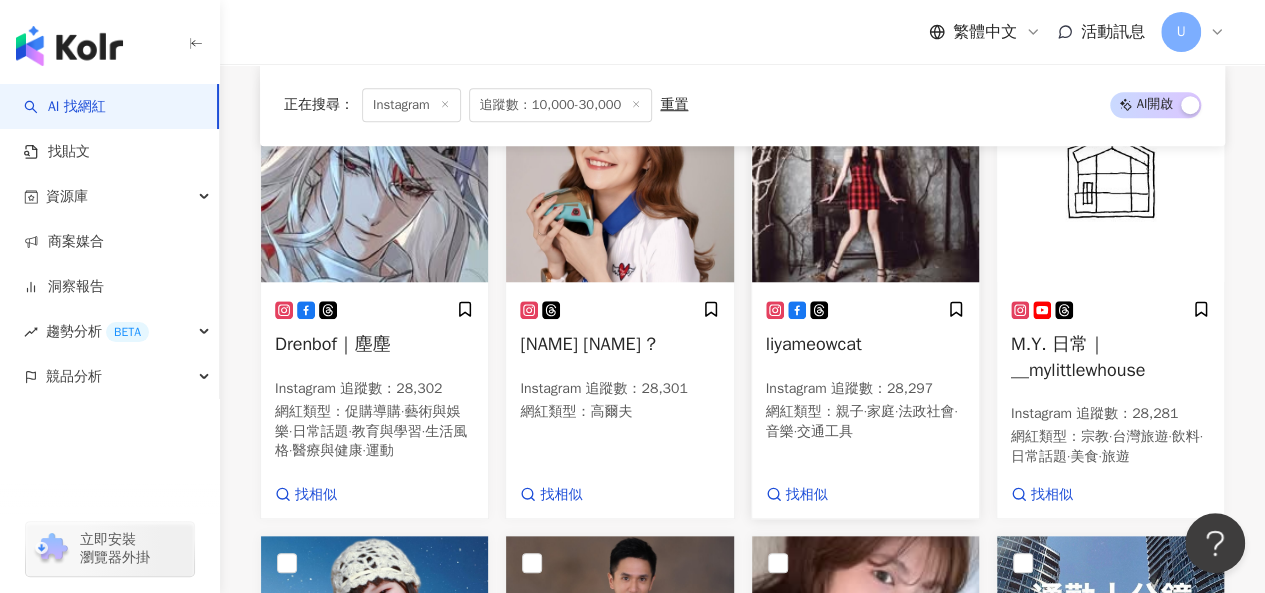 scroll, scrollTop: 631, scrollLeft: 0, axis: vertical 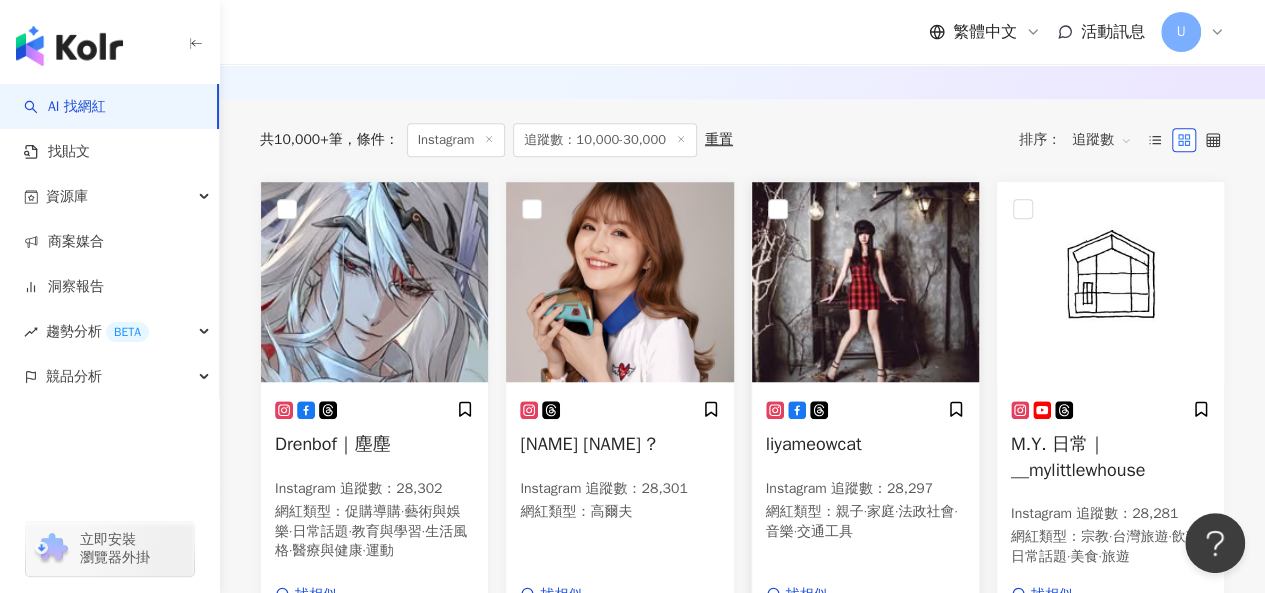 click at bounding box center [865, 282] 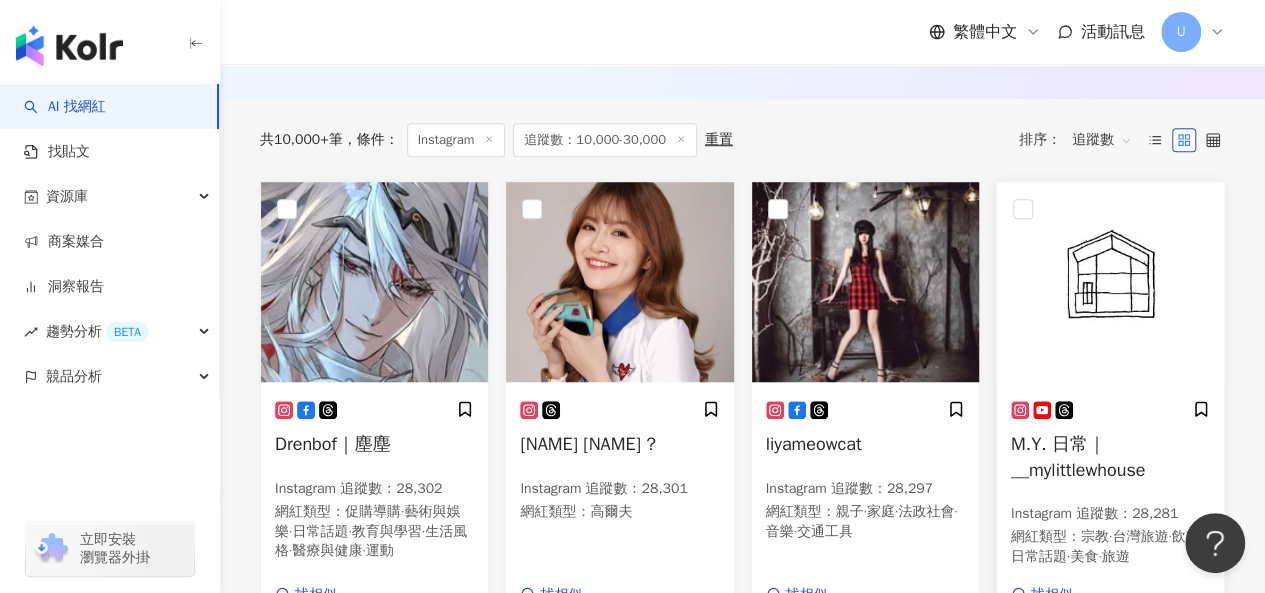 click at bounding box center (1110, 282) 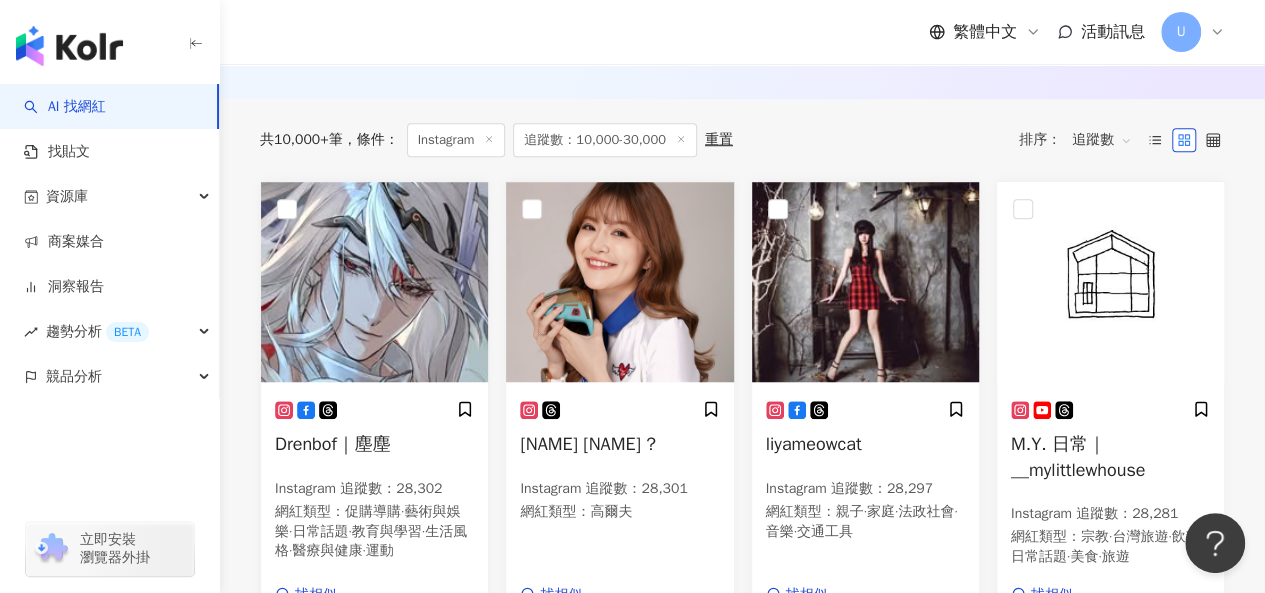 click at bounding box center (374, 736) 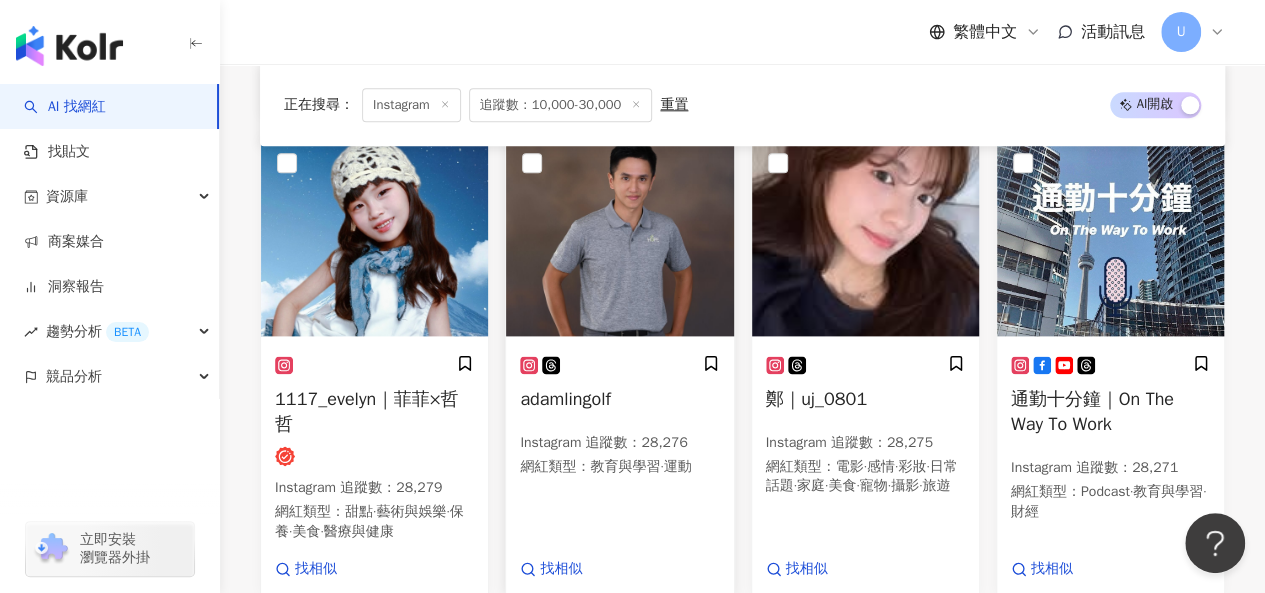 click at bounding box center [619, 236] 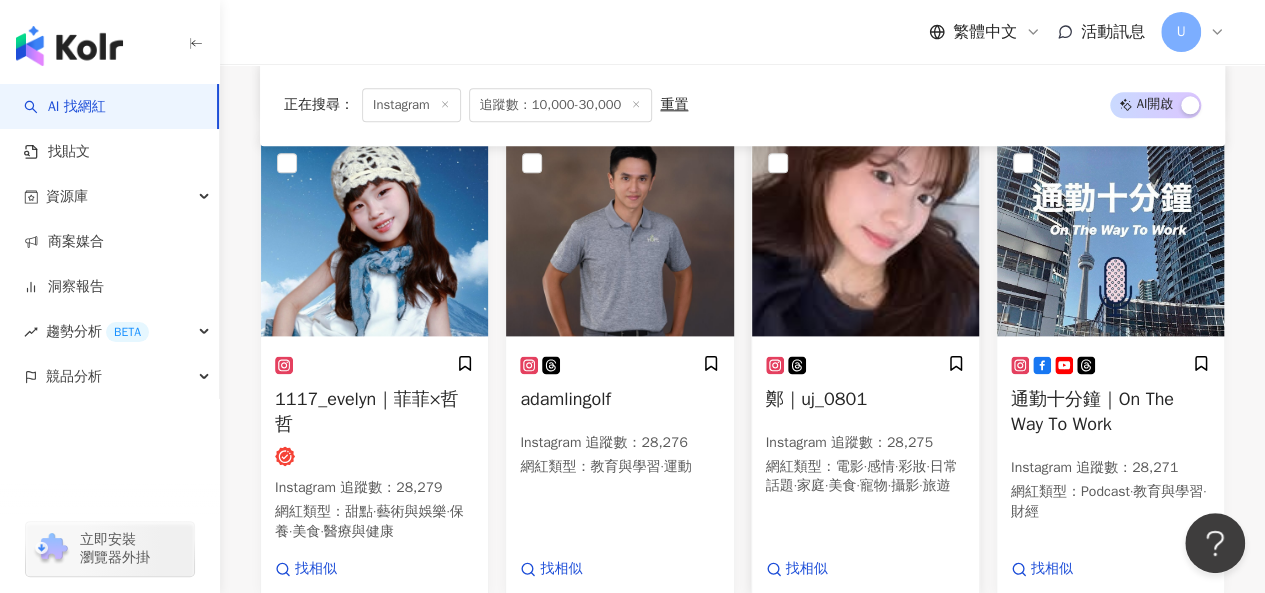 click at bounding box center (865, 236) 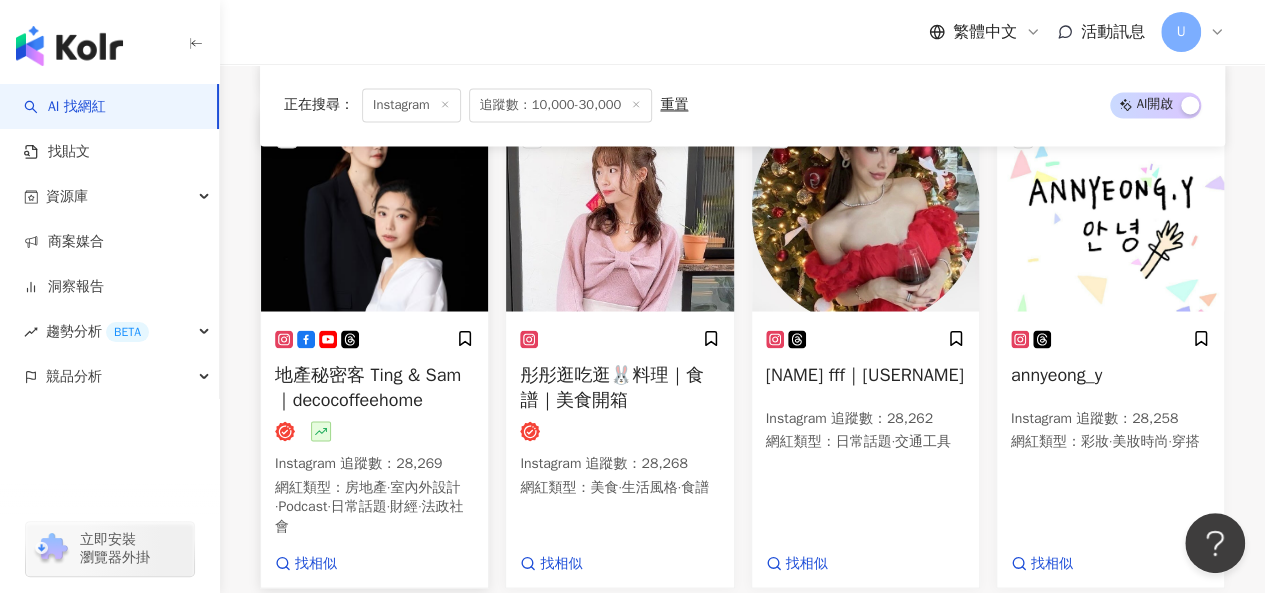 click at bounding box center [374, 211] 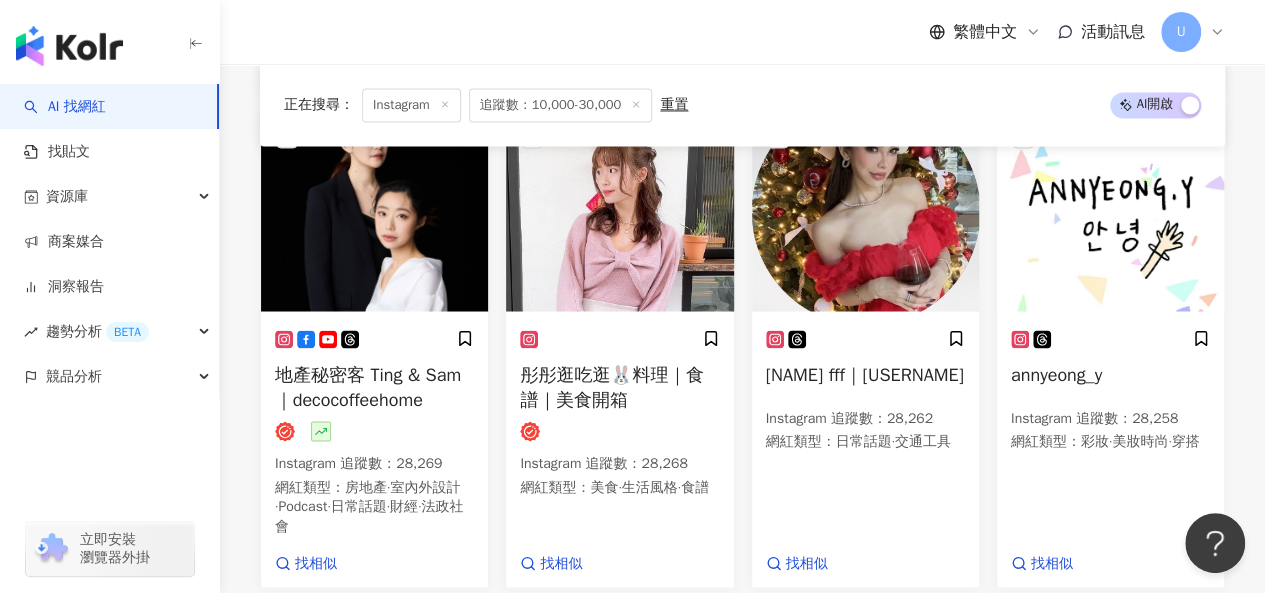 click at bounding box center (619, 211) 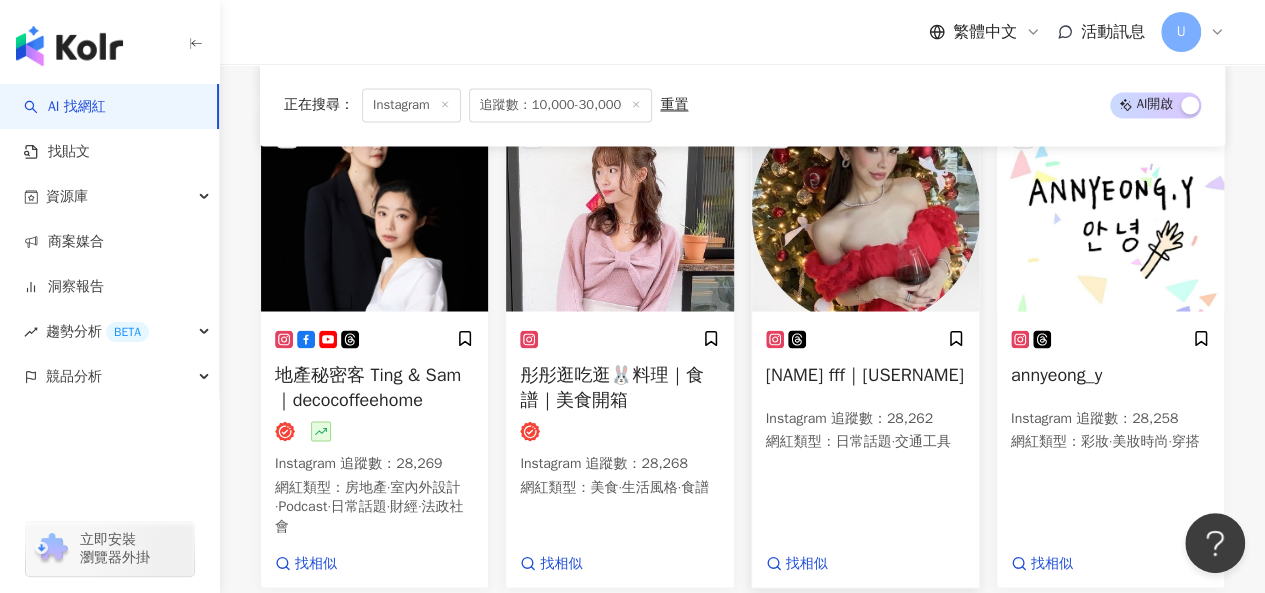 click at bounding box center [865, 211] 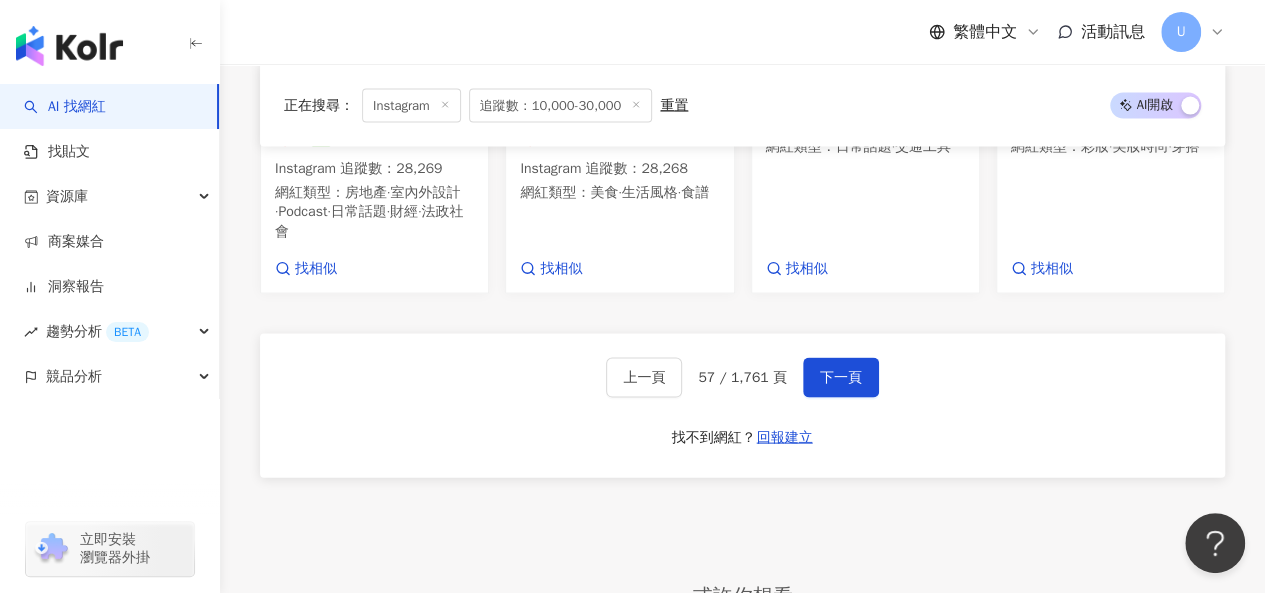 scroll, scrollTop: 1931, scrollLeft: 0, axis: vertical 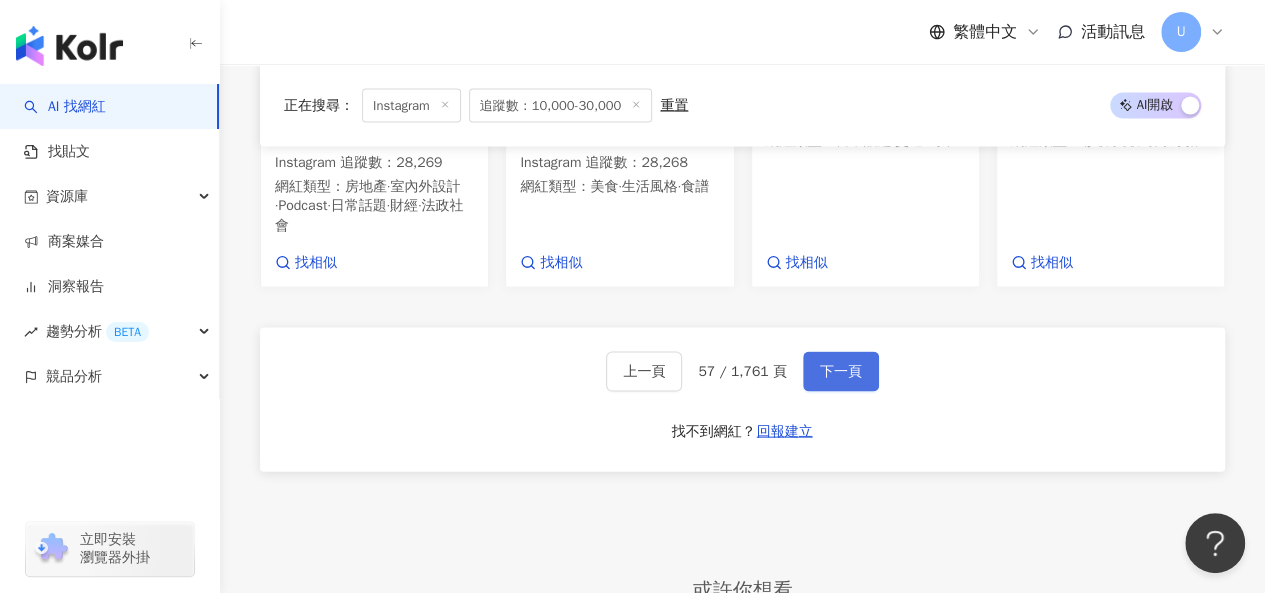click on "下一頁" at bounding box center (841, 372) 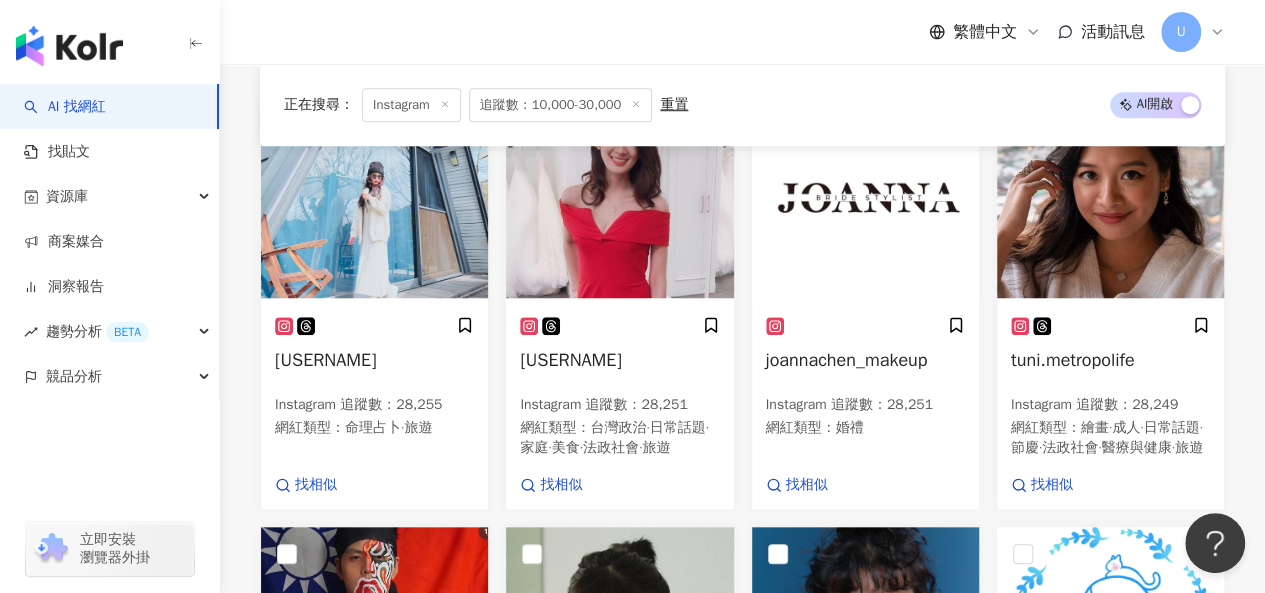 scroll, scrollTop: 760, scrollLeft: 0, axis: vertical 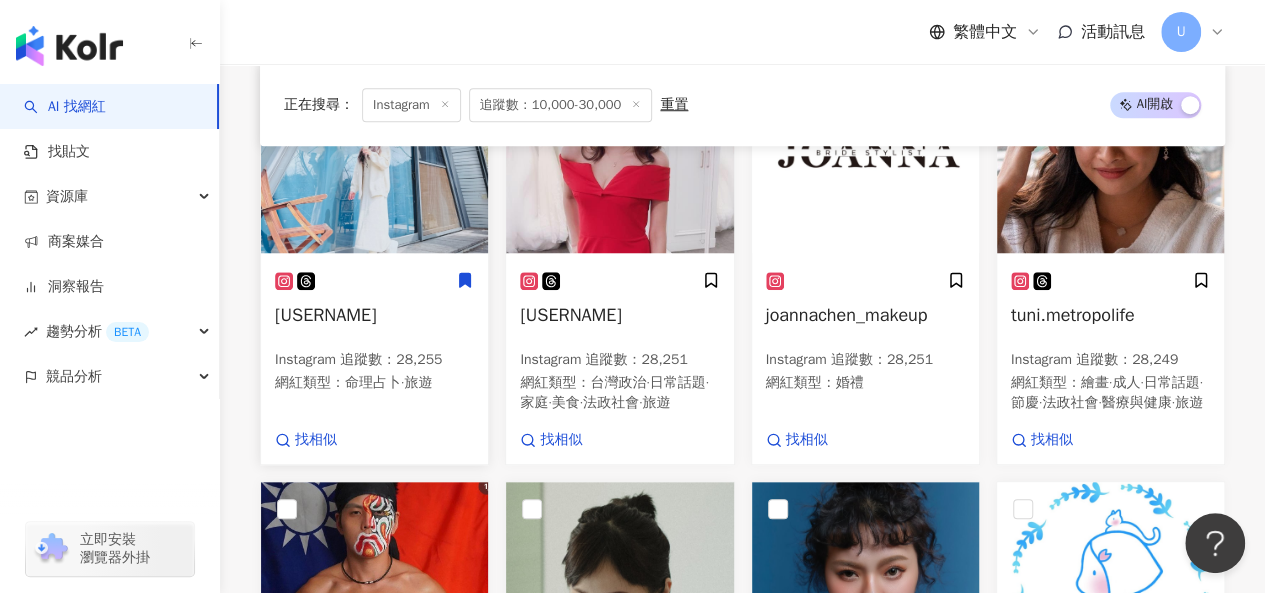 click at bounding box center [374, 153] 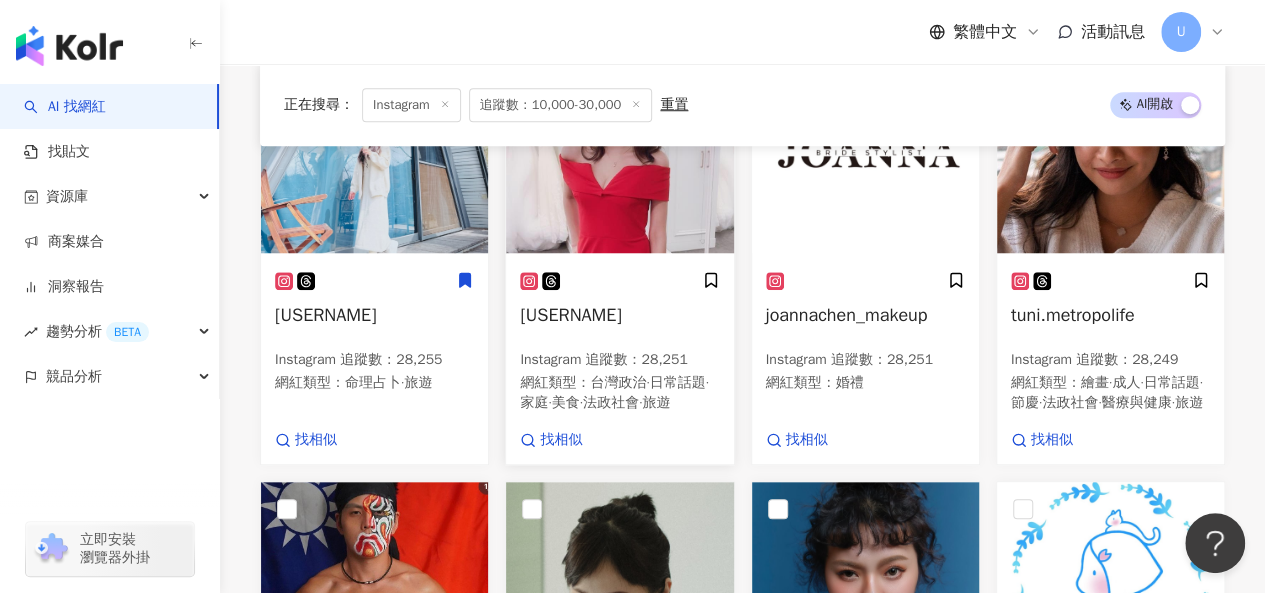 click at bounding box center [619, 153] 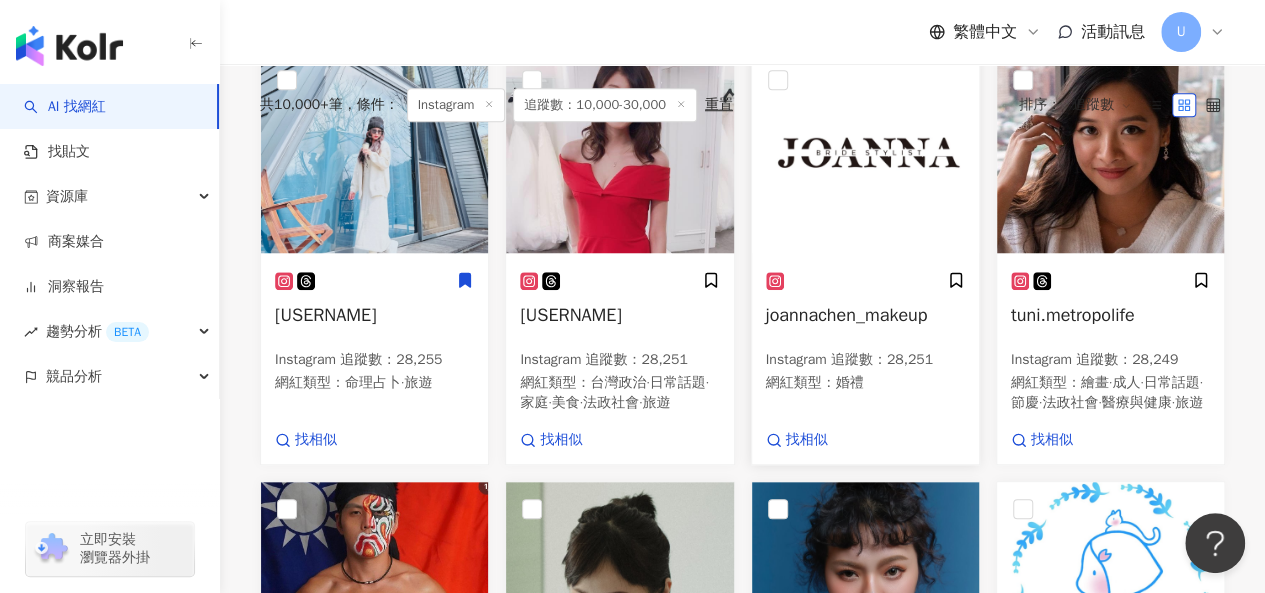 scroll, scrollTop: 660, scrollLeft: 0, axis: vertical 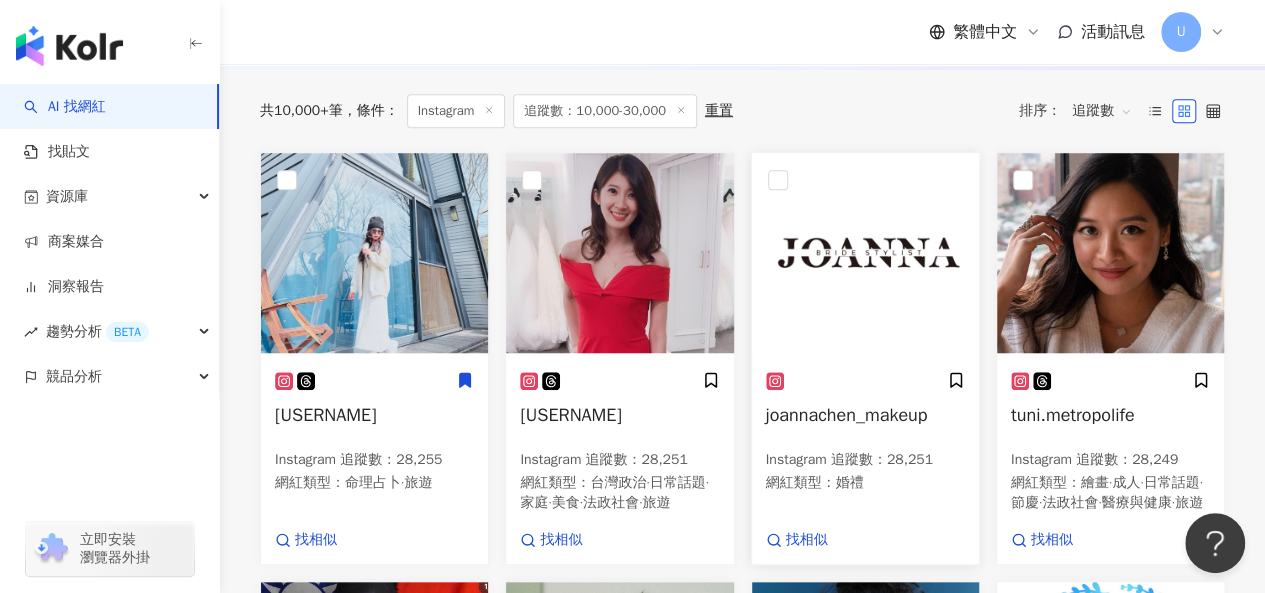 click at bounding box center (865, 253) 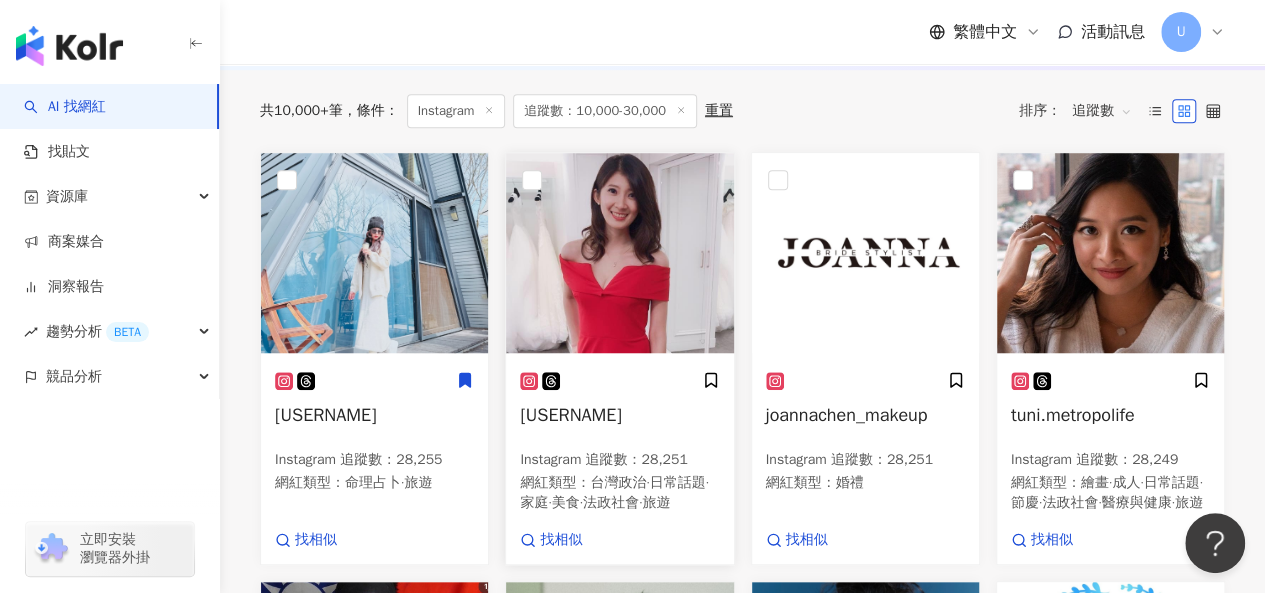 click at bounding box center [1110, 253] 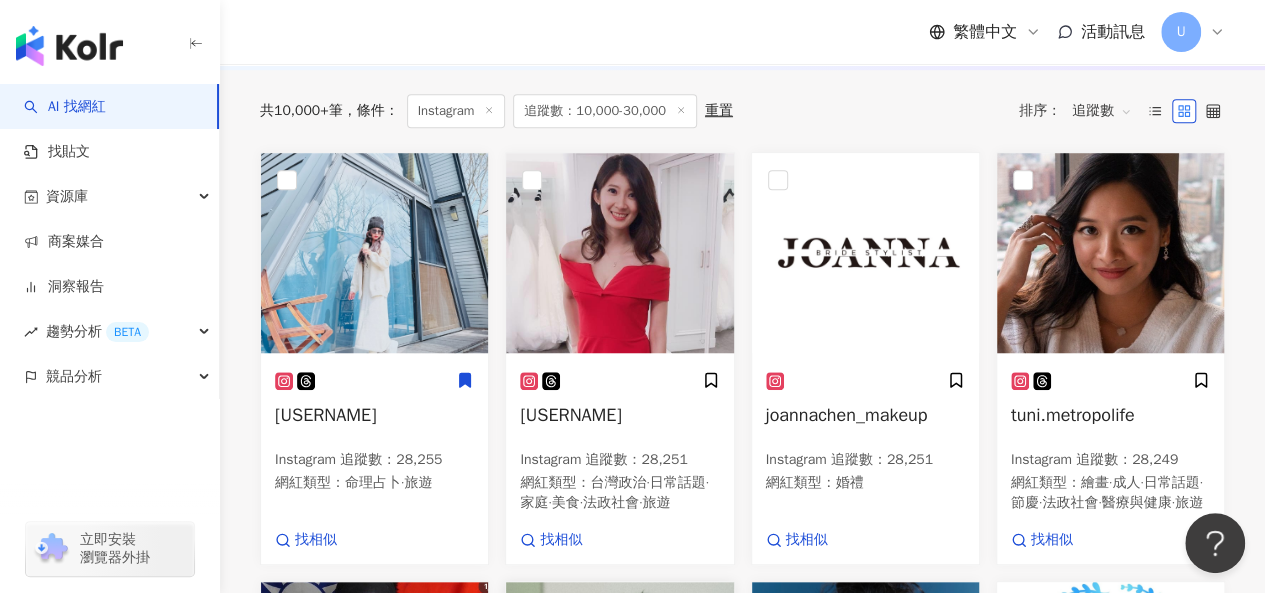 scroll, scrollTop: 1160, scrollLeft: 0, axis: vertical 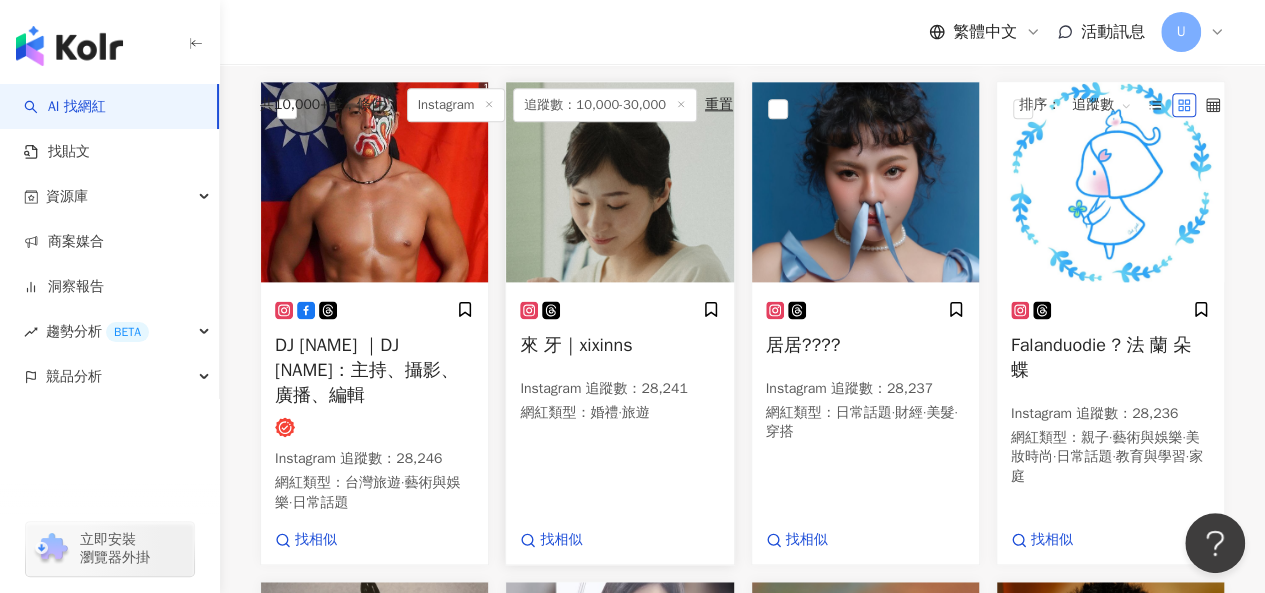 click at bounding box center [619, 182] 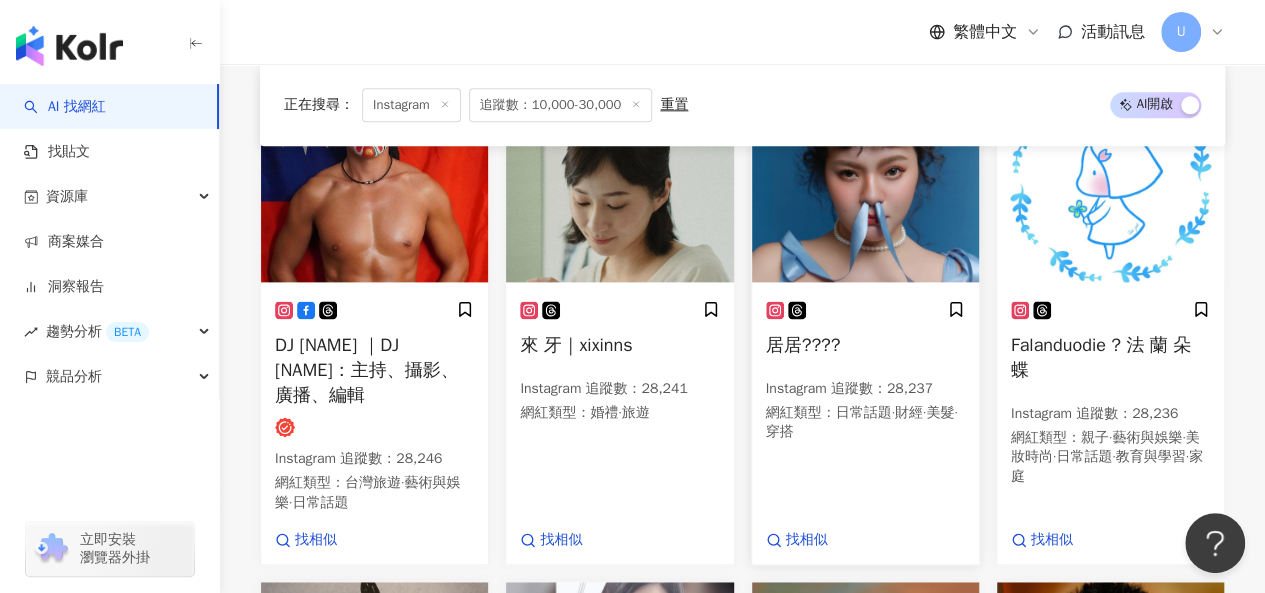 click at bounding box center (865, 182) 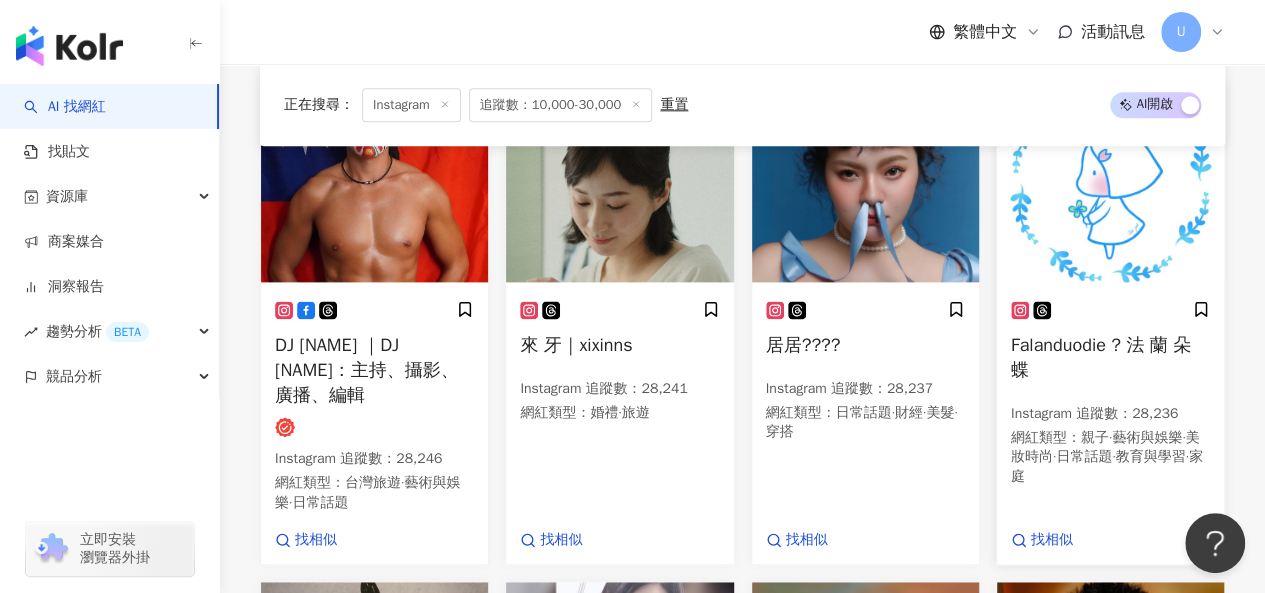 click at bounding box center [1110, 182] 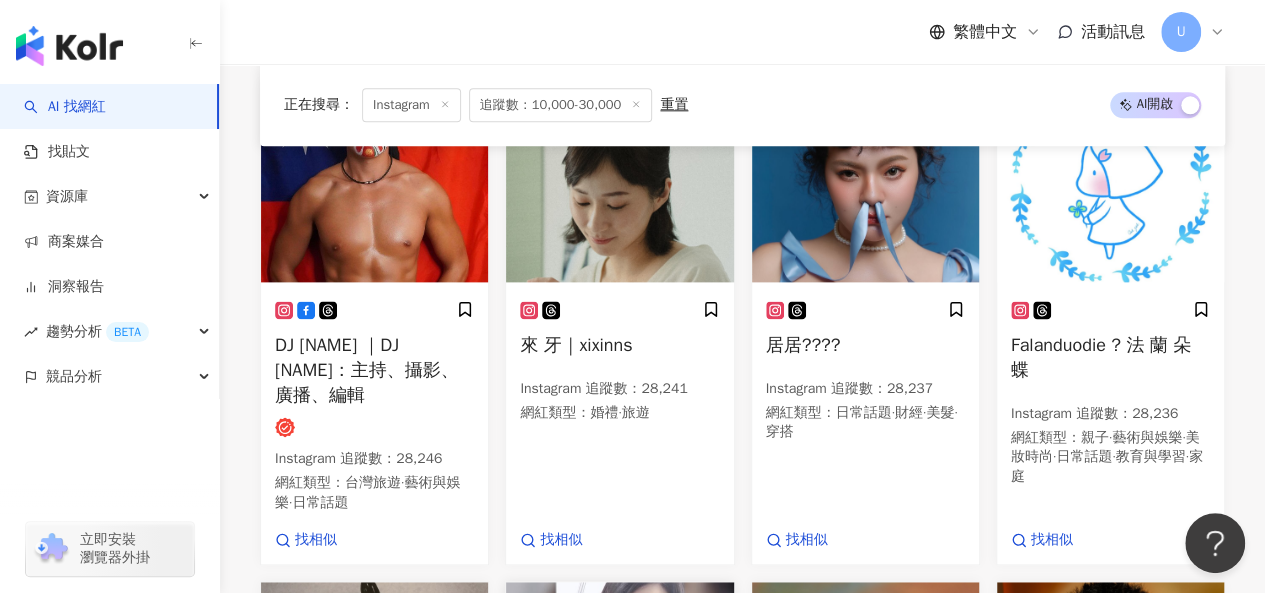 scroll, scrollTop: 1551, scrollLeft: 0, axis: vertical 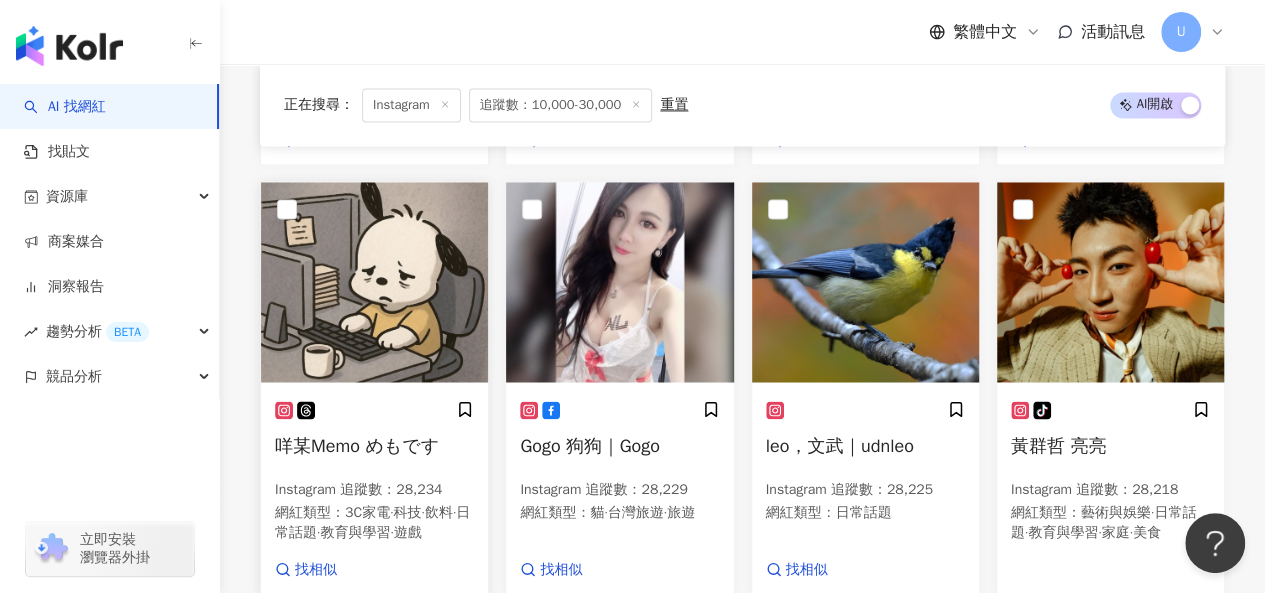 click at bounding box center (374, 282) 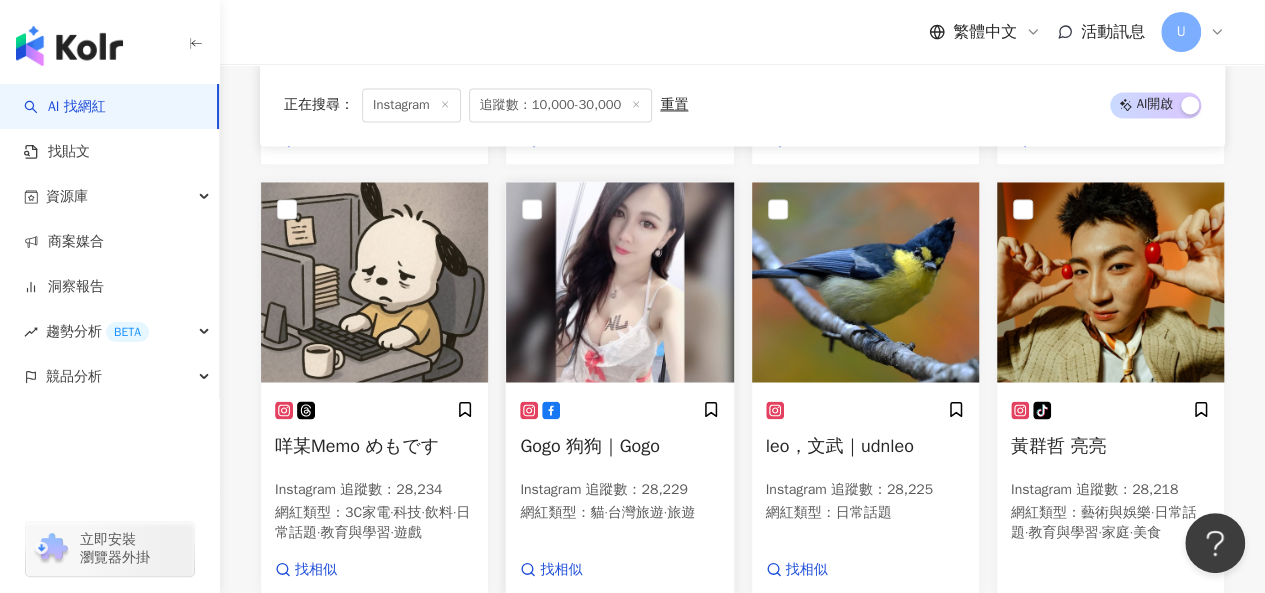 click at bounding box center [619, 282] 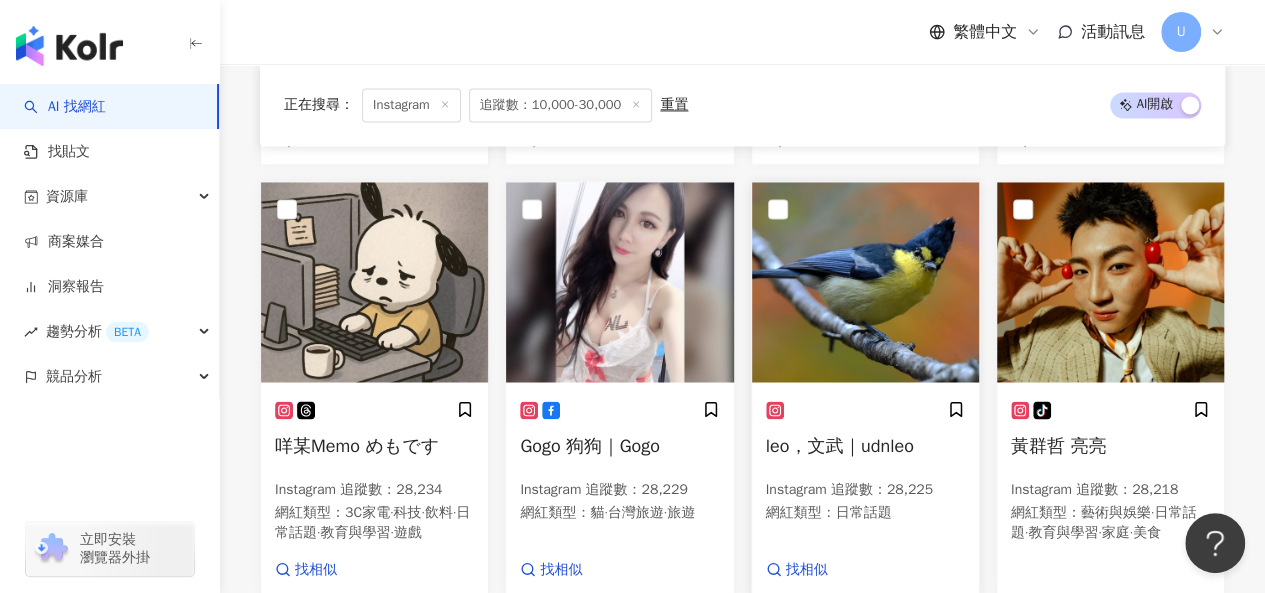 click at bounding box center [865, 282] 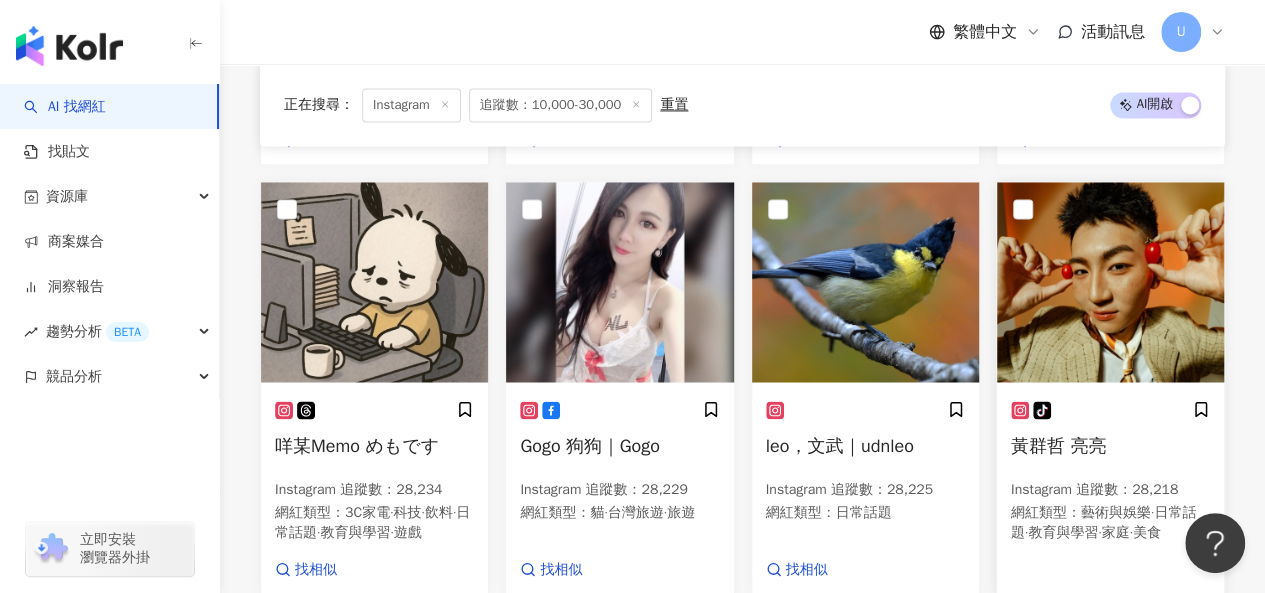 click at bounding box center [1110, 282] 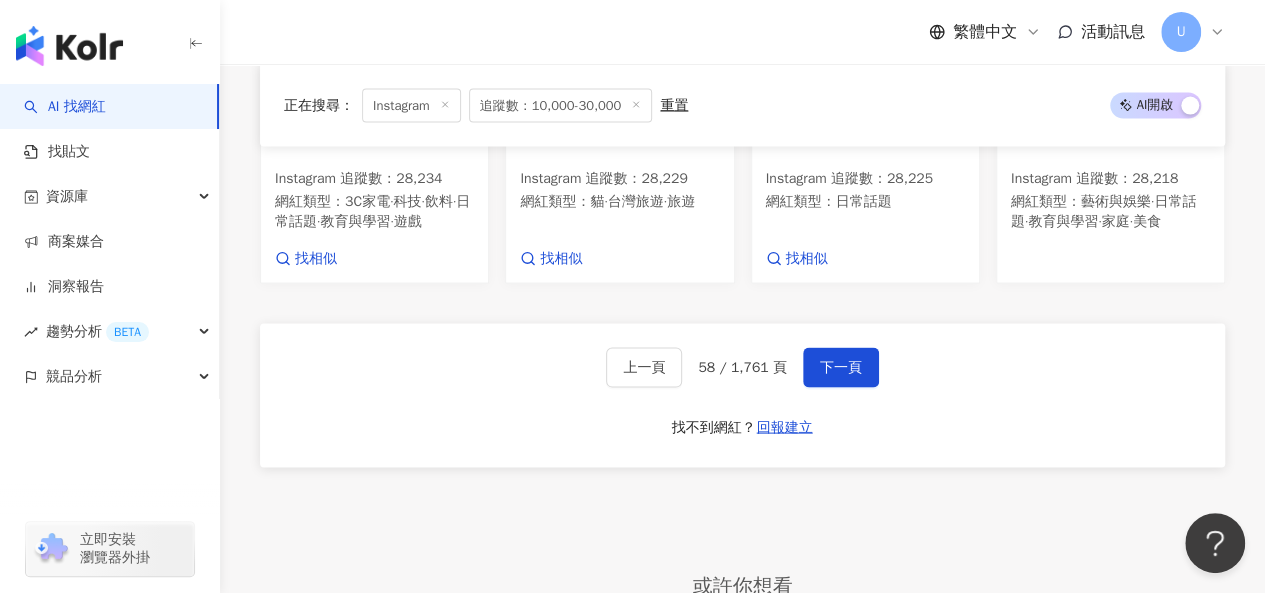 scroll, scrollTop: 1960, scrollLeft: 0, axis: vertical 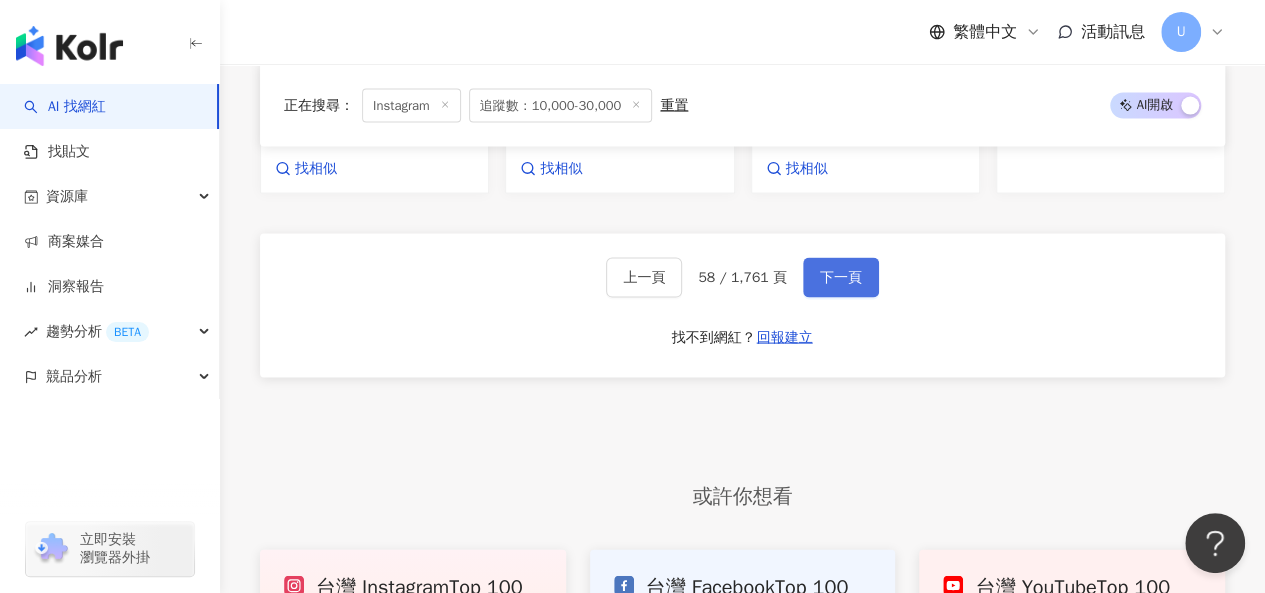 click on "下一頁" at bounding box center (841, 278) 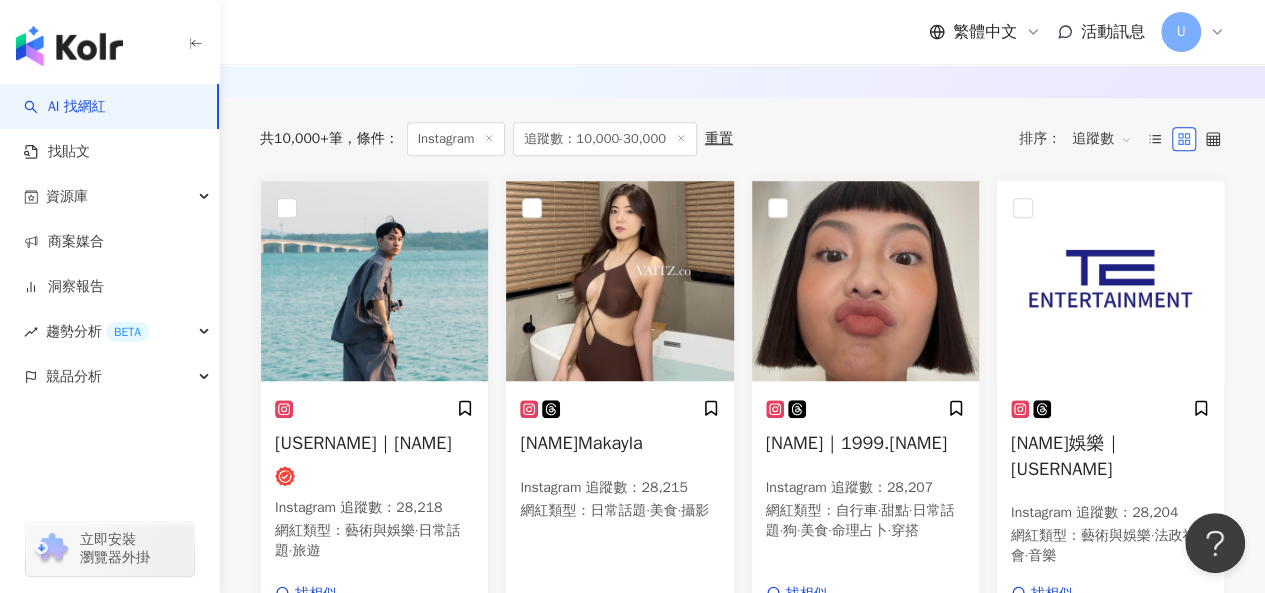 scroll, scrollTop: 632, scrollLeft: 0, axis: vertical 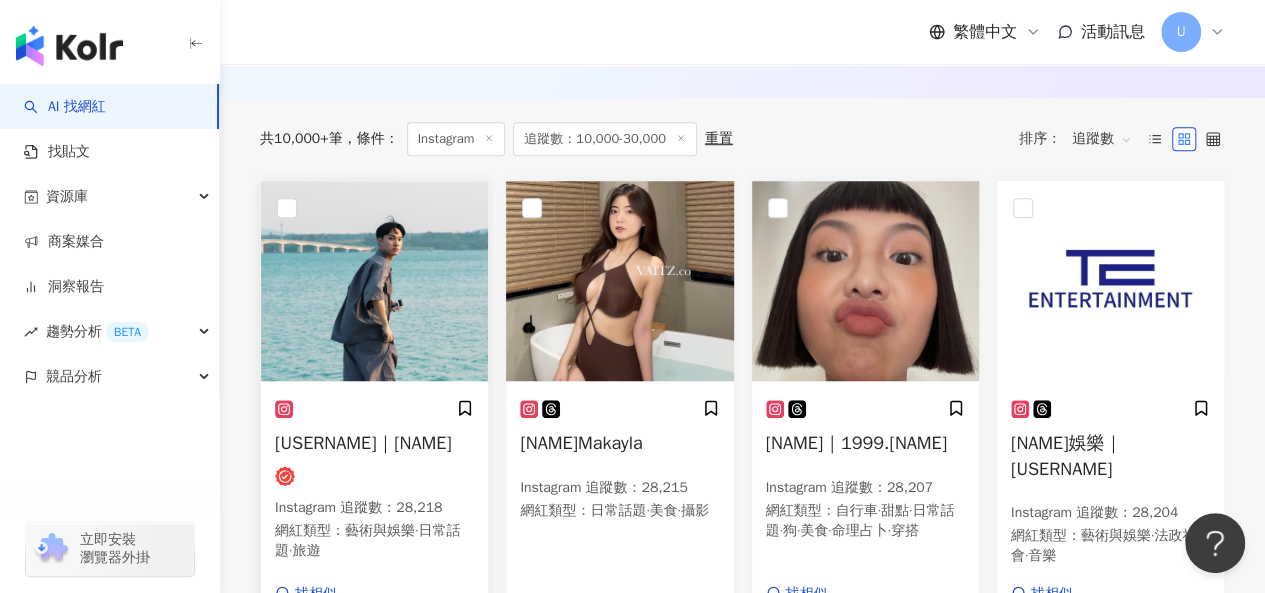 click at bounding box center [374, 281] 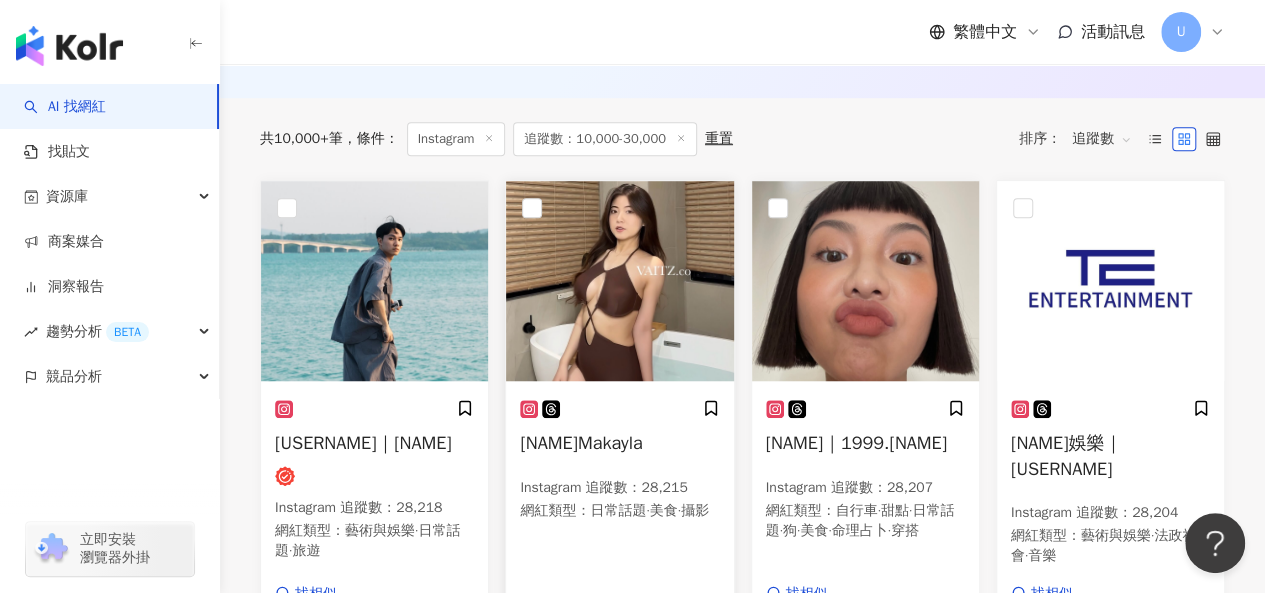 click at bounding box center (619, 281) 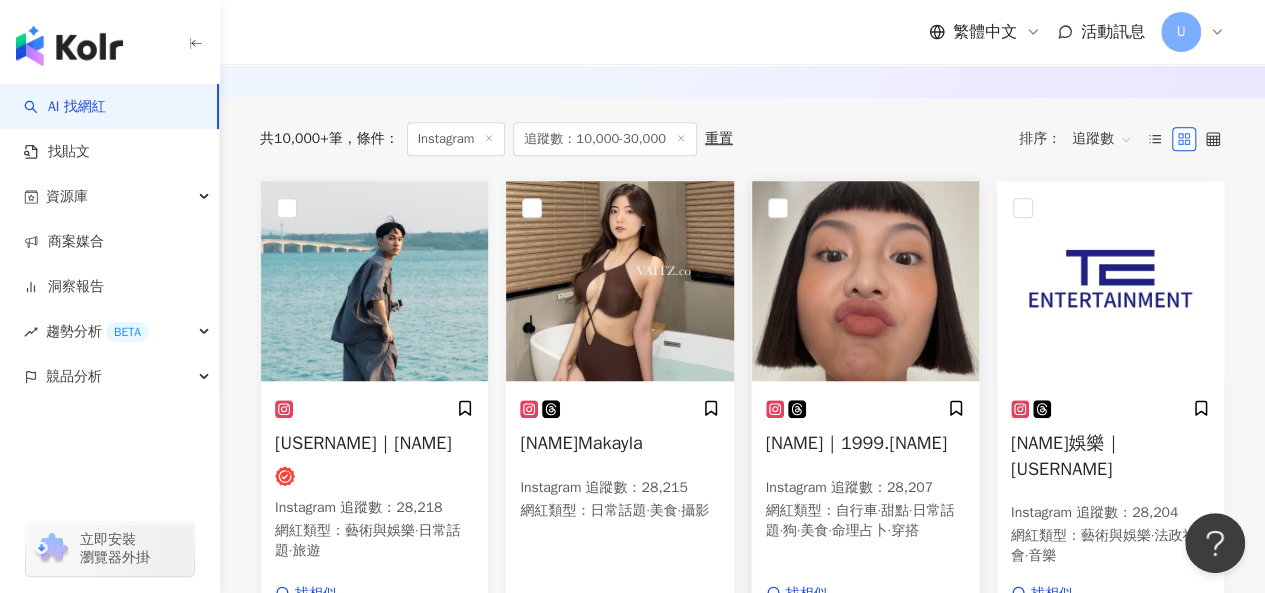 click at bounding box center [865, 281] 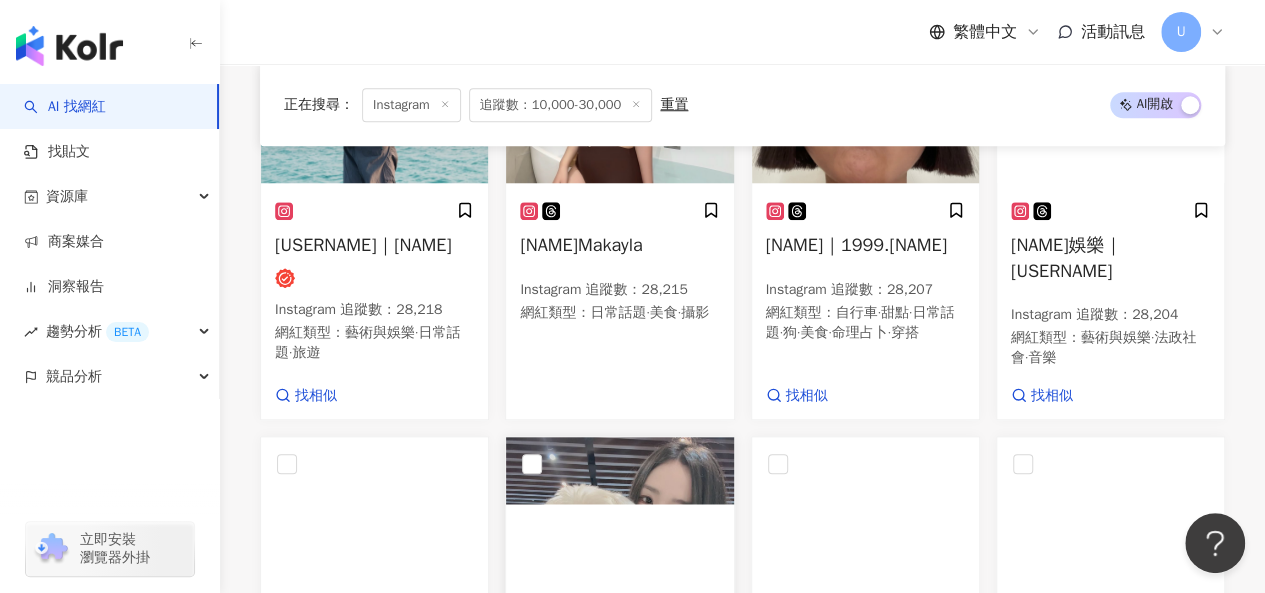 scroll, scrollTop: 1032, scrollLeft: 0, axis: vertical 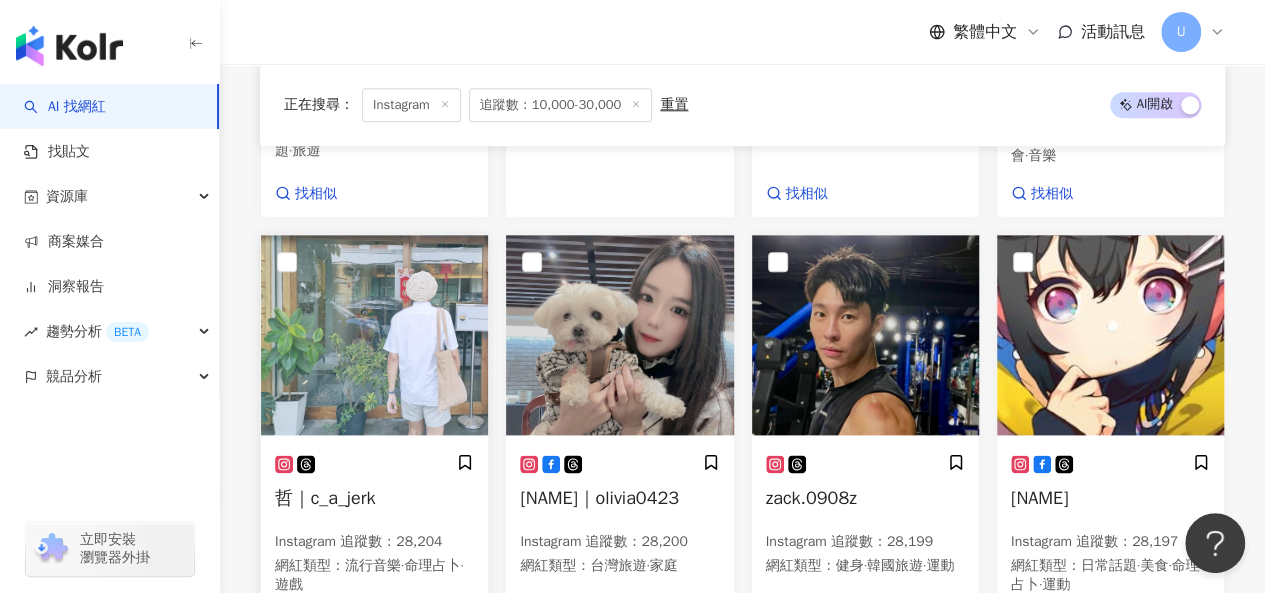 click at bounding box center (374, 335) 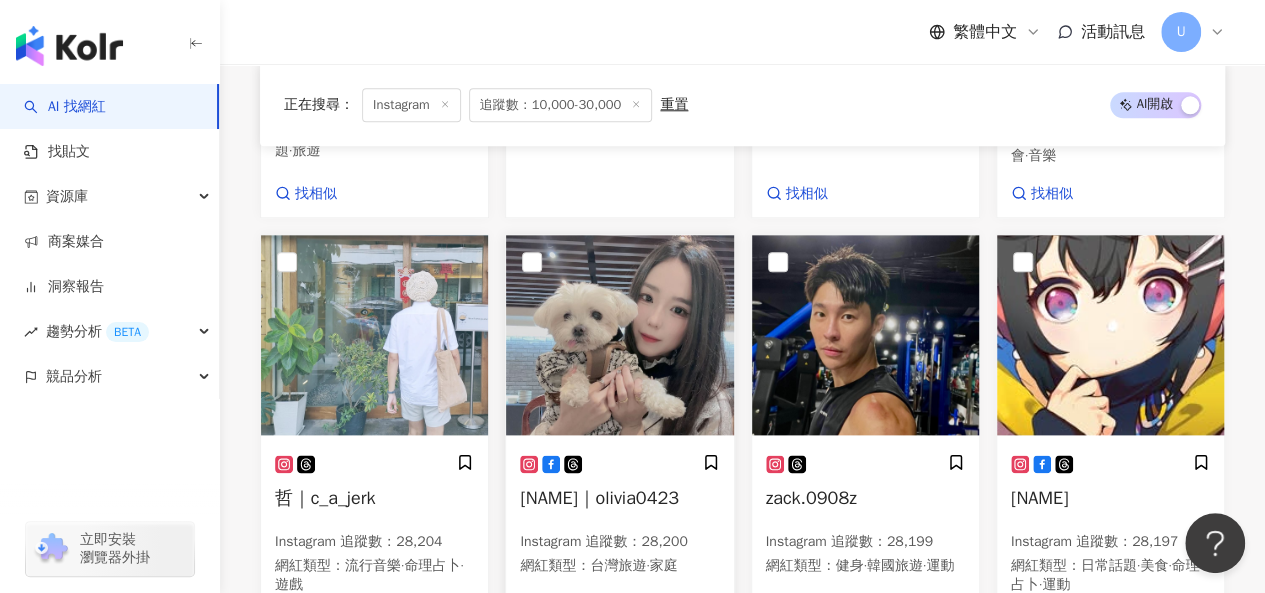 scroll, scrollTop: 1132, scrollLeft: 0, axis: vertical 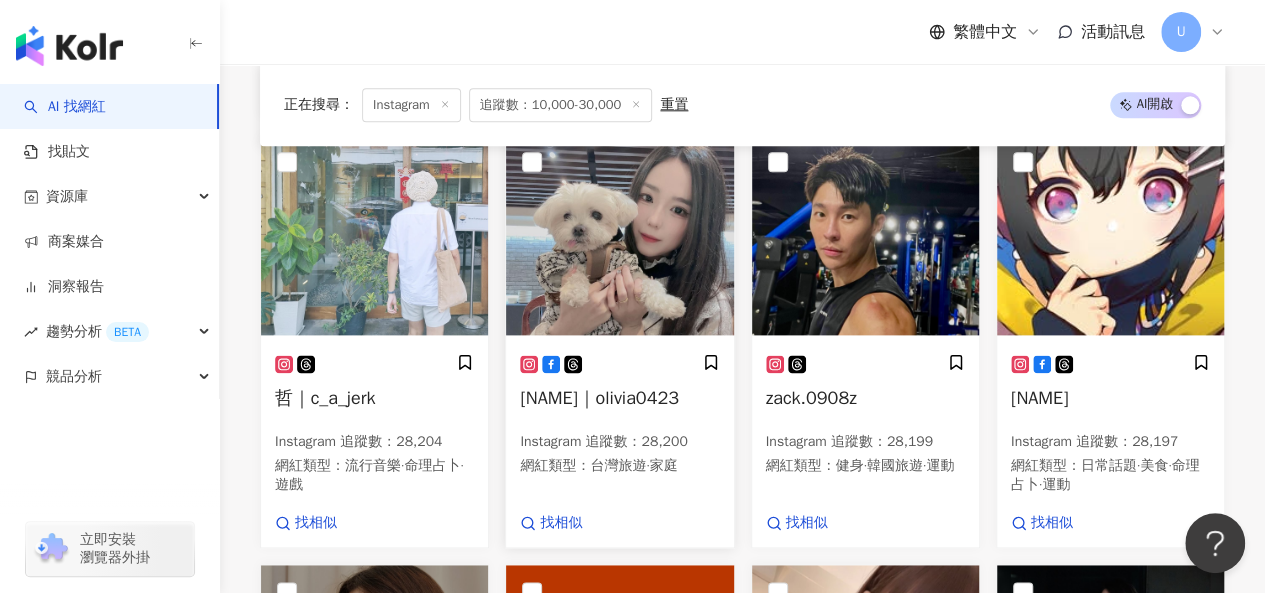 click at bounding box center (619, 235) 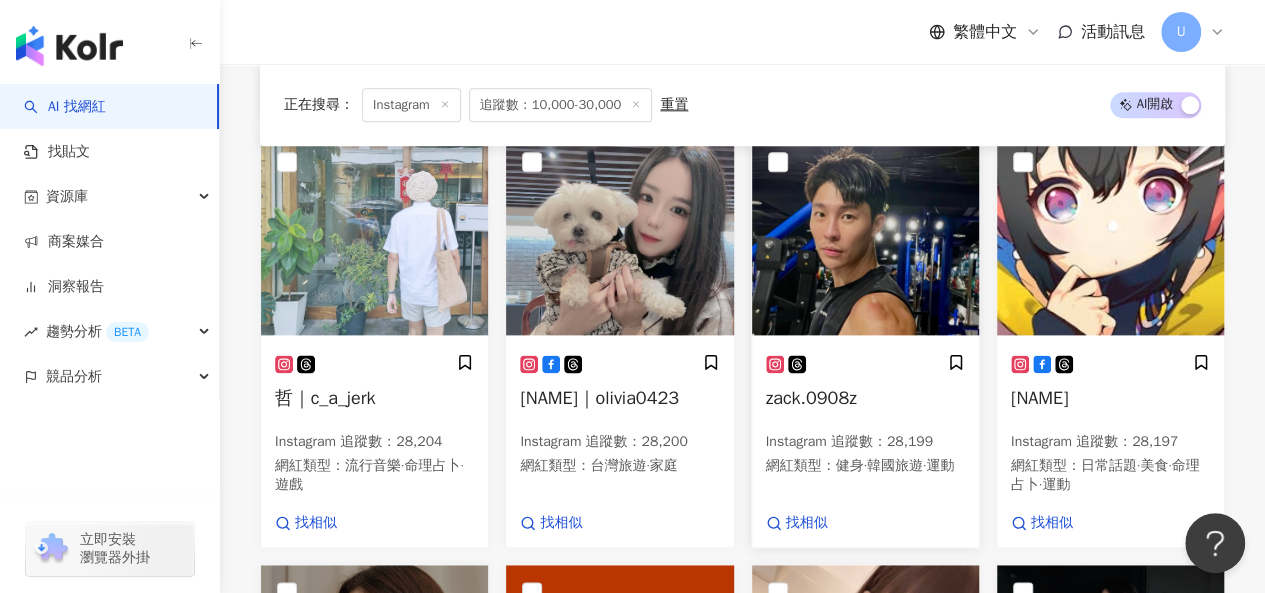 click at bounding box center (865, 235) 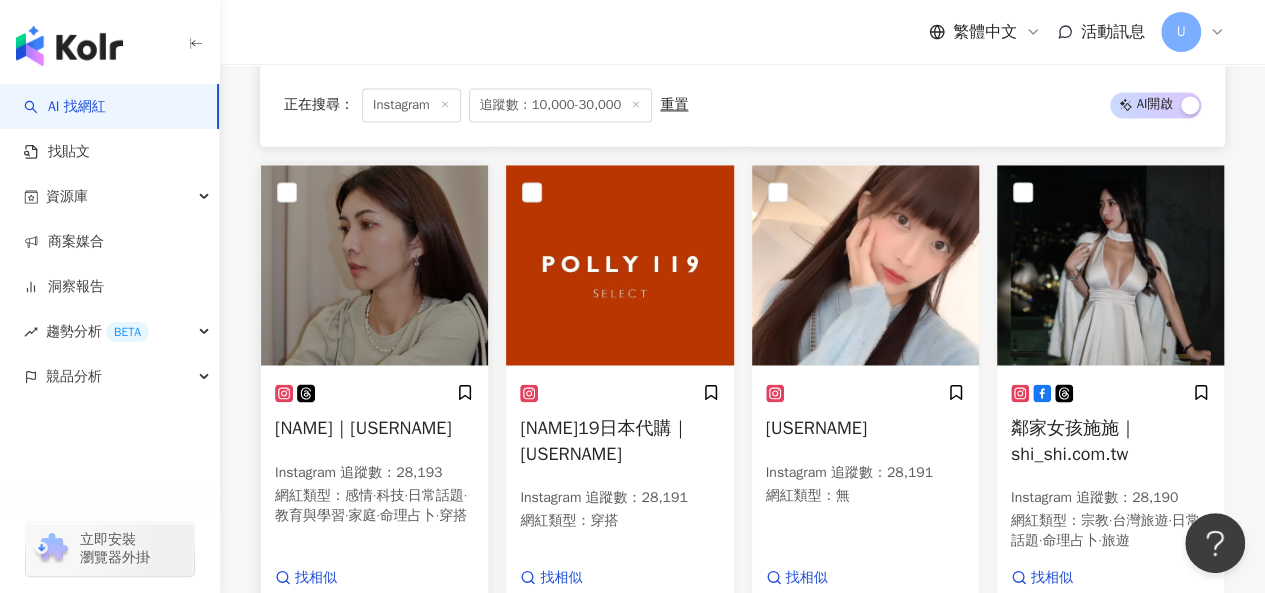 scroll, scrollTop: 1632, scrollLeft: 0, axis: vertical 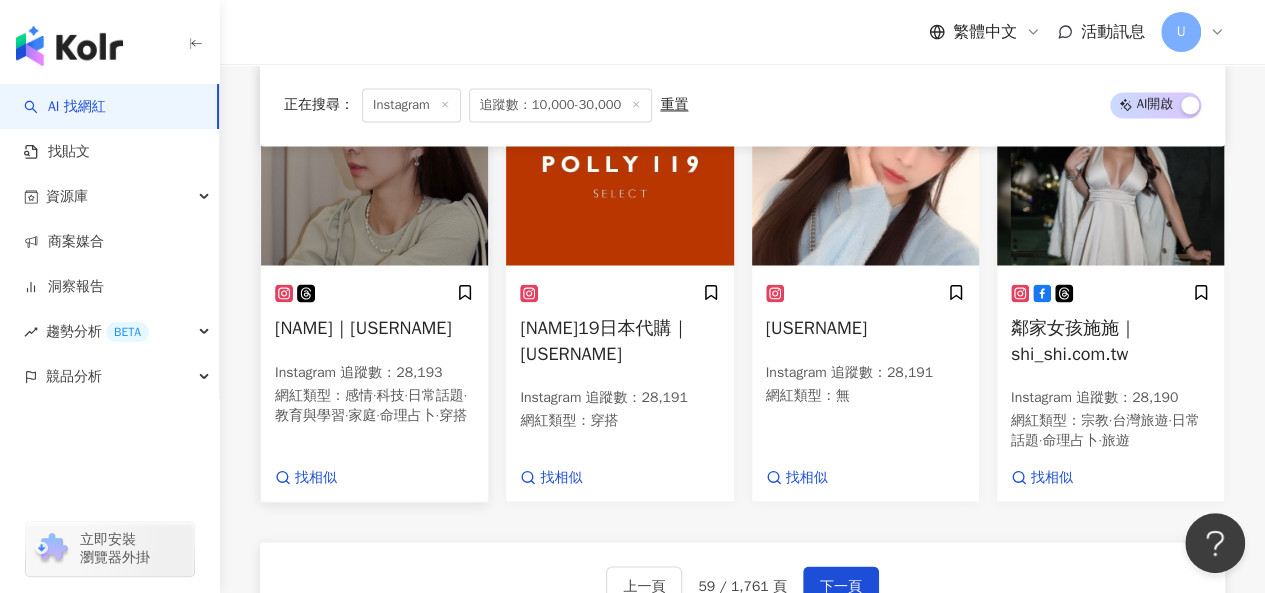 click at bounding box center [374, 165] 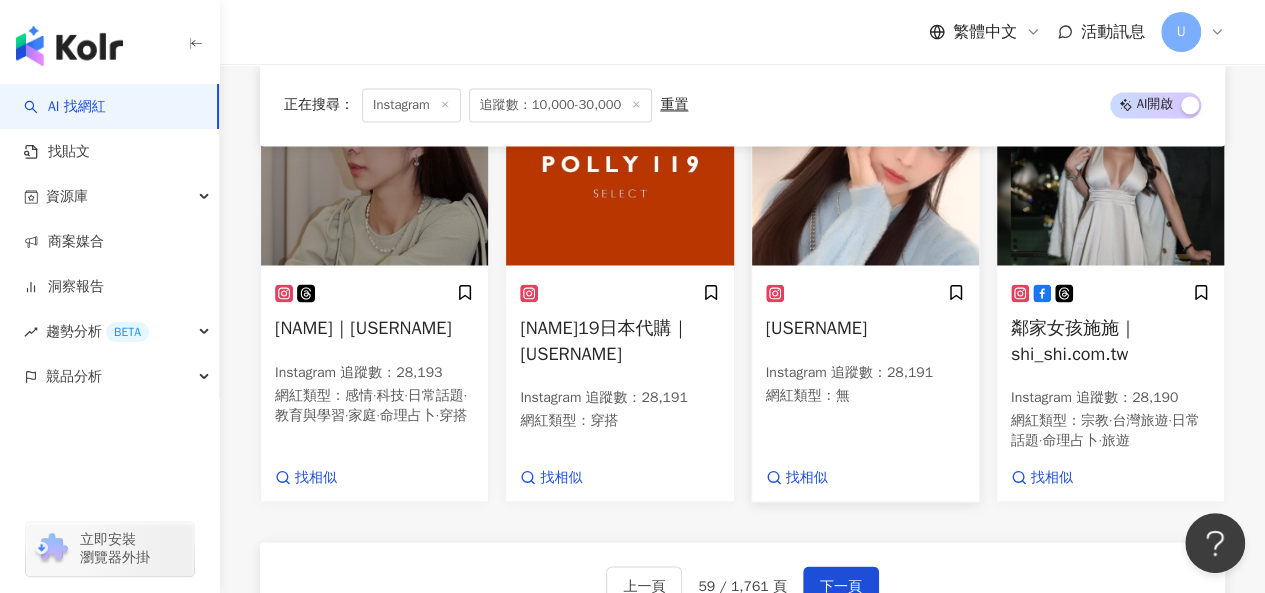 click at bounding box center (865, 165) 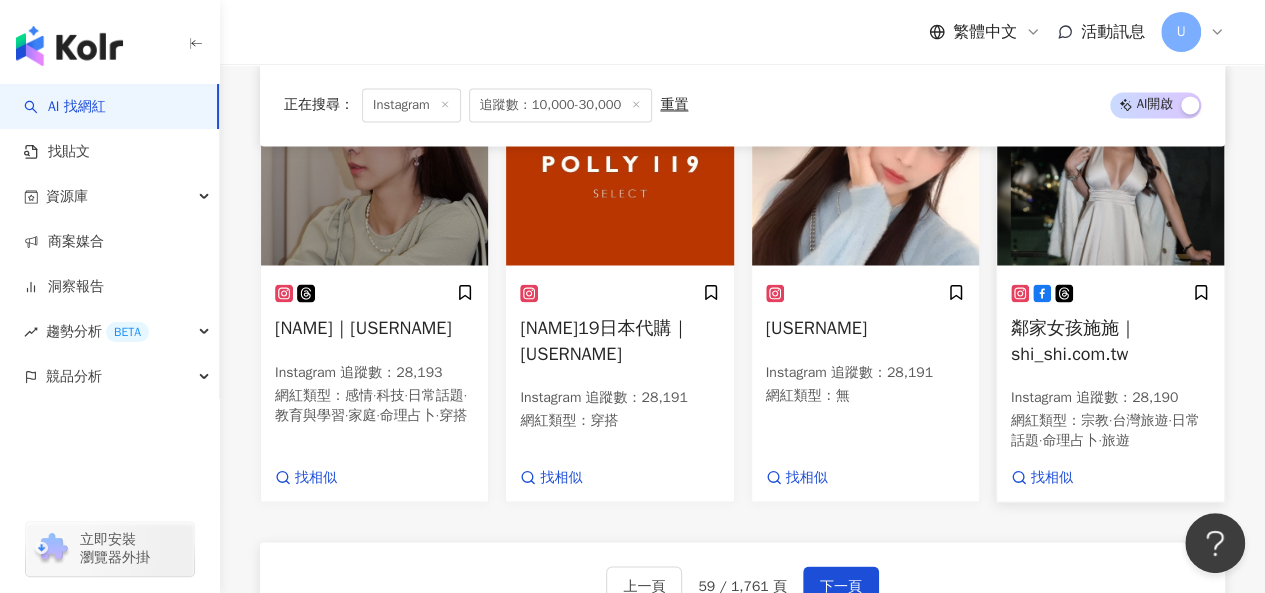 click at bounding box center (1110, 165) 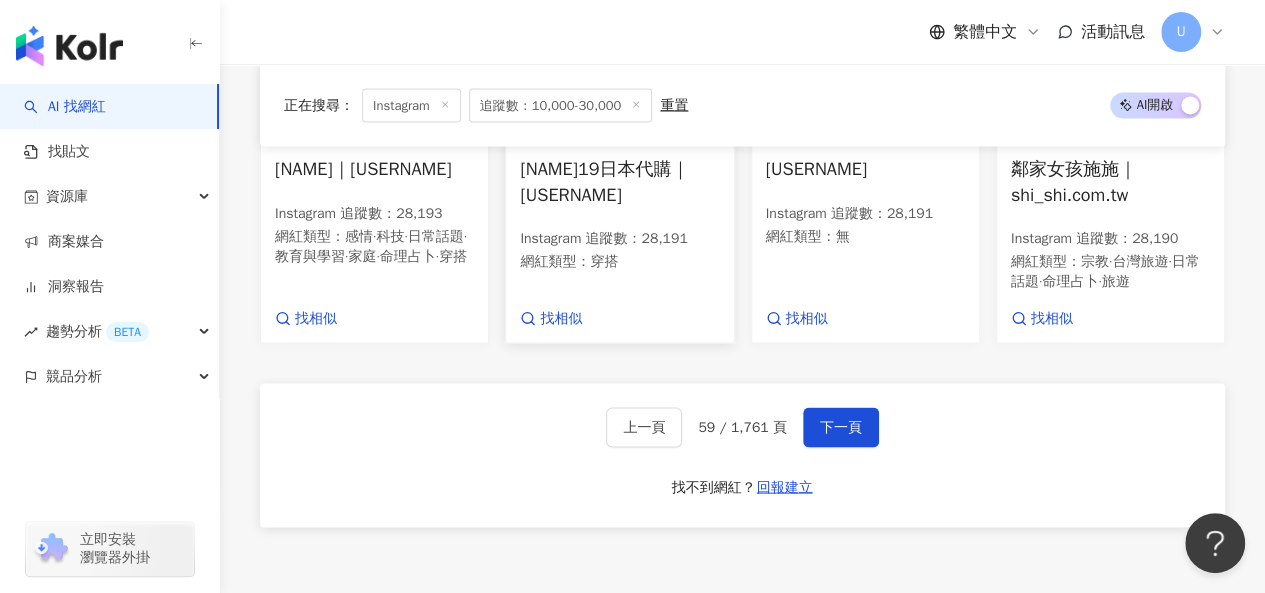 scroll, scrollTop: 2032, scrollLeft: 0, axis: vertical 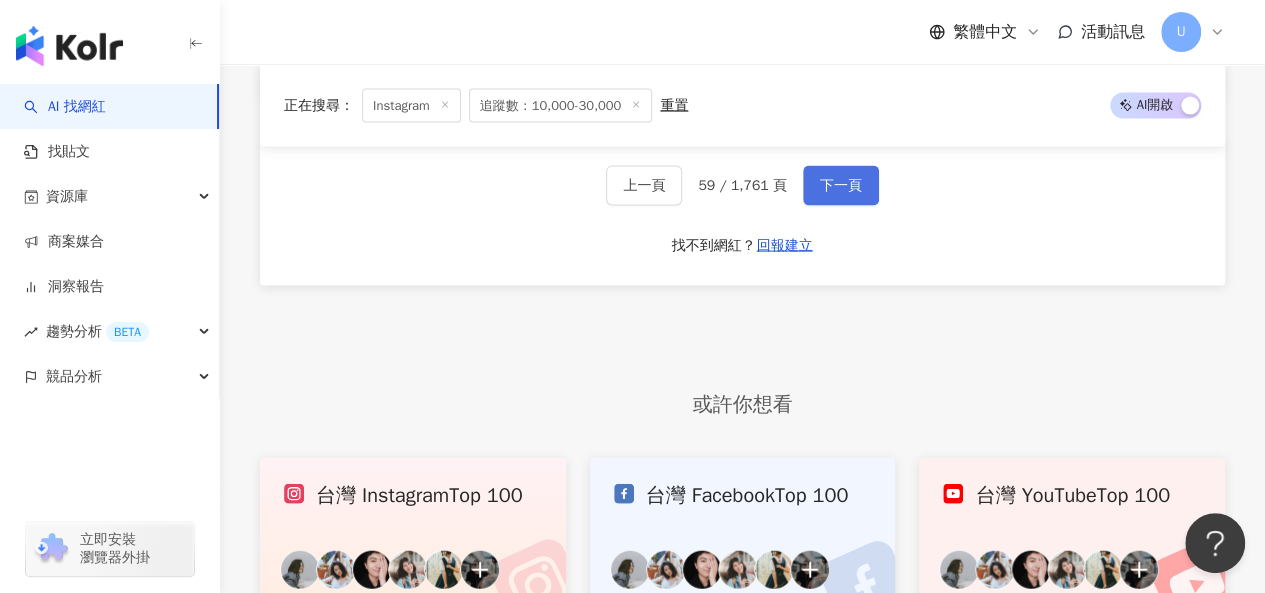 click on "下一頁" at bounding box center (841, 186) 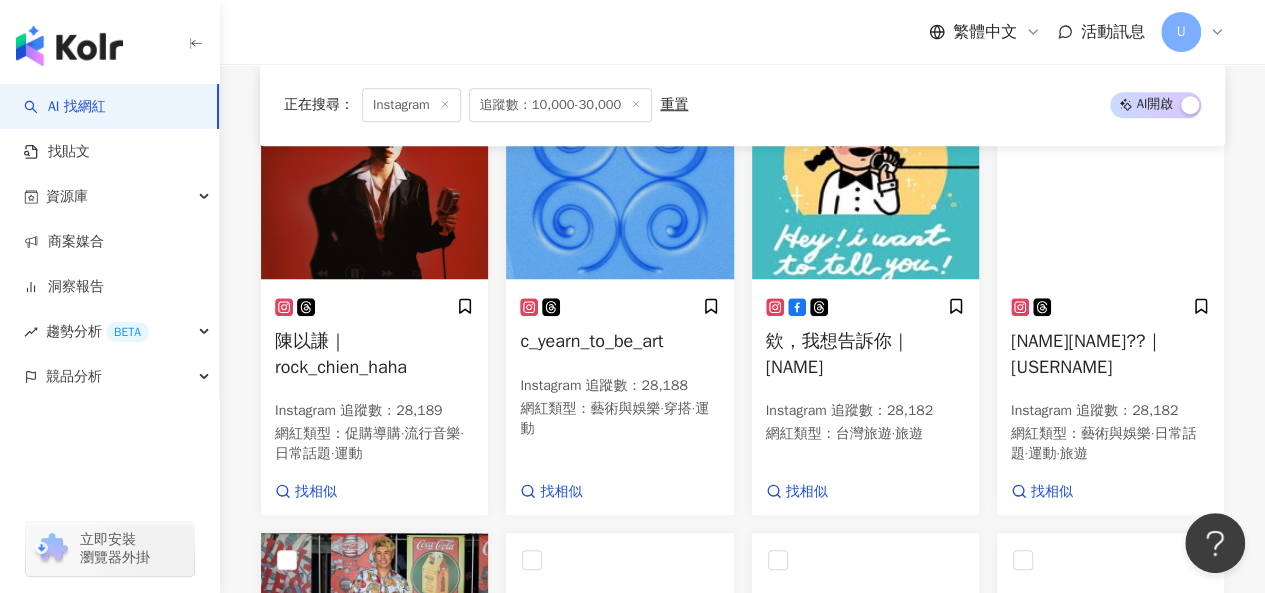 scroll, scrollTop: 626, scrollLeft: 0, axis: vertical 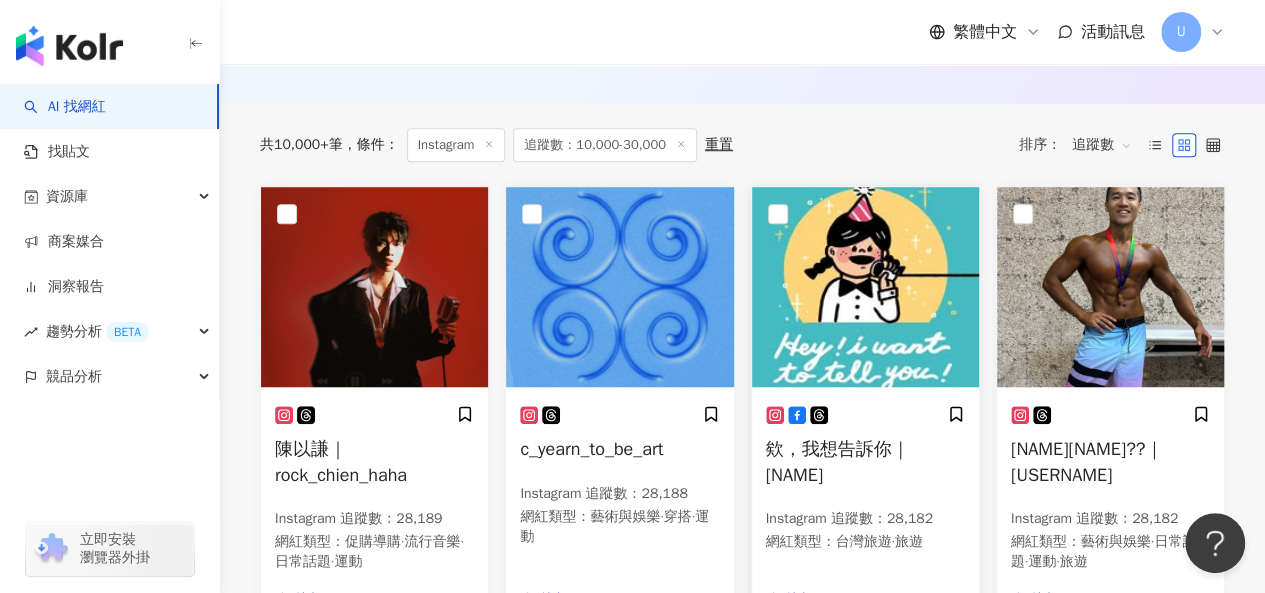 click at bounding box center (865, 287) 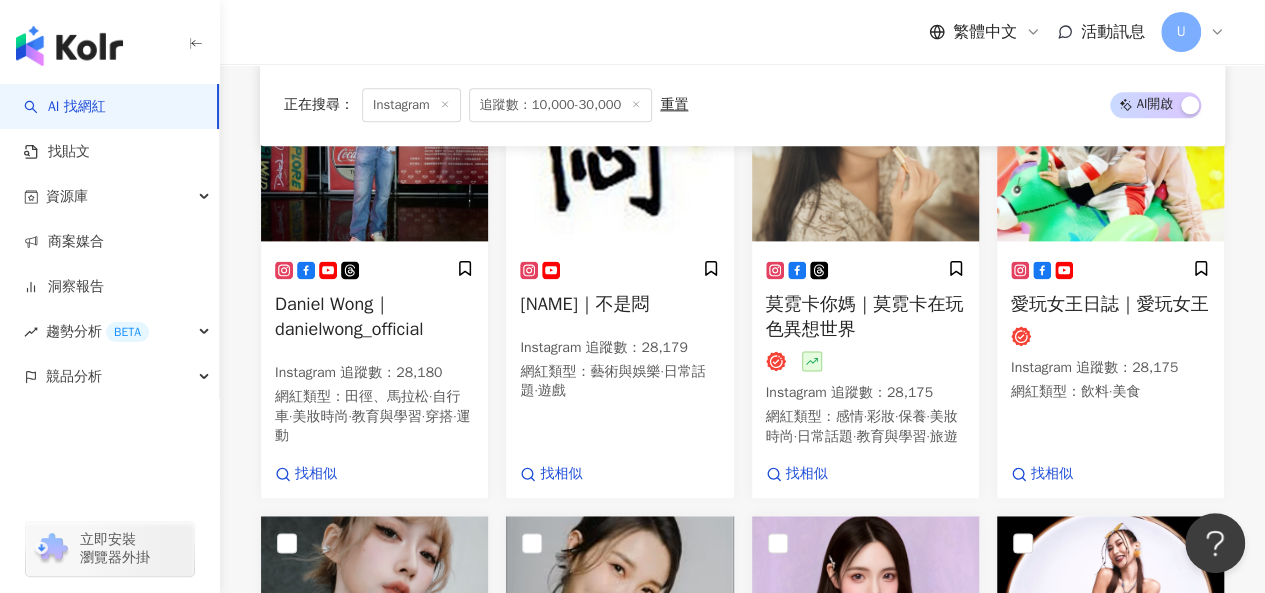 scroll, scrollTop: 1126, scrollLeft: 0, axis: vertical 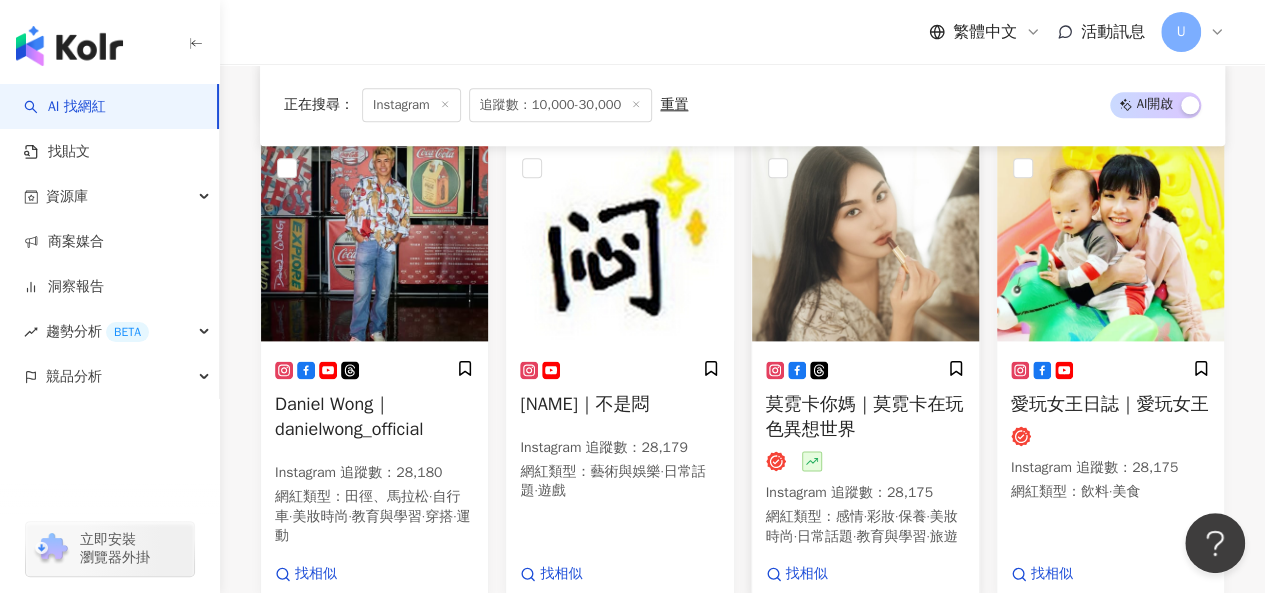 click at bounding box center [865, 241] 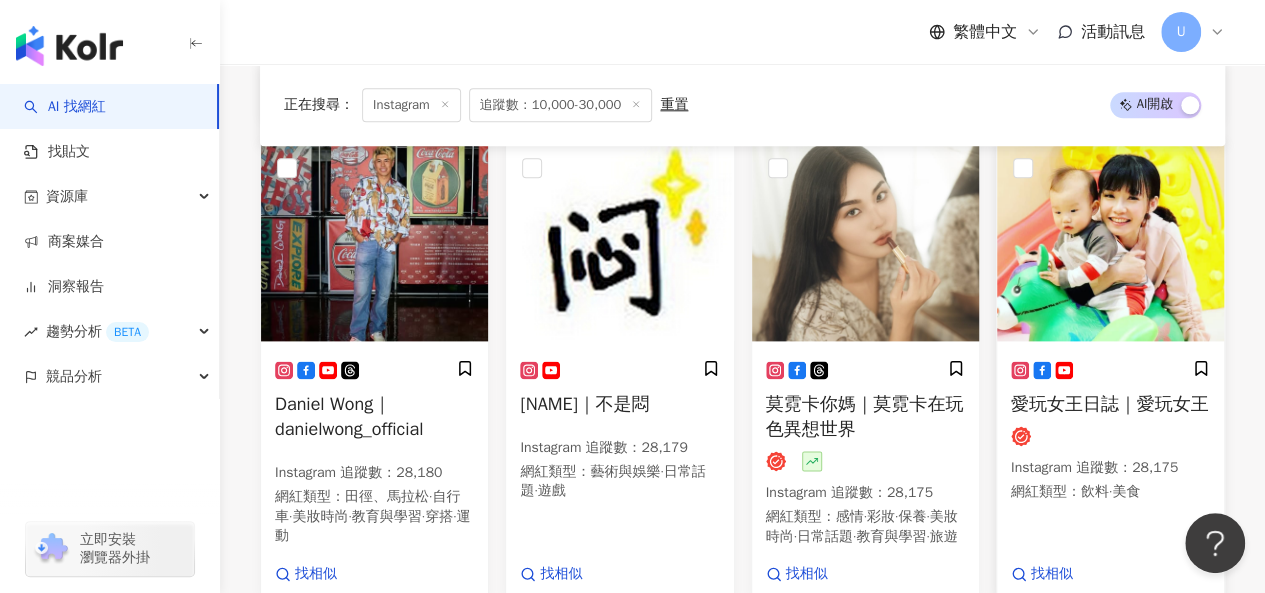 click at bounding box center (1110, 241) 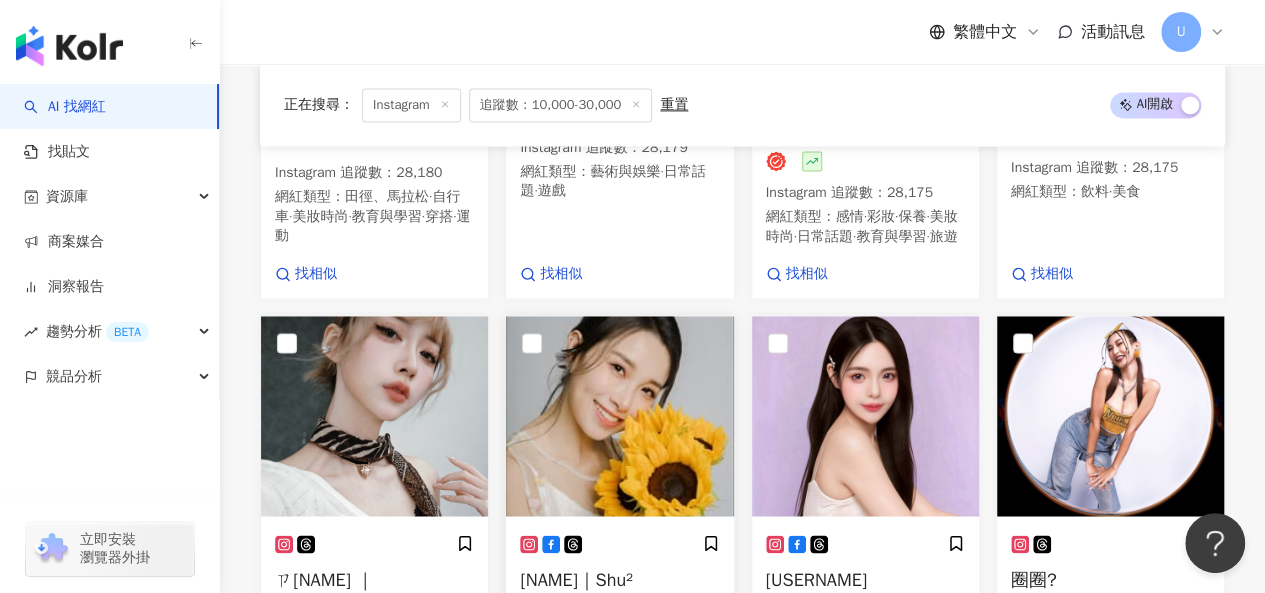 scroll, scrollTop: 1726, scrollLeft: 0, axis: vertical 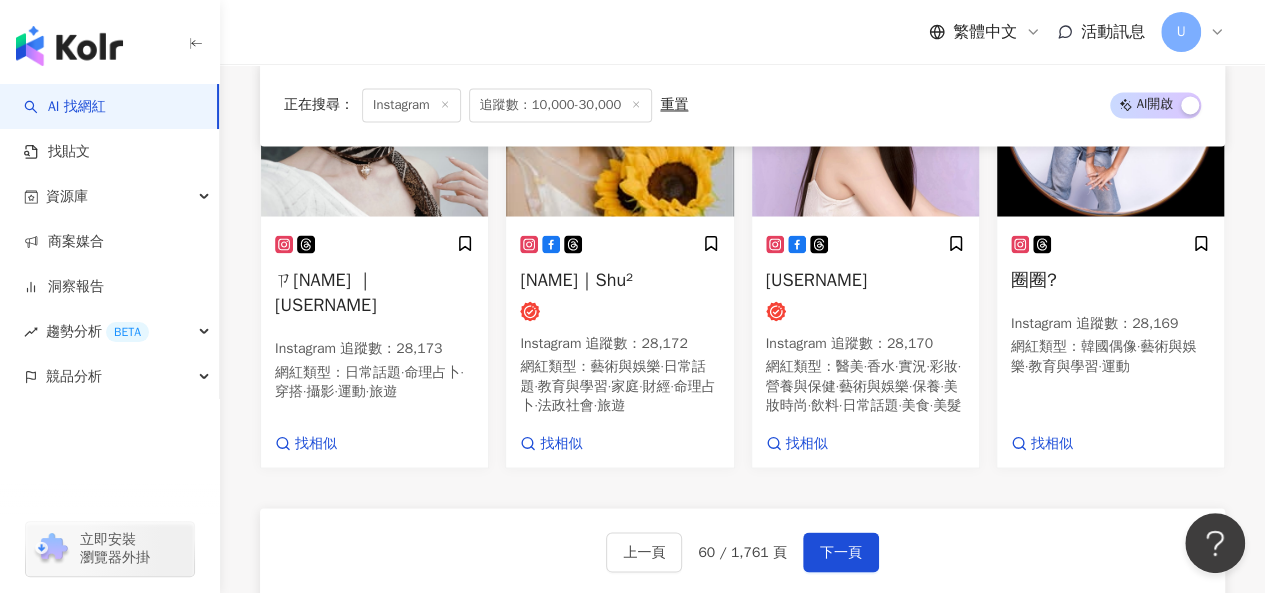 click at bounding box center (374, 116) 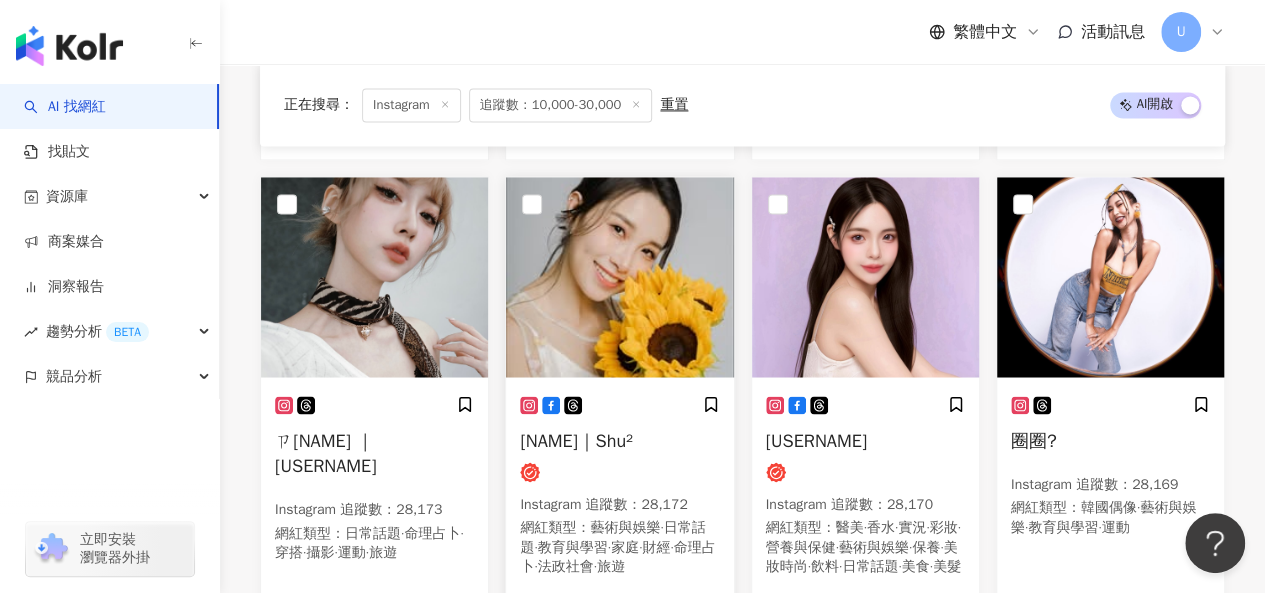 scroll, scrollTop: 1626, scrollLeft: 0, axis: vertical 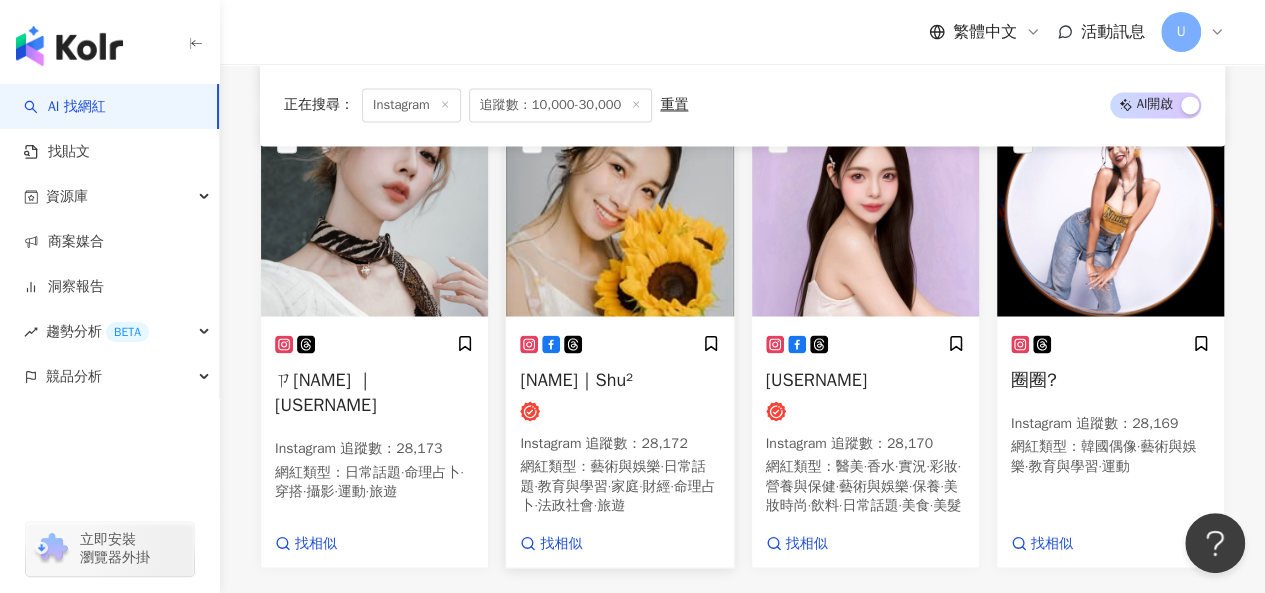 click at bounding box center (619, 216) 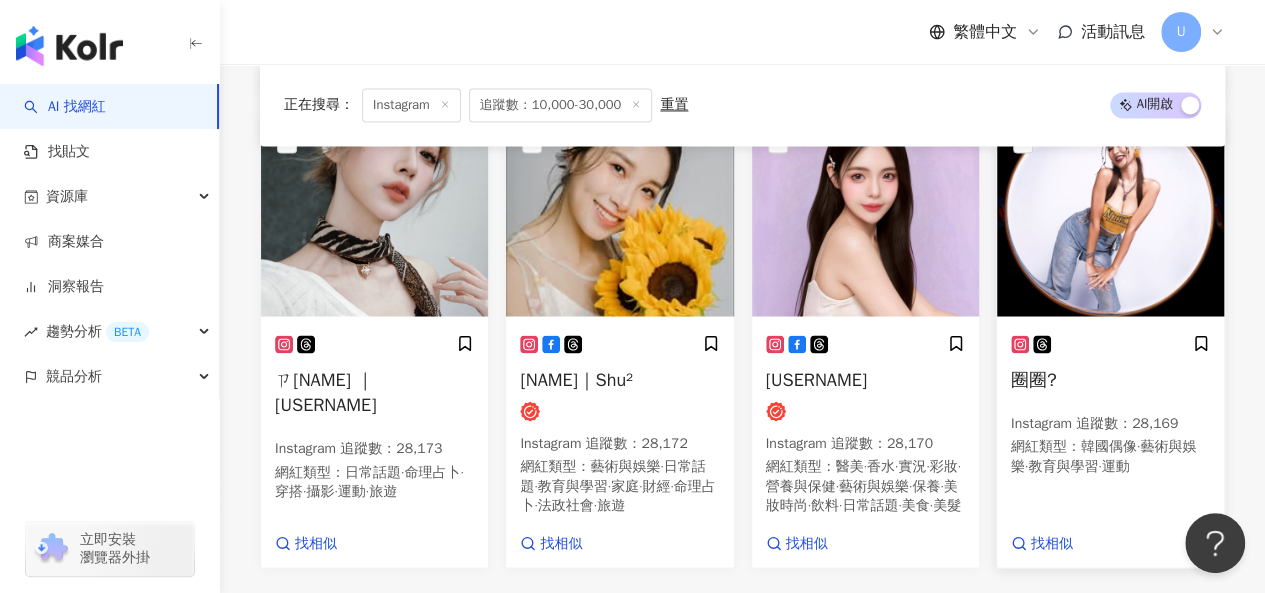 click at bounding box center (865, 216) 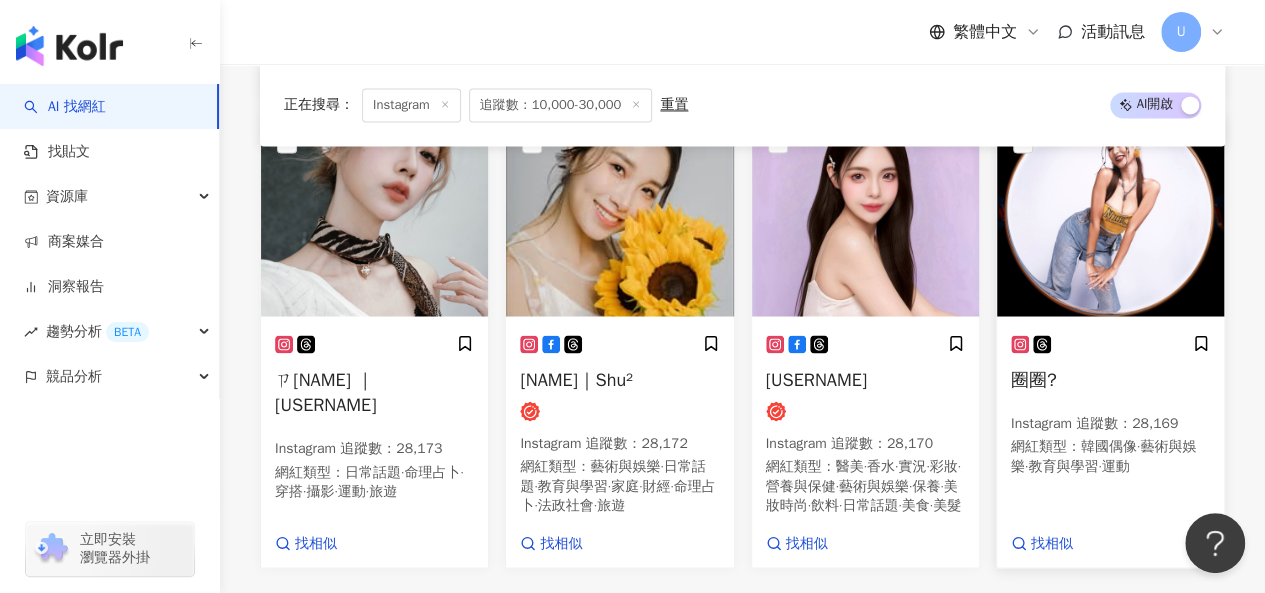 click at bounding box center (1110, 216) 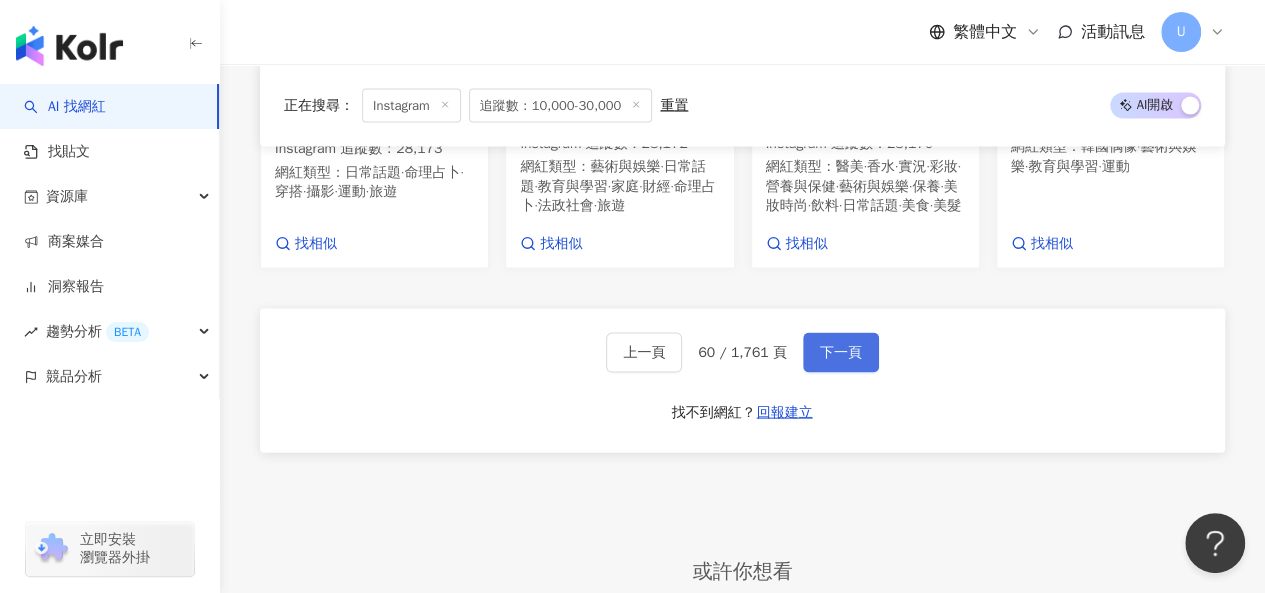 scroll, scrollTop: 1926, scrollLeft: 0, axis: vertical 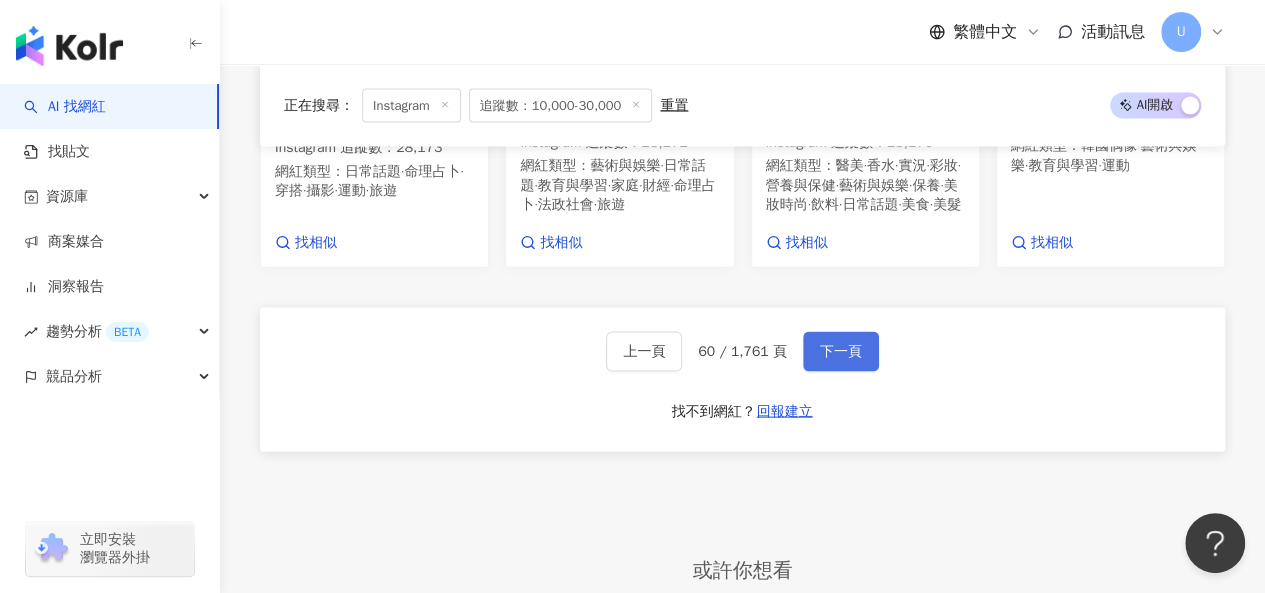 click on "下一頁" at bounding box center [841, 352] 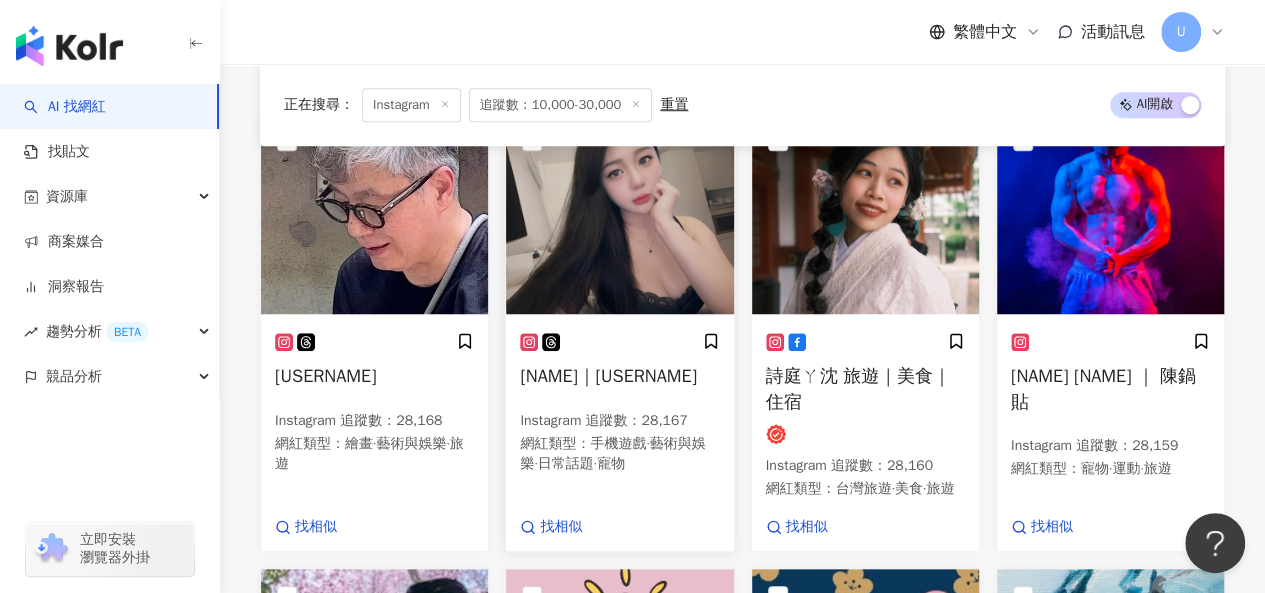 scroll, scrollTop: 702, scrollLeft: 0, axis: vertical 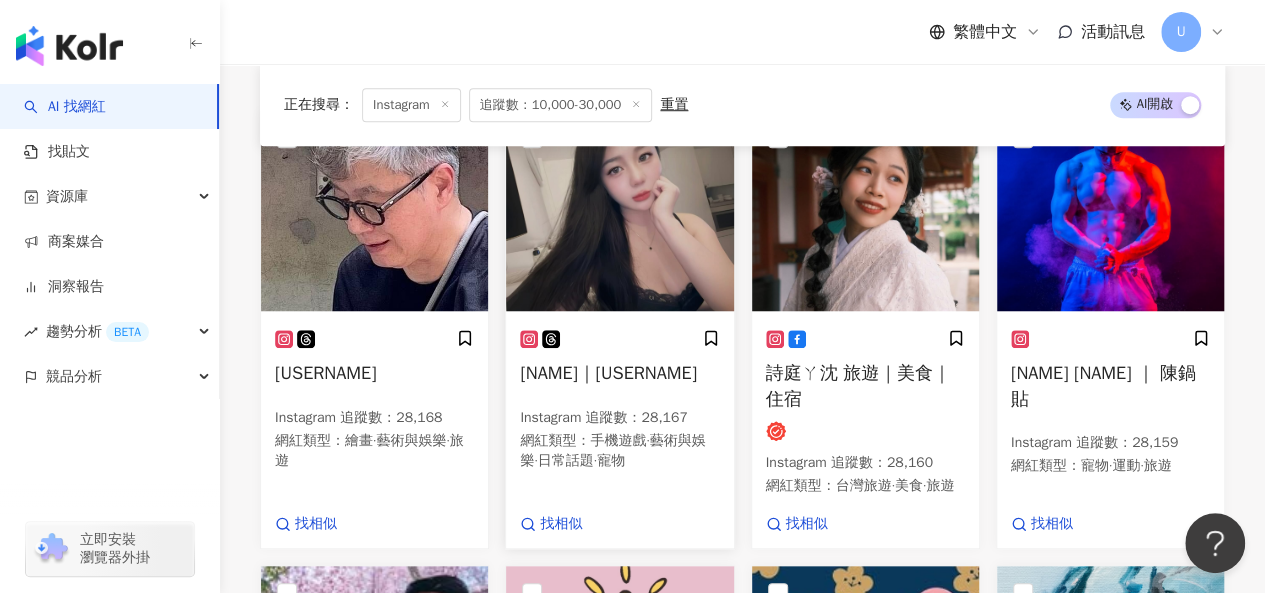 click at bounding box center (619, 211) 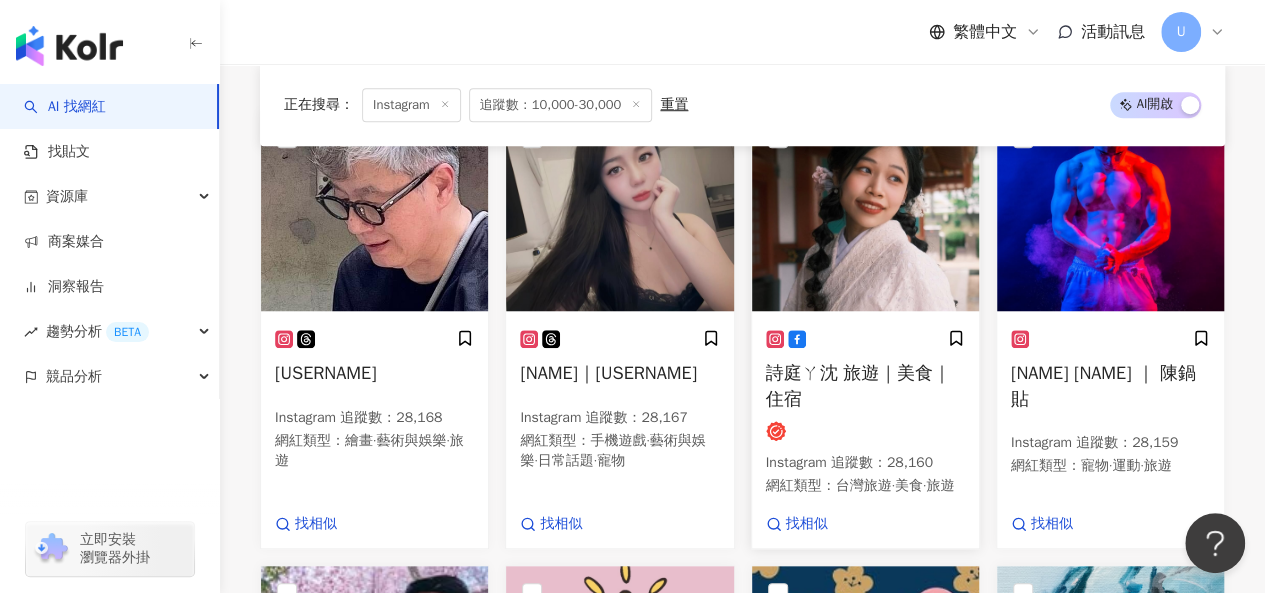 click at bounding box center (865, 211) 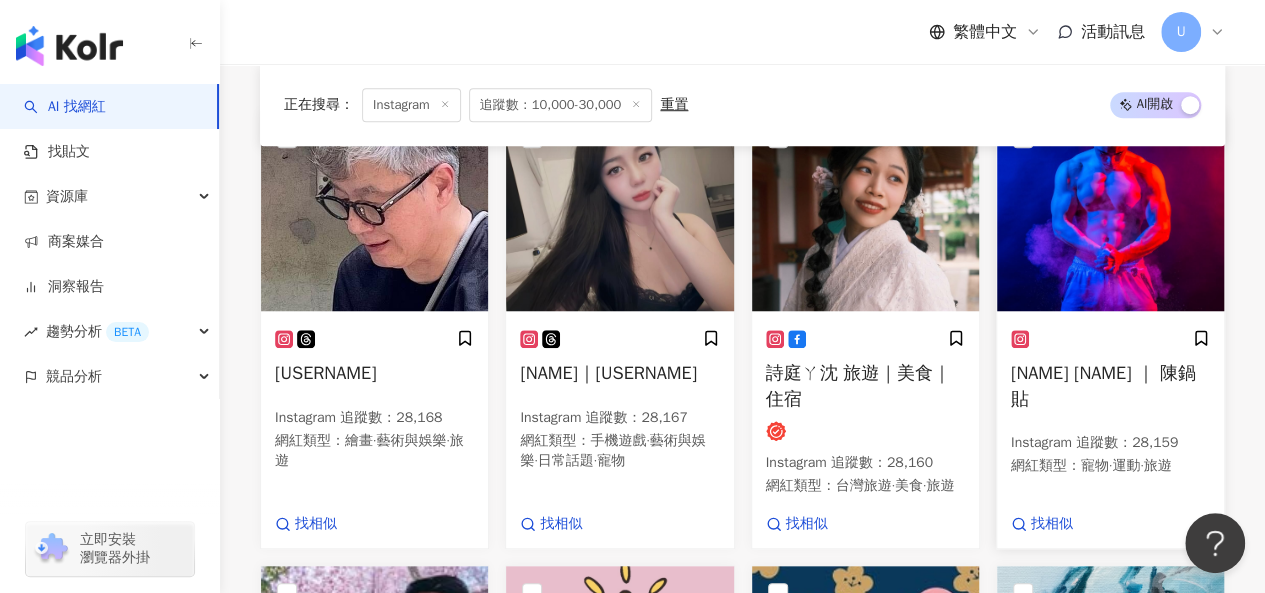 click at bounding box center (1110, 211) 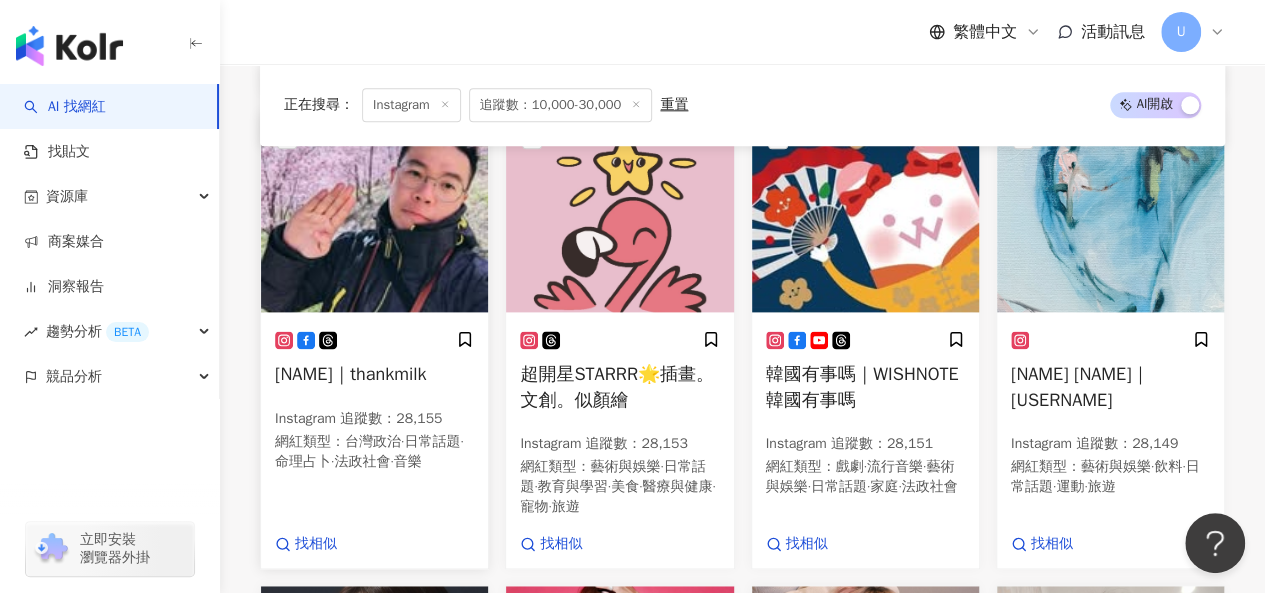 scroll, scrollTop: 1158, scrollLeft: 0, axis: vertical 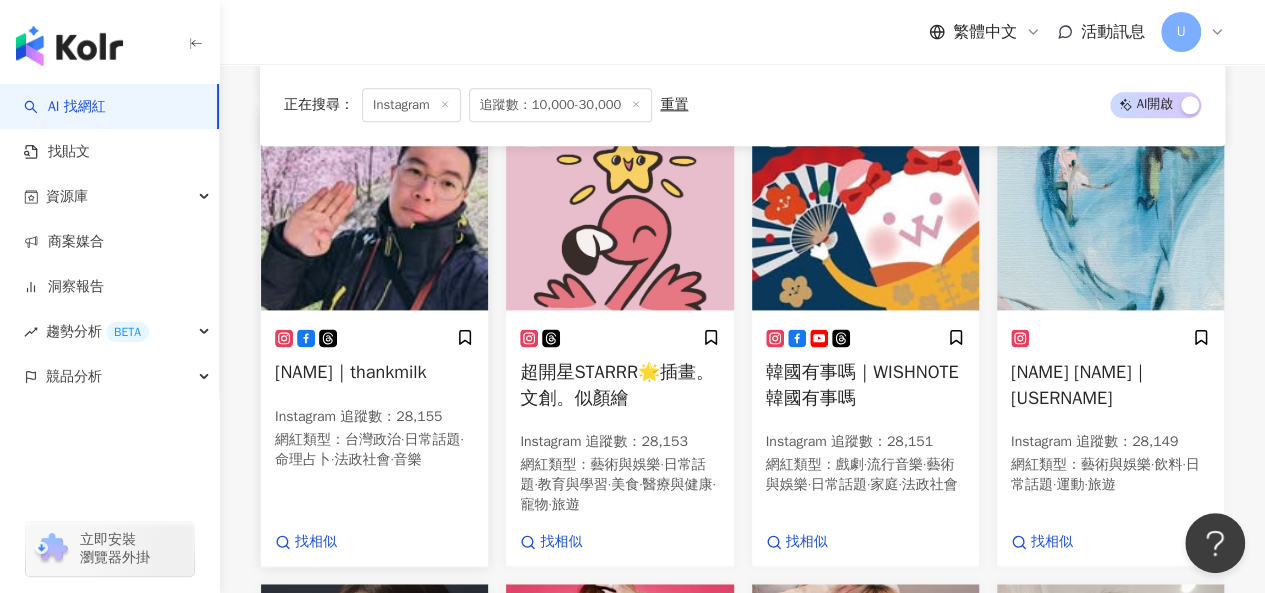 click at bounding box center (374, 210) 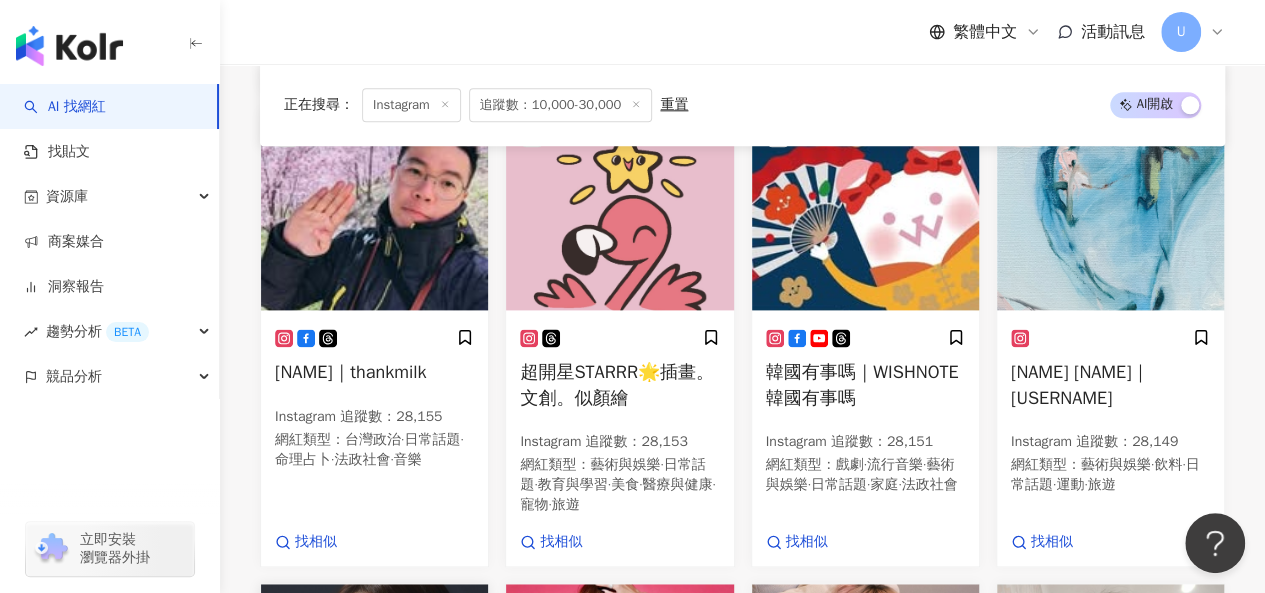 click at bounding box center (374, 684) 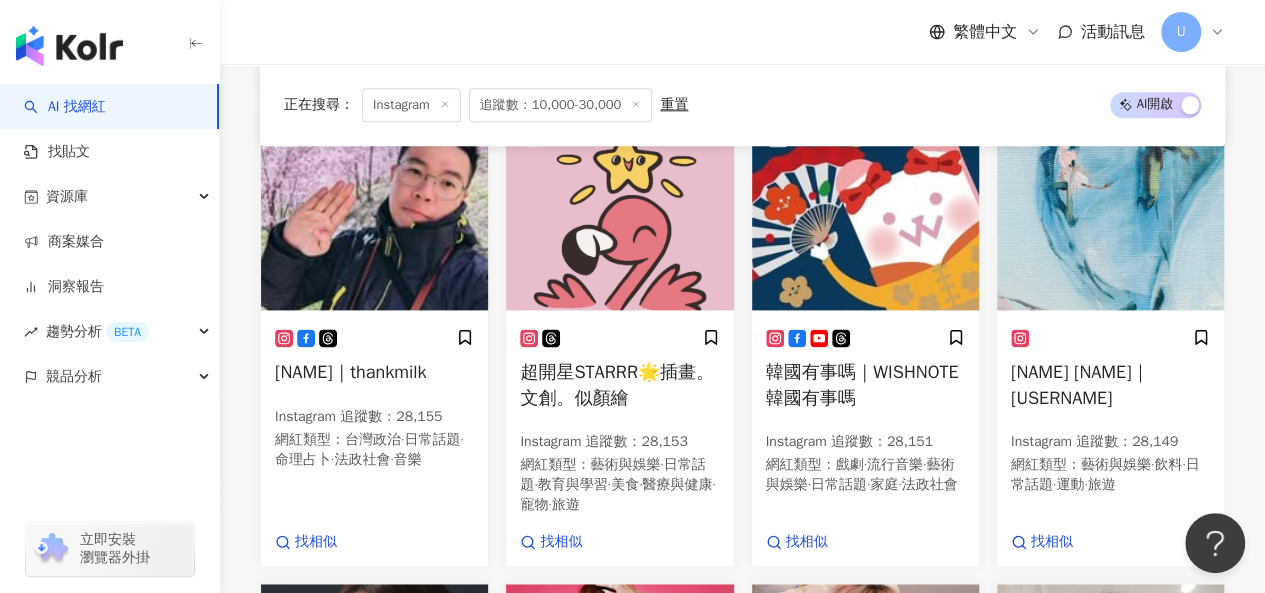 scroll, scrollTop: 1649, scrollLeft: 0, axis: vertical 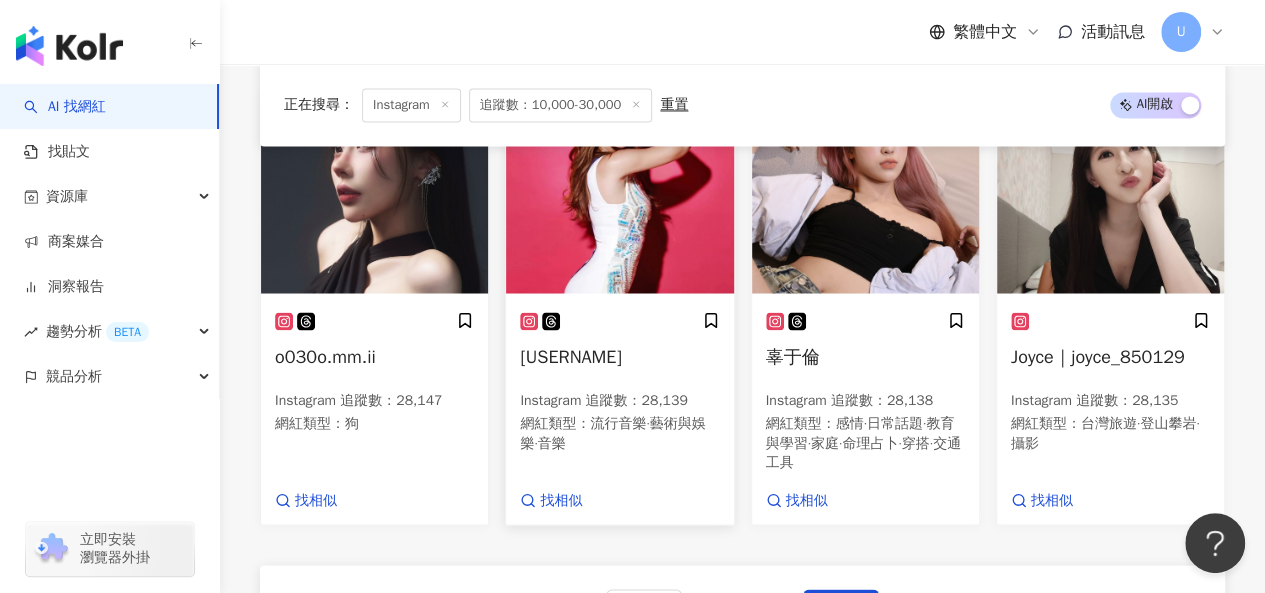 click at bounding box center (619, 193) 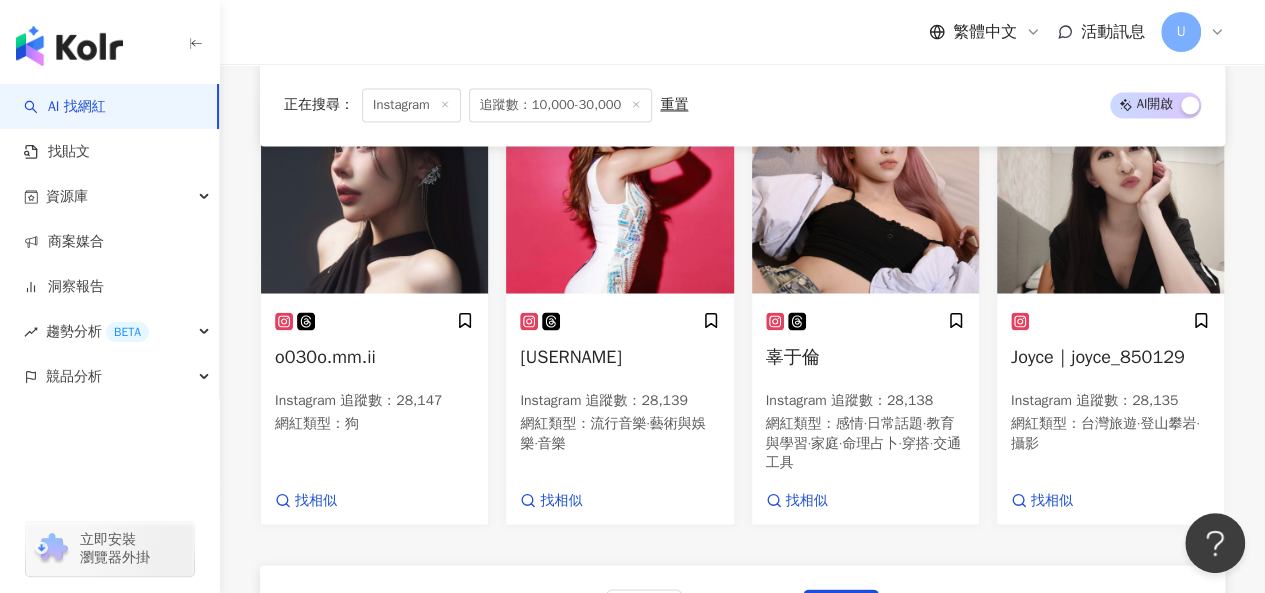 click at bounding box center (865, 193) 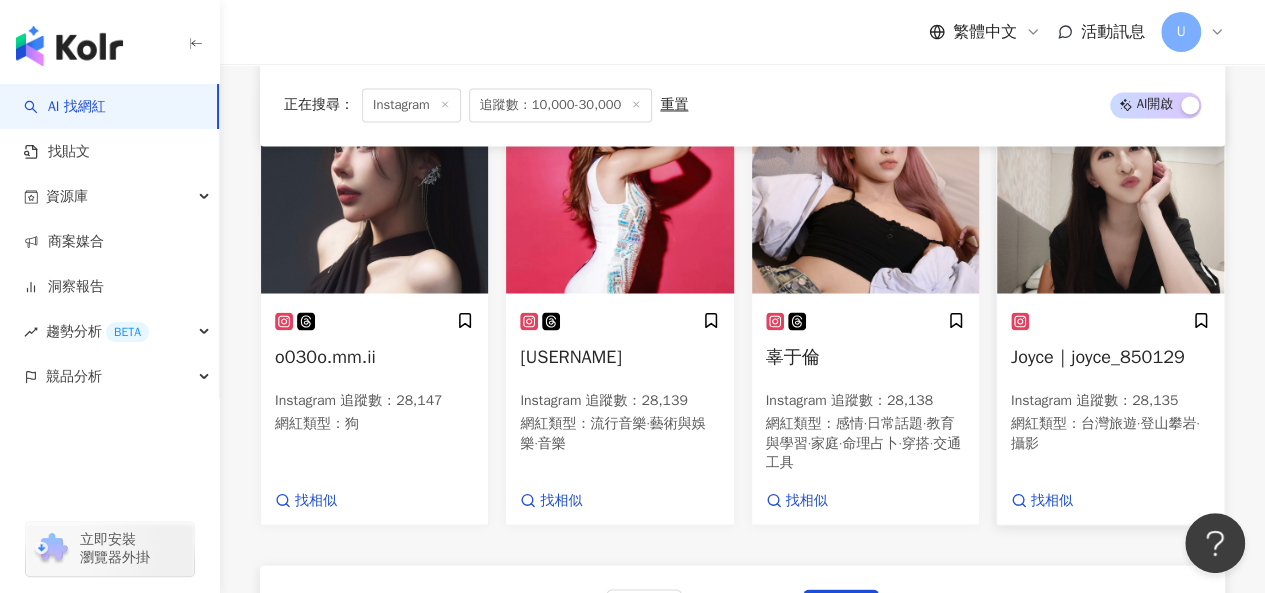 click at bounding box center (1110, 193) 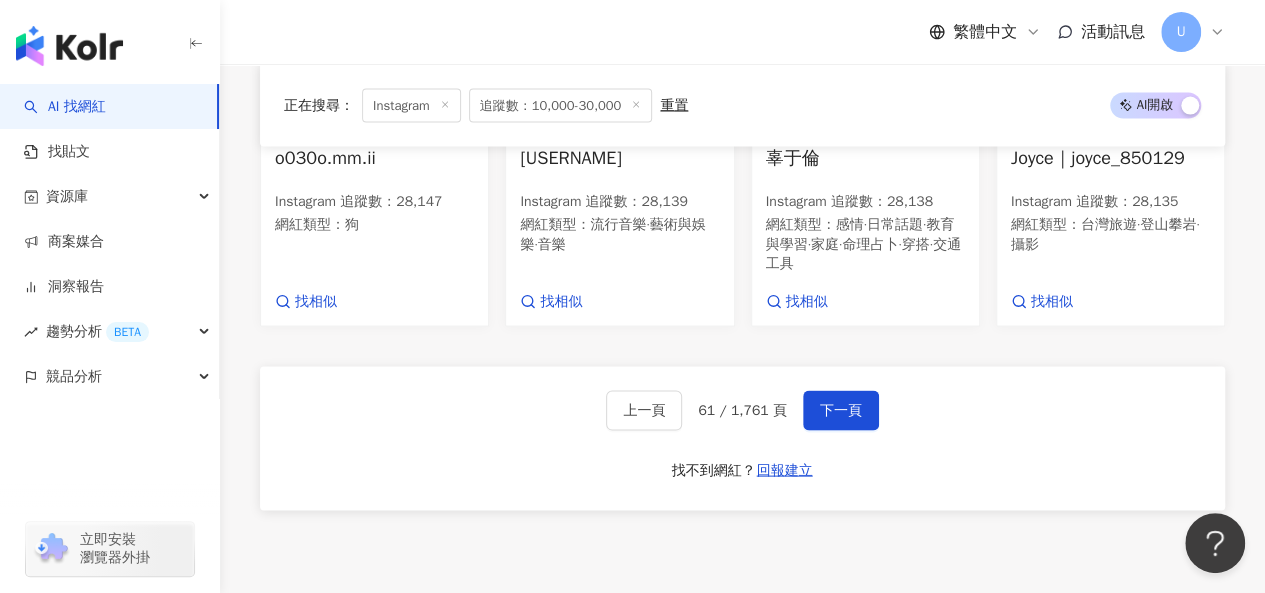 scroll, scrollTop: 1849, scrollLeft: 0, axis: vertical 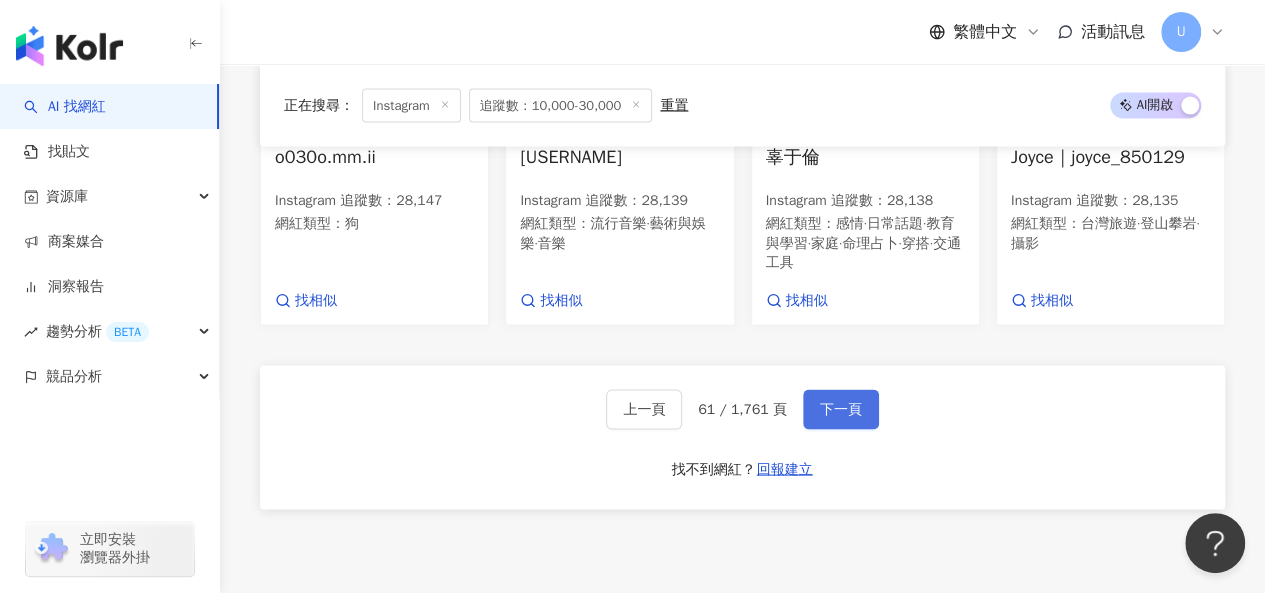 click on "下一頁" at bounding box center (841, 409) 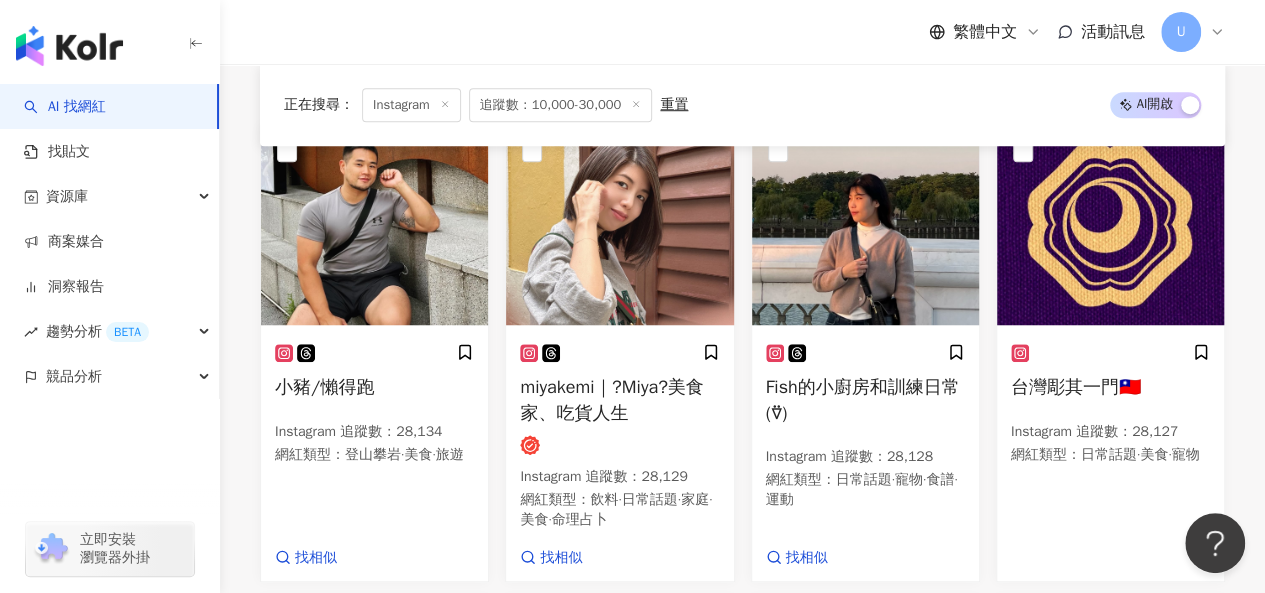 scroll, scrollTop: 730, scrollLeft: 0, axis: vertical 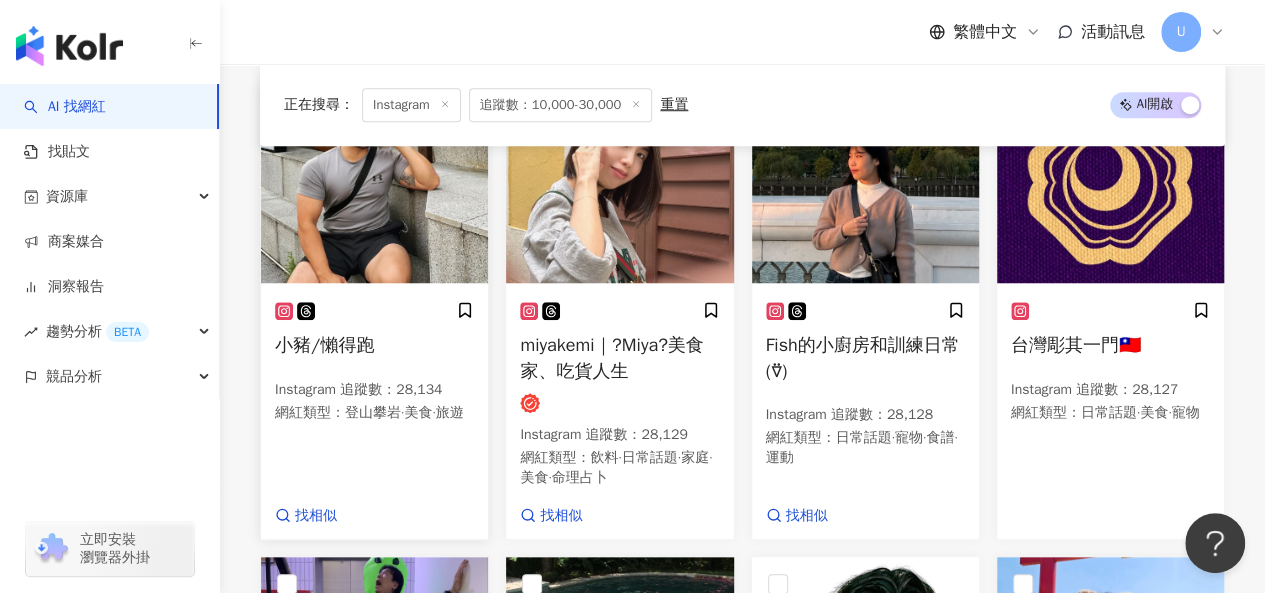 click at bounding box center [374, 183] 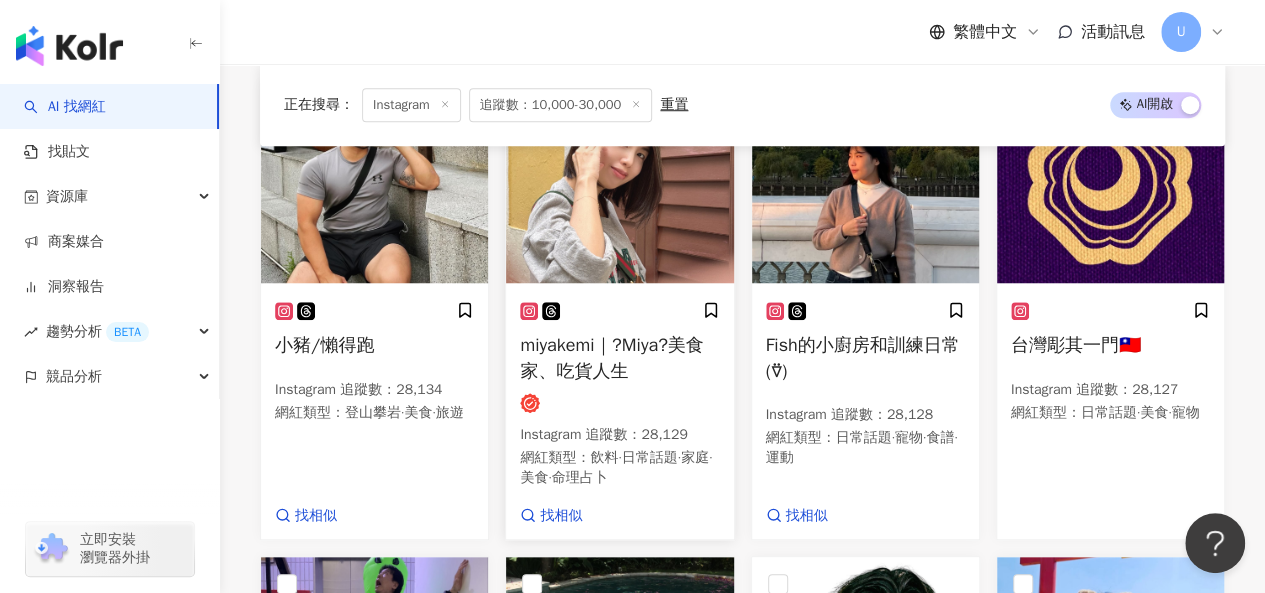 click at bounding box center (619, 183) 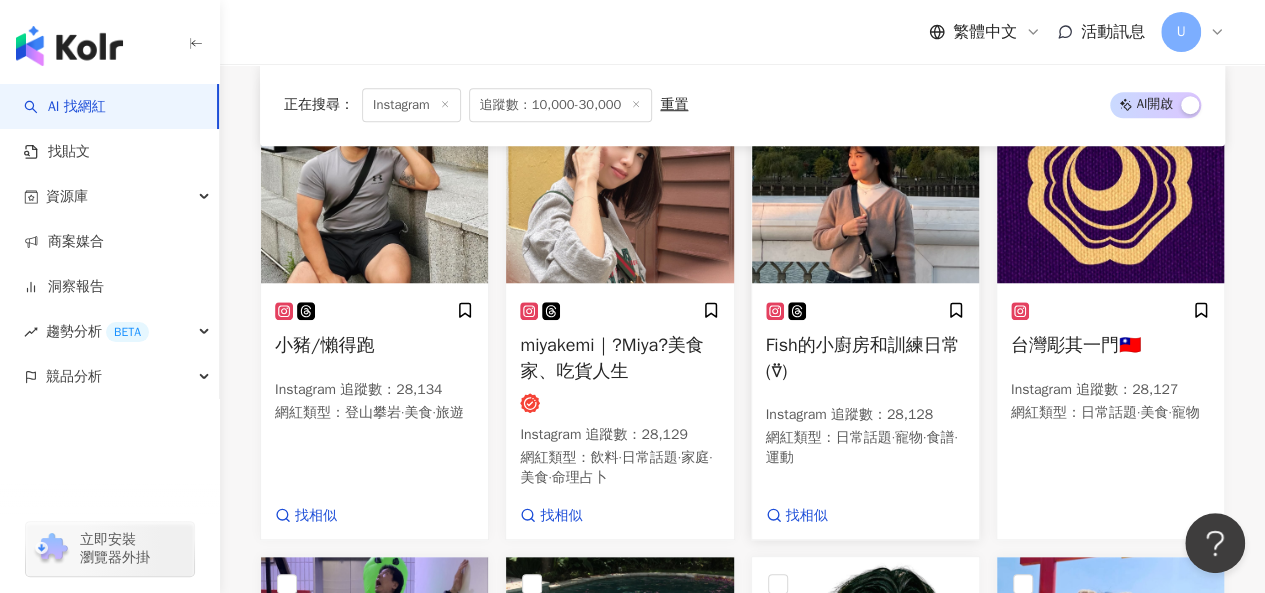 click on "Fish的小廚房和訓練日常(⍢︎) Instagram   追蹤數 ： 28,128 網紅類型 ： 日常話題  ·  寵物  ·  食譜  ·  運動 找相似" at bounding box center [865, 413] 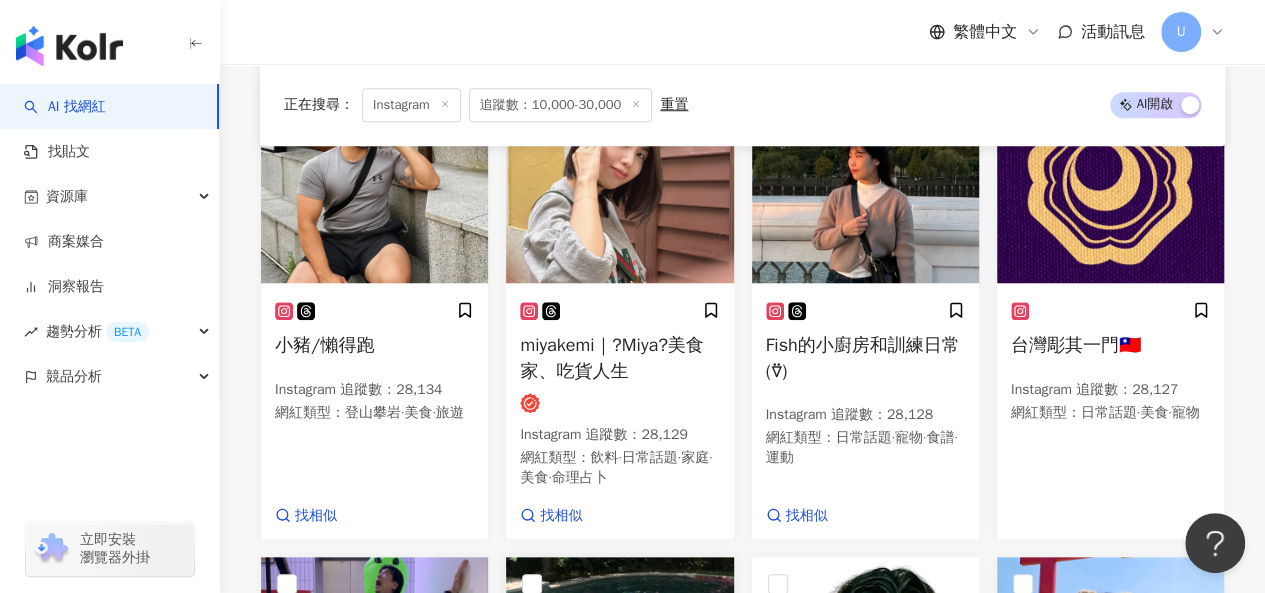 scroll, scrollTop: 1130, scrollLeft: 0, axis: vertical 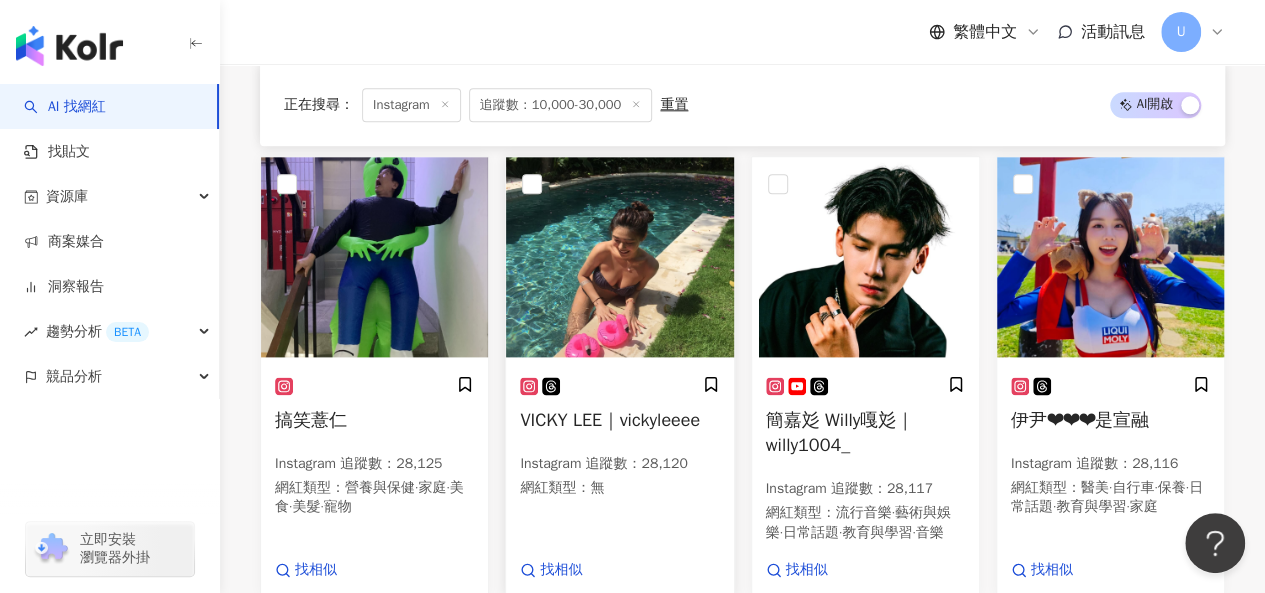 click at bounding box center [619, 257] 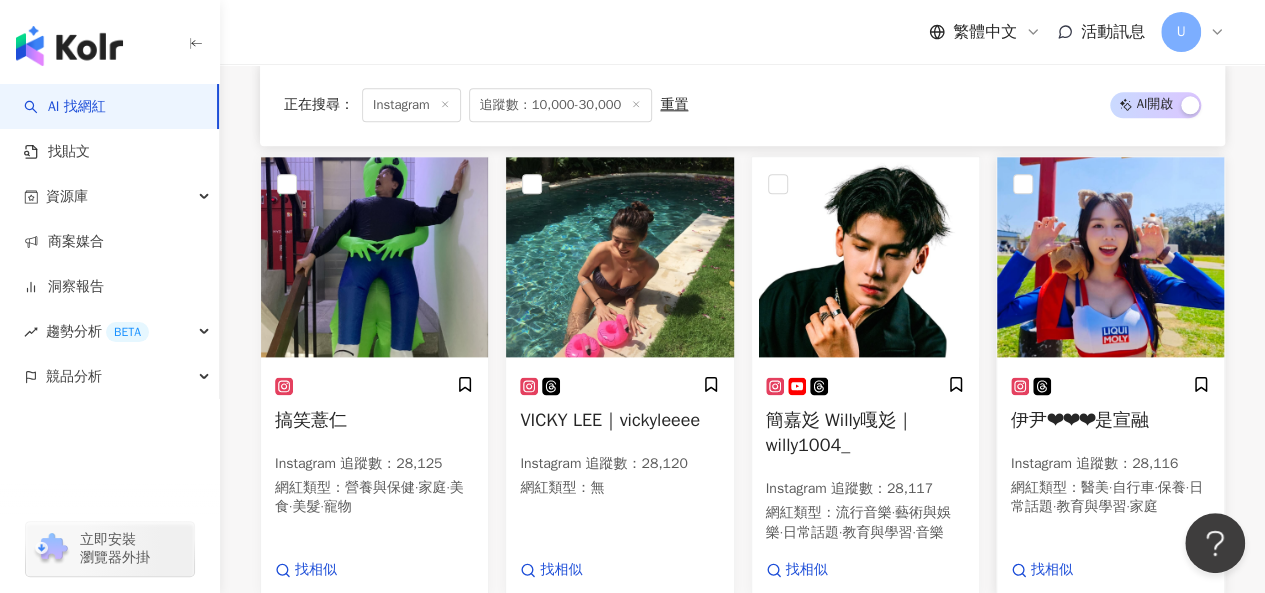 click at bounding box center (1110, 257) 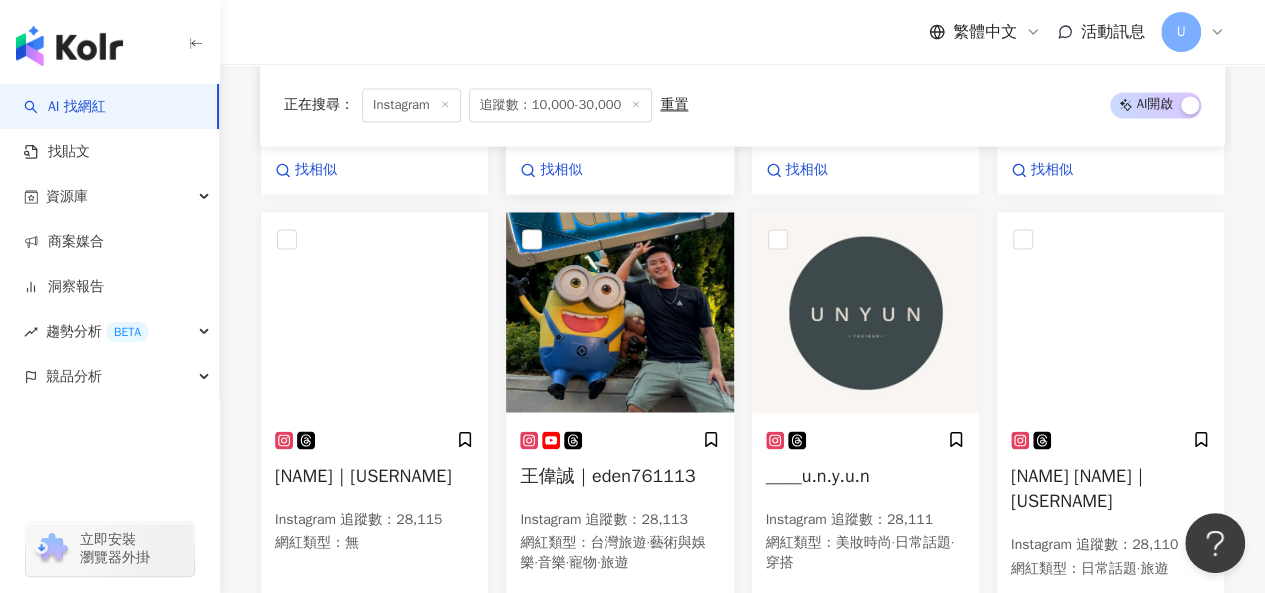 scroll, scrollTop: 1630, scrollLeft: 0, axis: vertical 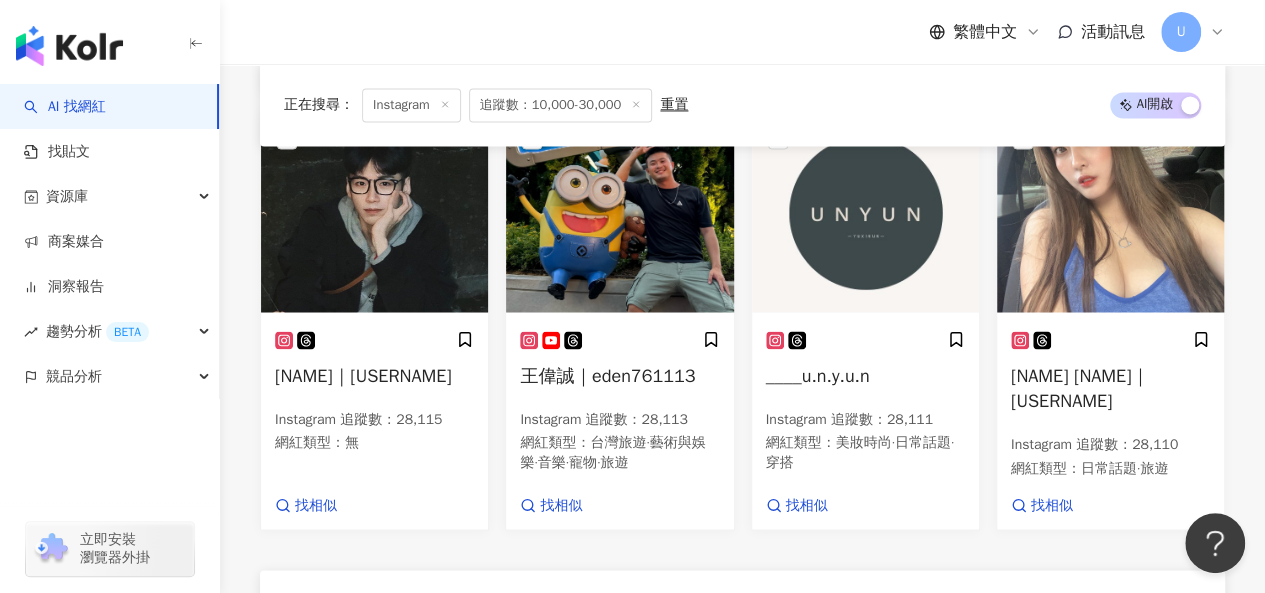 click at bounding box center (374, 212) 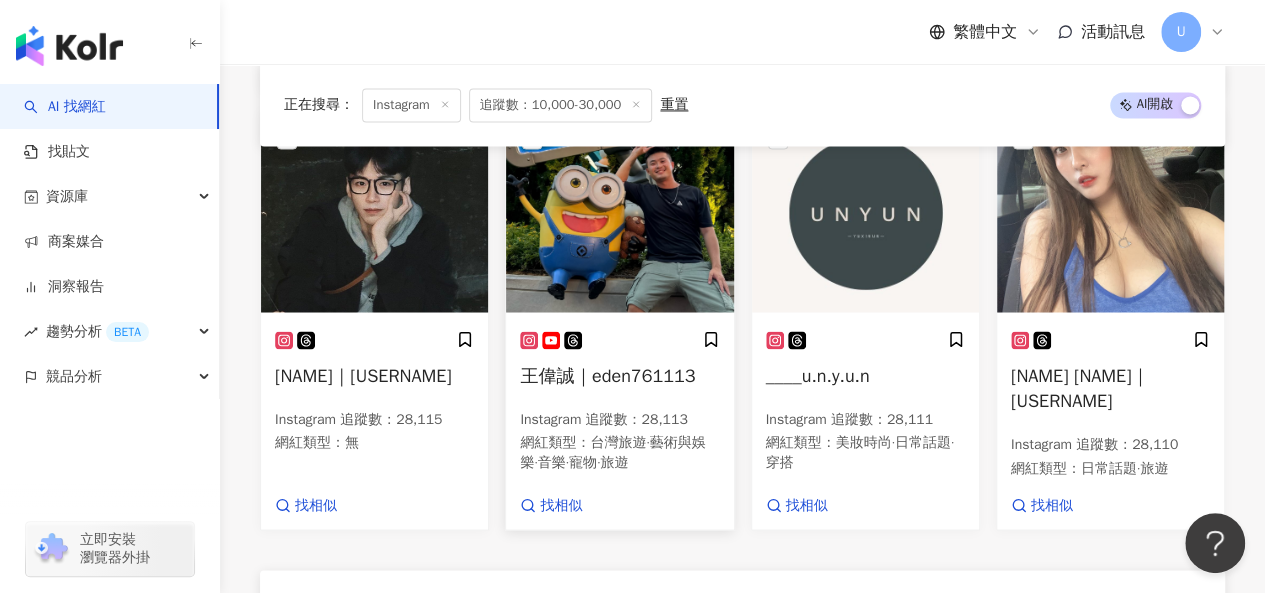 click at bounding box center [619, 212] 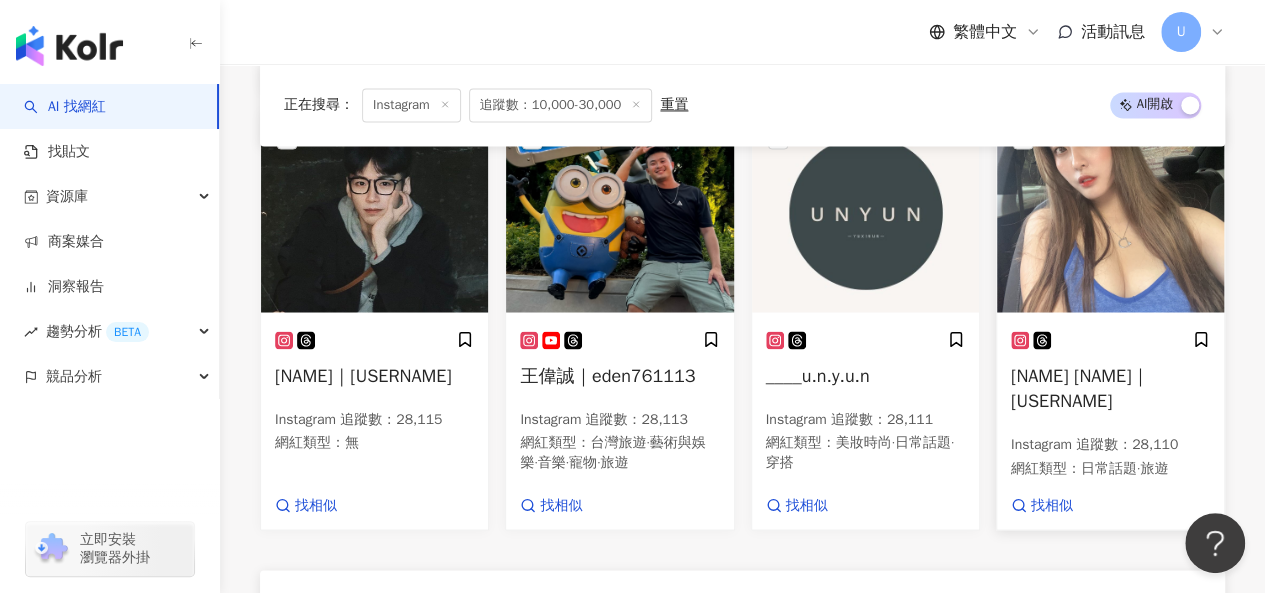 click at bounding box center (1110, 212) 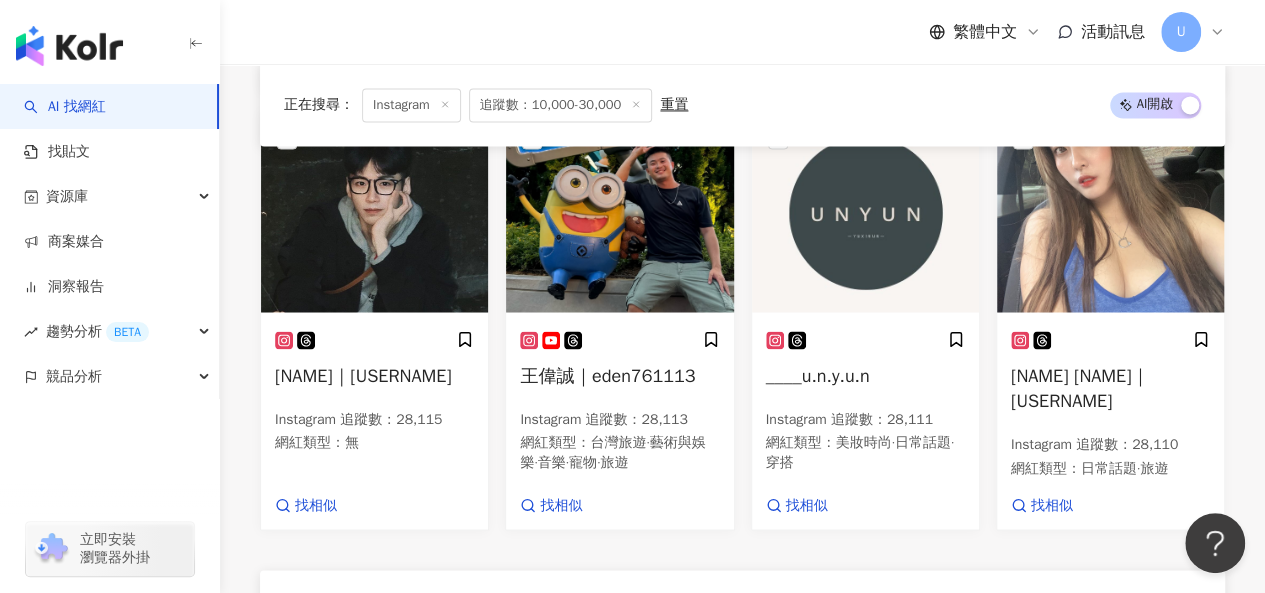 scroll, scrollTop: 1830, scrollLeft: 0, axis: vertical 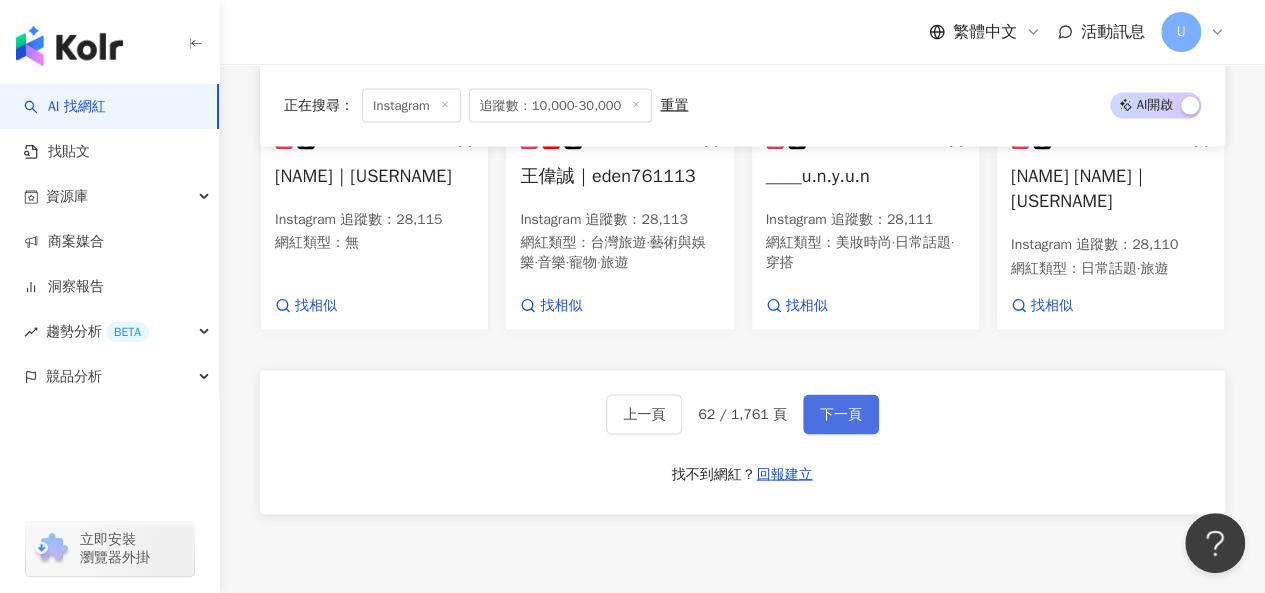 click on "下一頁" at bounding box center [841, 414] 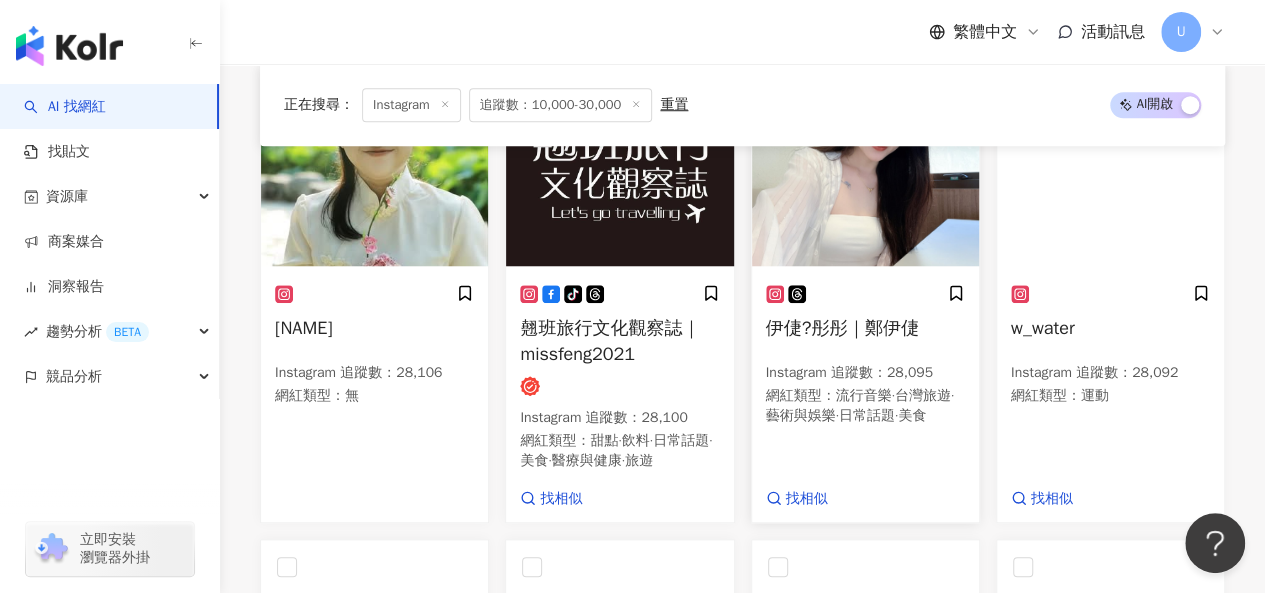 scroll, scrollTop: 789, scrollLeft: 0, axis: vertical 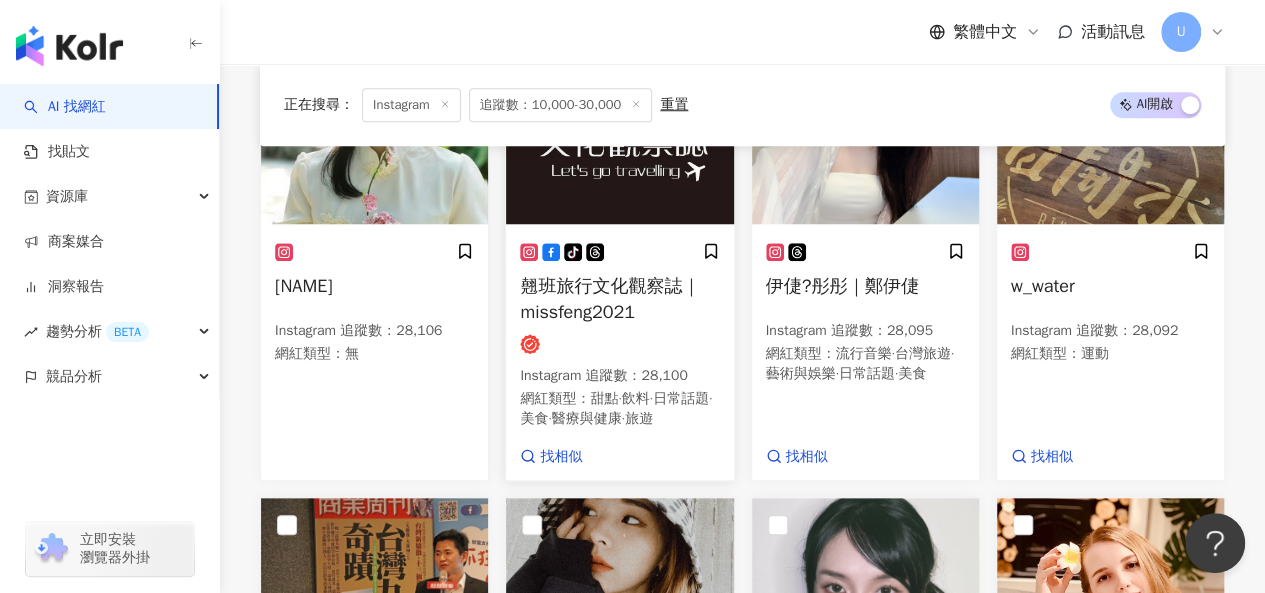 click at bounding box center [619, 124] 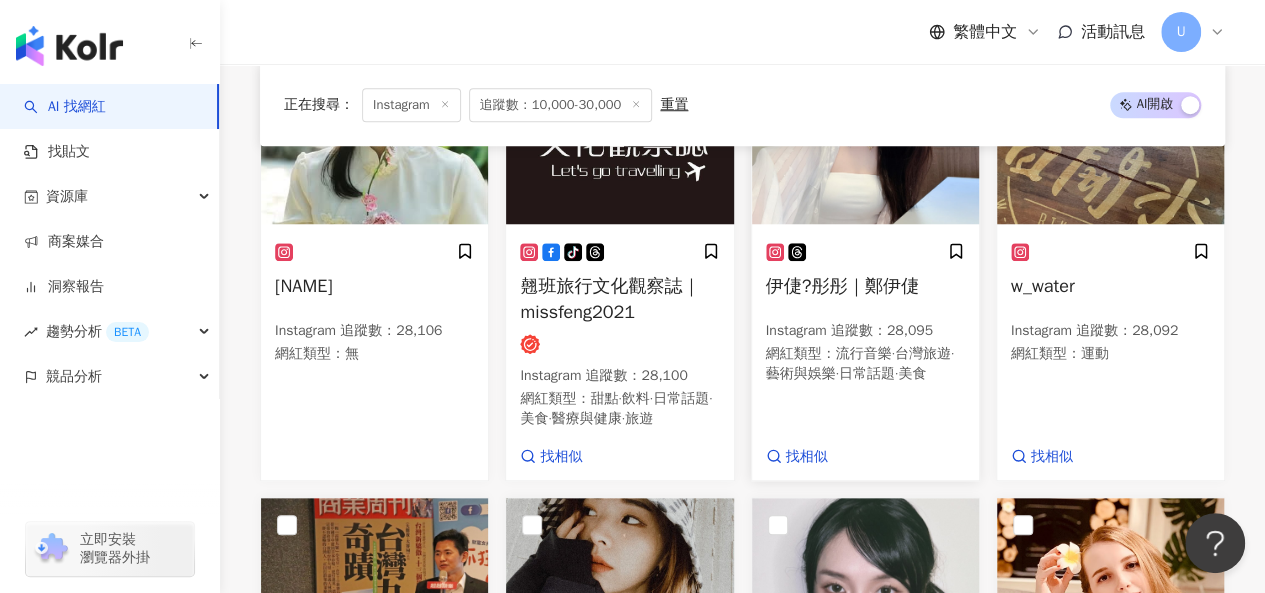 click at bounding box center (865, 124) 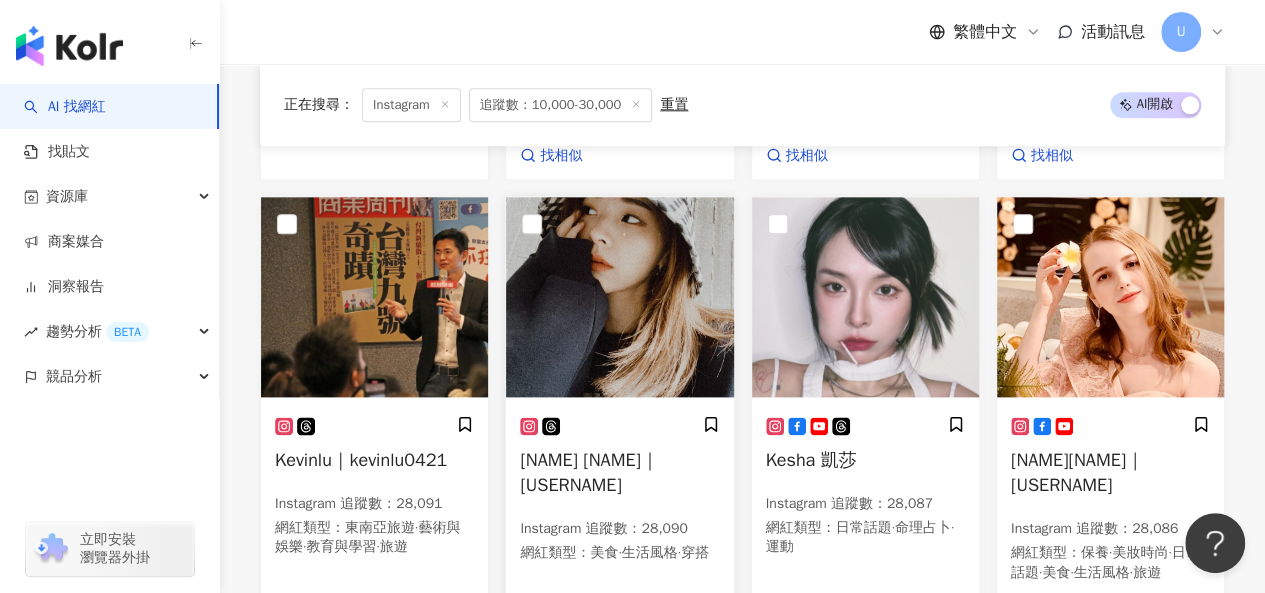 scroll, scrollTop: 1189, scrollLeft: 0, axis: vertical 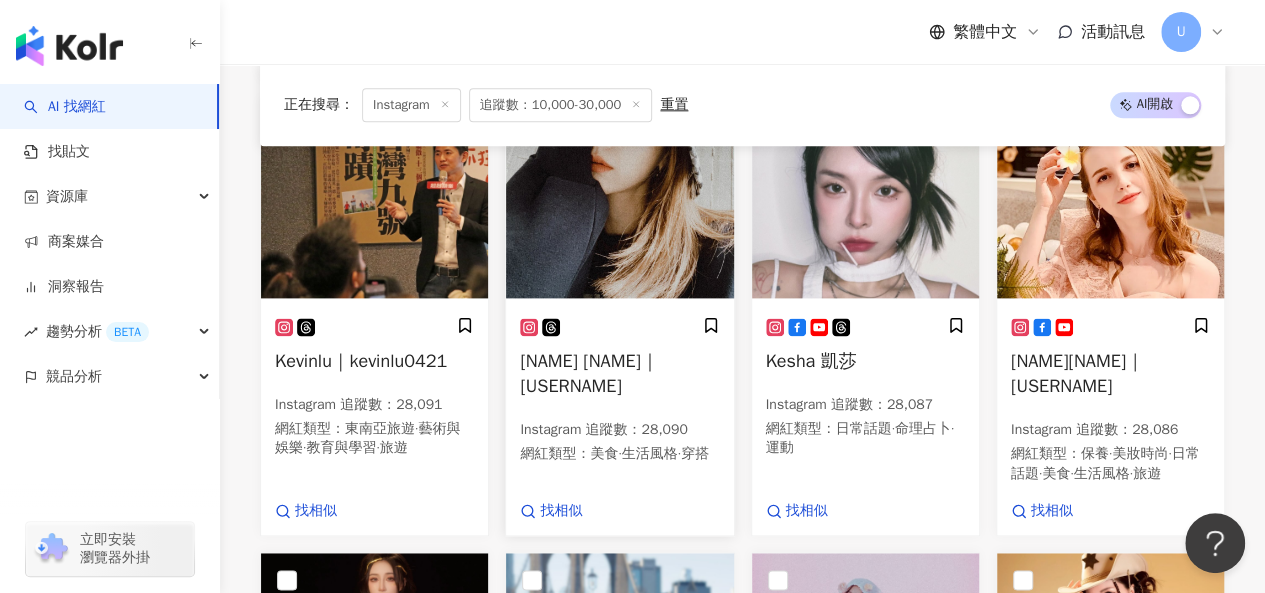 click at bounding box center (619, 198) 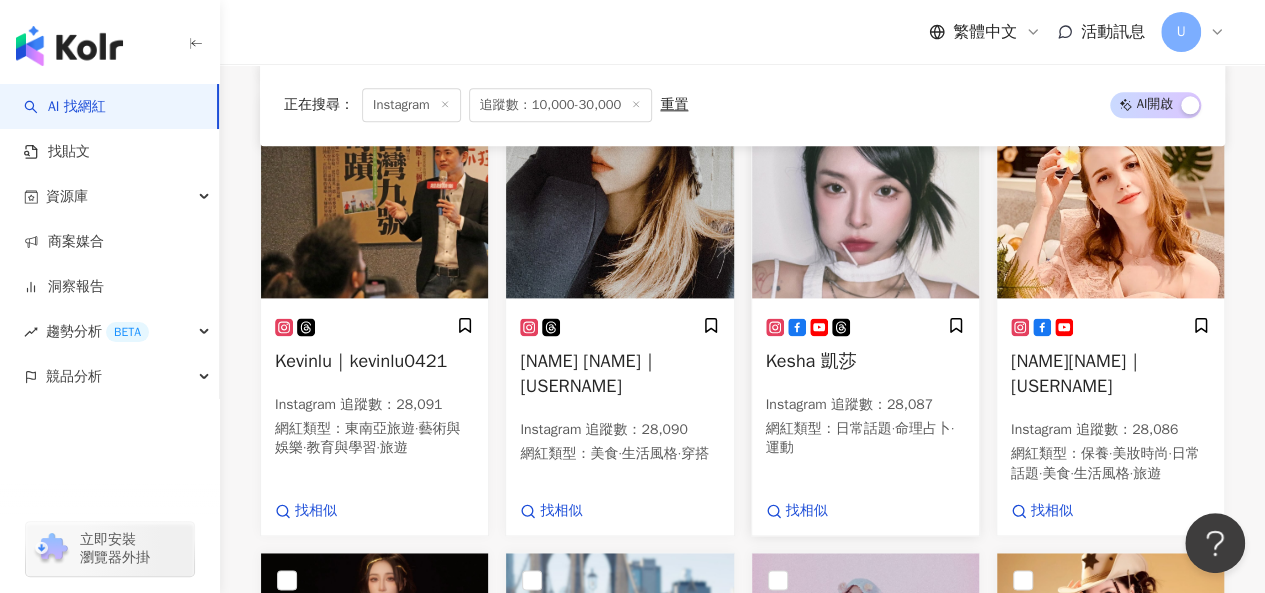 click at bounding box center [865, 198] 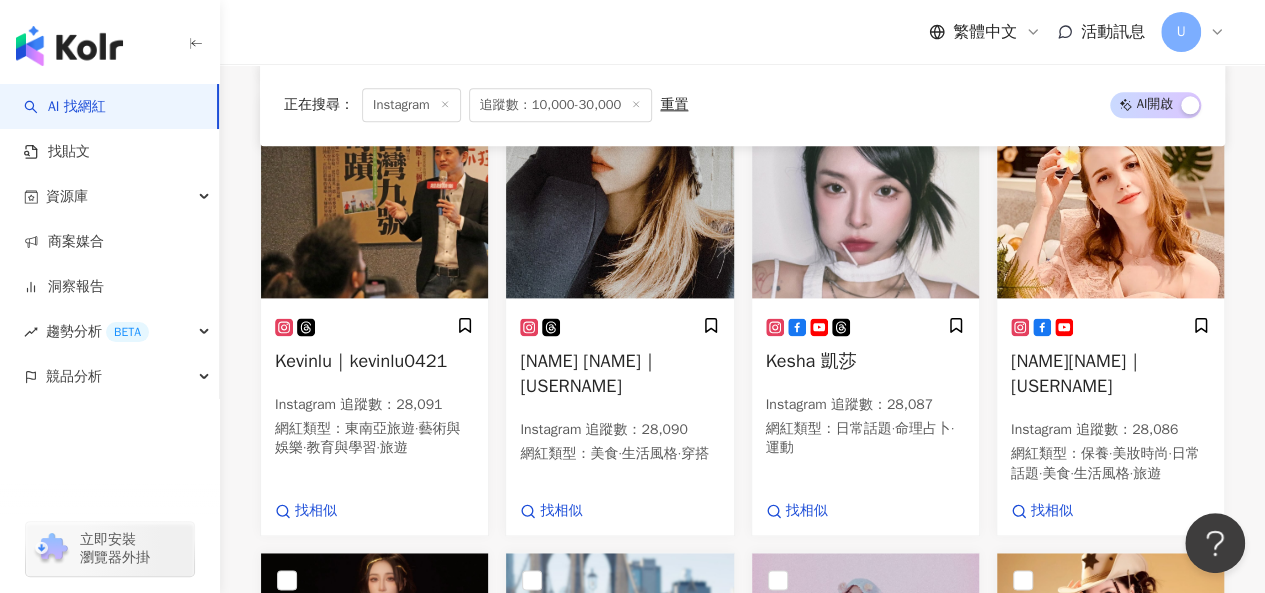 click at bounding box center (1110, 198) 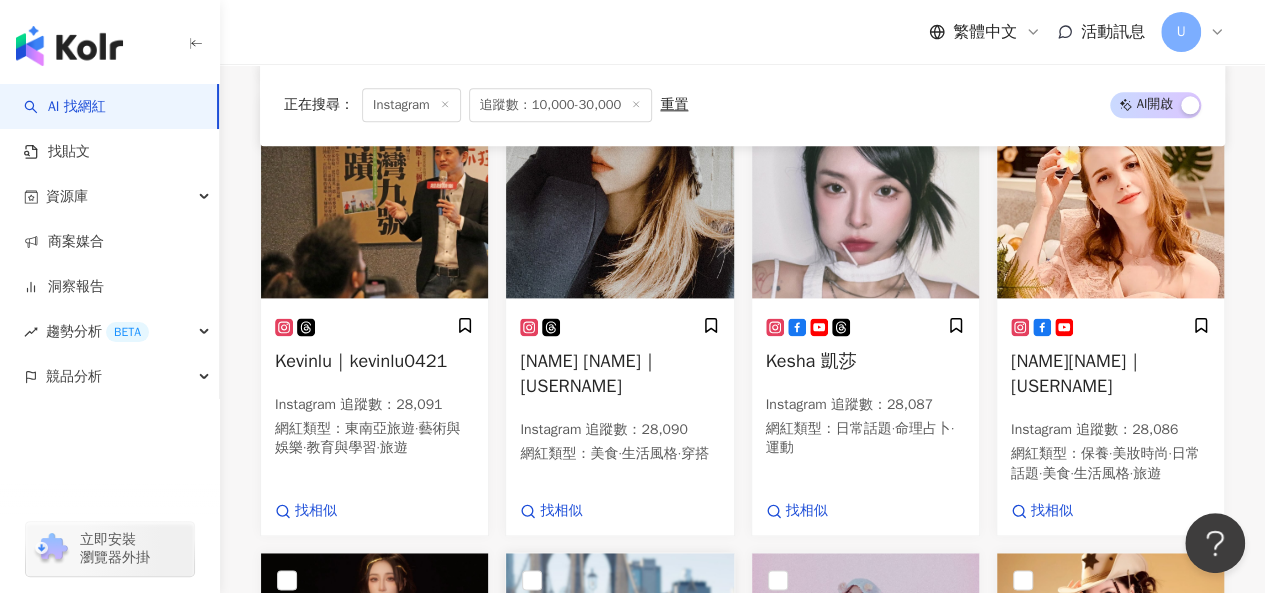 scroll, scrollTop: 1589, scrollLeft: 0, axis: vertical 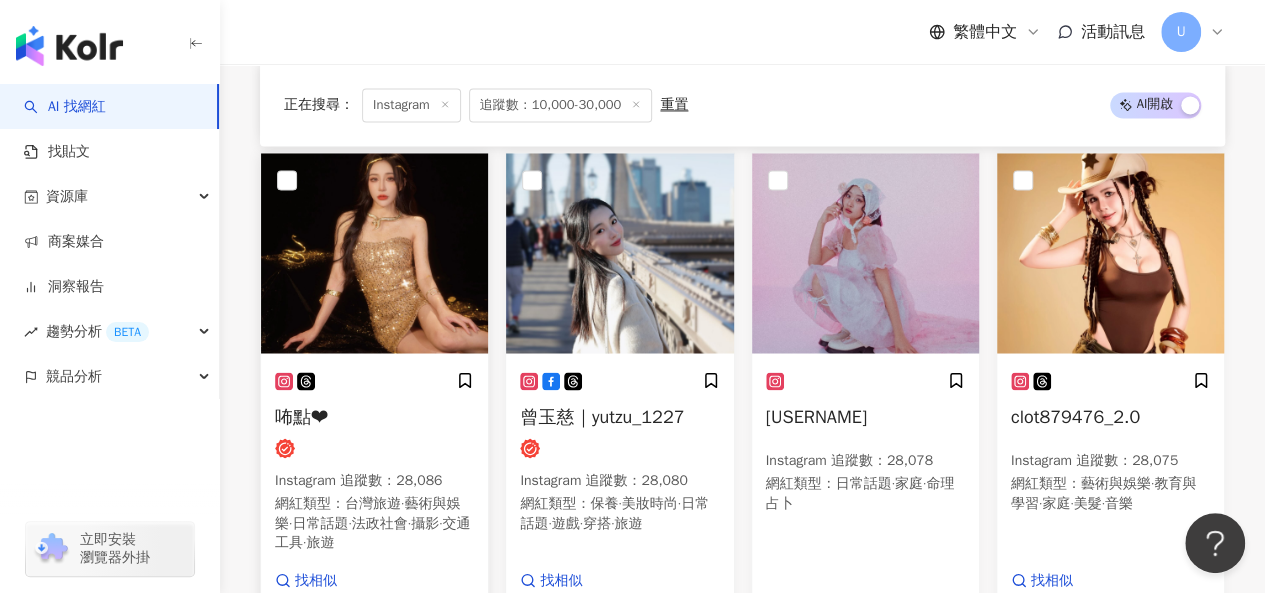 click at bounding box center [374, 253] 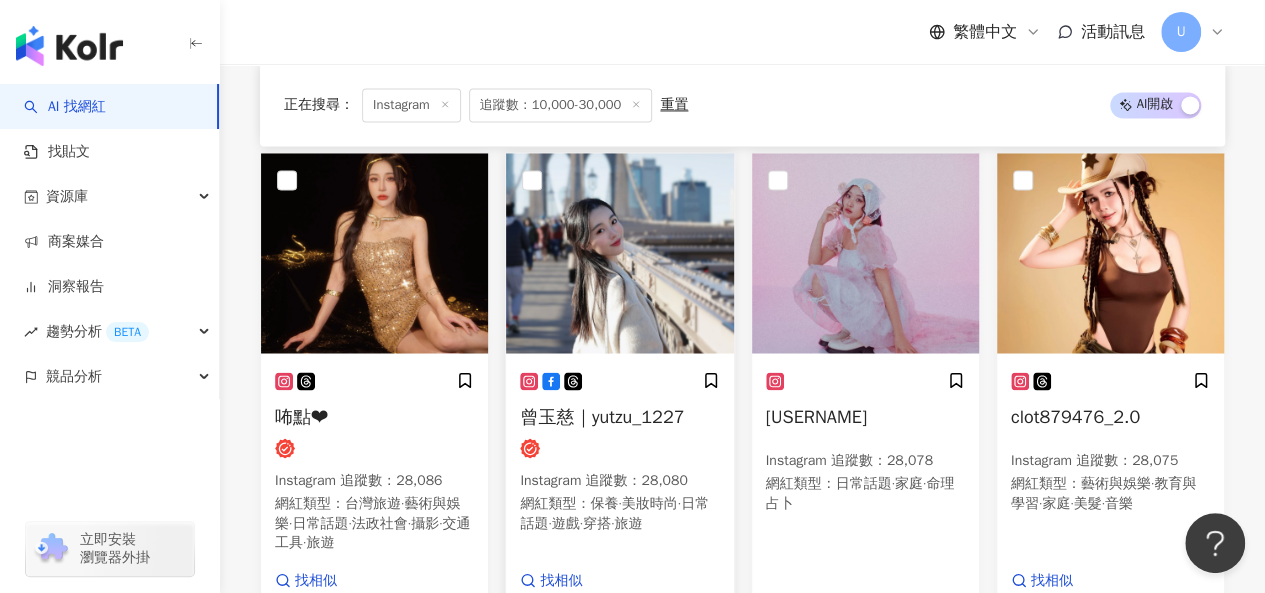 click at bounding box center (619, 253) 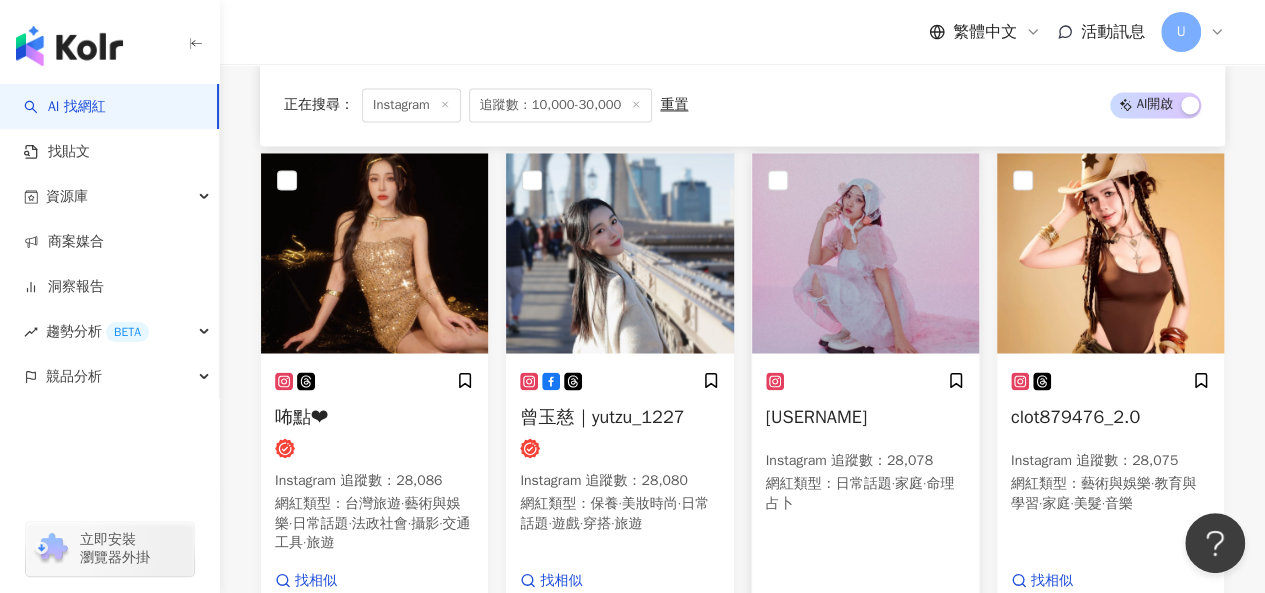 click at bounding box center [865, 253] 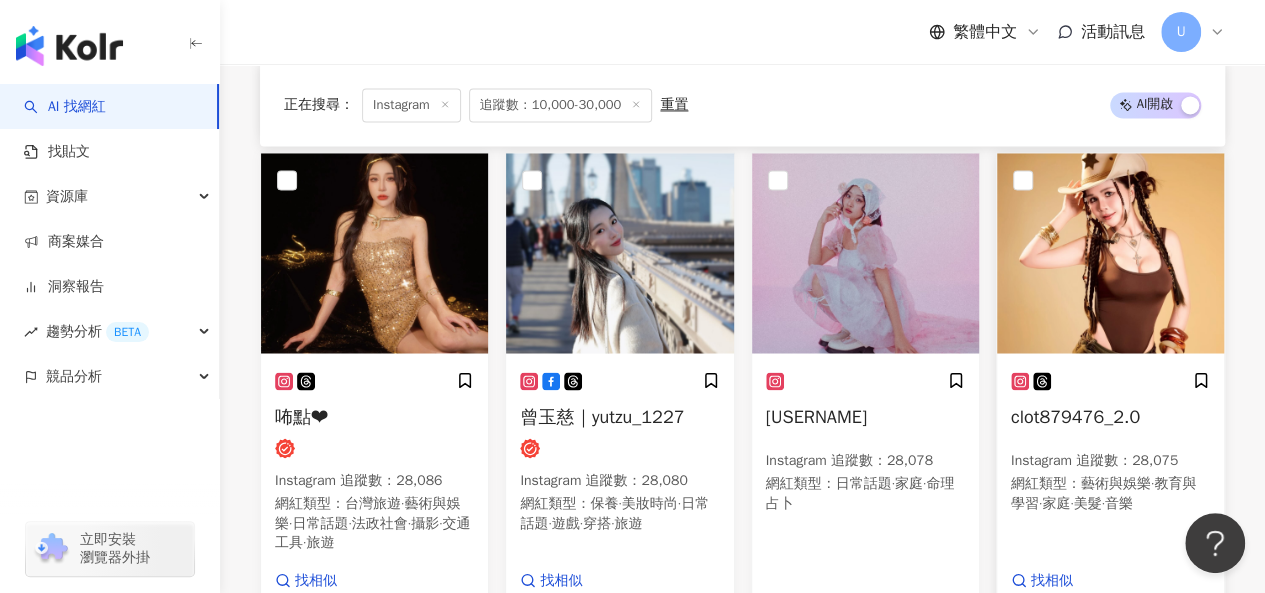 click at bounding box center [1110, 253] 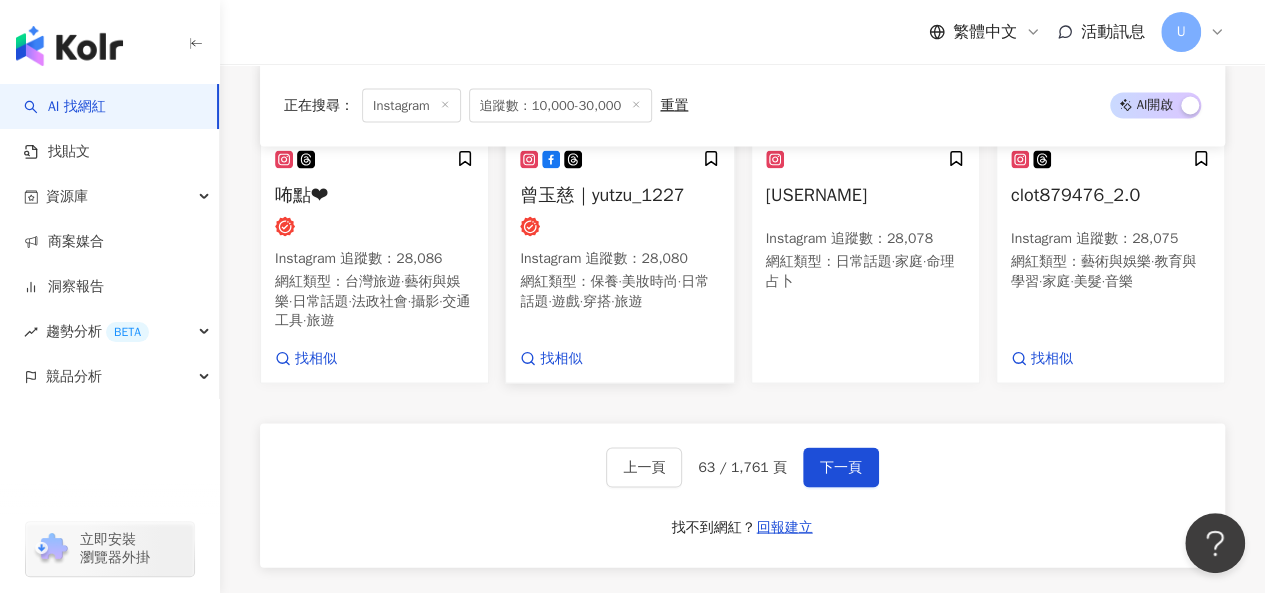 scroll, scrollTop: 1889, scrollLeft: 0, axis: vertical 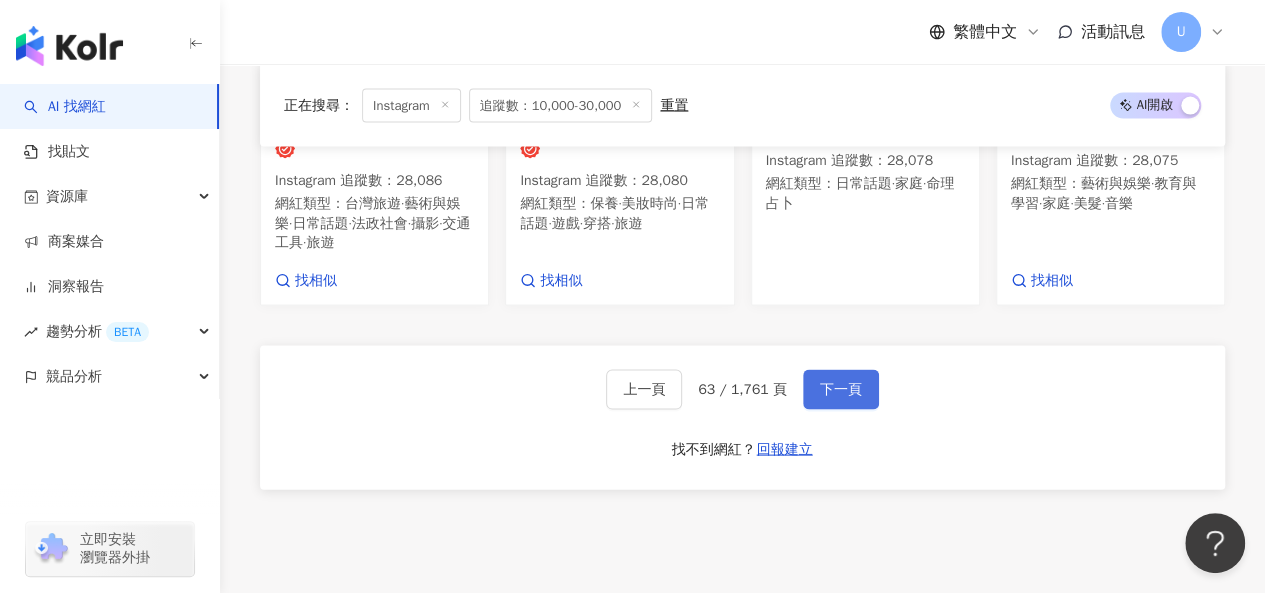 click on "下一頁" at bounding box center [841, 389] 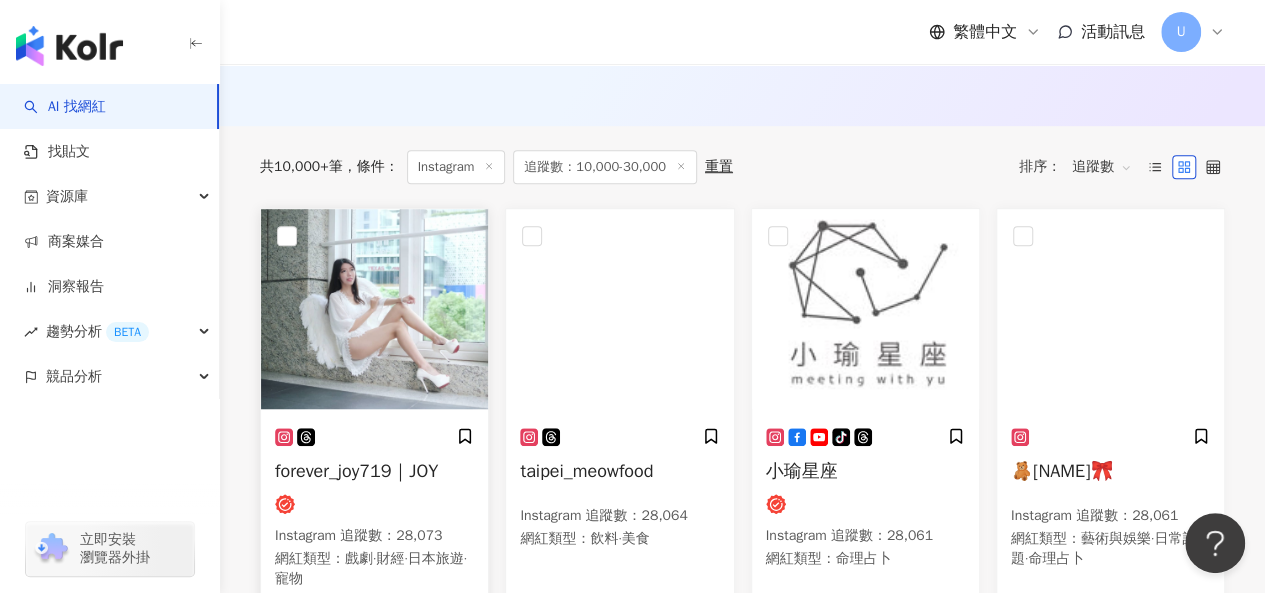 scroll, scrollTop: 704, scrollLeft: 0, axis: vertical 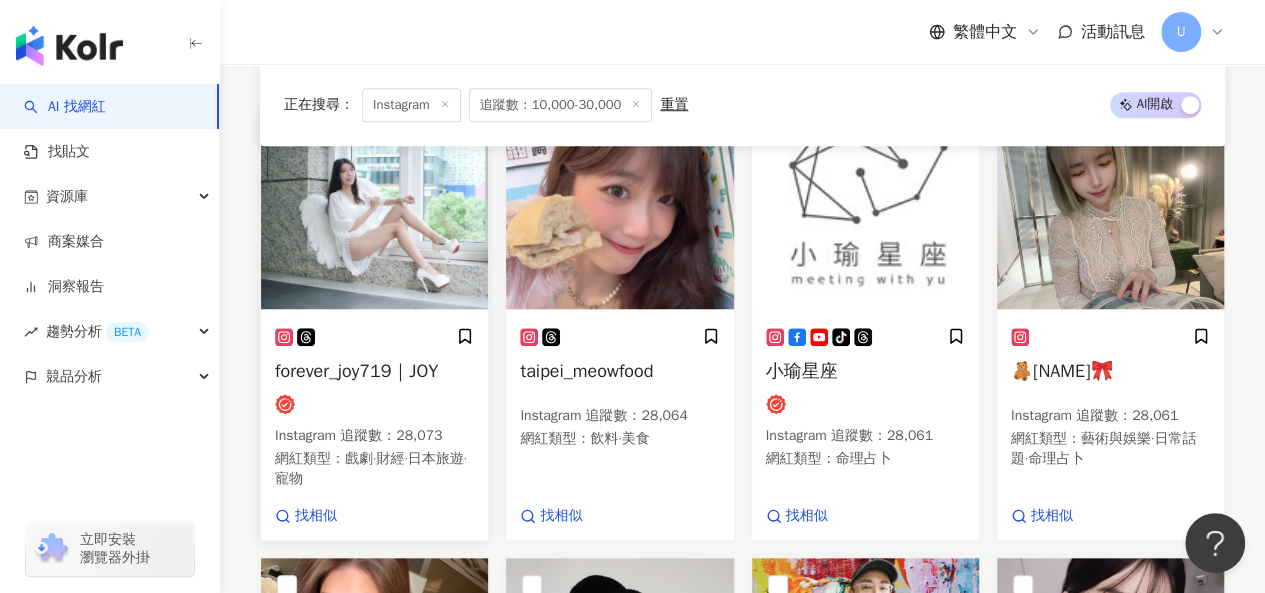 click at bounding box center [374, 209] 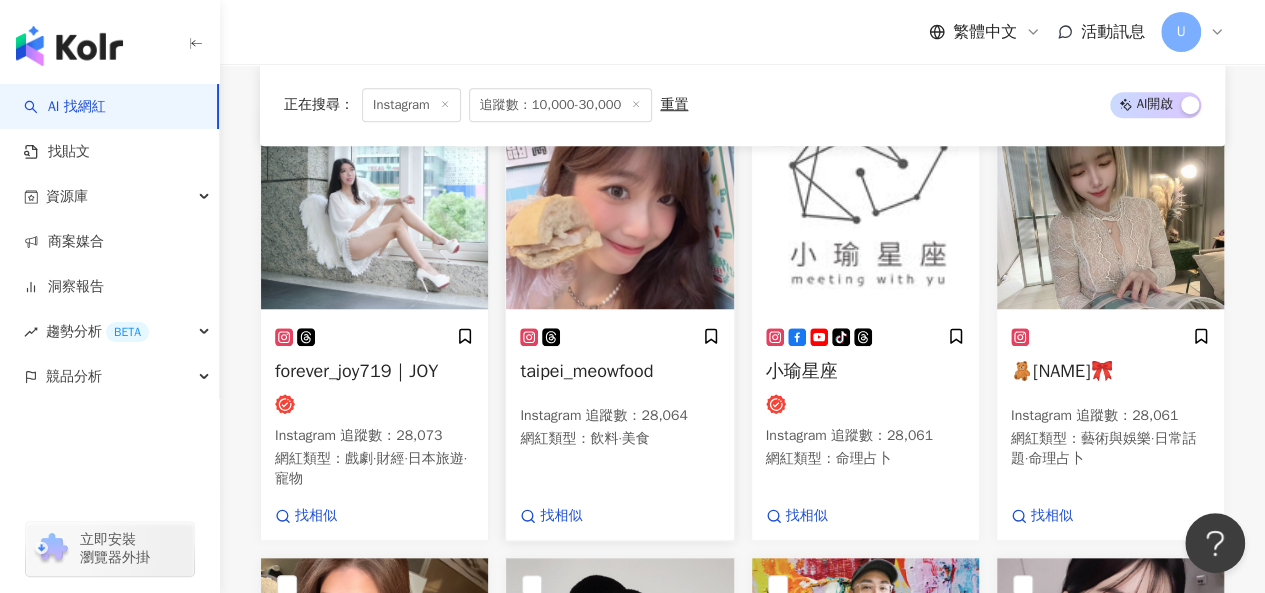 click at bounding box center [619, 209] 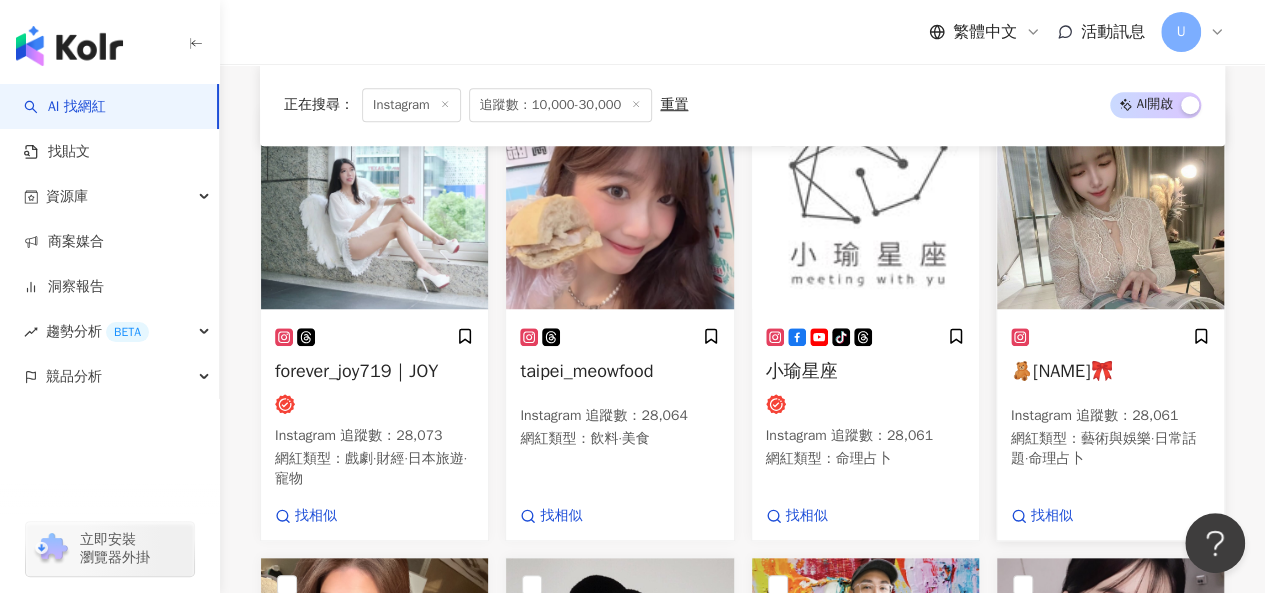 click at bounding box center [1110, 209] 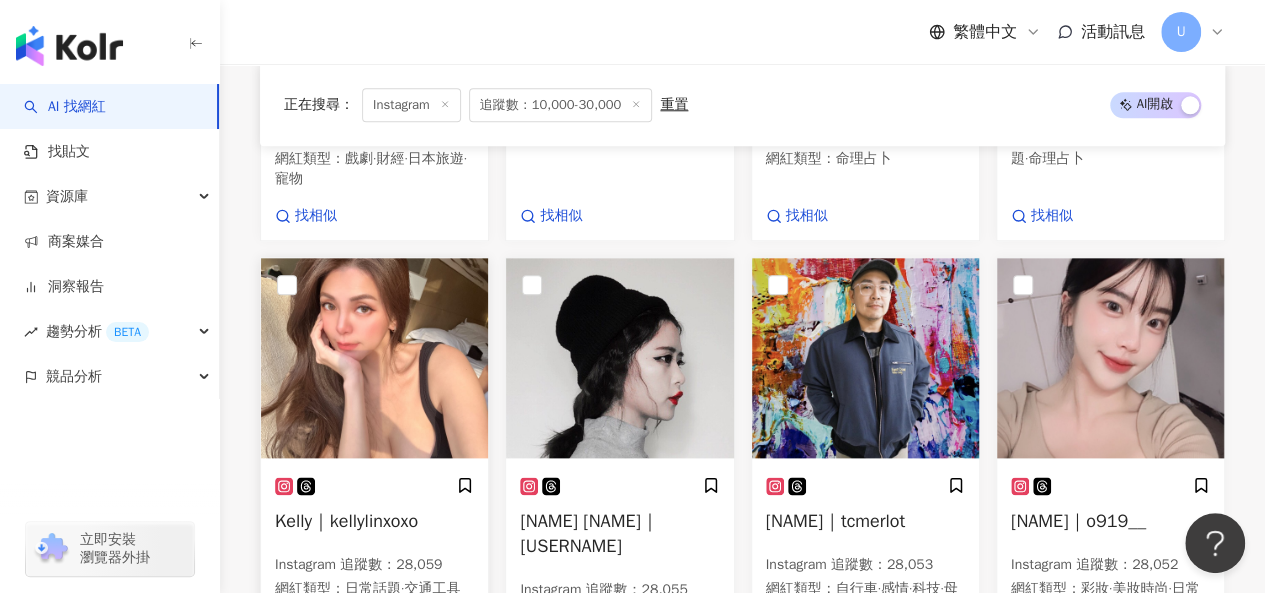scroll, scrollTop: 1104, scrollLeft: 0, axis: vertical 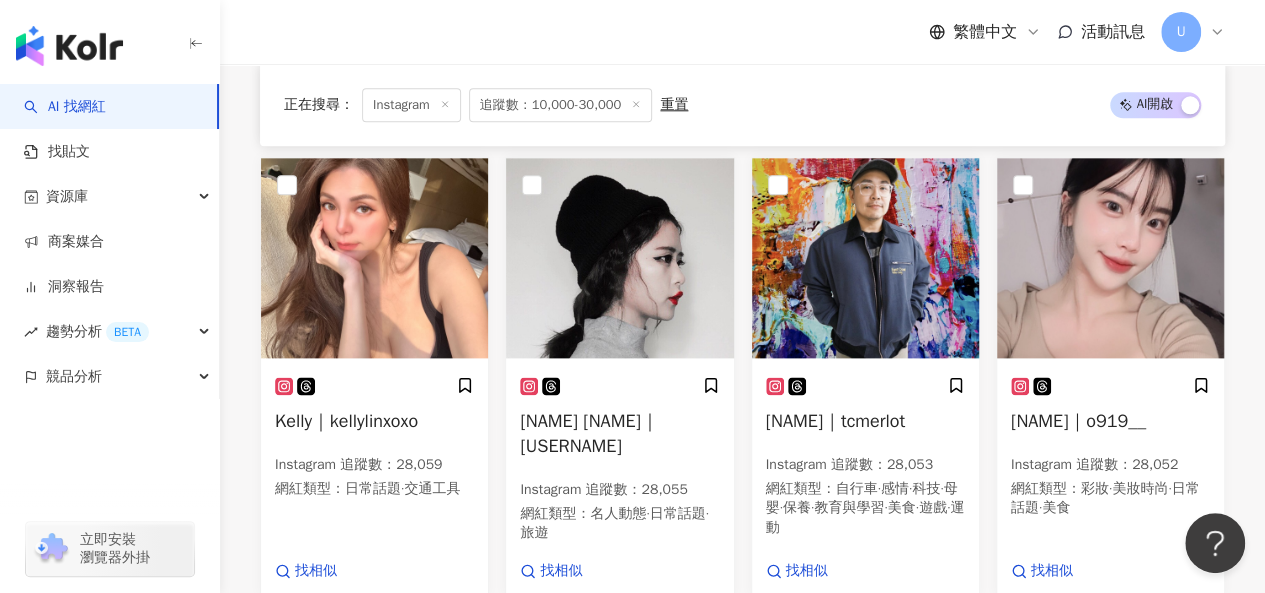 click at bounding box center (374, 258) 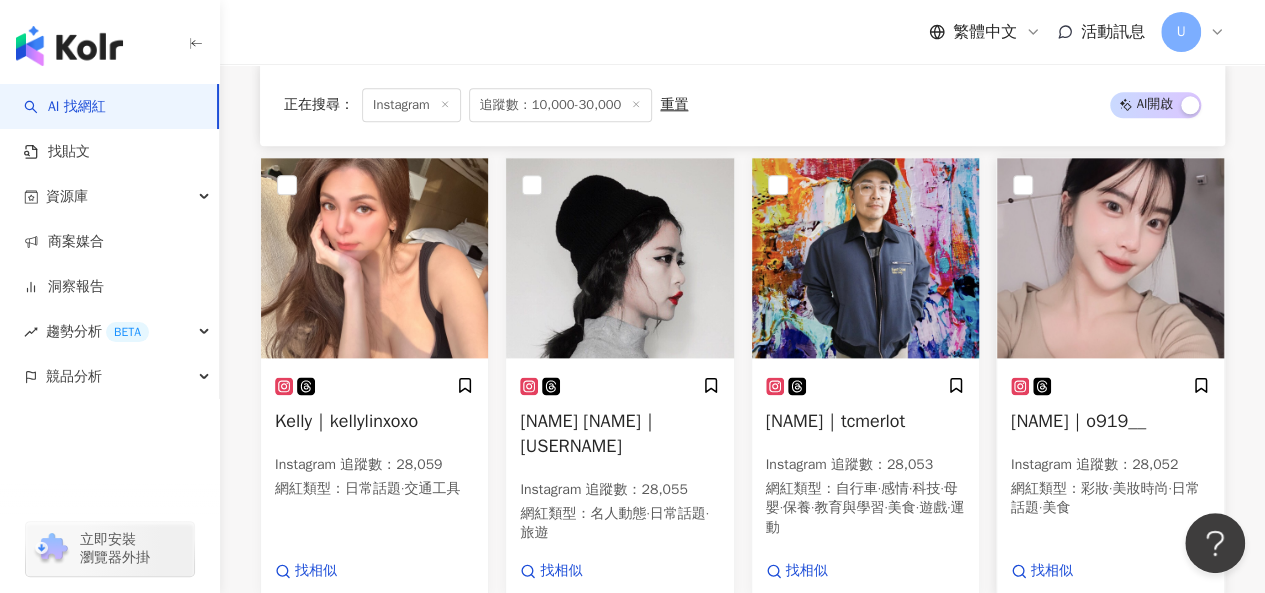 click at bounding box center (1110, 258) 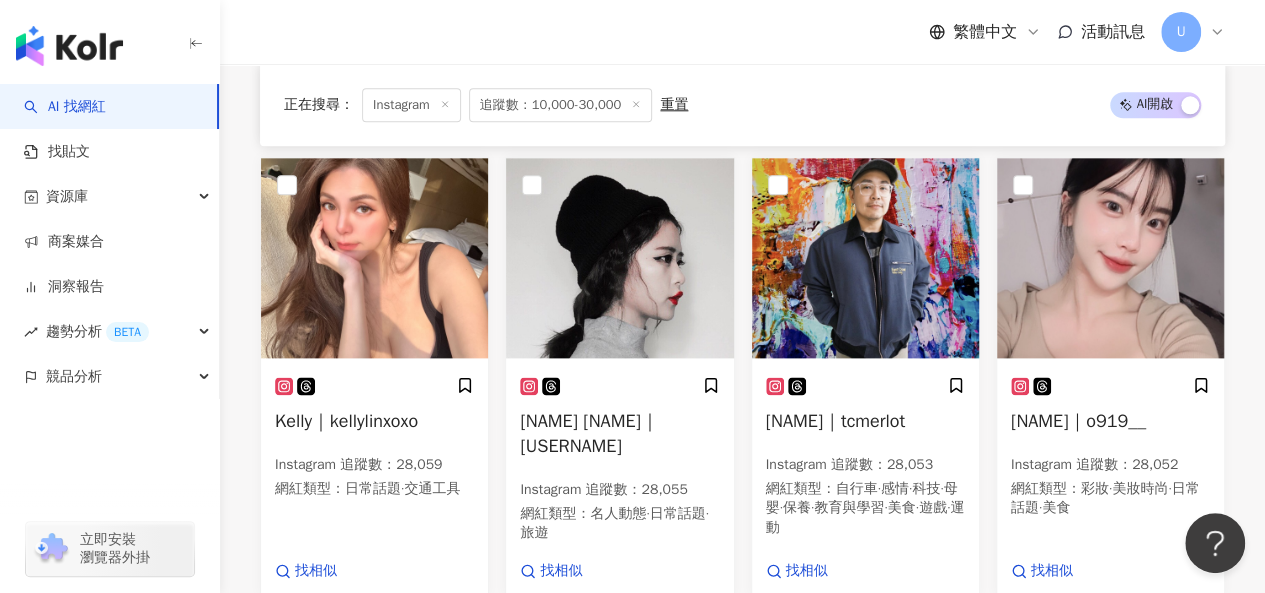 scroll, scrollTop: 1358, scrollLeft: 0, axis: vertical 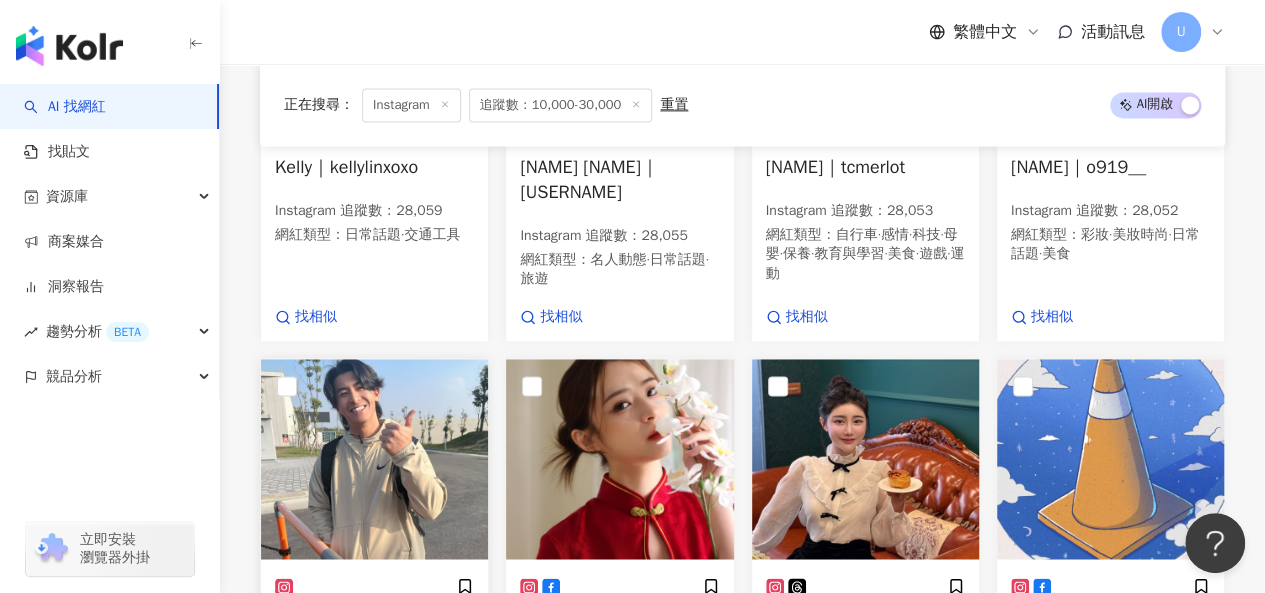 click at bounding box center [374, 459] 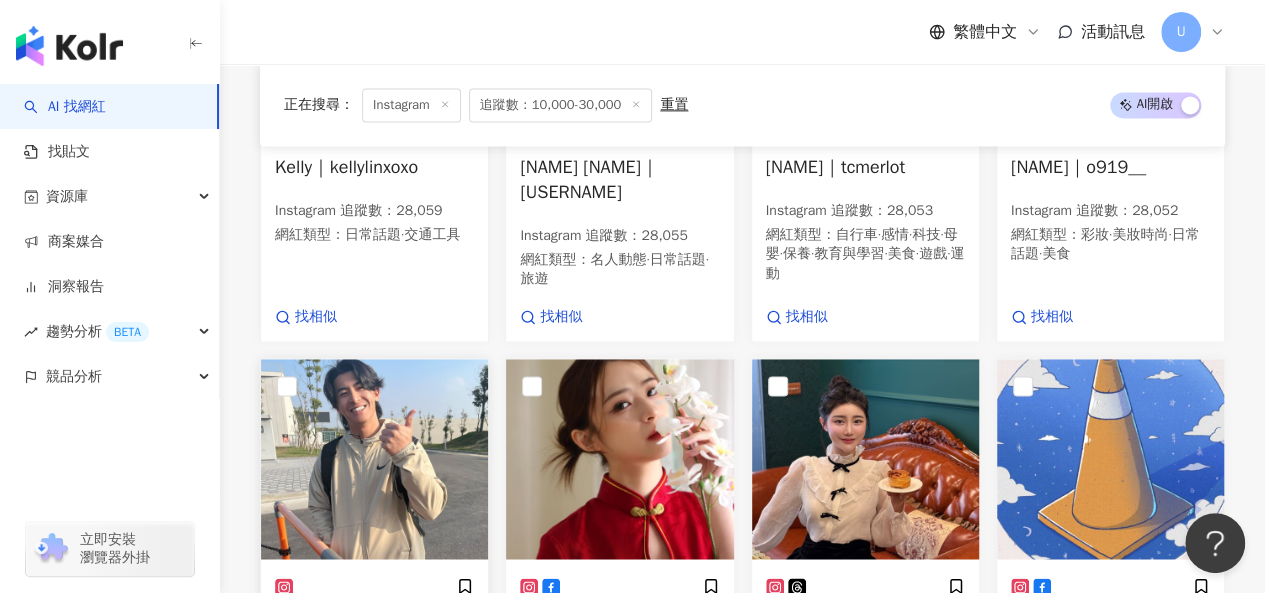 scroll, scrollTop: 1604, scrollLeft: 0, axis: vertical 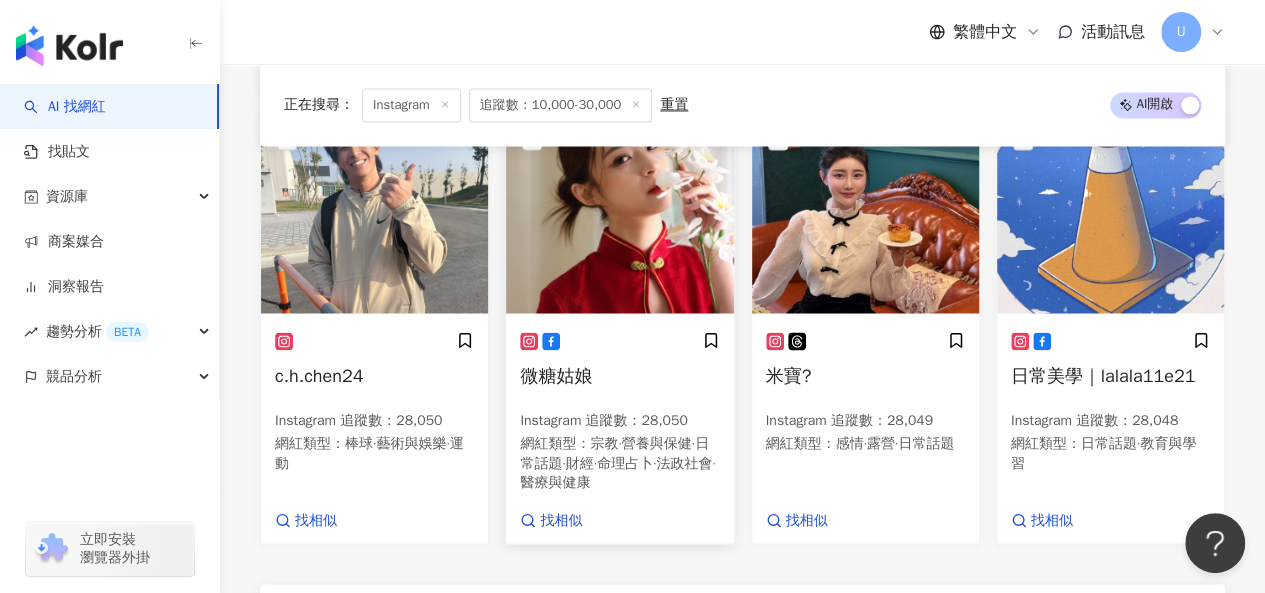 click at bounding box center (619, 213) 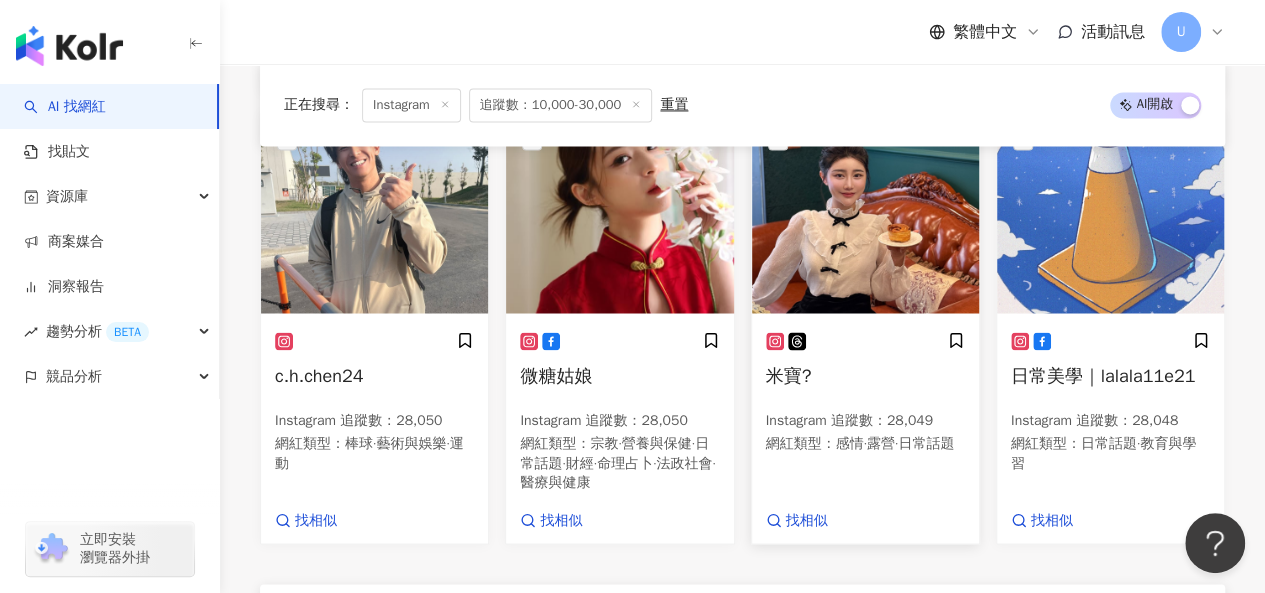 click at bounding box center [865, 213] 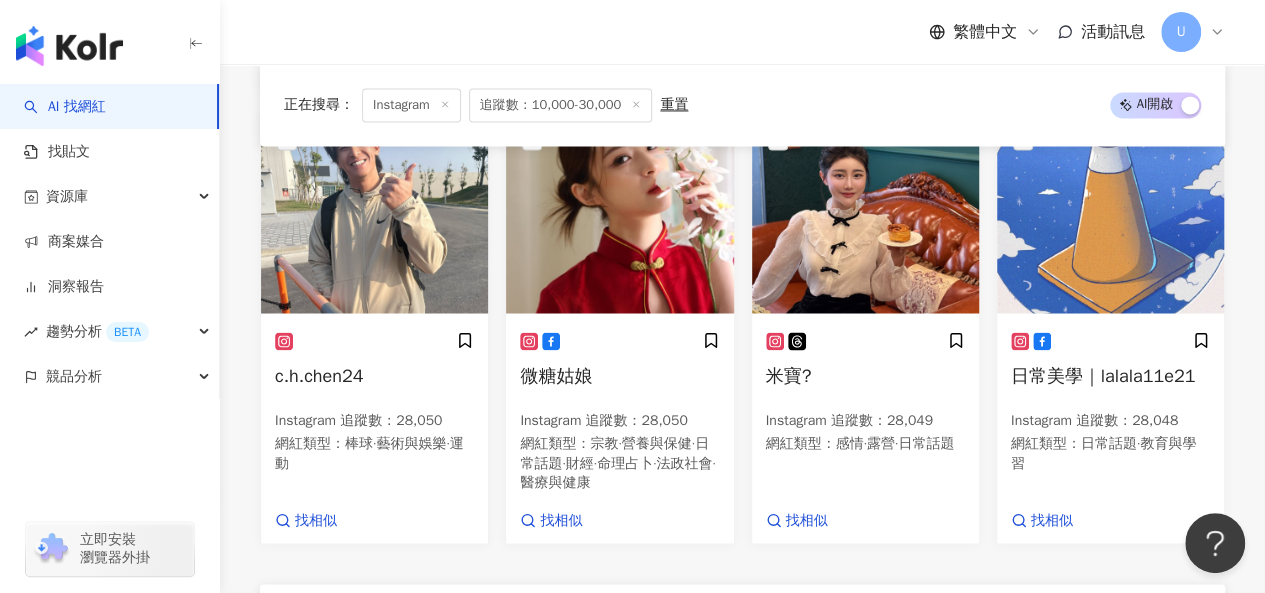 click at bounding box center (1110, 213) 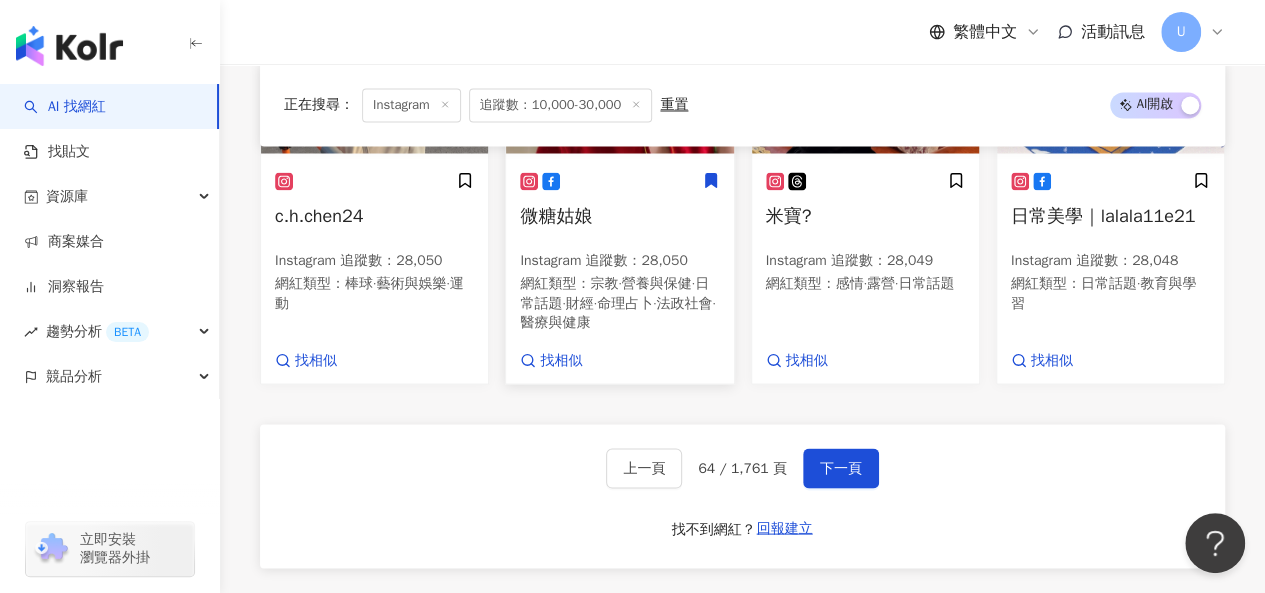 scroll, scrollTop: 1904, scrollLeft: 0, axis: vertical 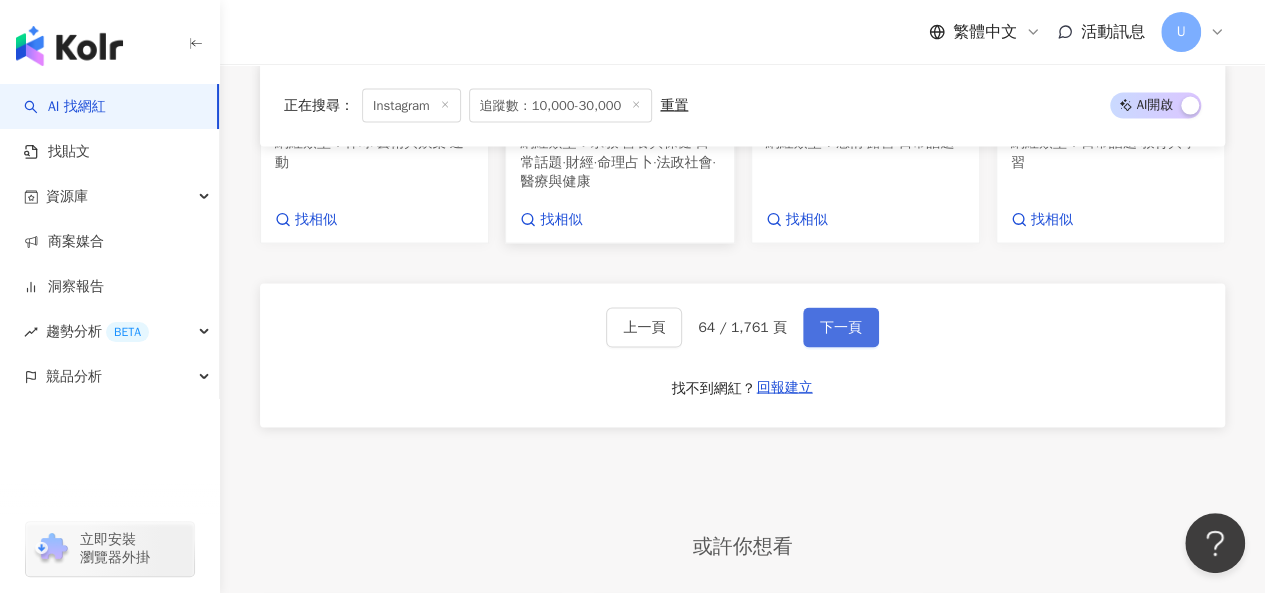 click on "下一頁" at bounding box center (841, 328) 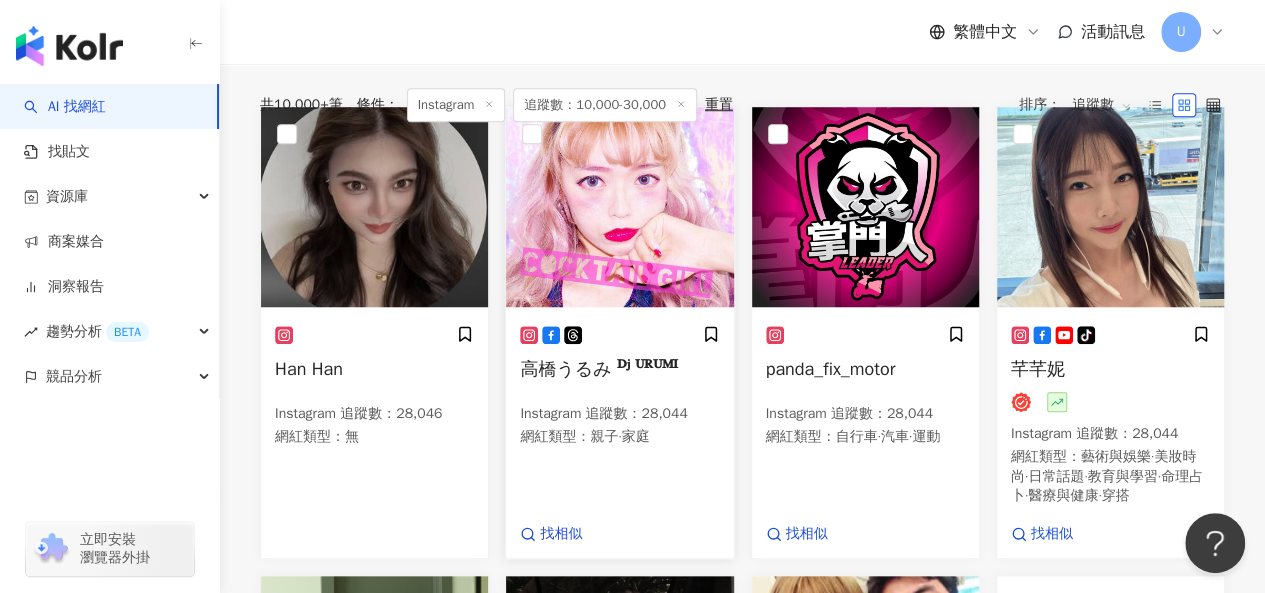scroll, scrollTop: 664, scrollLeft: 0, axis: vertical 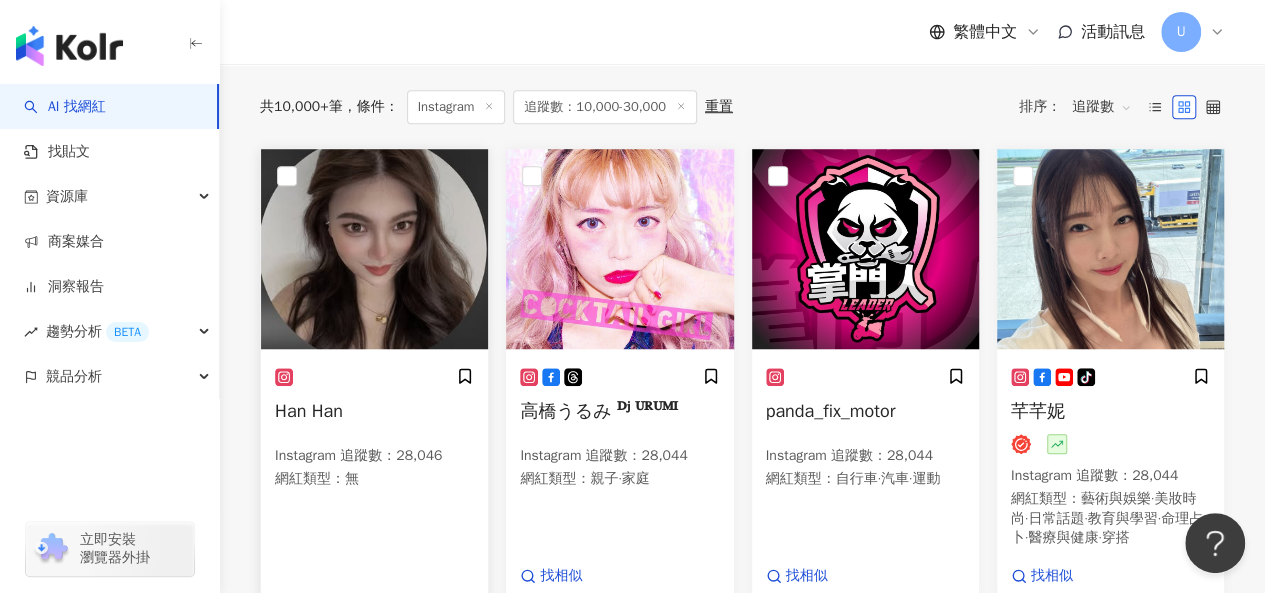 click at bounding box center [374, 249] 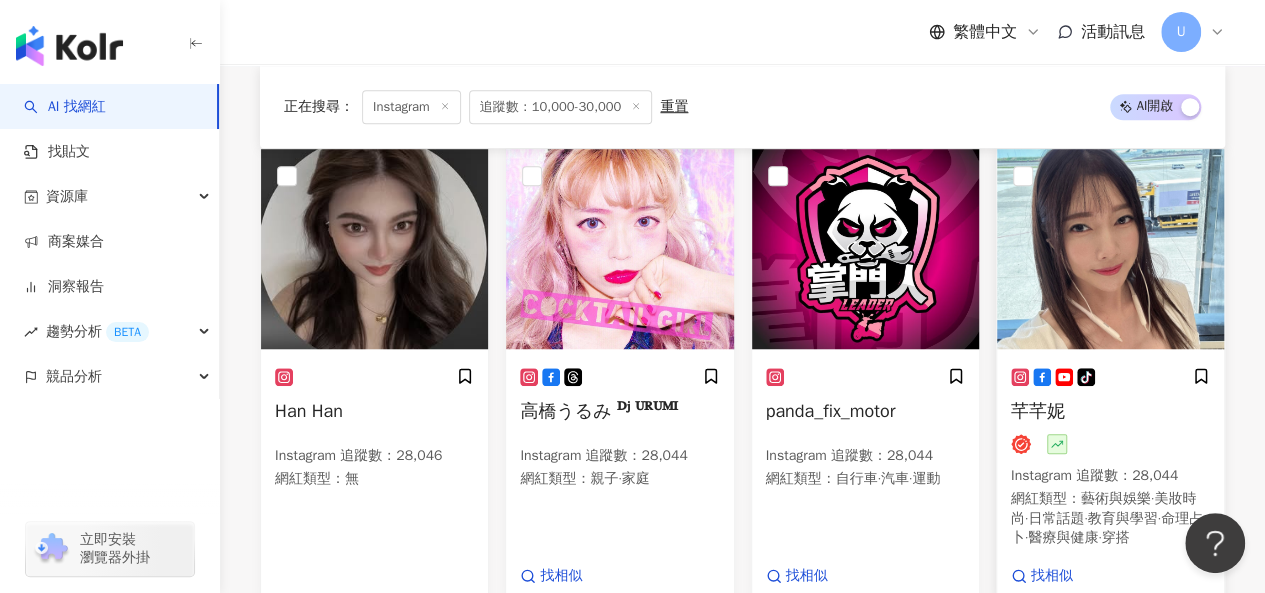 scroll, scrollTop: 764, scrollLeft: 0, axis: vertical 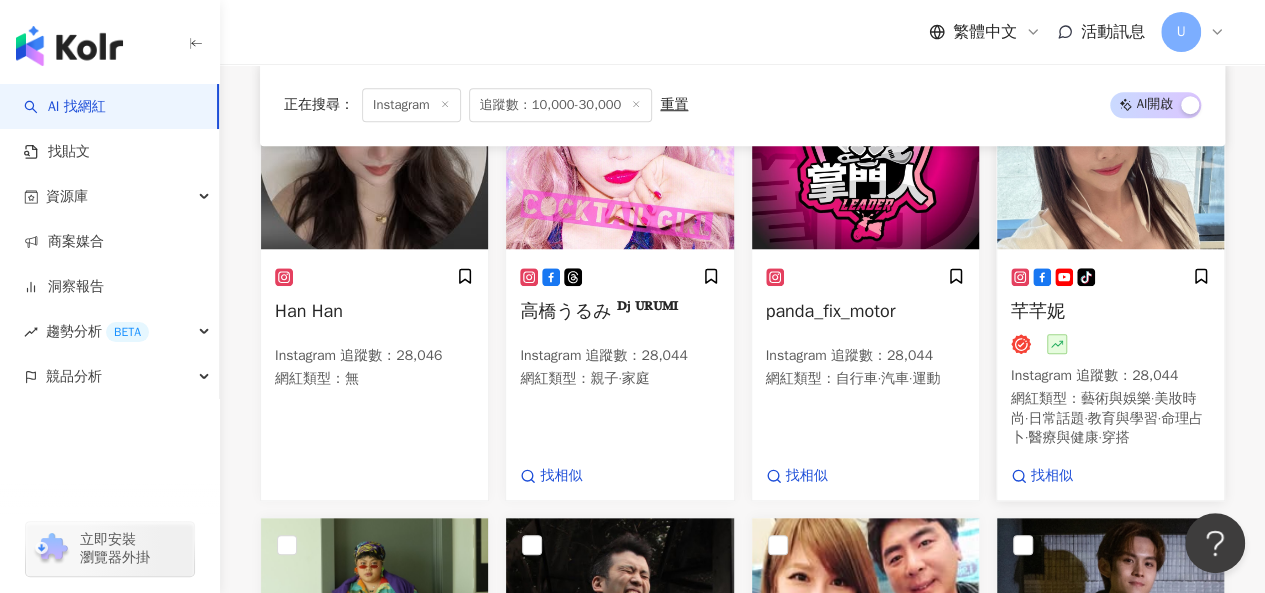 click at bounding box center [1110, 149] 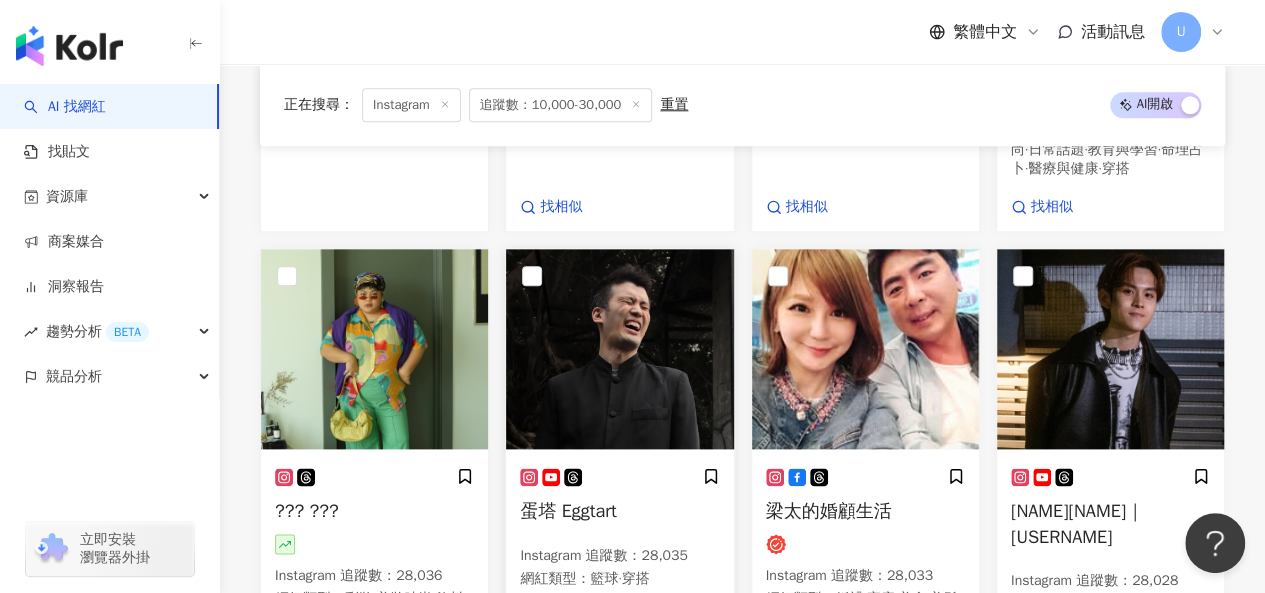 scroll, scrollTop: 1164, scrollLeft: 0, axis: vertical 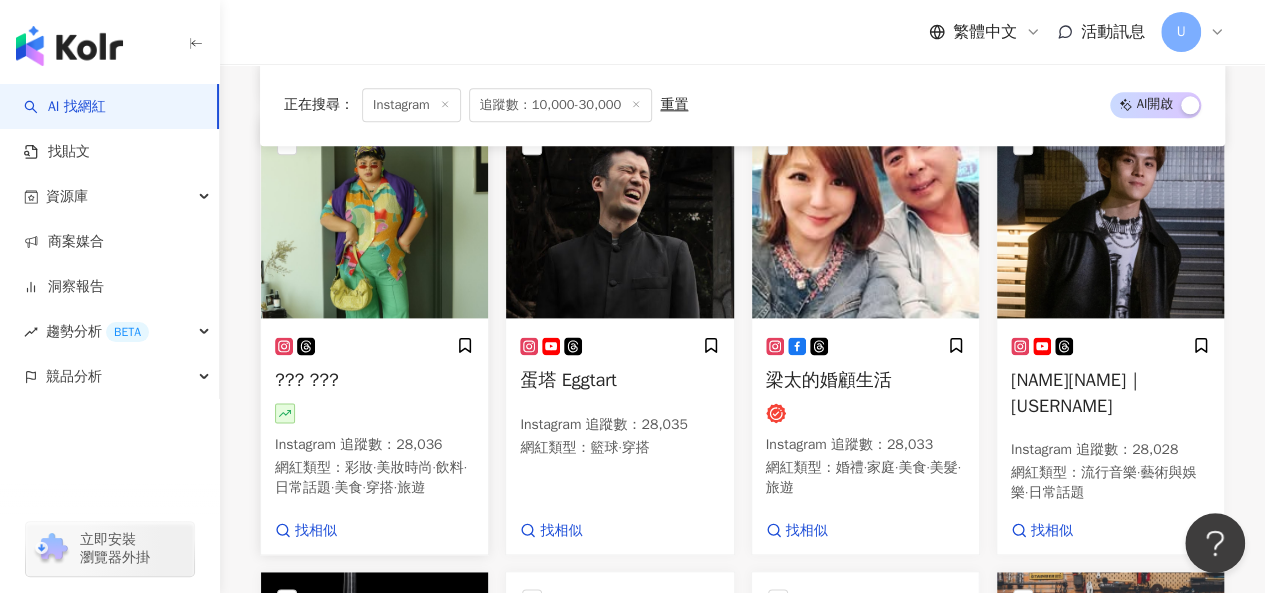 click at bounding box center (374, 218) 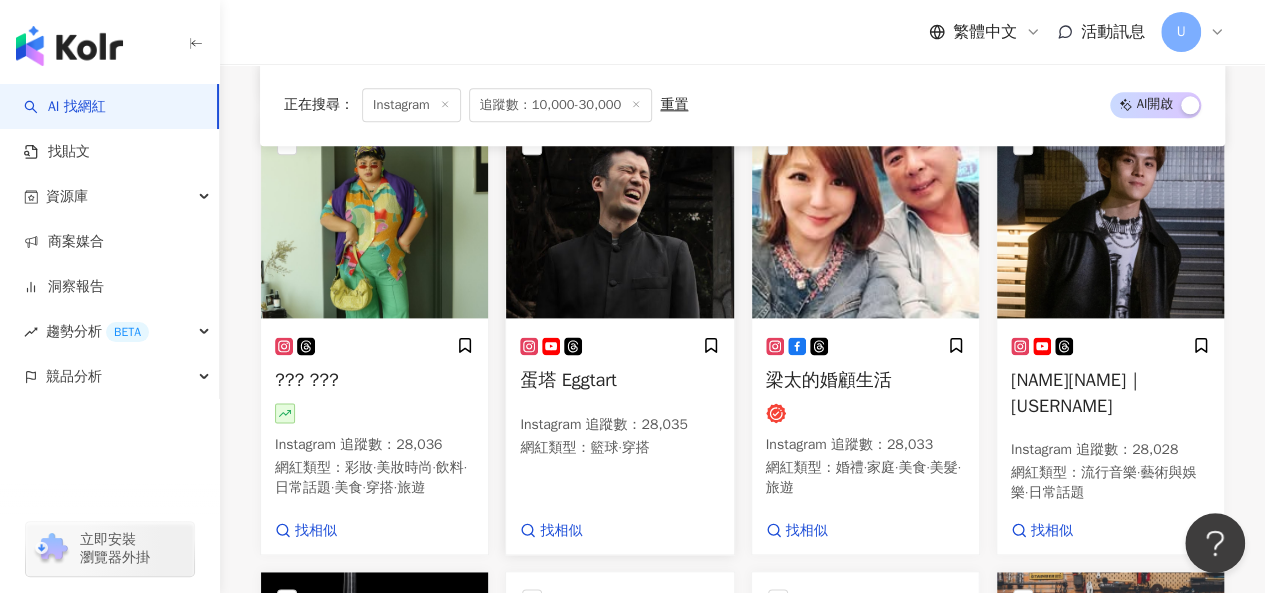 click at bounding box center (619, 218) 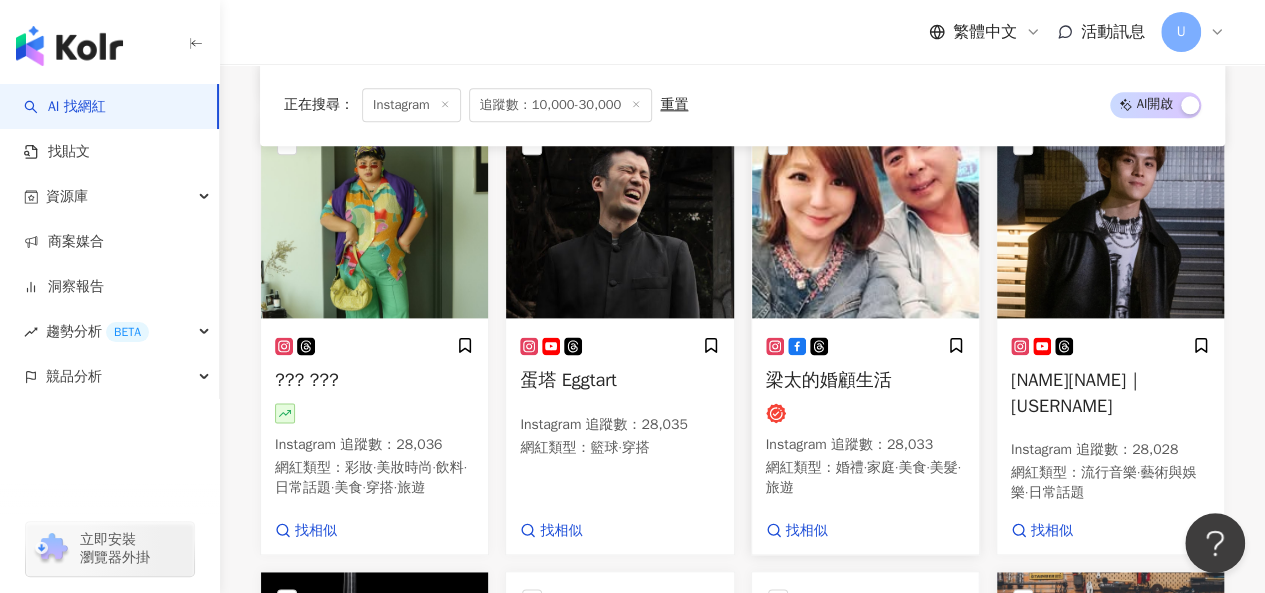 scroll, scrollTop: 1664, scrollLeft: 0, axis: vertical 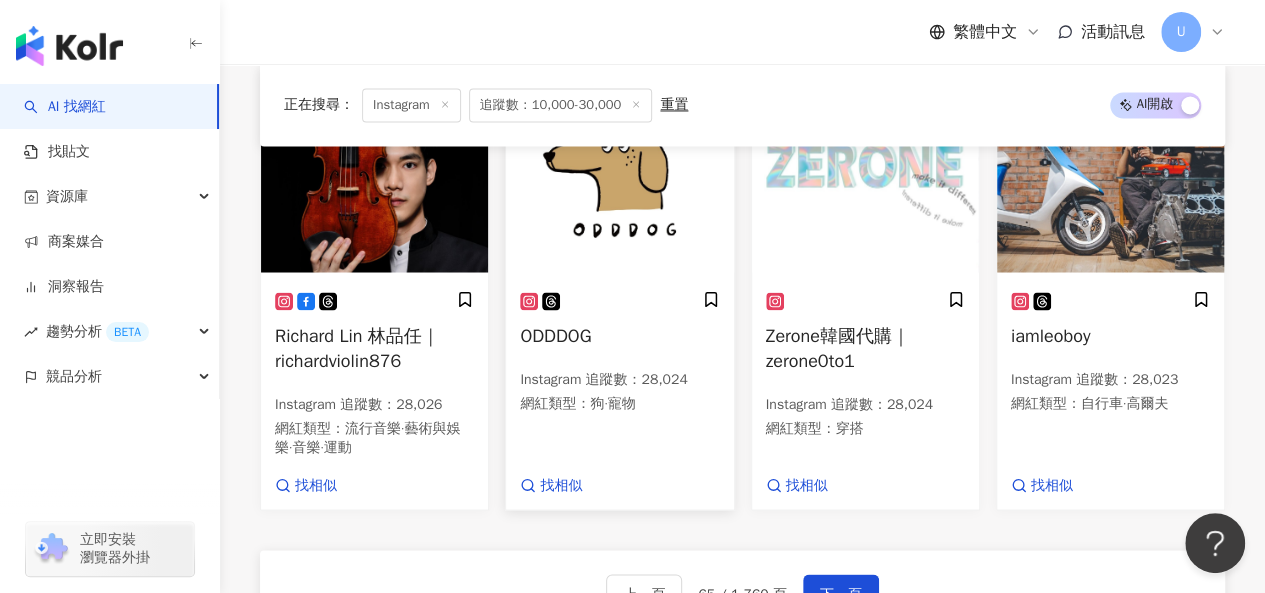 click at bounding box center (619, 172) 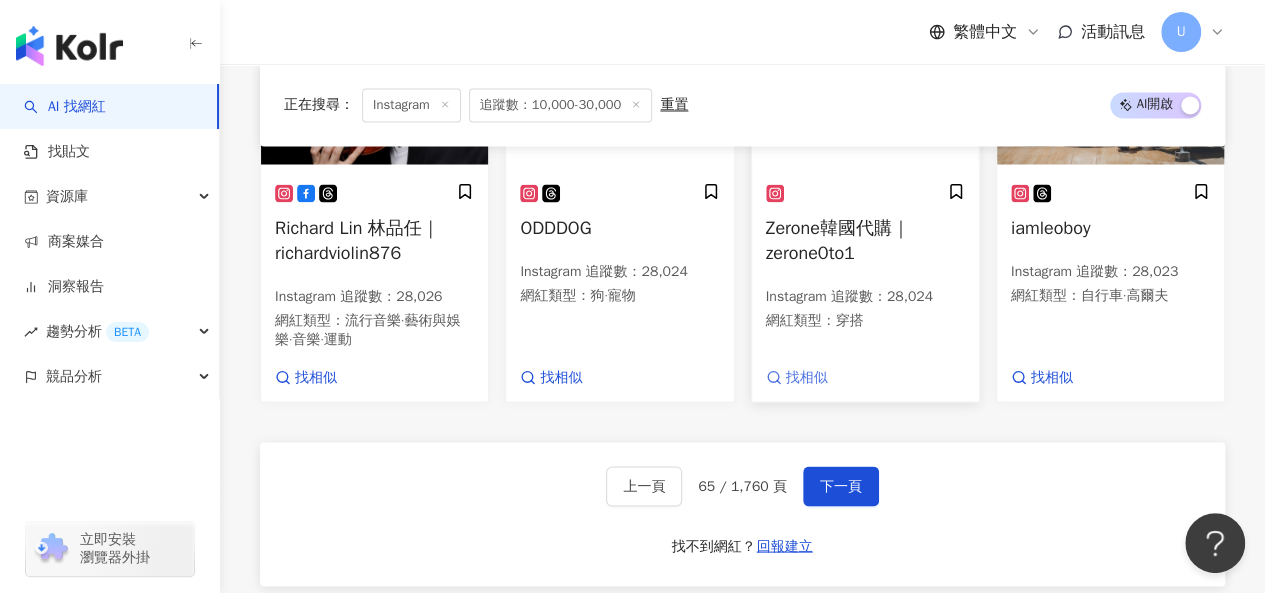 scroll, scrollTop: 1864, scrollLeft: 0, axis: vertical 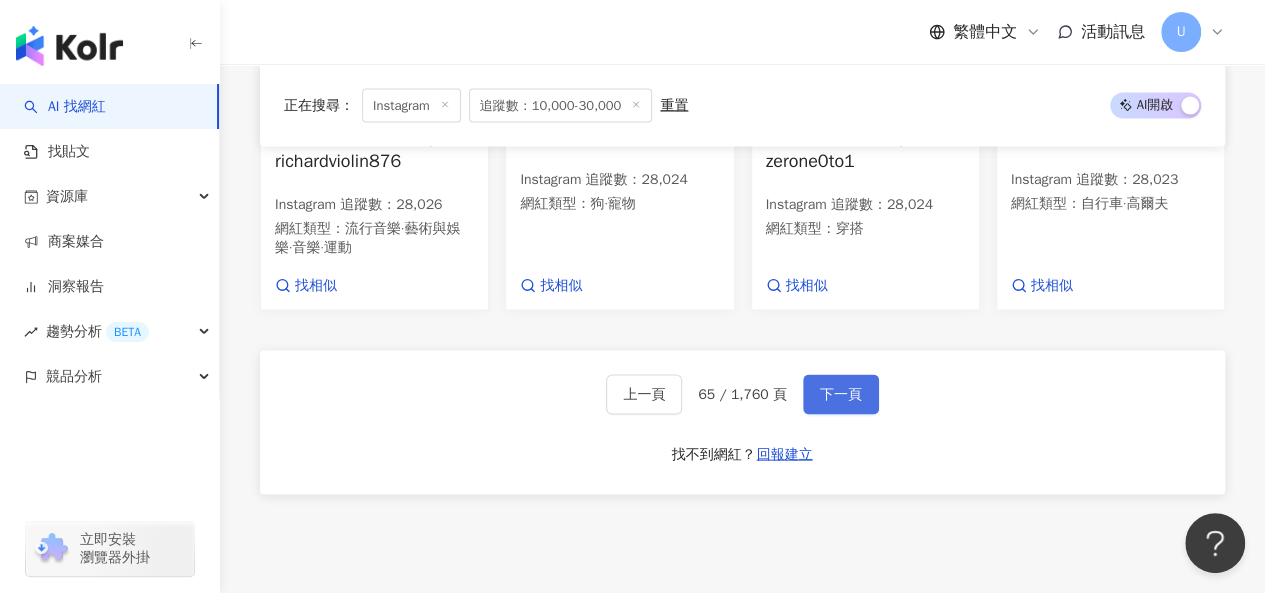 click on "下一頁" at bounding box center [841, 394] 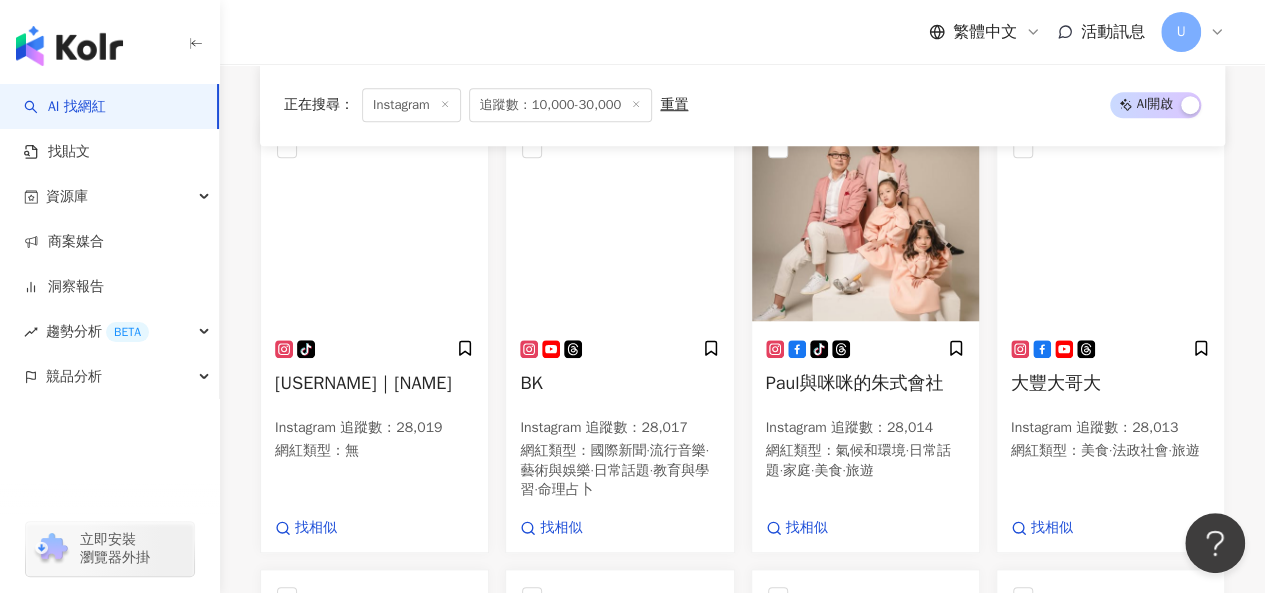 scroll, scrollTop: 763, scrollLeft: 0, axis: vertical 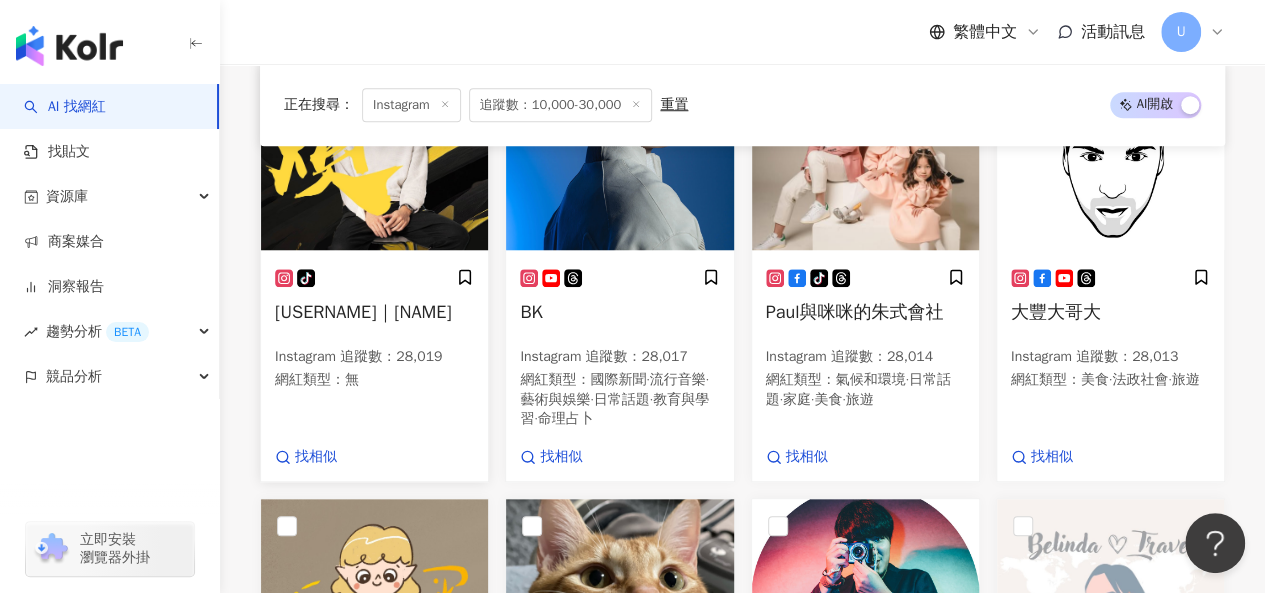 click at bounding box center [374, 150] 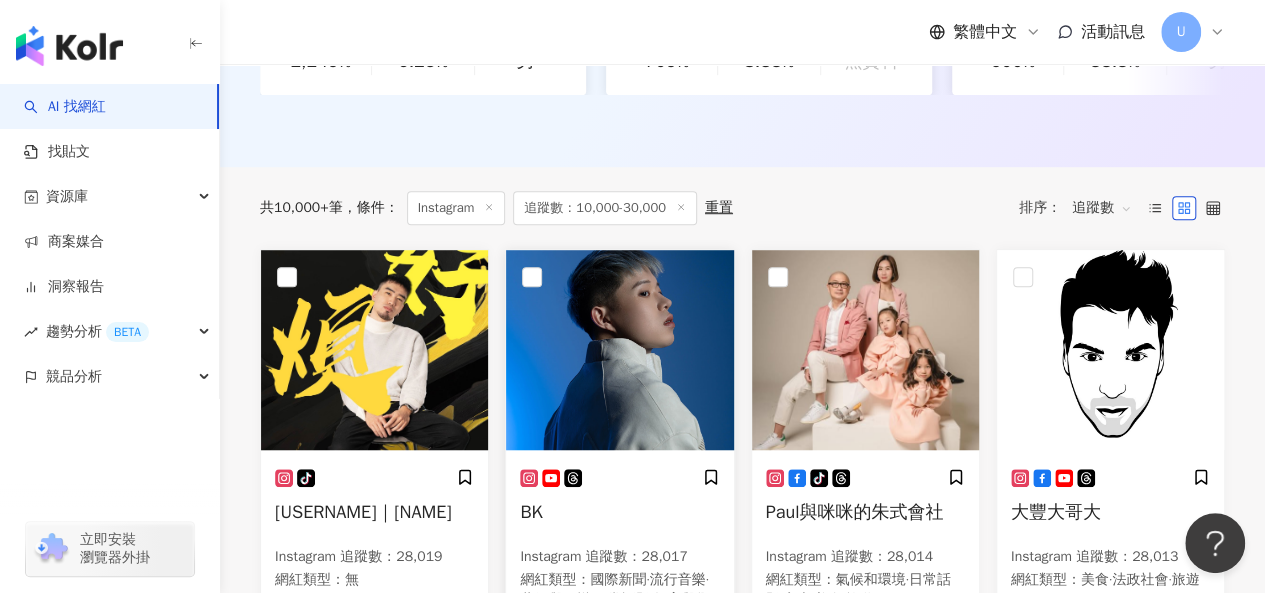 scroll, scrollTop: 663, scrollLeft: 0, axis: vertical 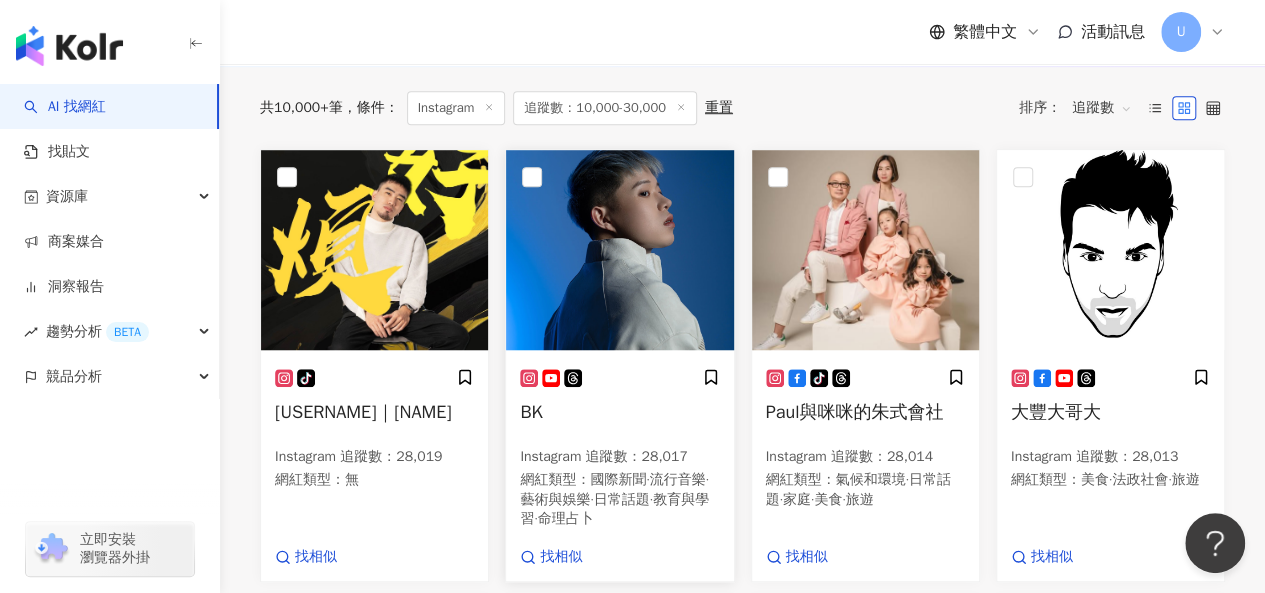 click at bounding box center (619, 250) 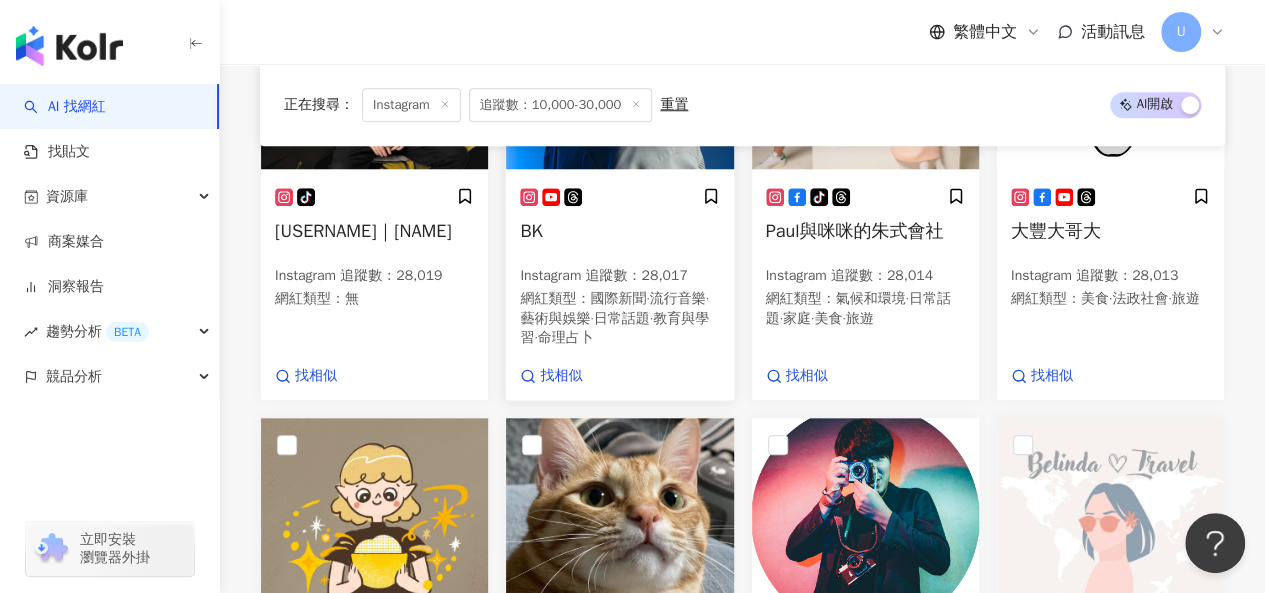 scroll, scrollTop: 863, scrollLeft: 0, axis: vertical 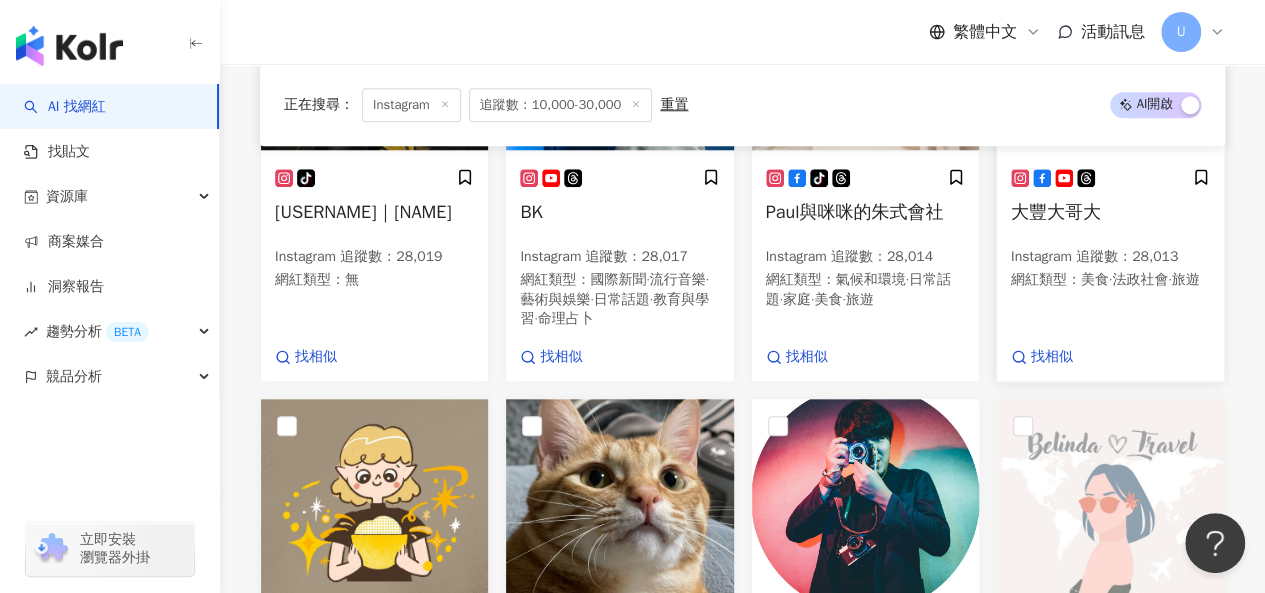 click on "大豐大哥大" at bounding box center (1056, 212) 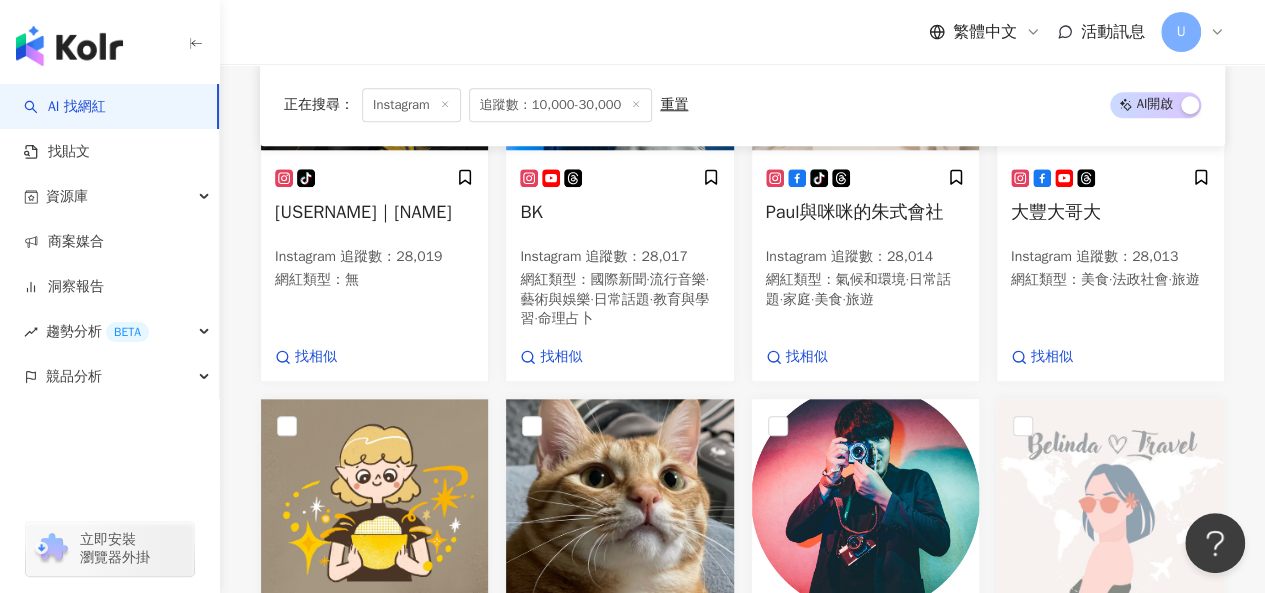 scroll, scrollTop: 1163, scrollLeft: 0, axis: vertical 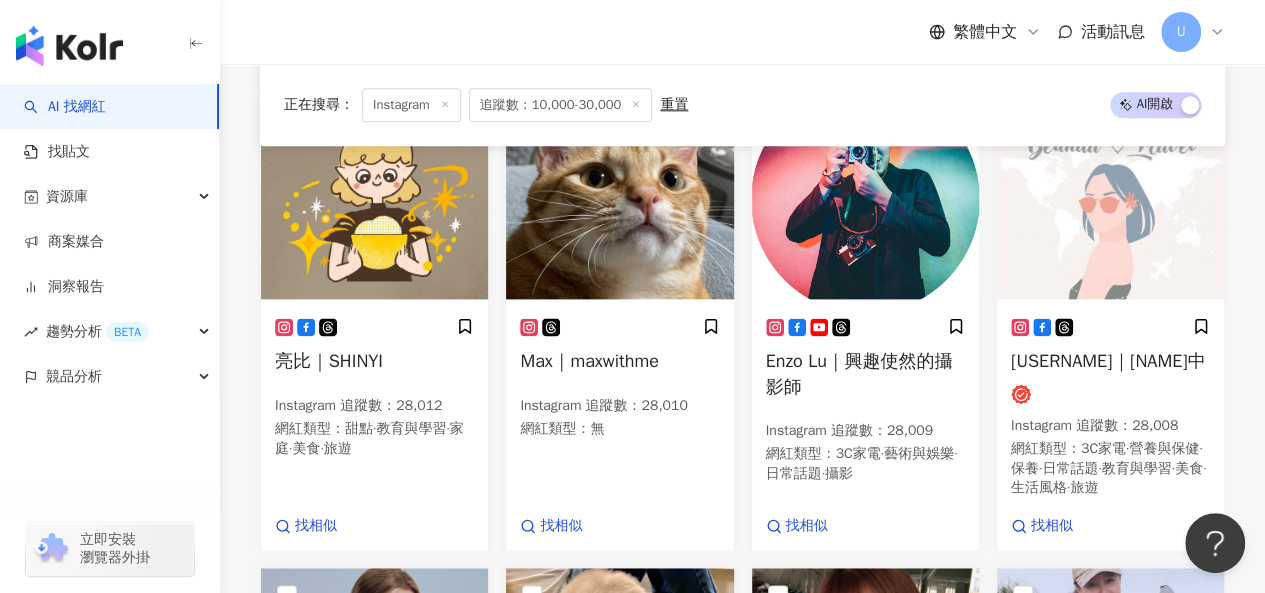 click at bounding box center [374, 199] 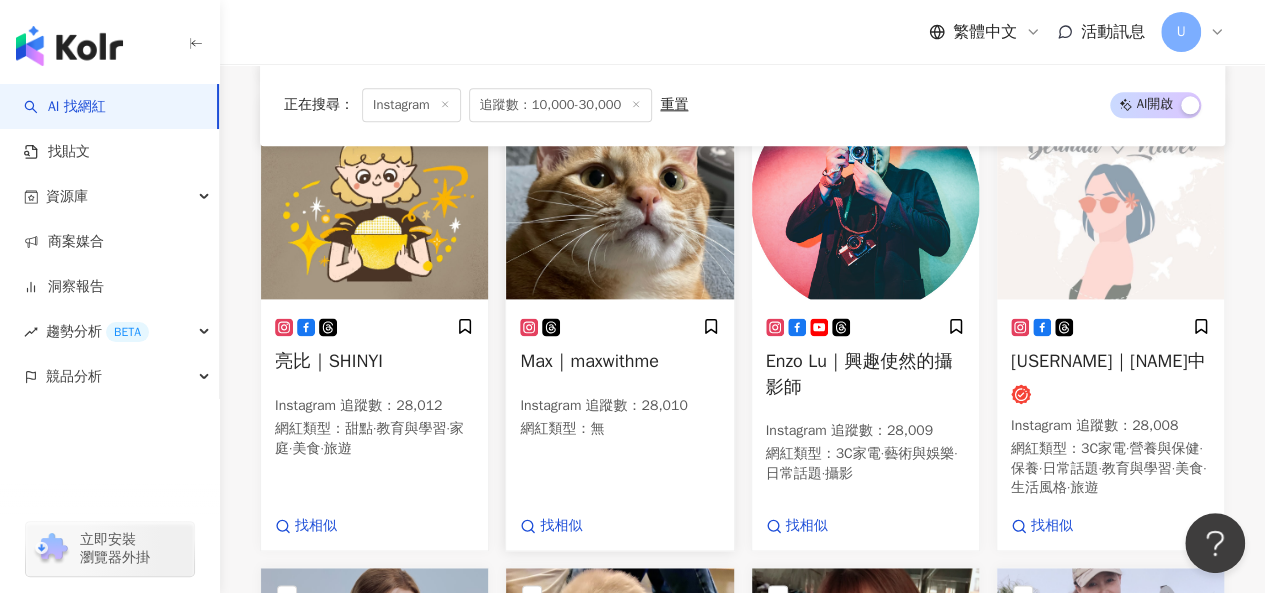 click at bounding box center (619, 199) 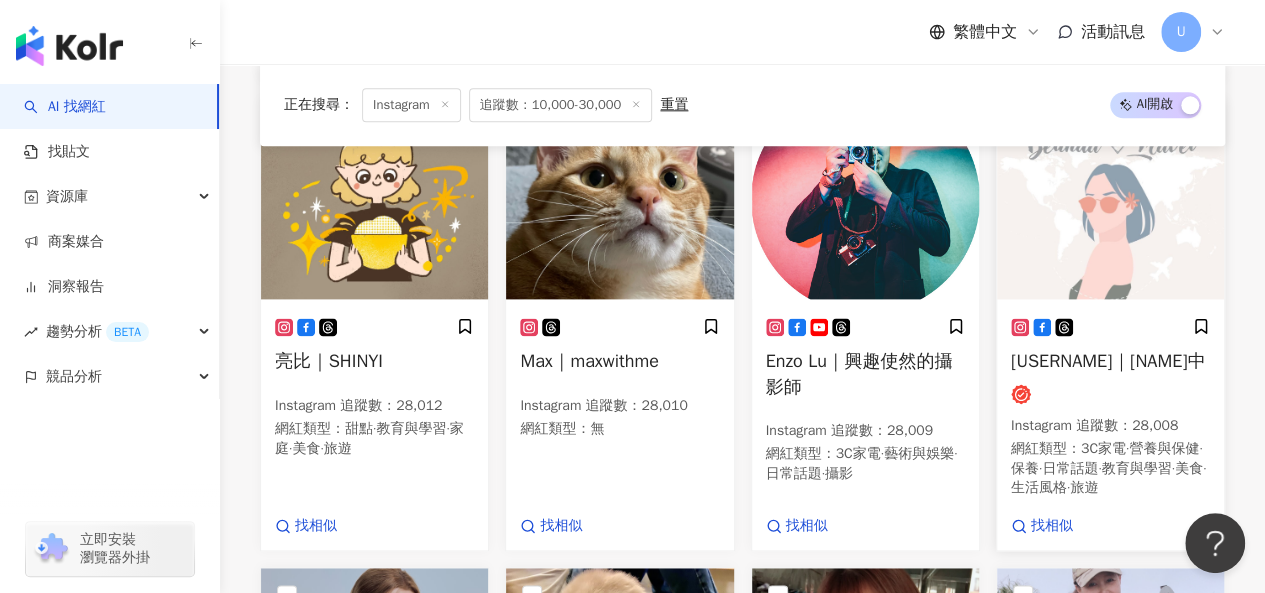 click at bounding box center (1110, 199) 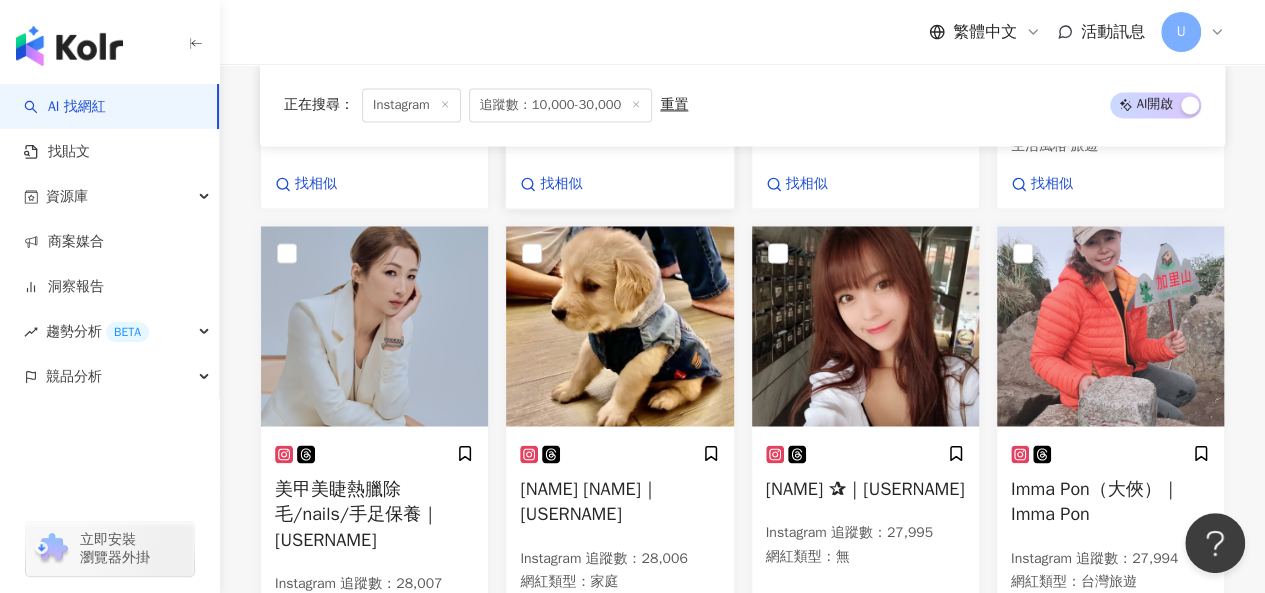 scroll, scrollTop: 1563, scrollLeft: 0, axis: vertical 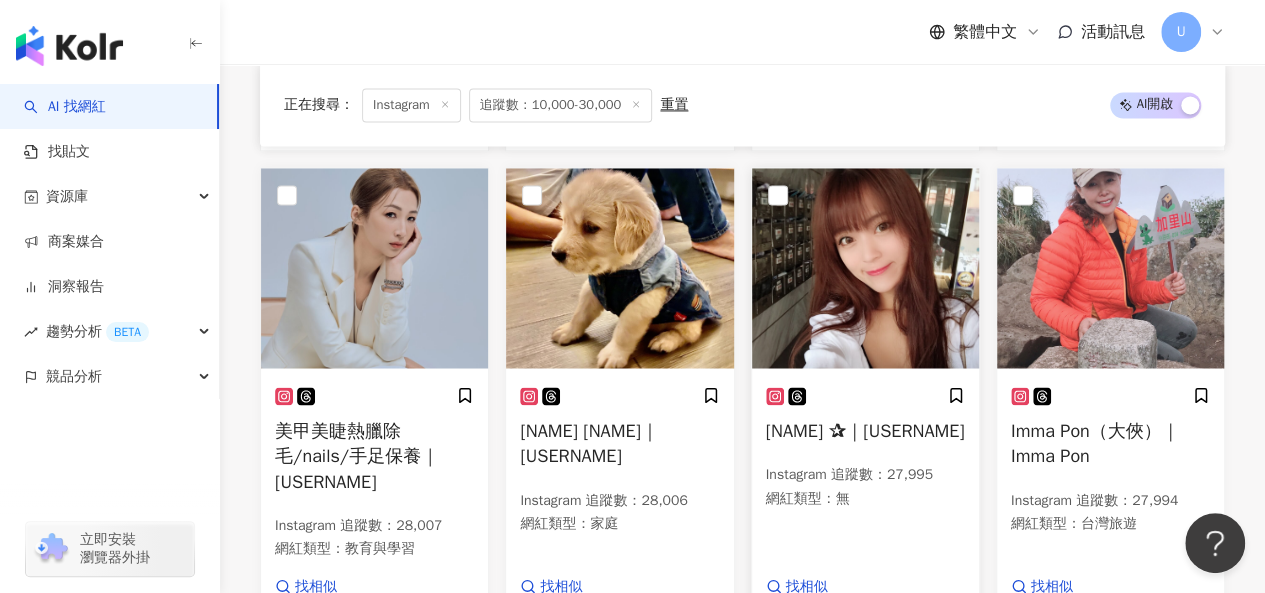 click at bounding box center (865, 268) 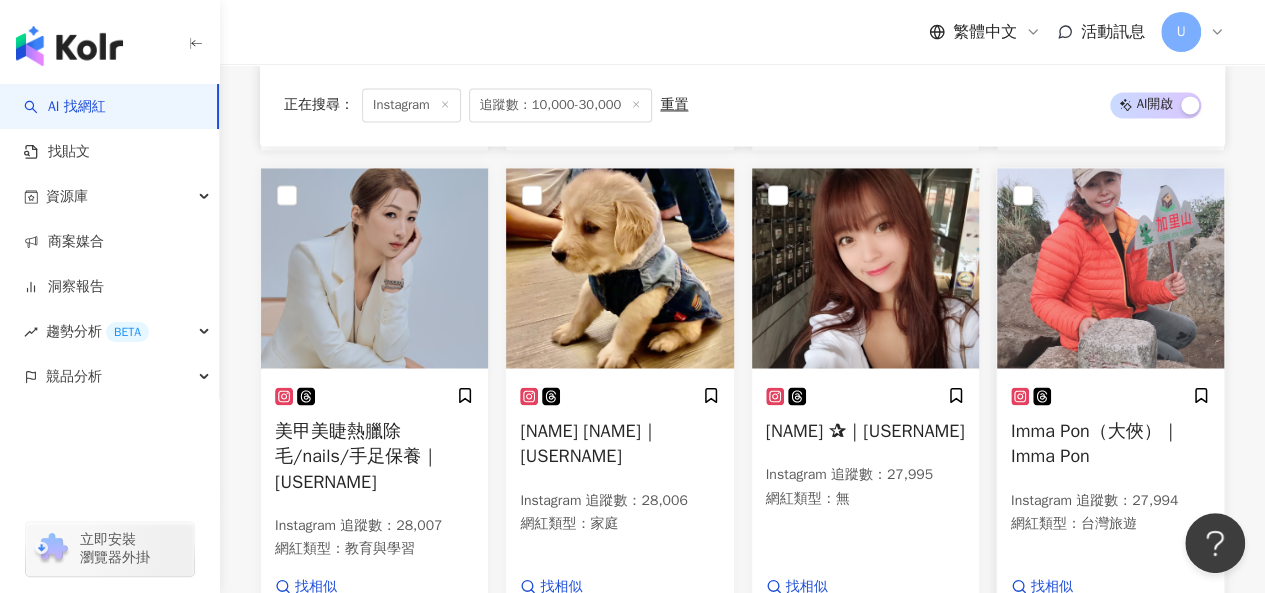 click at bounding box center [1110, 268] 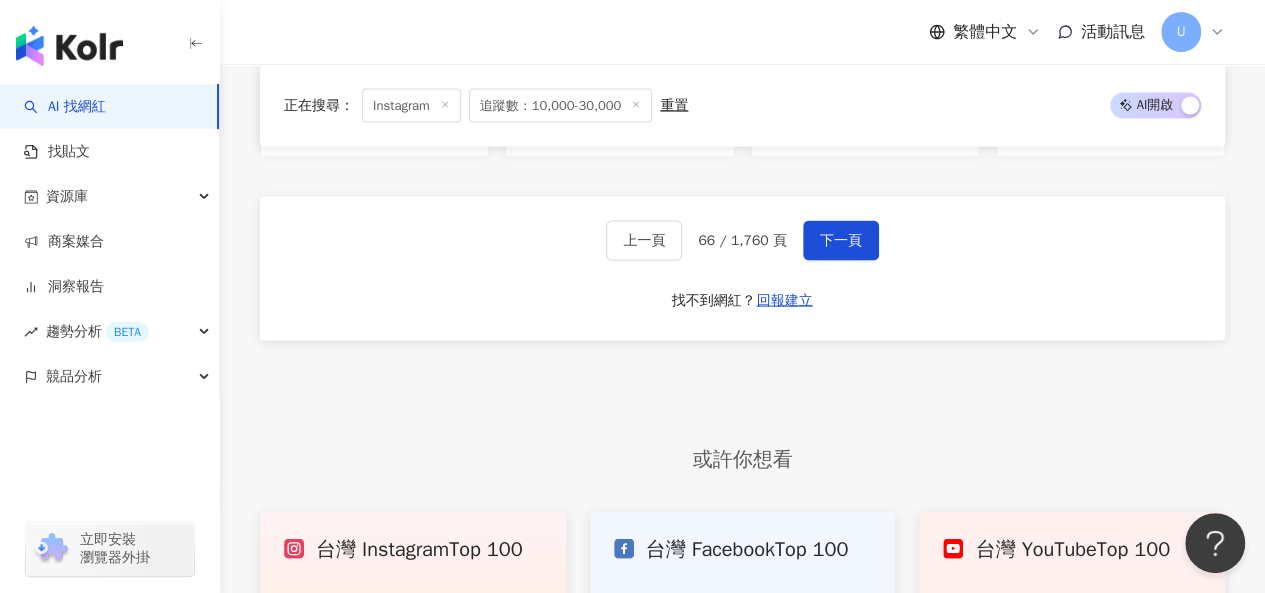 scroll, scrollTop: 2063, scrollLeft: 0, axis: vertical 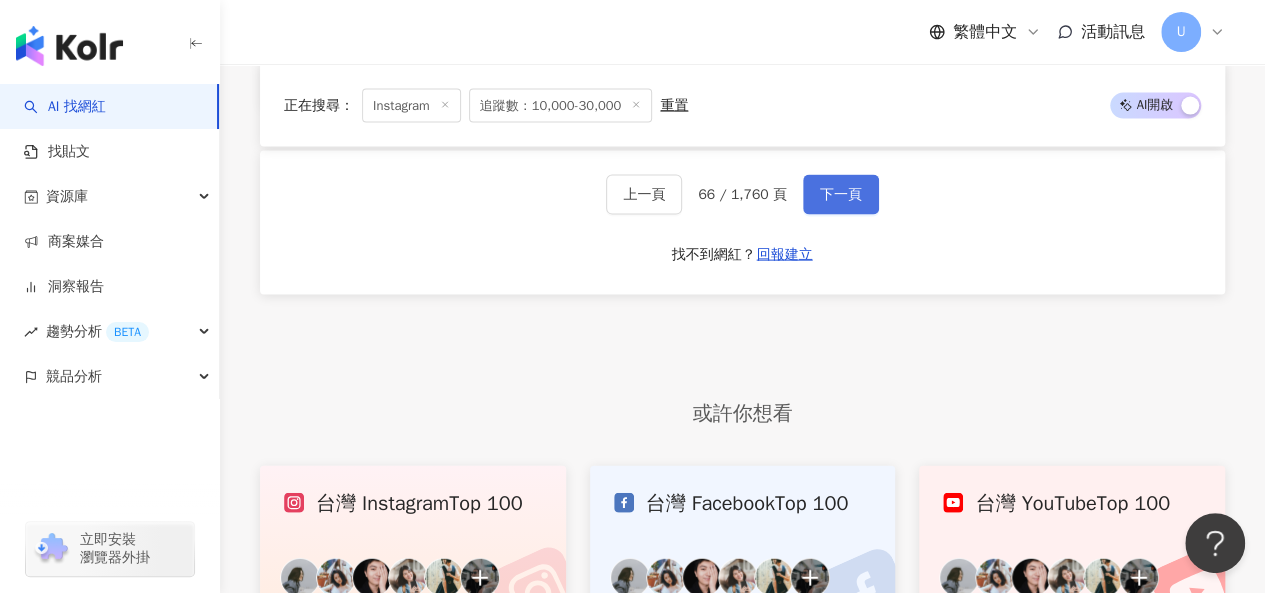 click on "下一頁" at bounding box center (841, 195) 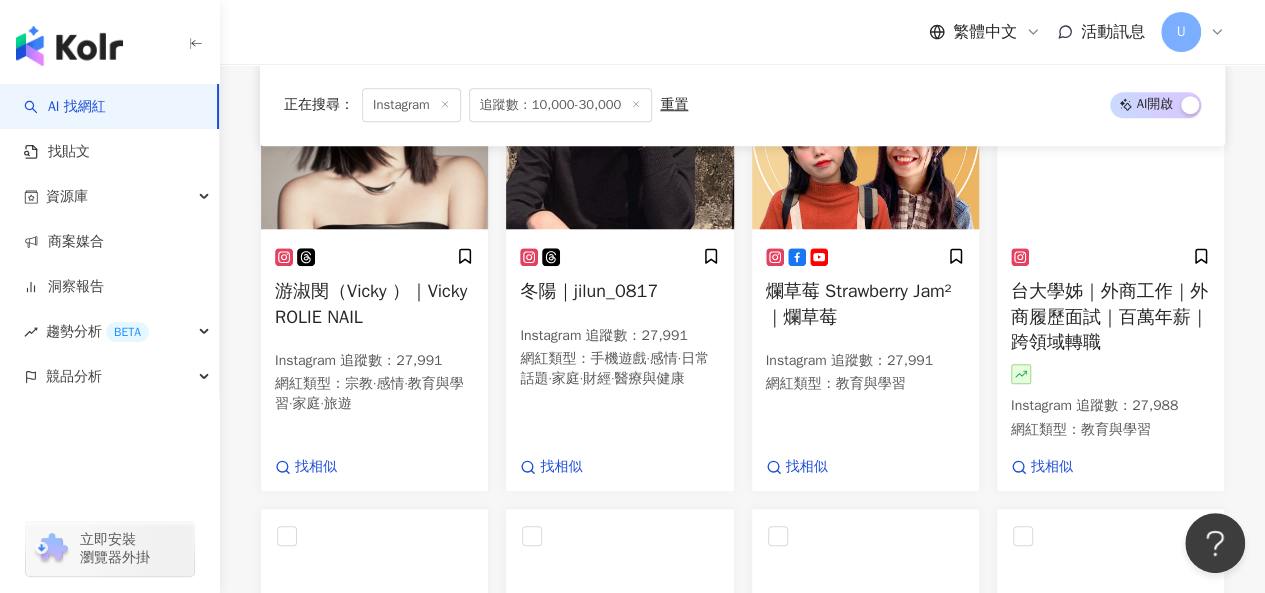 scroll, scrollTop: 700, scrollLeft: 0, axis: vertical 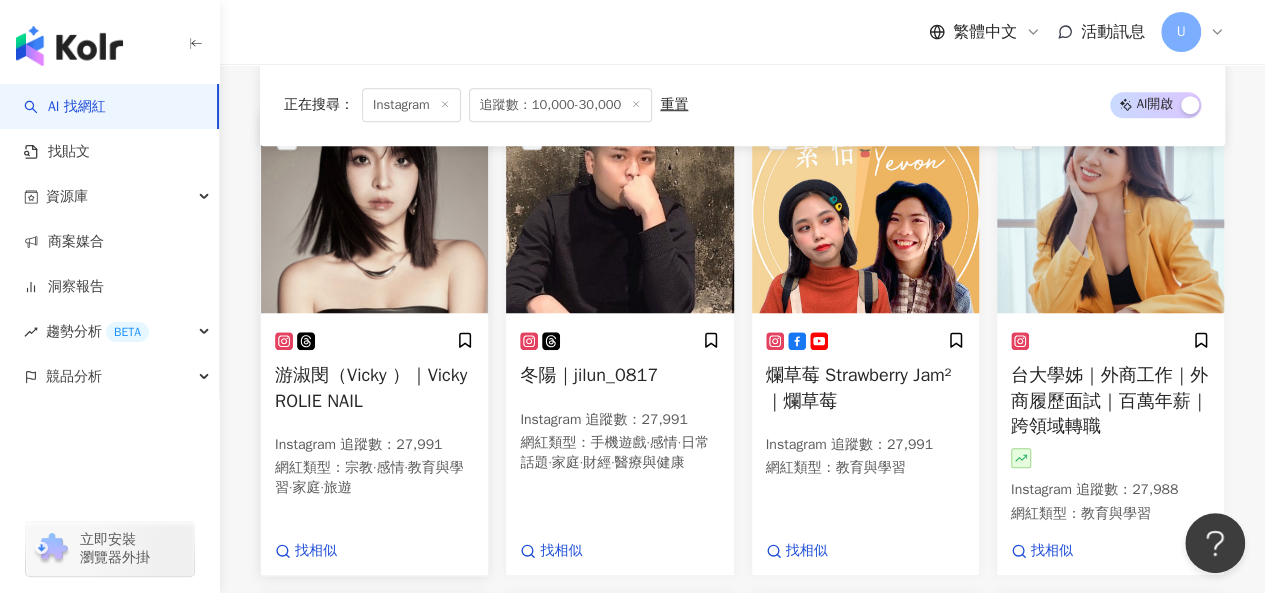 click at bounding box center (374, 213) 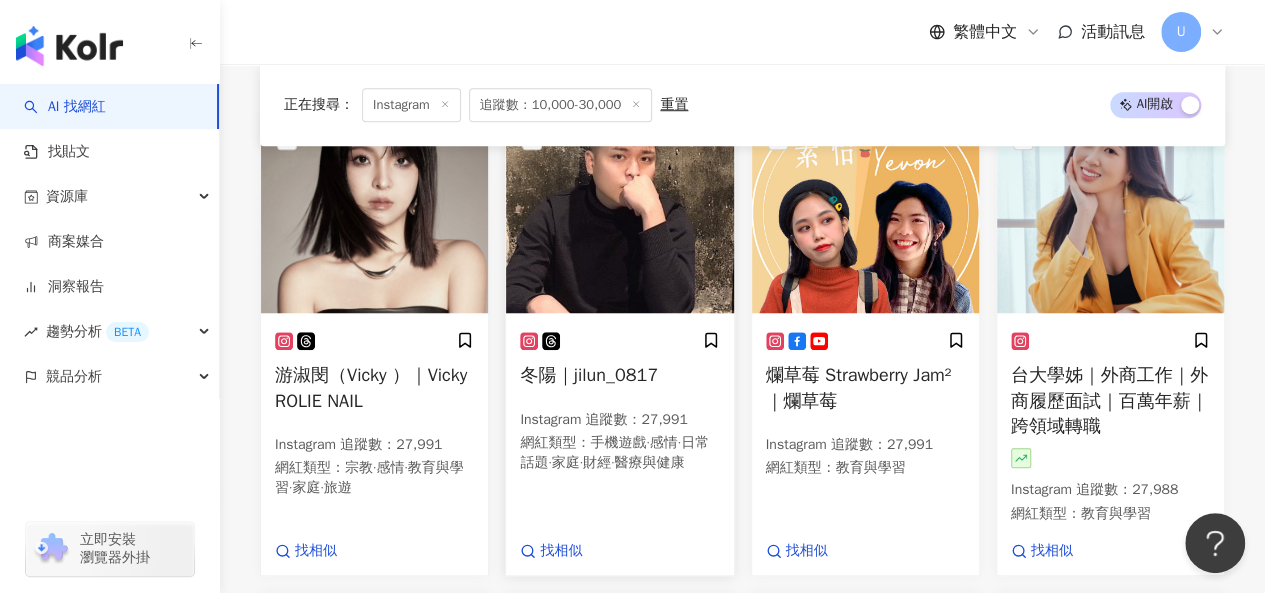 click at bounding box center [619, 213] 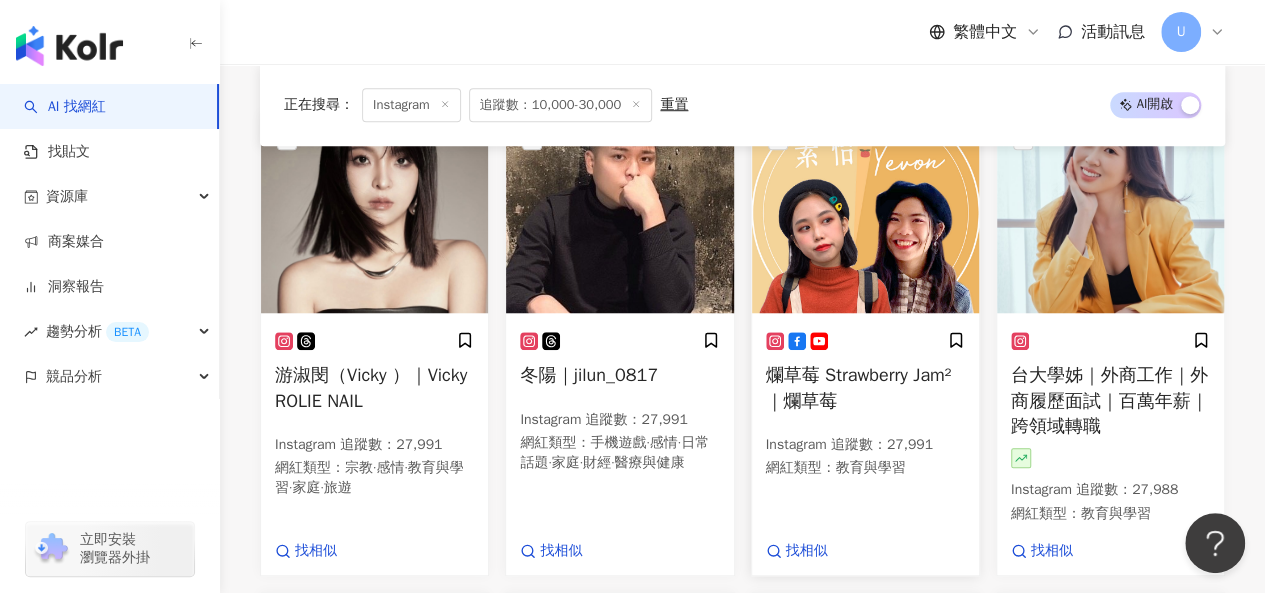 click at bounding box center [865, 213] 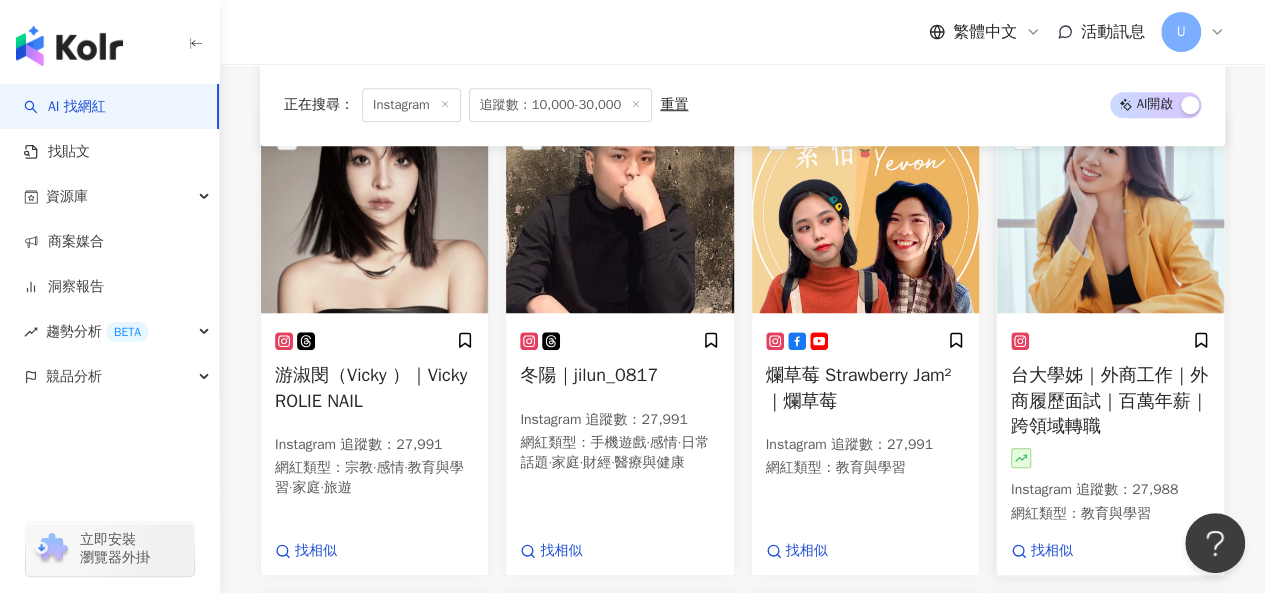click at bounding box center [1110, 213] 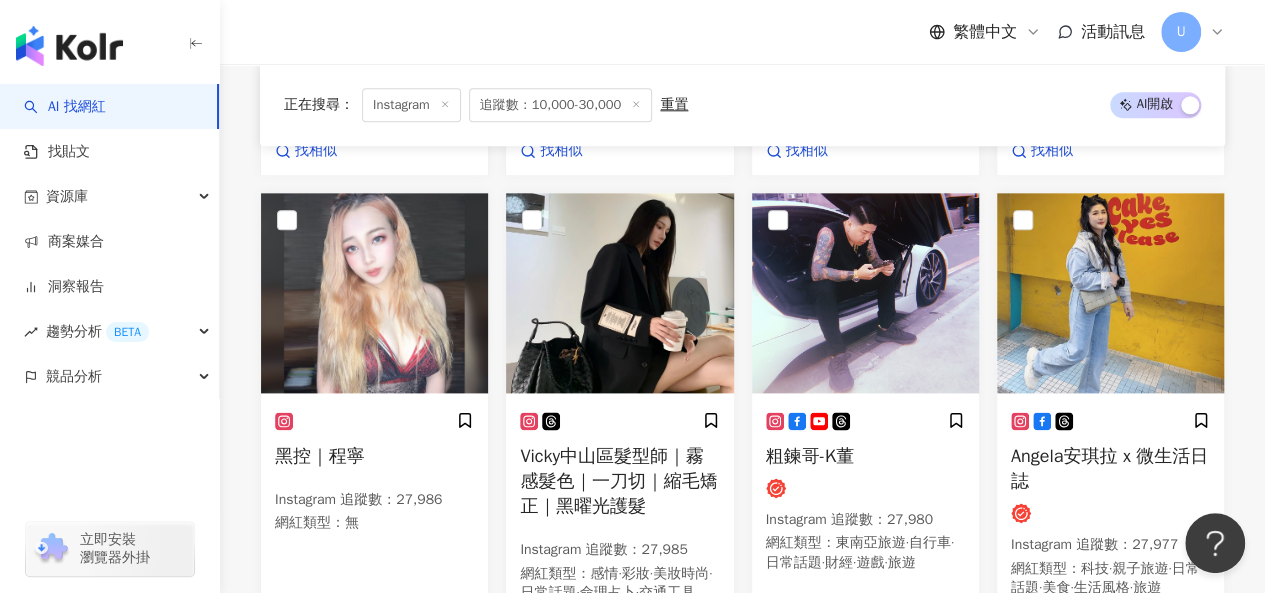 scroll, scrollTop: 1200, scrollLeft: 0, axis: vertical 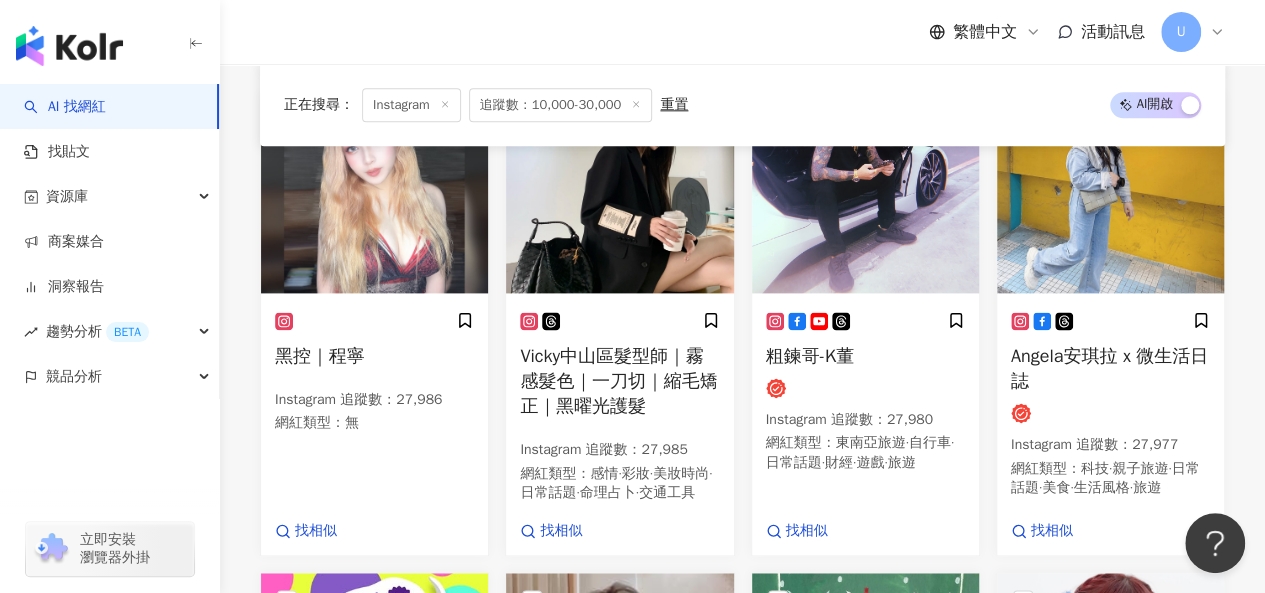 click at bounding box center (374, 193) 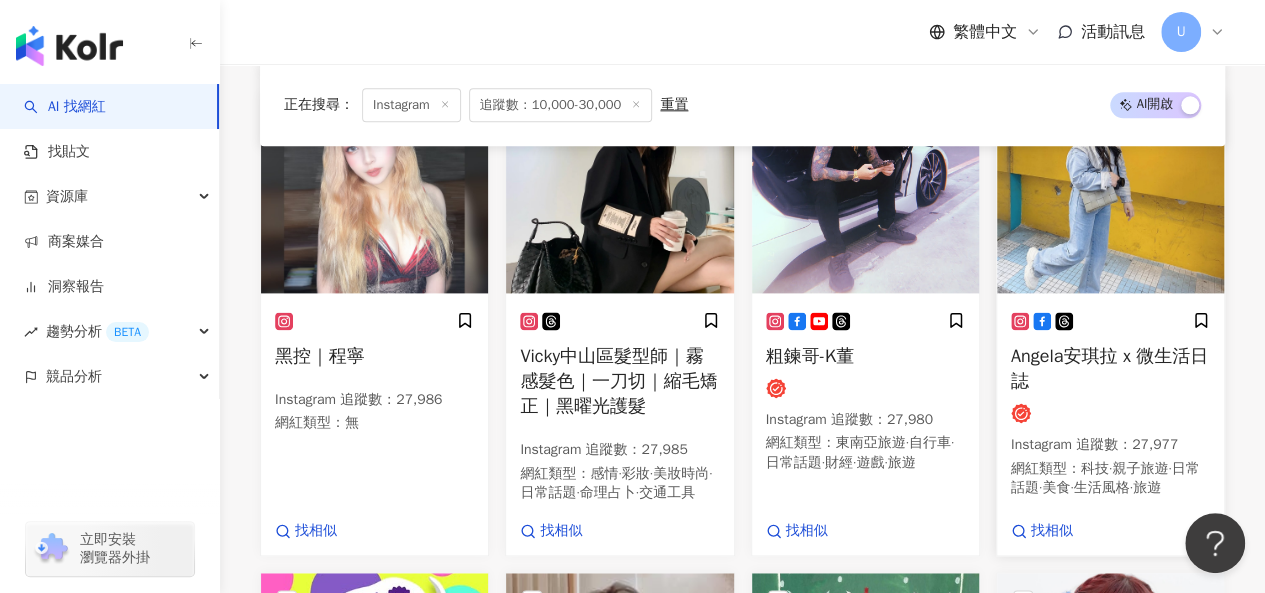 click at bounding box center (1110, 193) 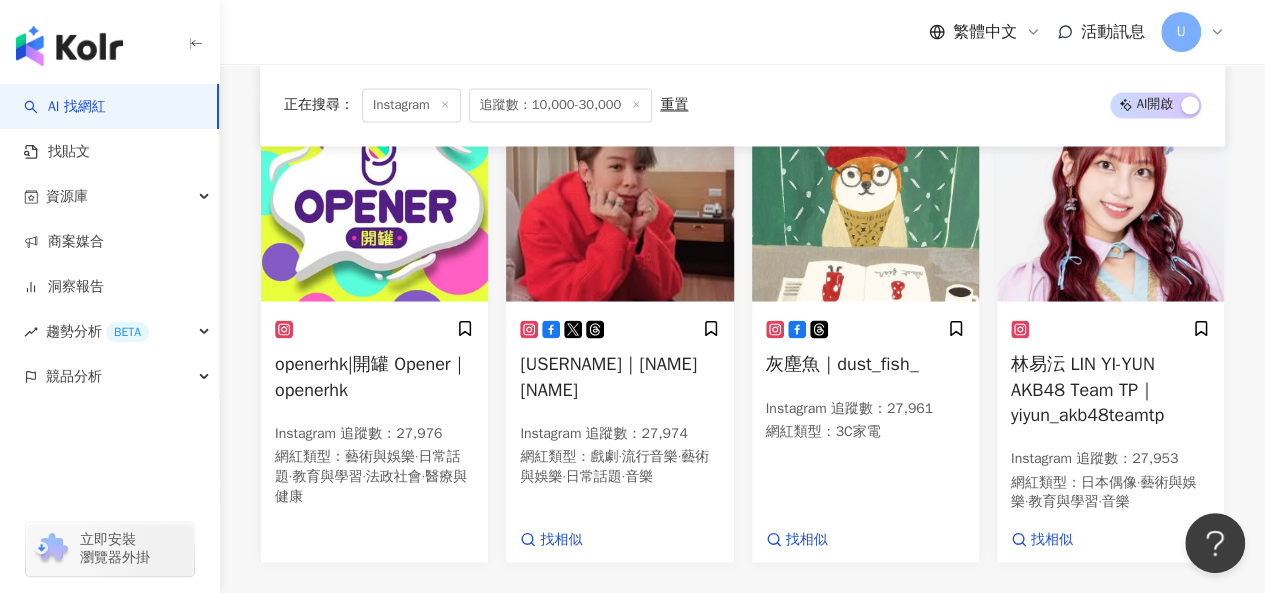 scroll, scrollTop: 1700, scrollLeft: 0, axis: vertical 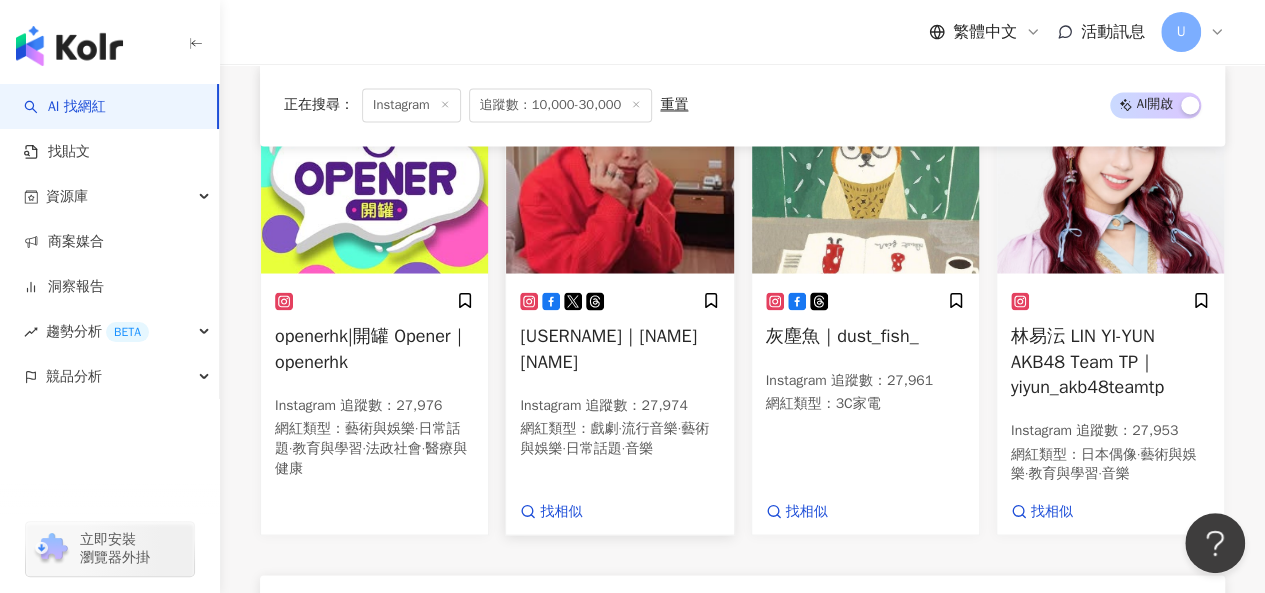 click at bounding box center (619, 173) 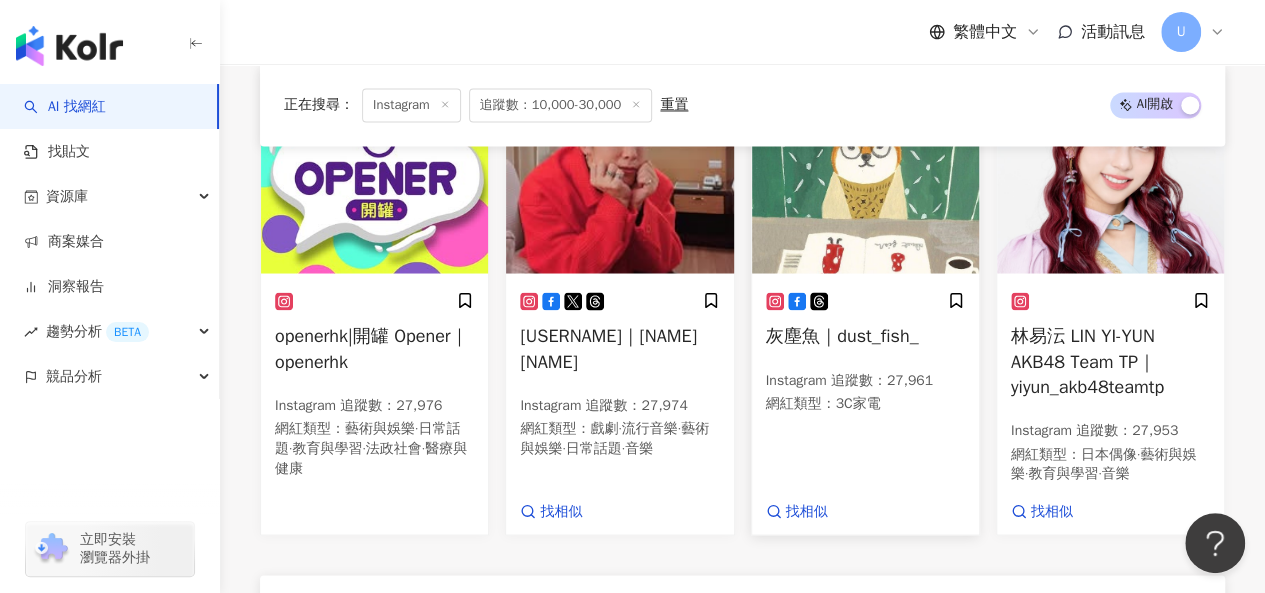 click at bounding box center [865, 173] 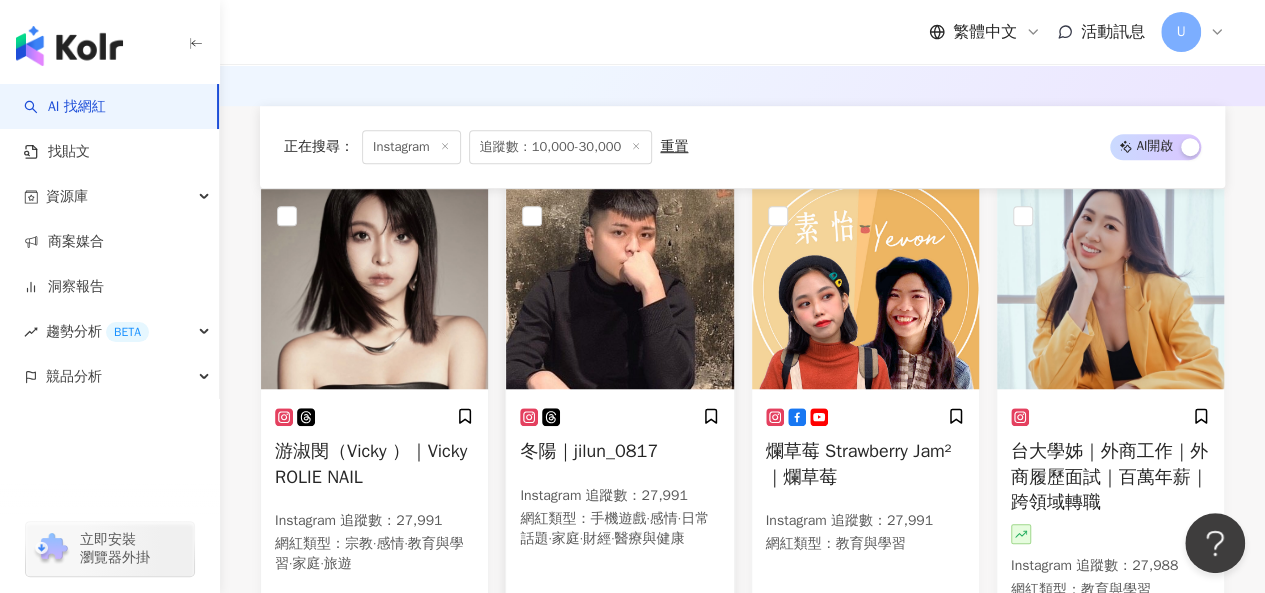 scroll, scrollTop: 600, scrollLeft: 0, axis: vertical 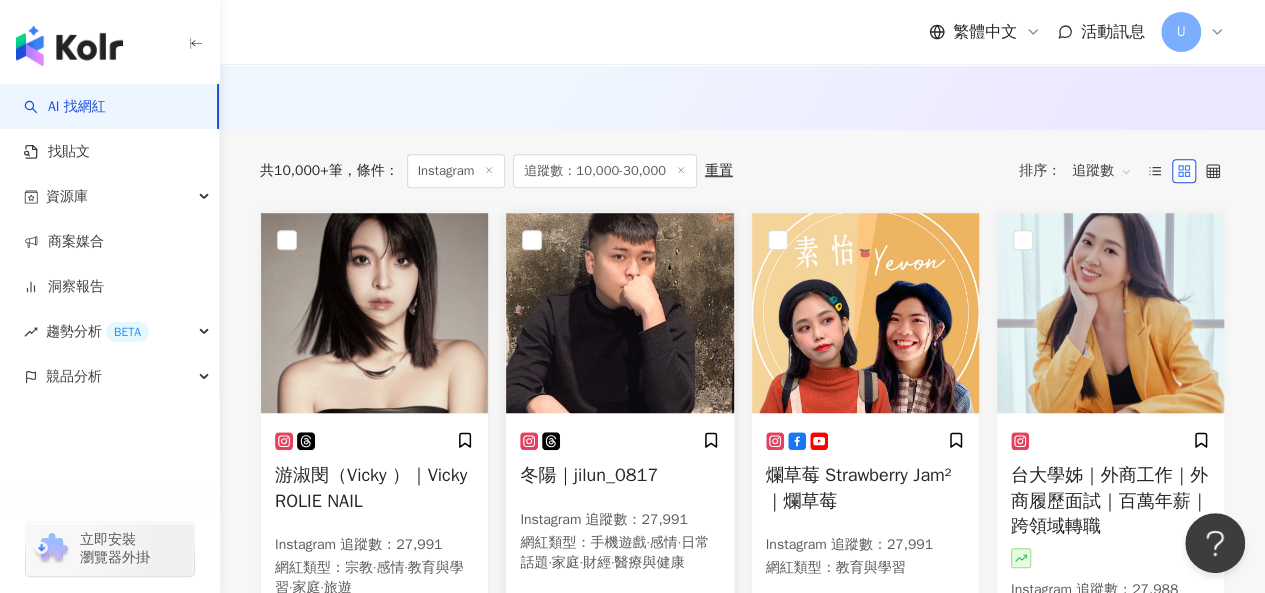 click at bounding box center (619, 313) 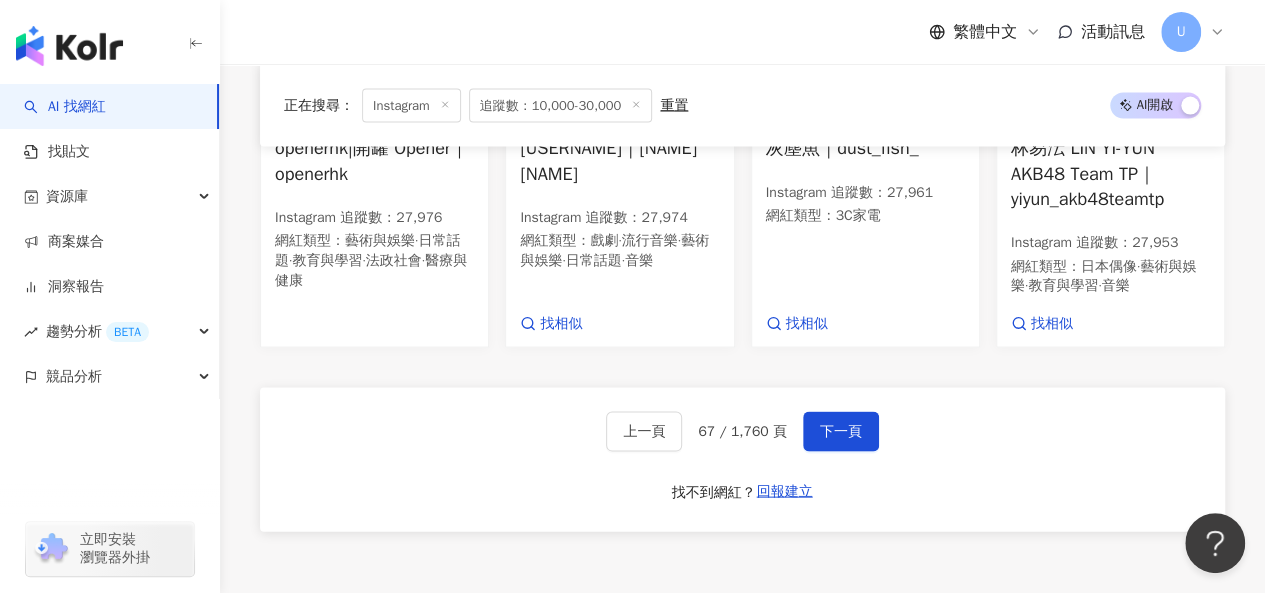 scroll, scrollTop: 2000, scrollLeft: 0, axis: vertical 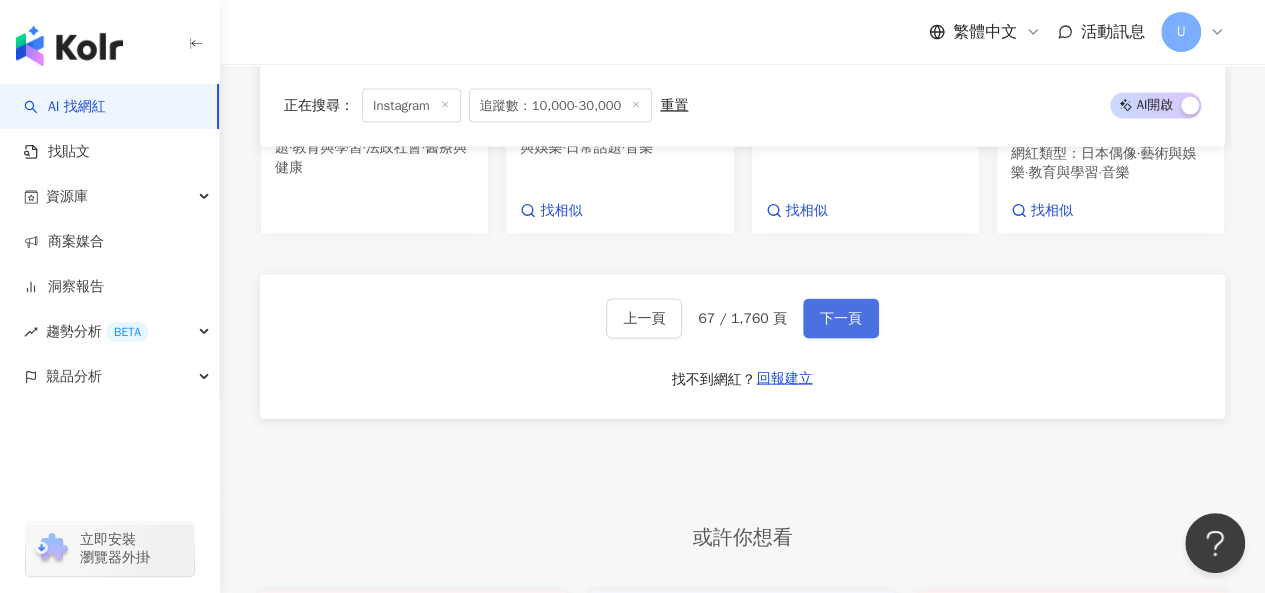 click on "下一頁" at bounding box center [841, 319] 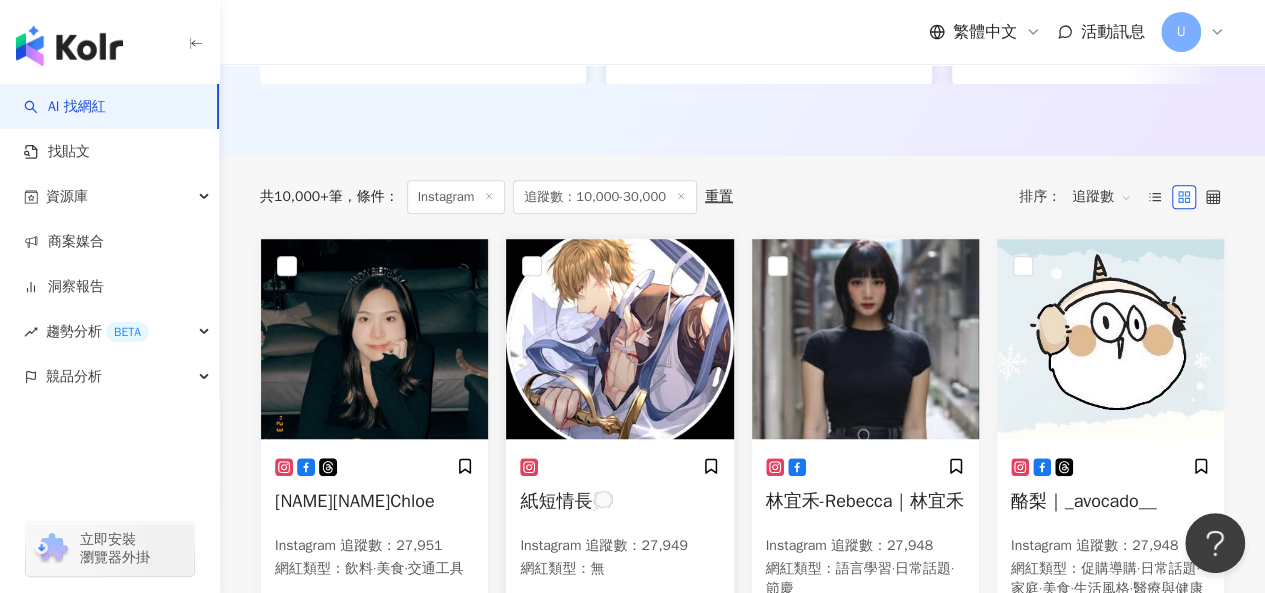 scroll, scrollTop: 674, scrollLeft: 0, axis: vertical 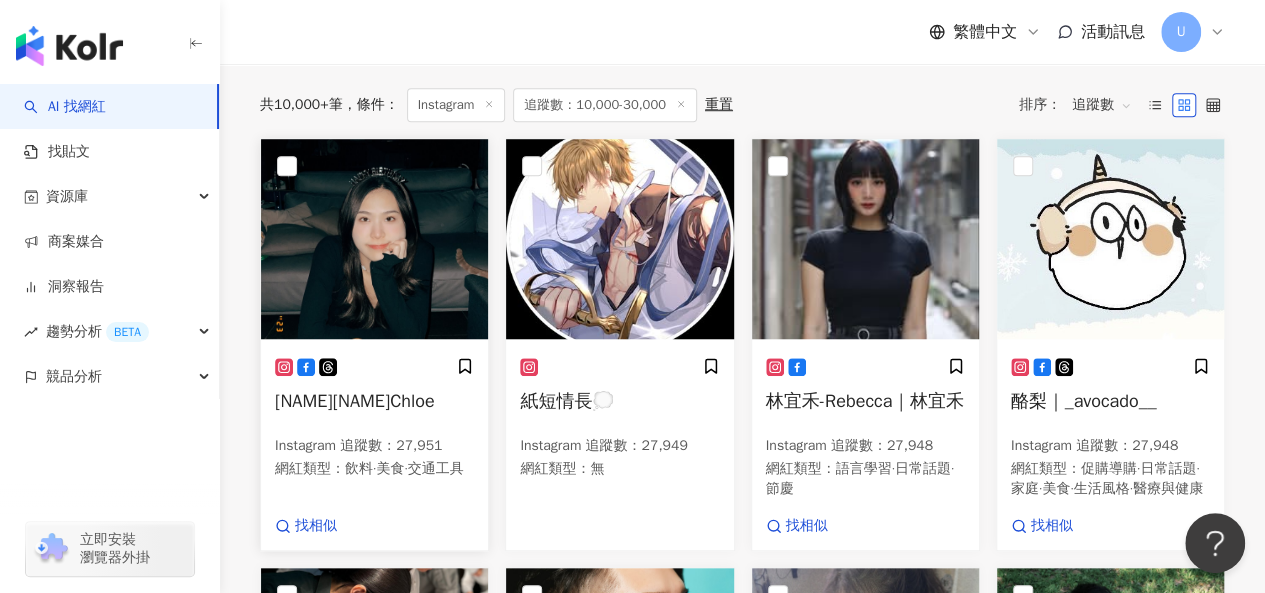 click at bounding box center (374, 239) 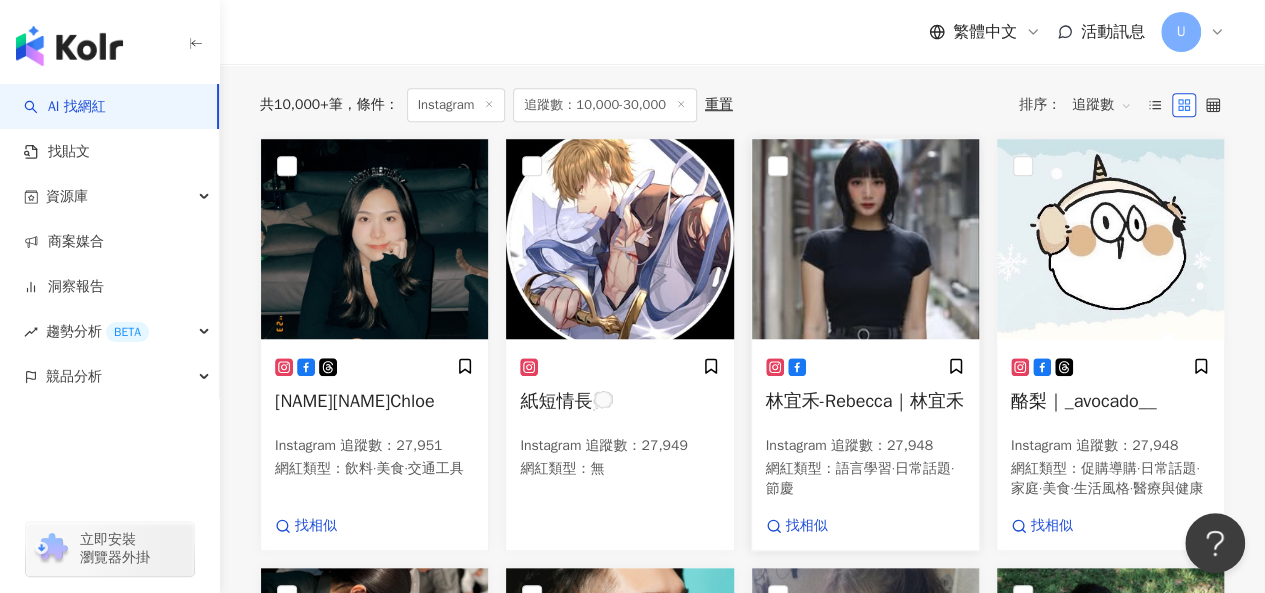 click at bounding box center [865, 239] 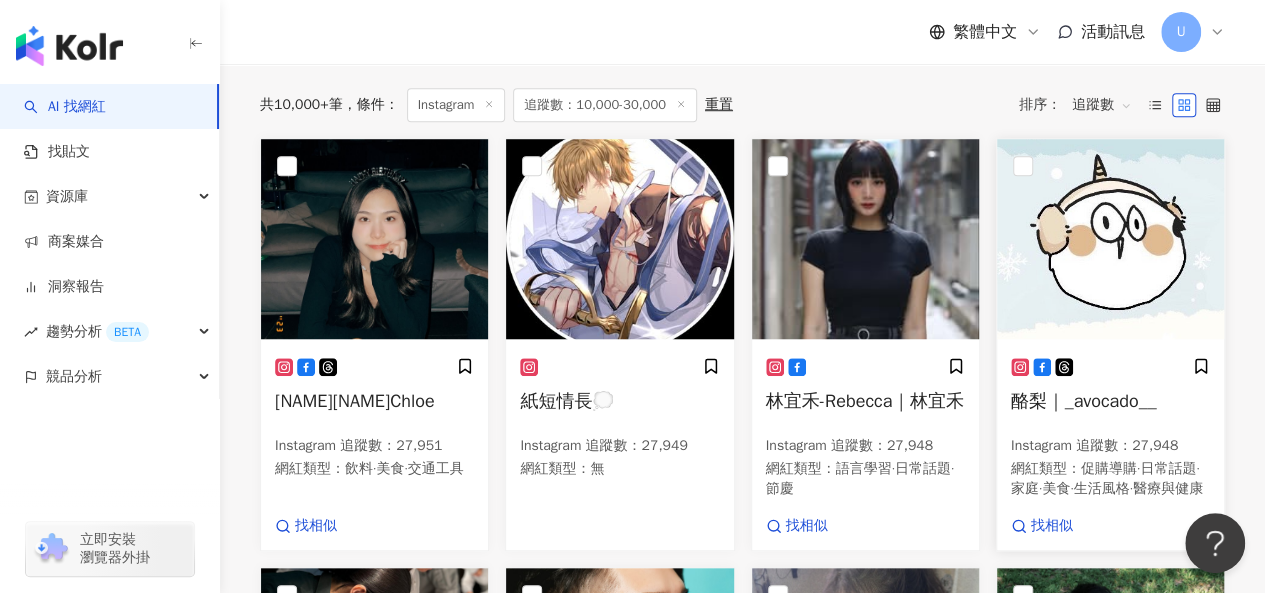 click at bounding box center [1110, 239] 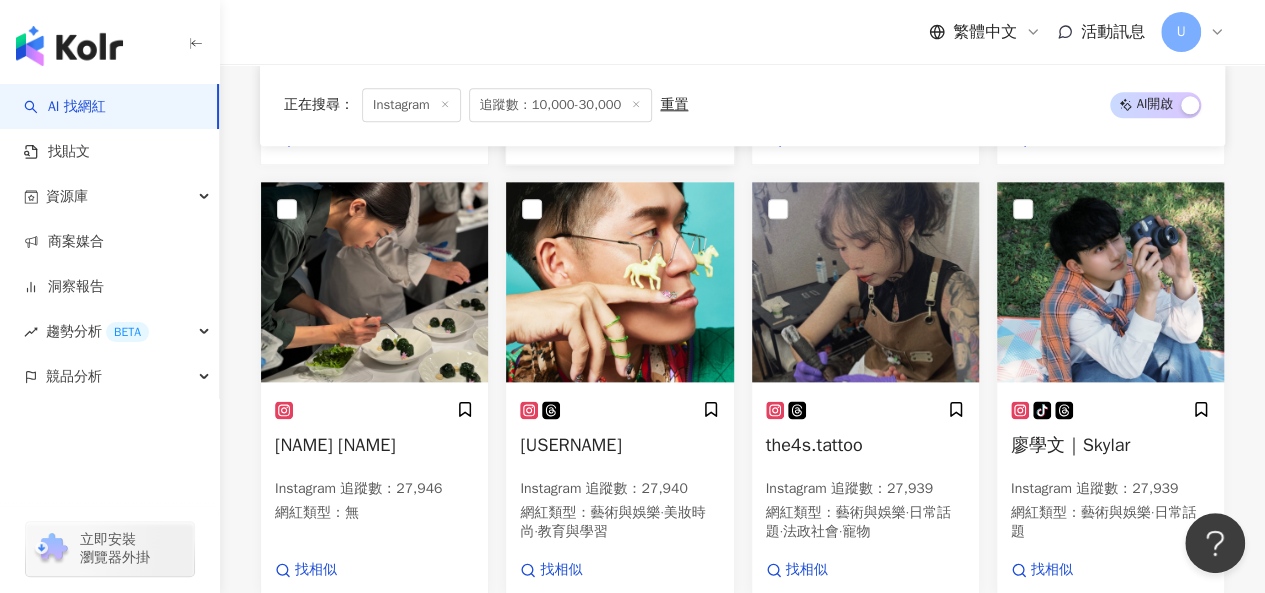 scroll, scrollTop: 1074, scrollLeft: 0, axis: vertical 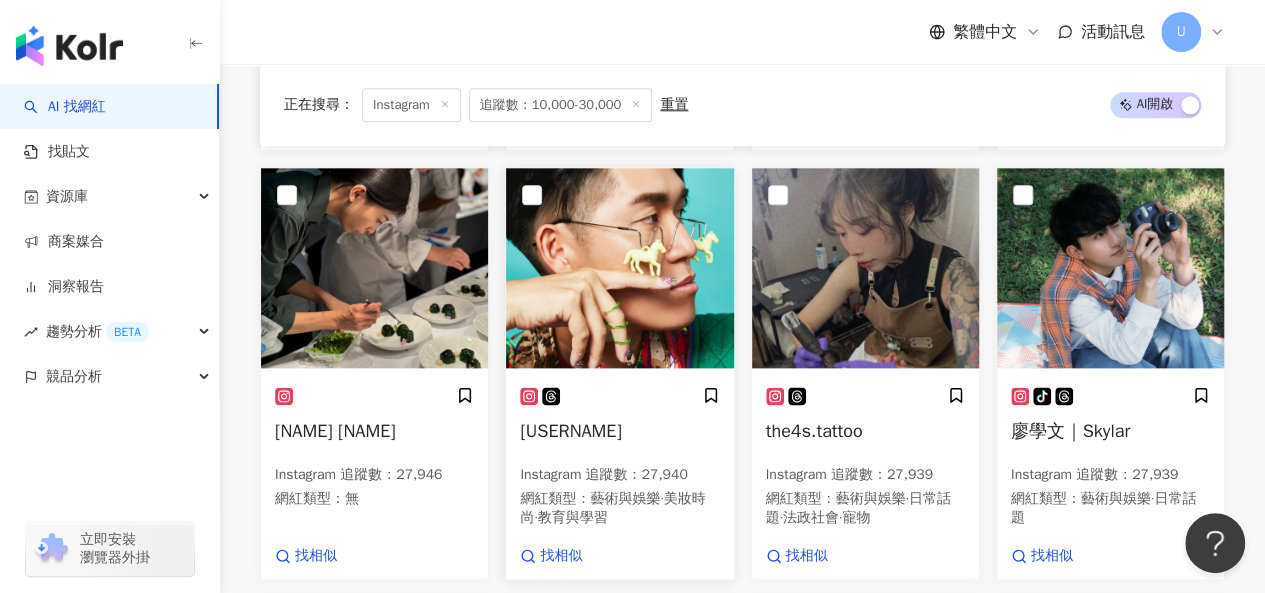 click at bounding box center (619, 268) 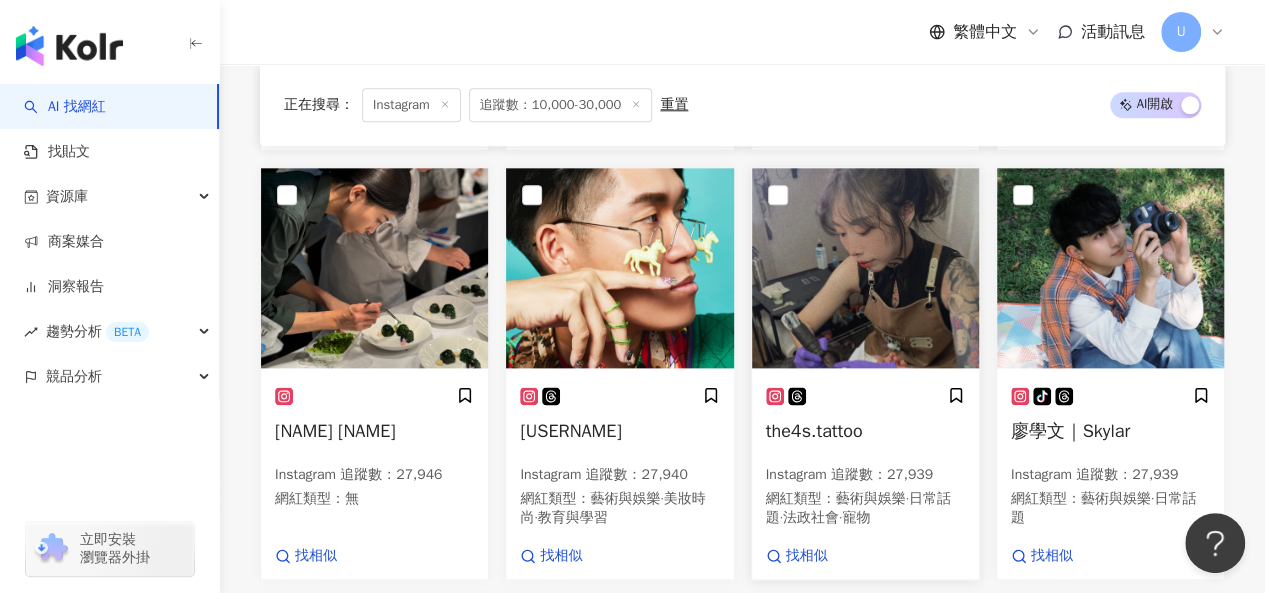 click at bounding box center (865, 268) 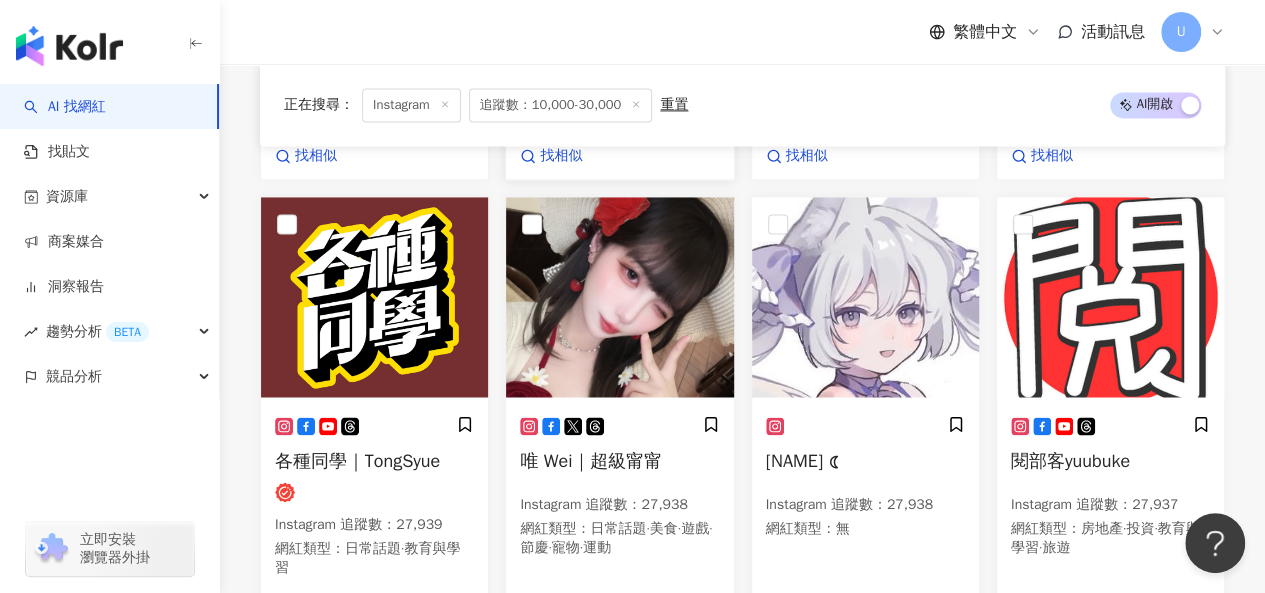 scroll, scrollTop: 1574, scrollLeft: 0, axis: vertical 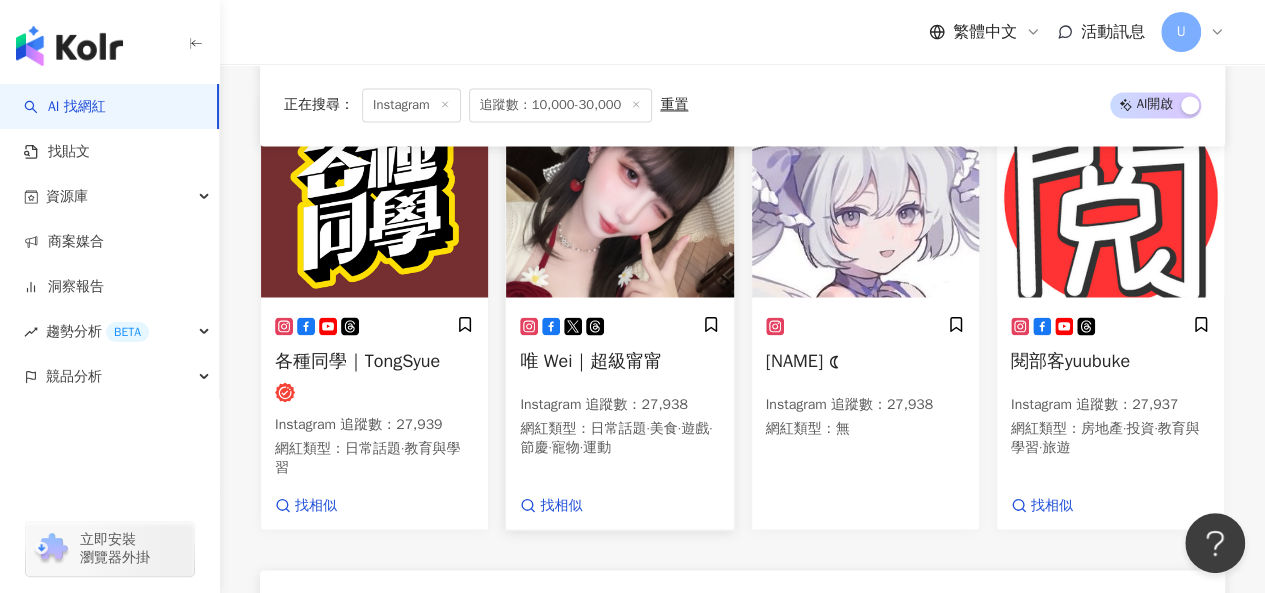click at bounding box center [619, 197] 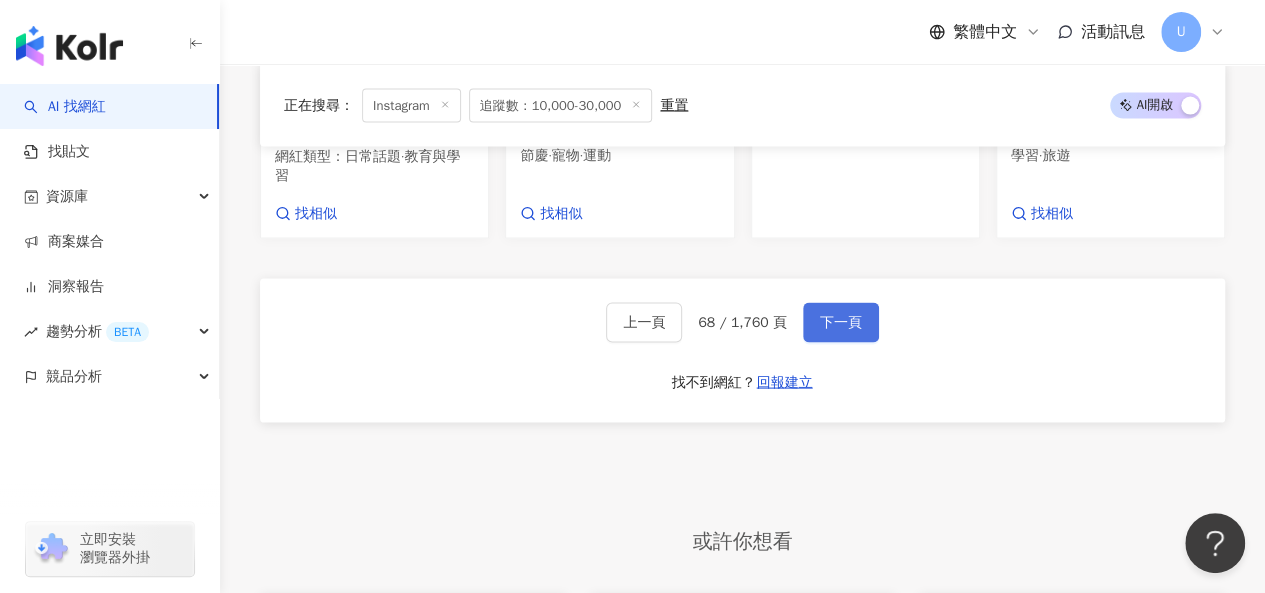 scroll, scrollTop: 1774, scrollLeft: 0, axis: vertical 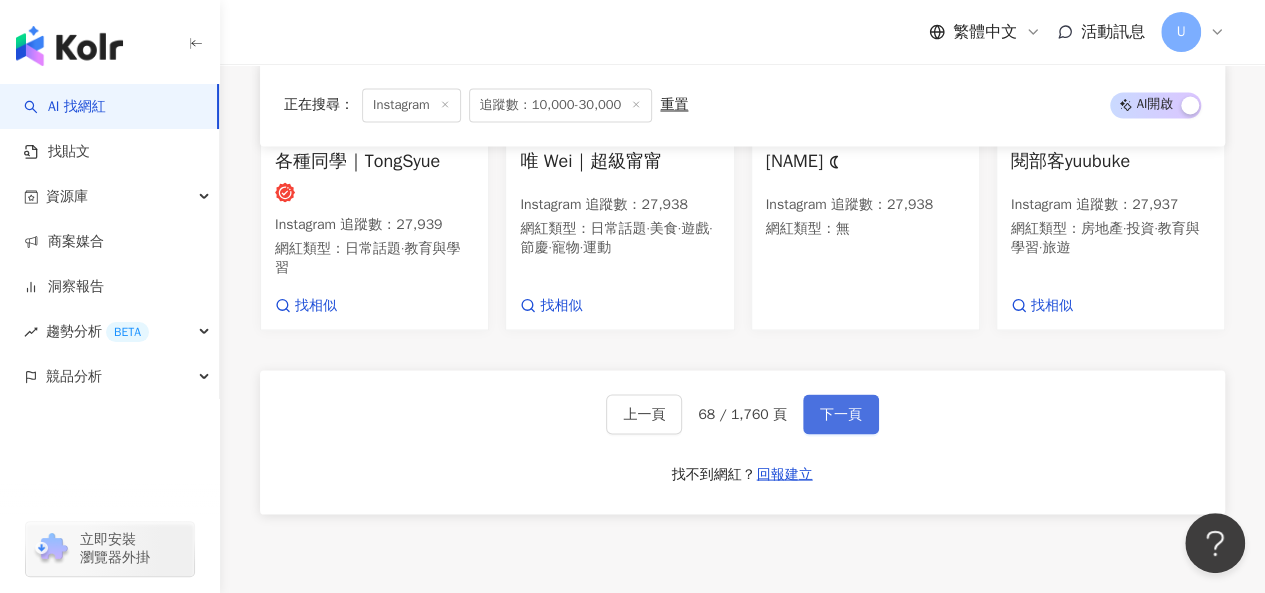 click on "下一頁" at bounding box center (841, 414) 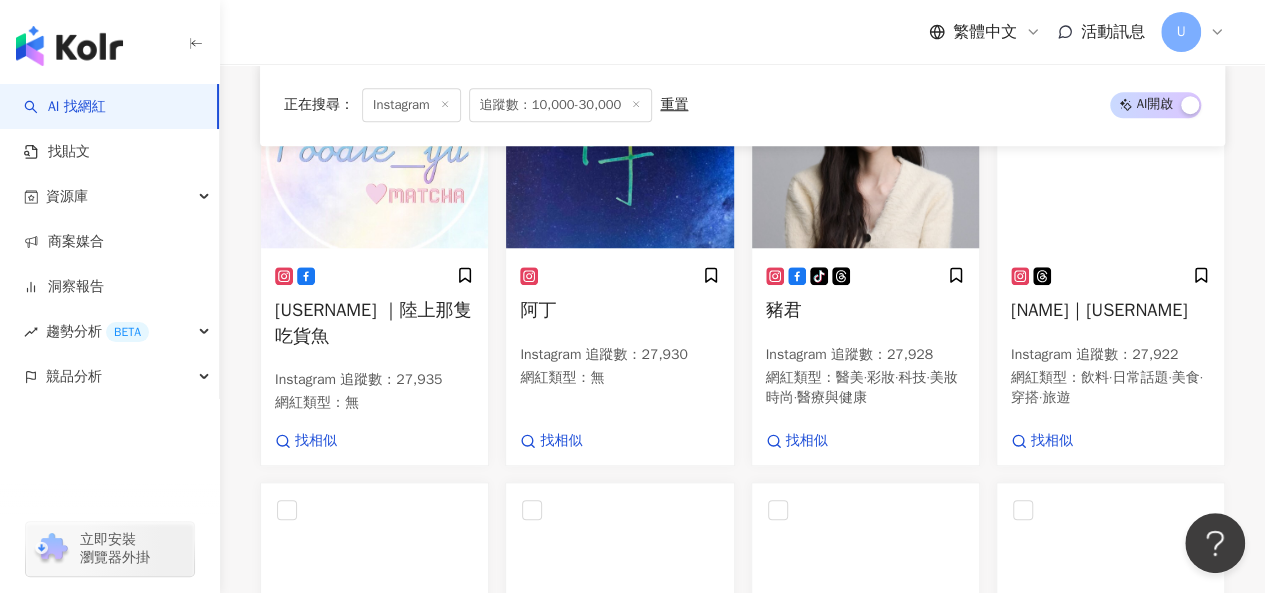 scroll, scrollTop: 680, scrollLeft: 0, axis: vertical 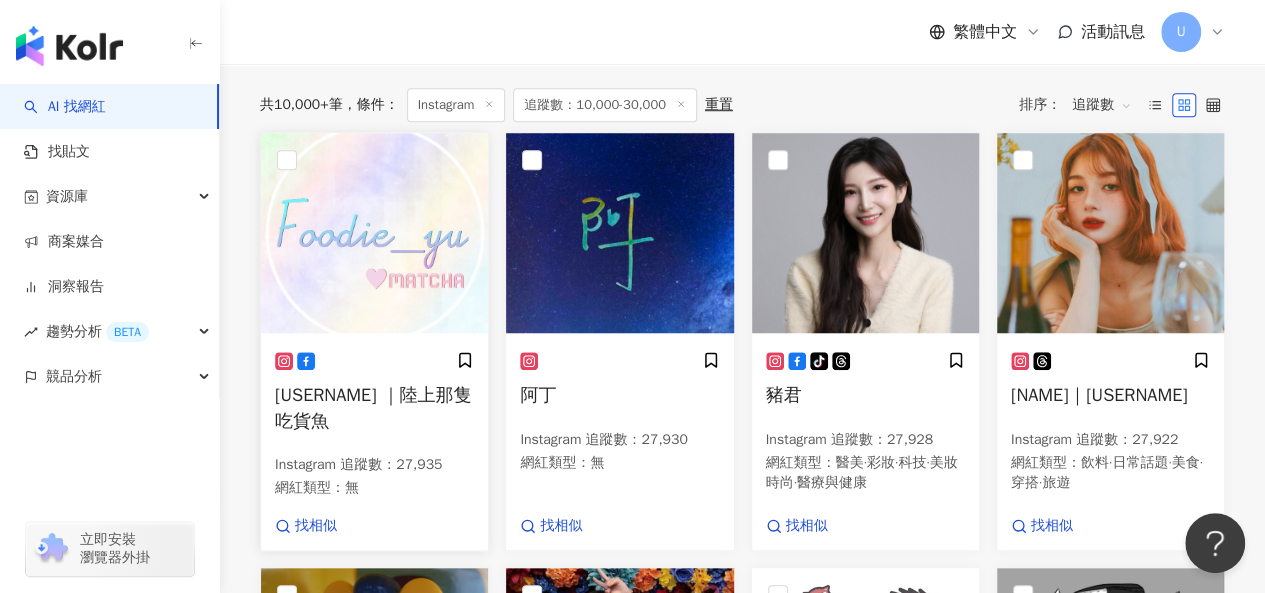 click at bounding box center [374, 233] 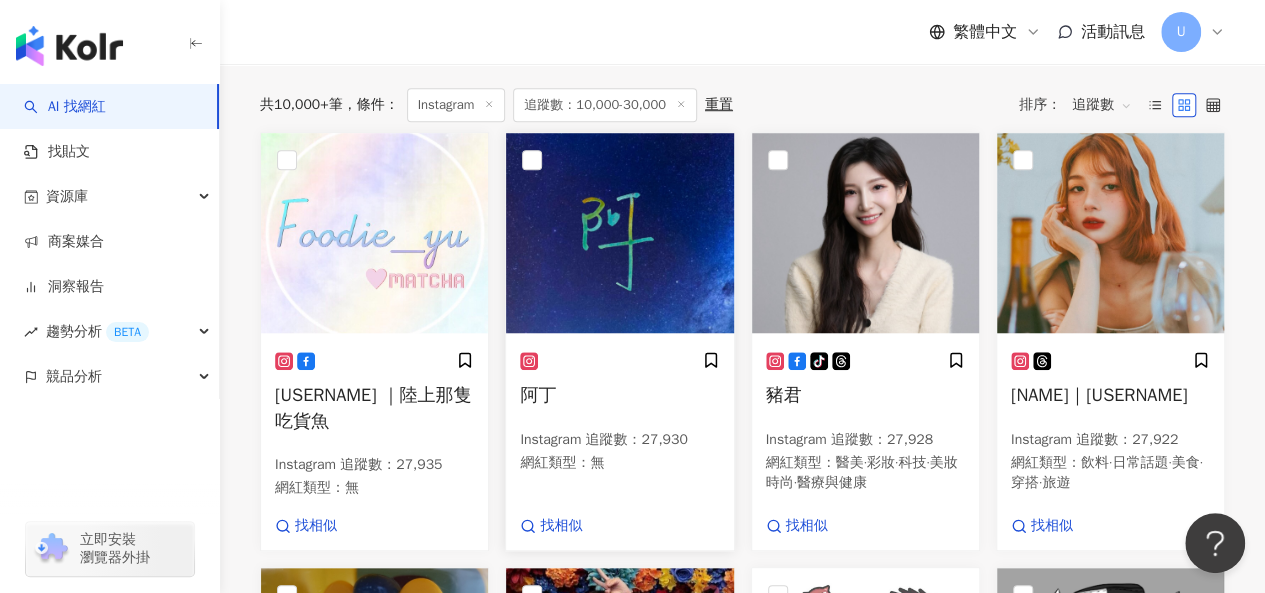 click at bounding box center (619, 233) 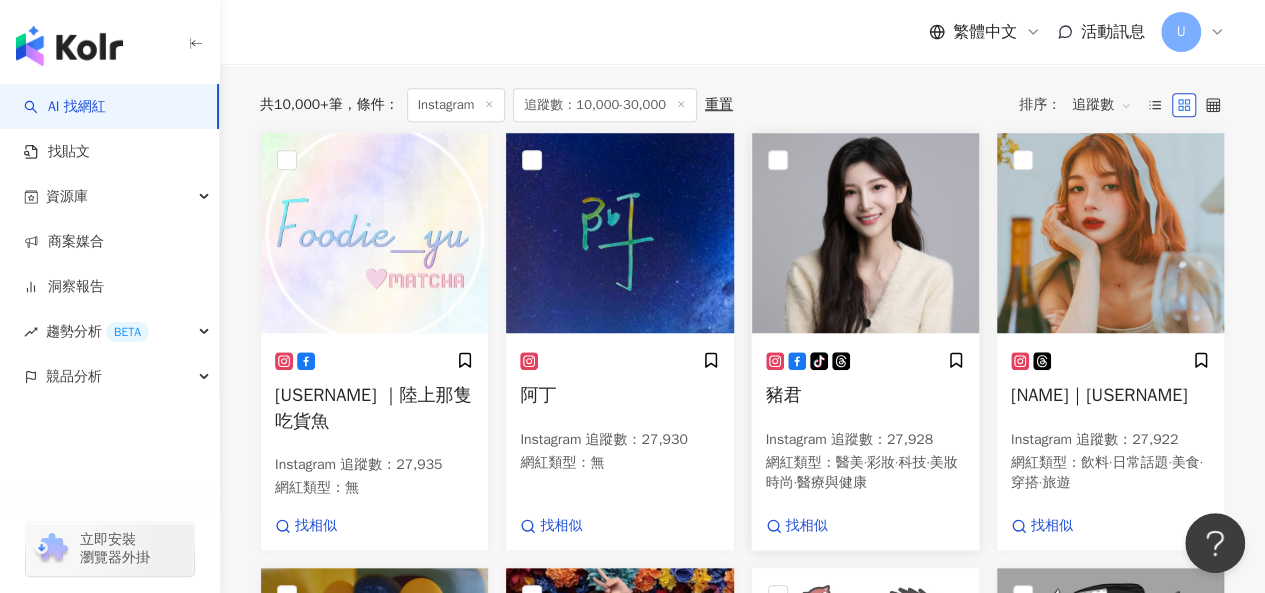 click at bounding box center [865, 233] 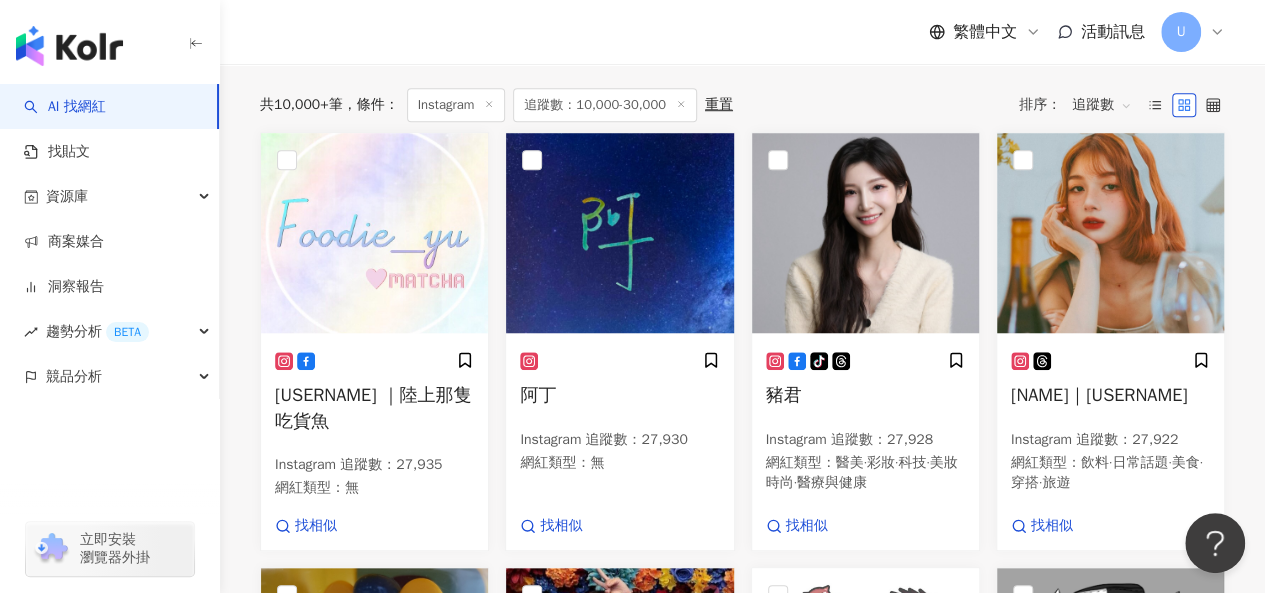 click at bounding box center [1110, 233] 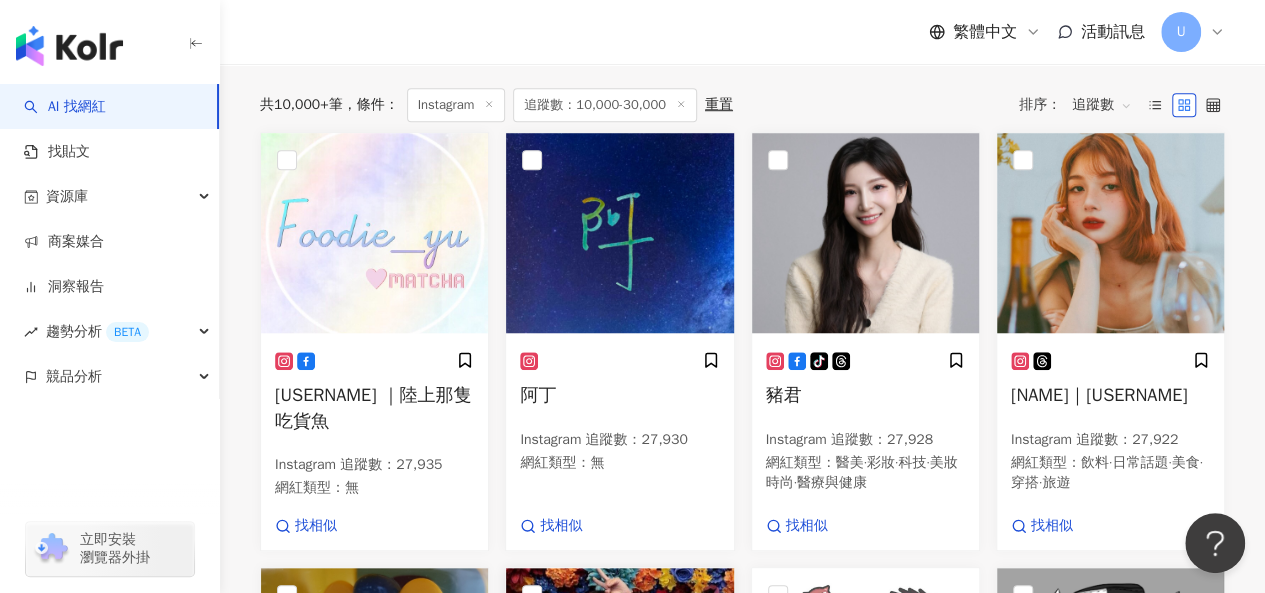 scroll, scrollTop: 1080, scrollLeft: 0, axis: vertical 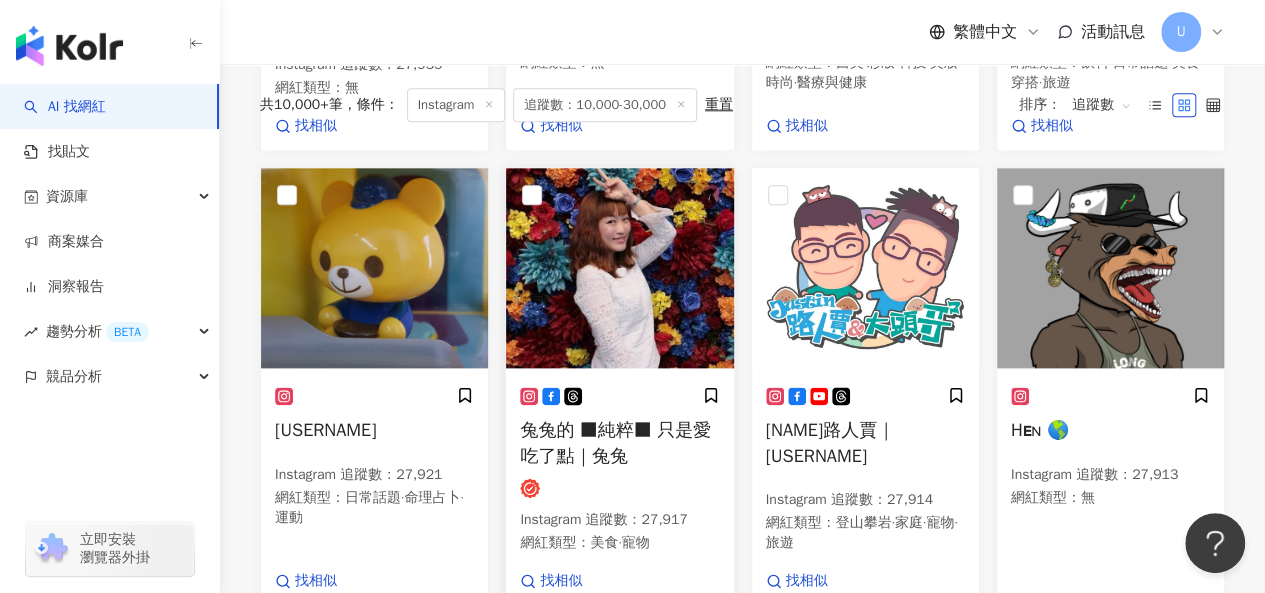 click at bounding box center [619, 268] 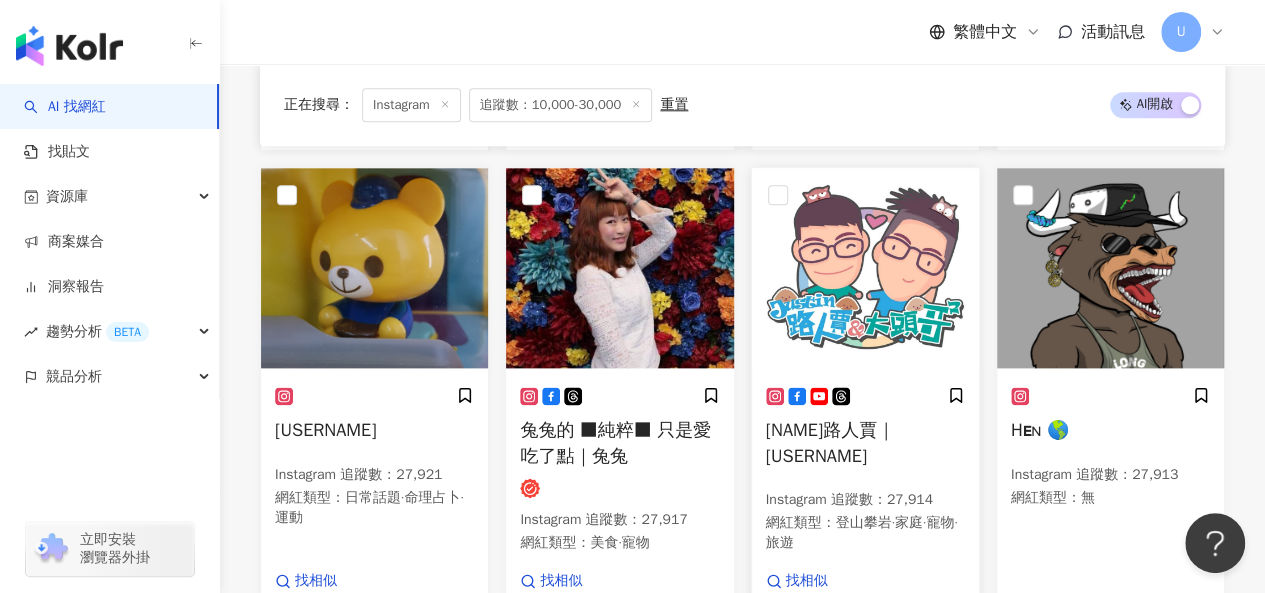 click at bounding box center (865, 268) 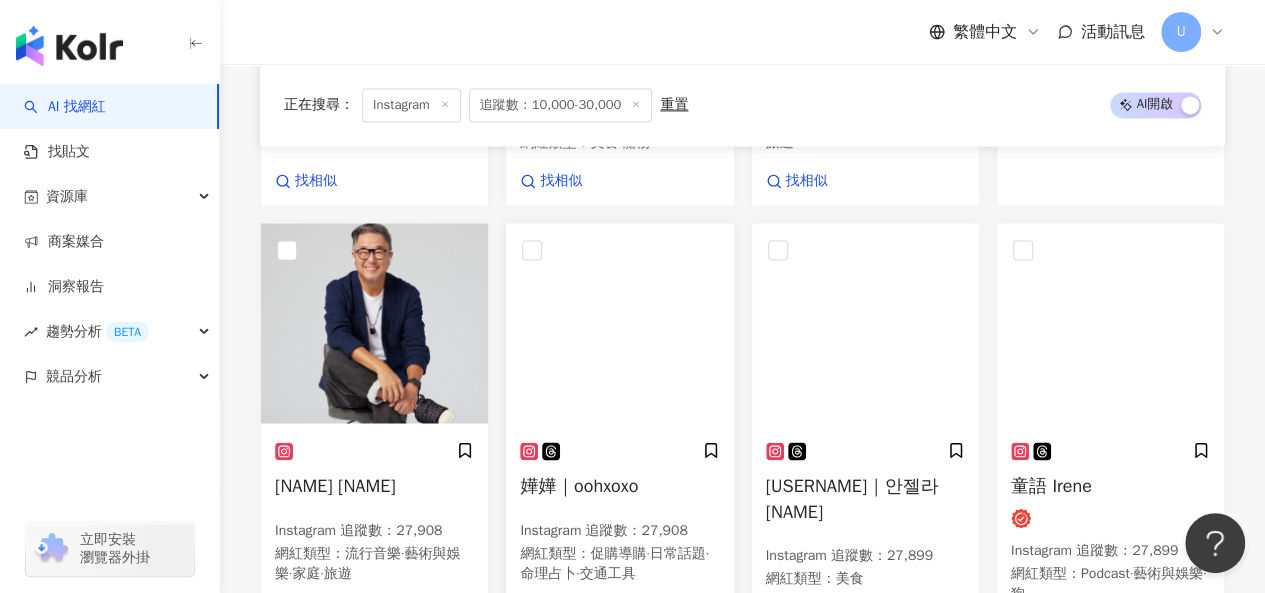 scroll, scrollTop: 1580, scrollLeft: 0, axis: vertical 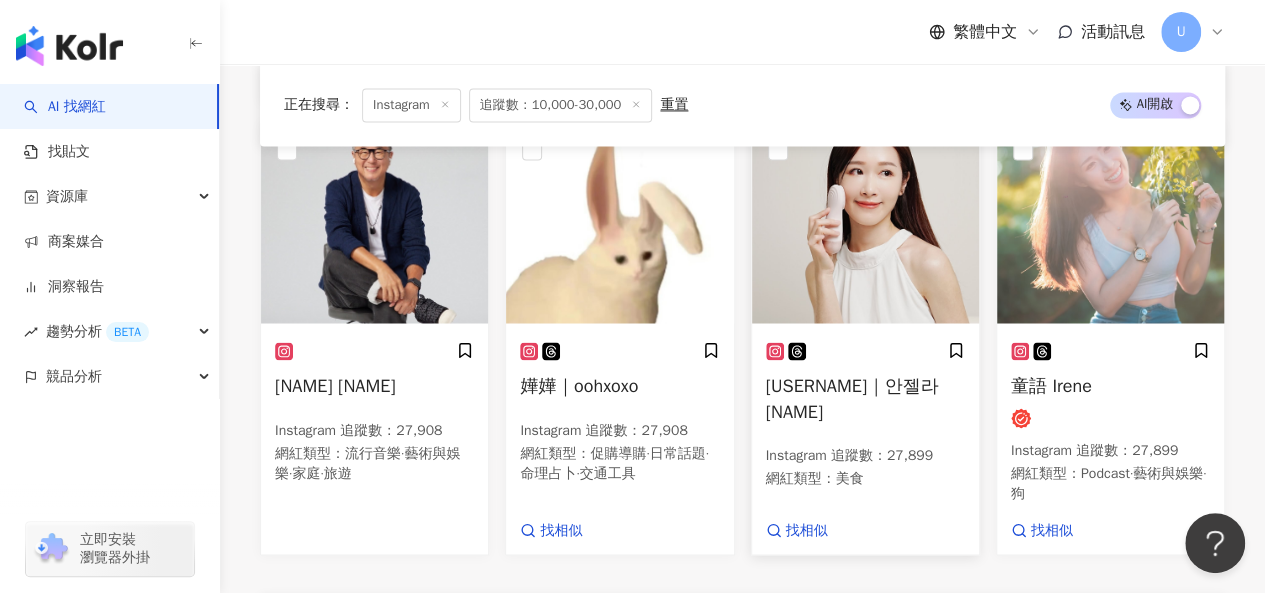 click at bounding box center [865, 223] 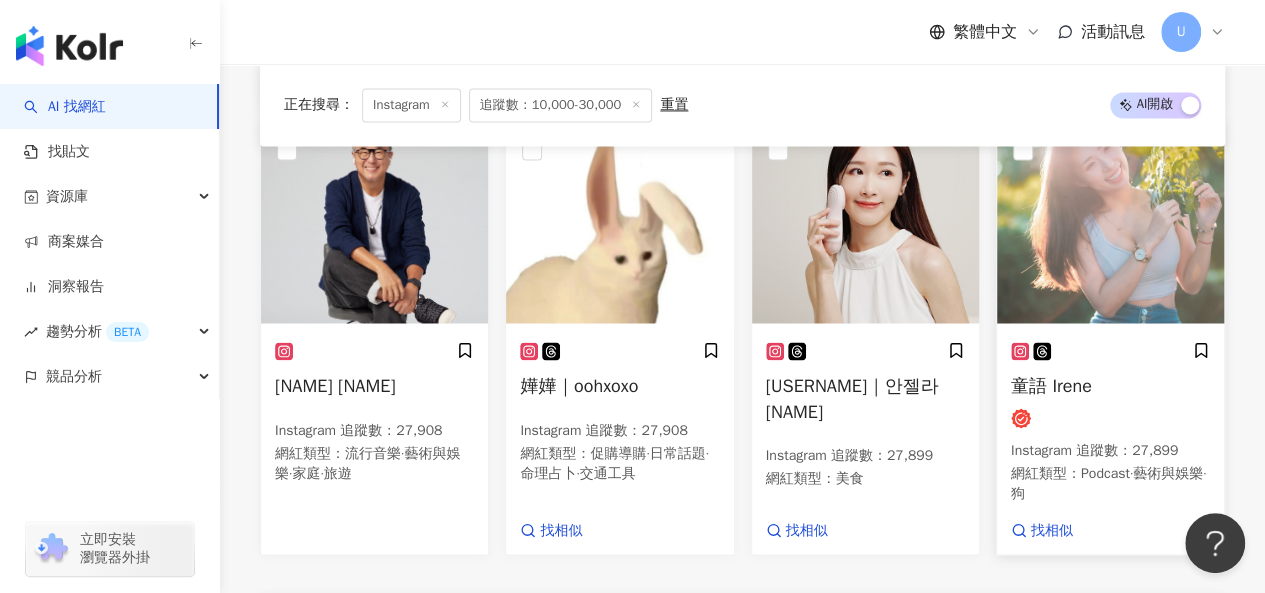 click at bounding box center (1110, 223) 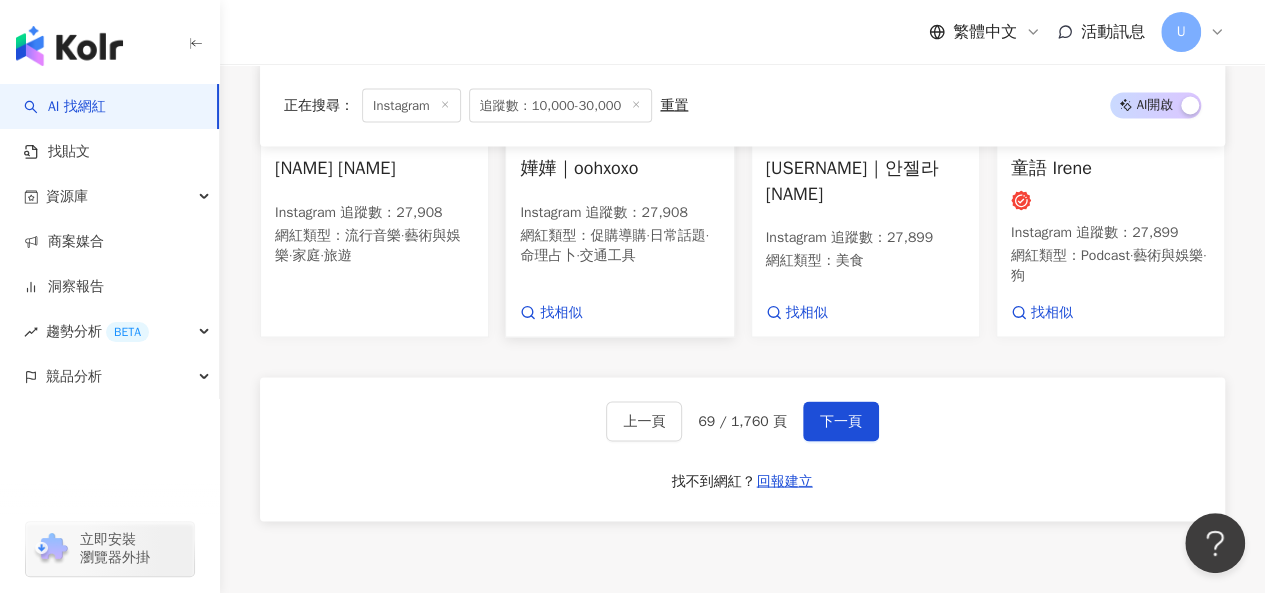 scroll, scrollTop: 1780, scrollLeft: 0, axis: vertical 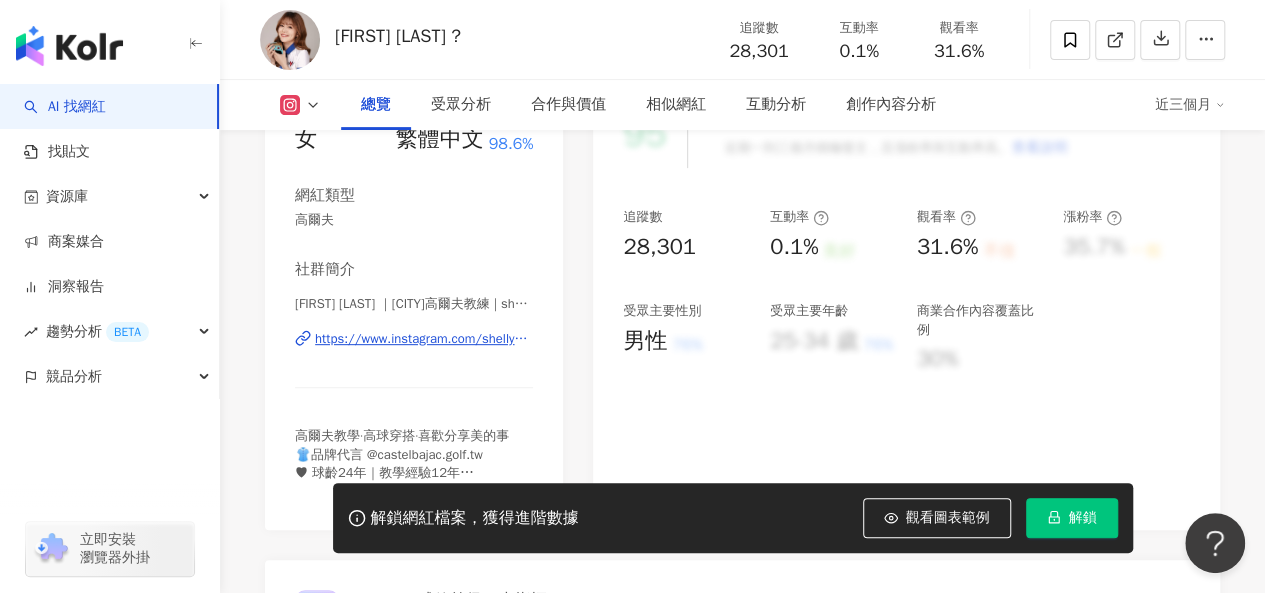 click on "https://www.instagram.com/shellygolf/" at bounding box center (424, 339) 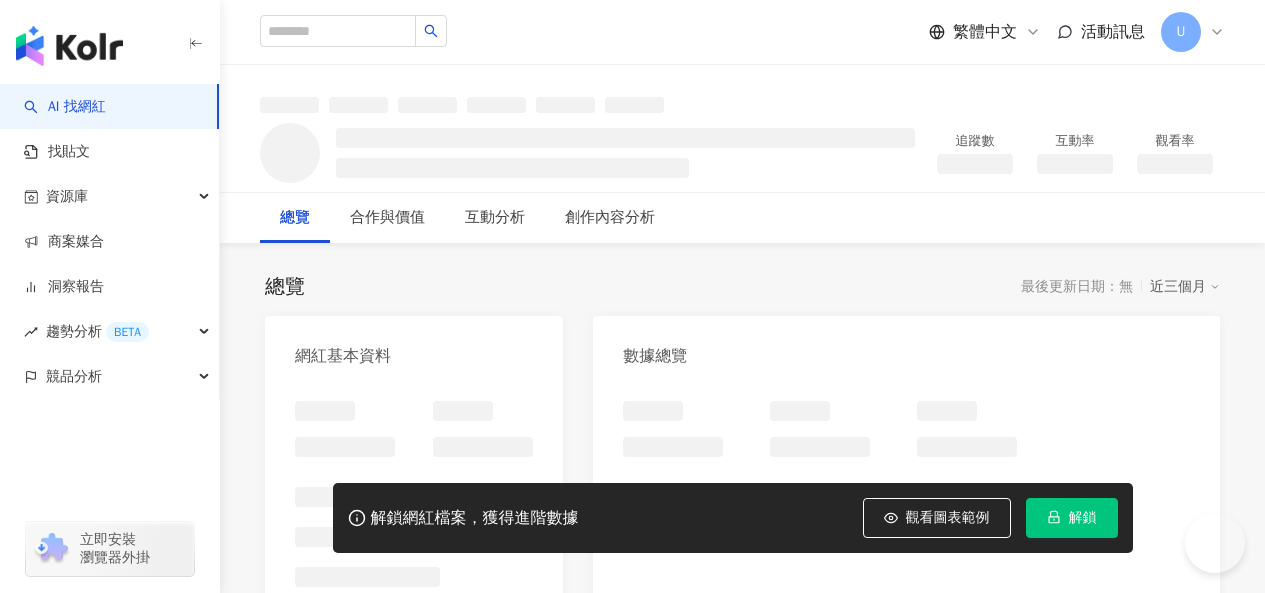 scroll, scrollTop: 0, scrollLeft: 0, axis: both 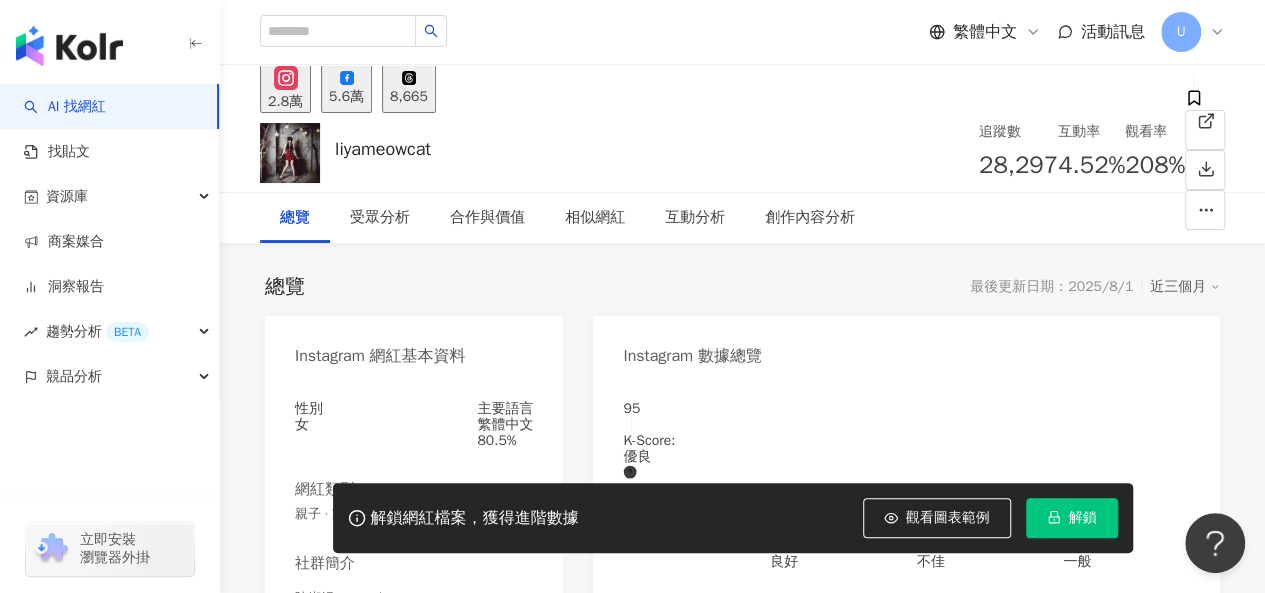 click on "性別   女 主要語言   繁體中文 80.5% 網紅類型 親子 · 家庭 · 法政社會 · 音樂 · 交通工具 社群簡介 陳緗妮Xiangni | liyameowcat https://www.instagram.com/liyameowcat/ 馬槽音樂 @mdfmusic.official
寶貝女兒🎀 Melodʏ̆̈👶🏻&Harmonʏ̆̈👶🏻+Tangtang🐱" at bounding box center [414, 573] 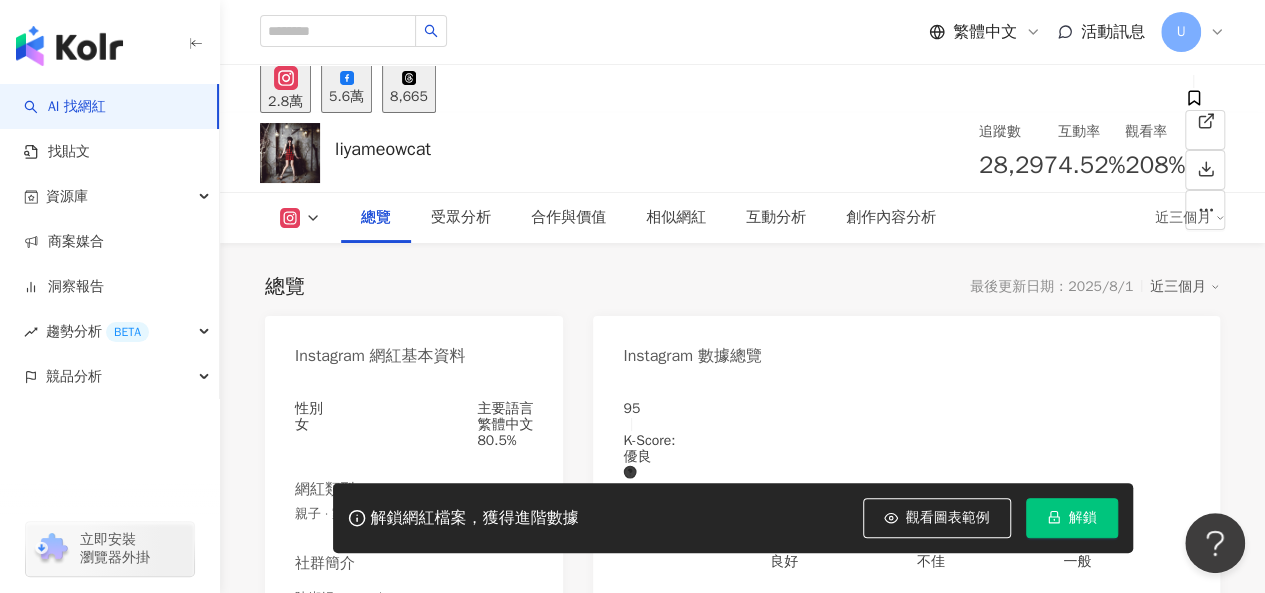 scroll, scrollTop: 400, scrollLeft: 0, axis: vertical 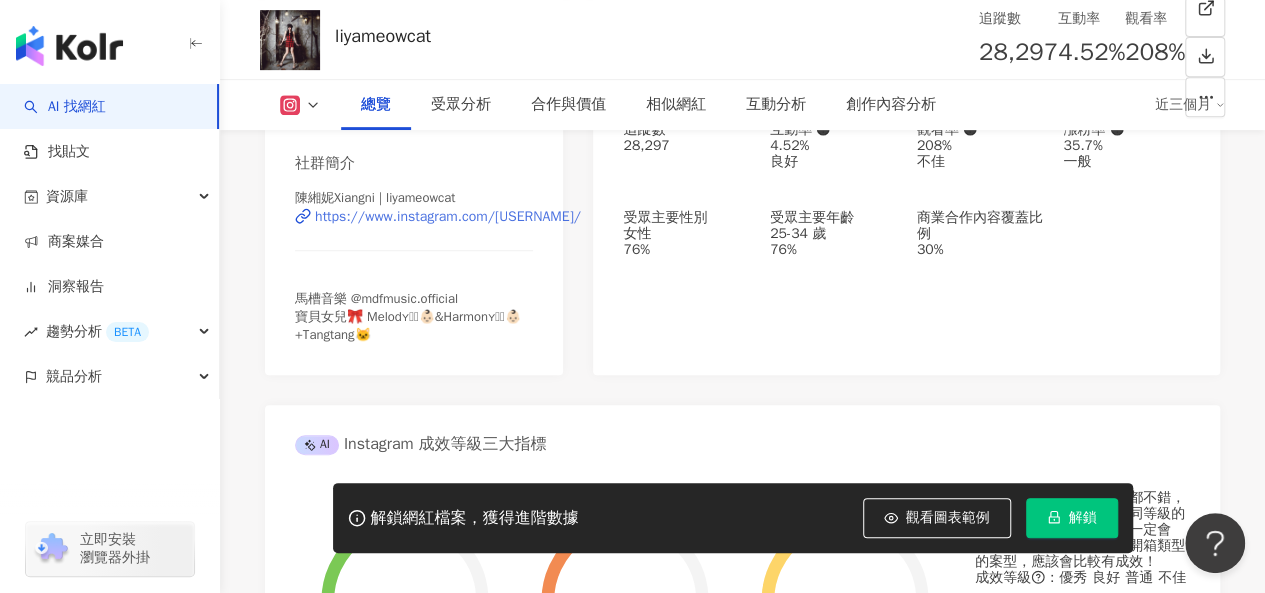 click on "https://www.instagram.com/liyameowcat/" at bounding box center (448, 217) 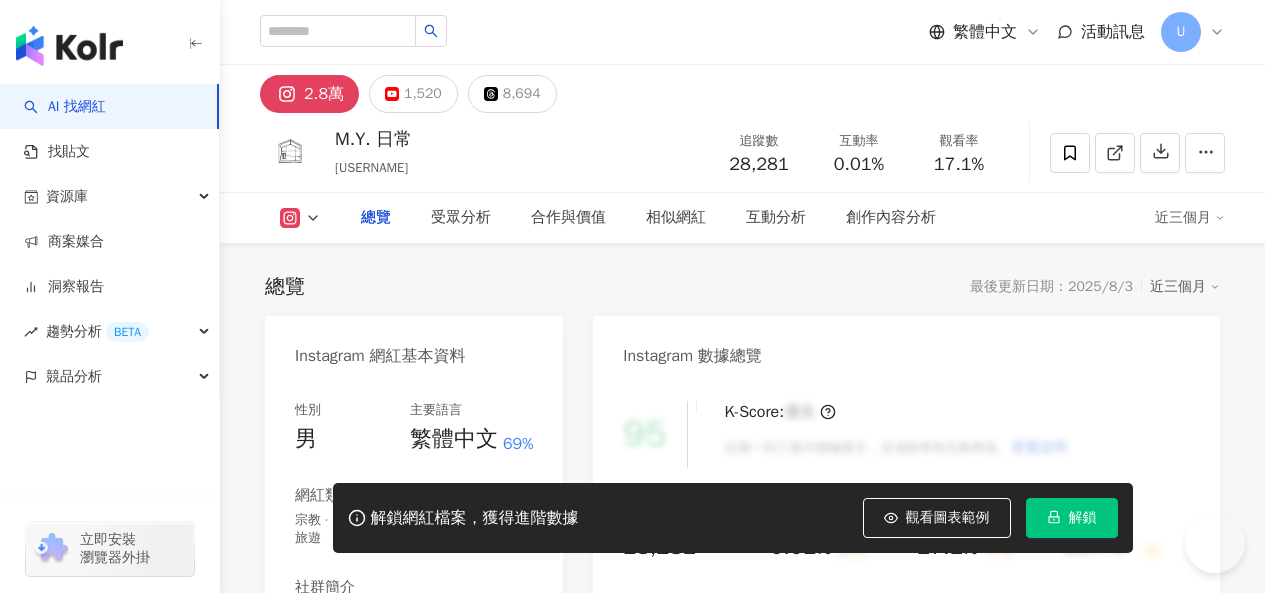 click on "Instagram 網紅基本資料" at bounding box center [380, 356] 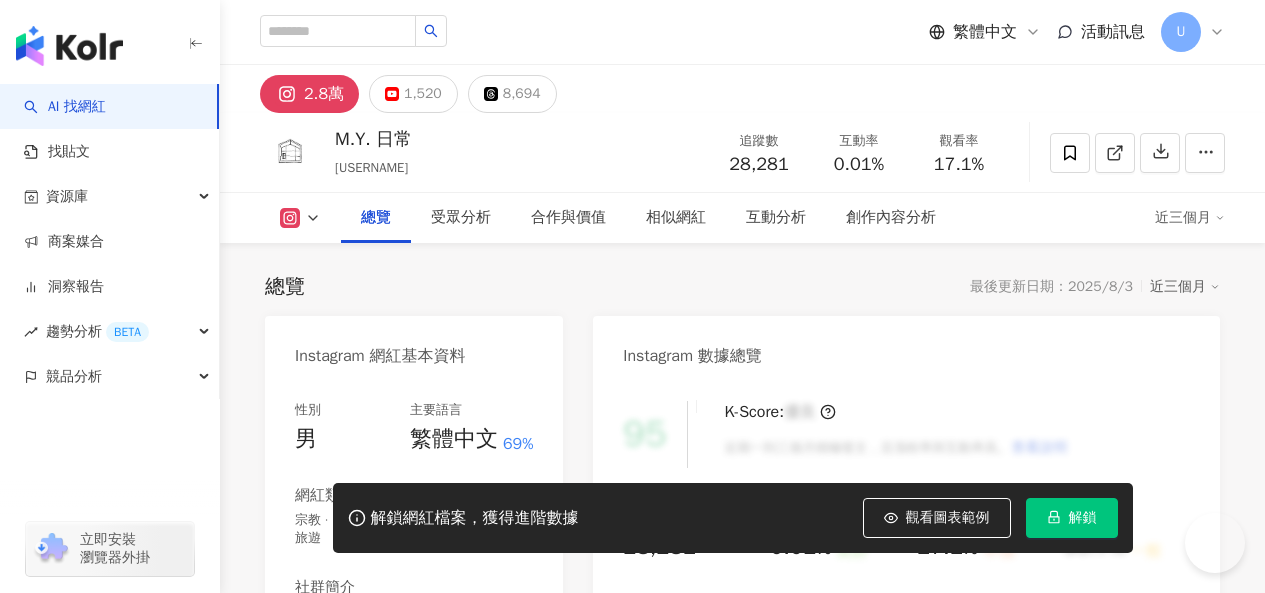 scroll, scrollTop: 300, scrollLeft: 0, axis: vertical 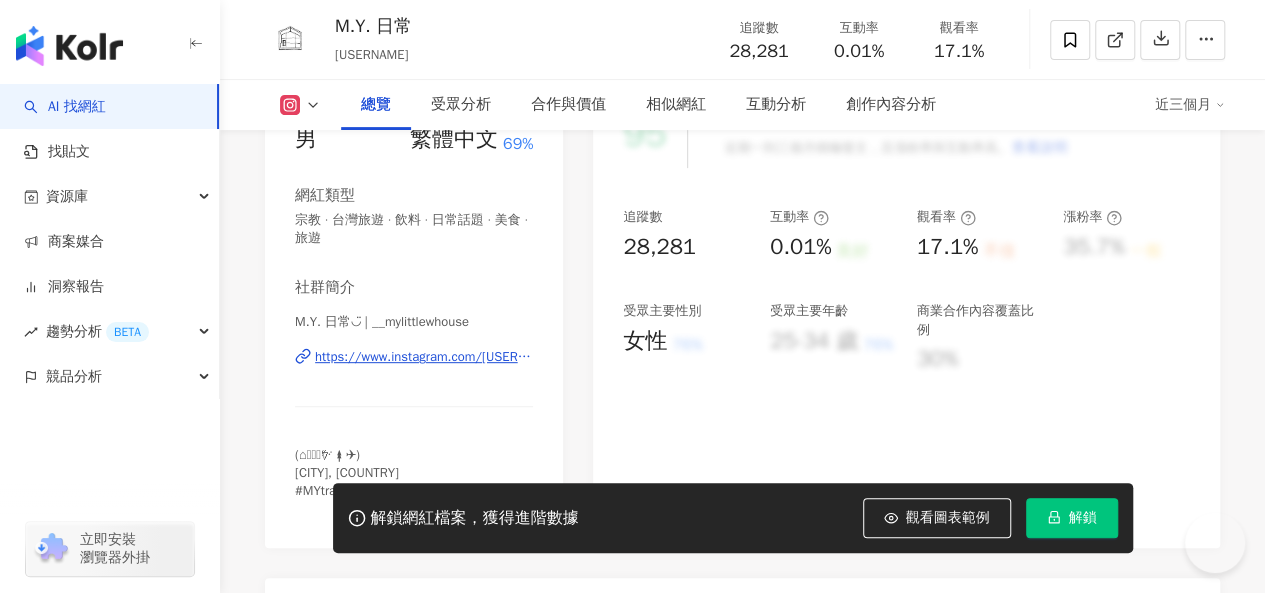 click on "https://www.instagram.com/__mylittlewhouse/" at bounding box center [424, 357] 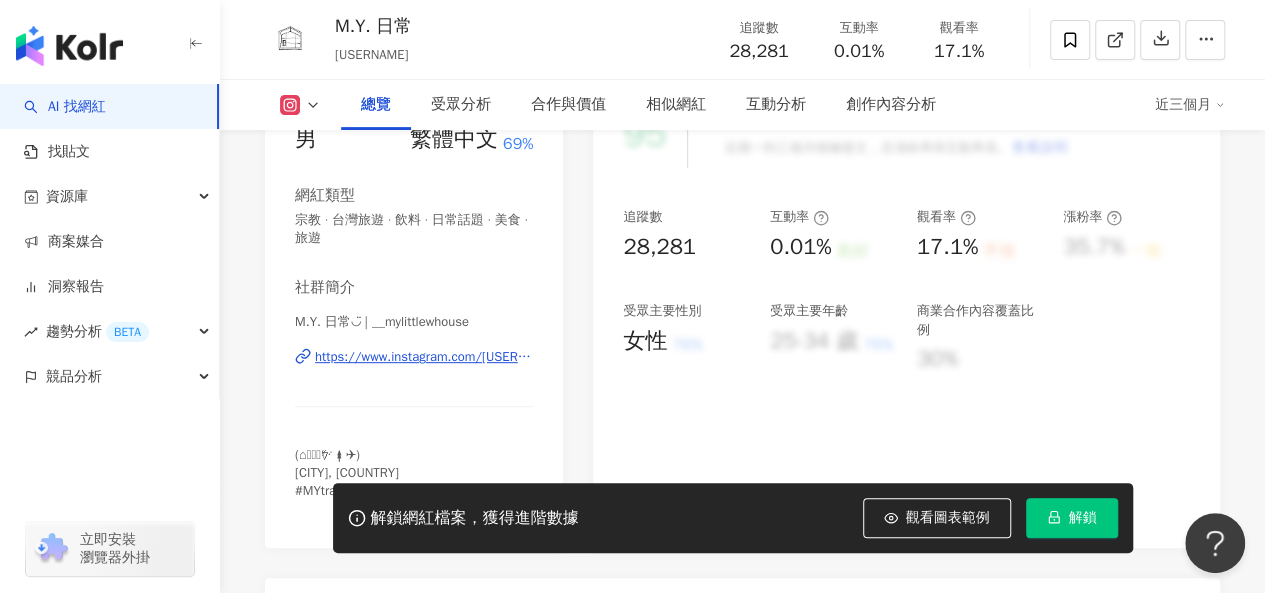 scroll, scrollTop: 300, scrollLeft: 0, axis: vertical 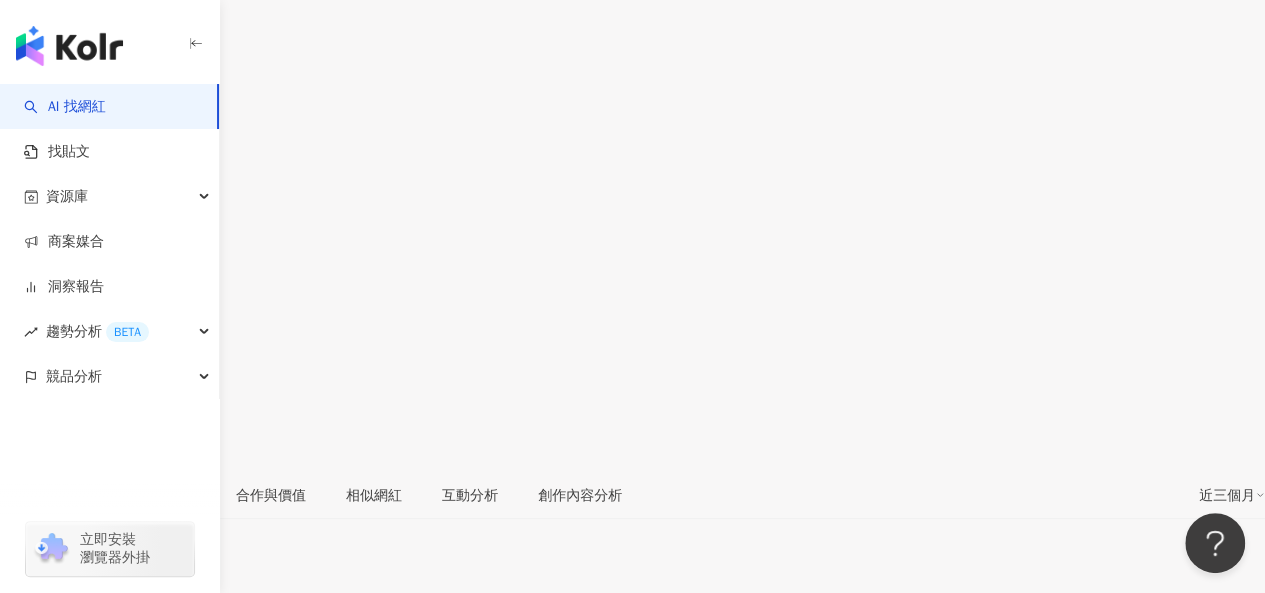 click on "網紅類型" at bounding box center (632, 704) 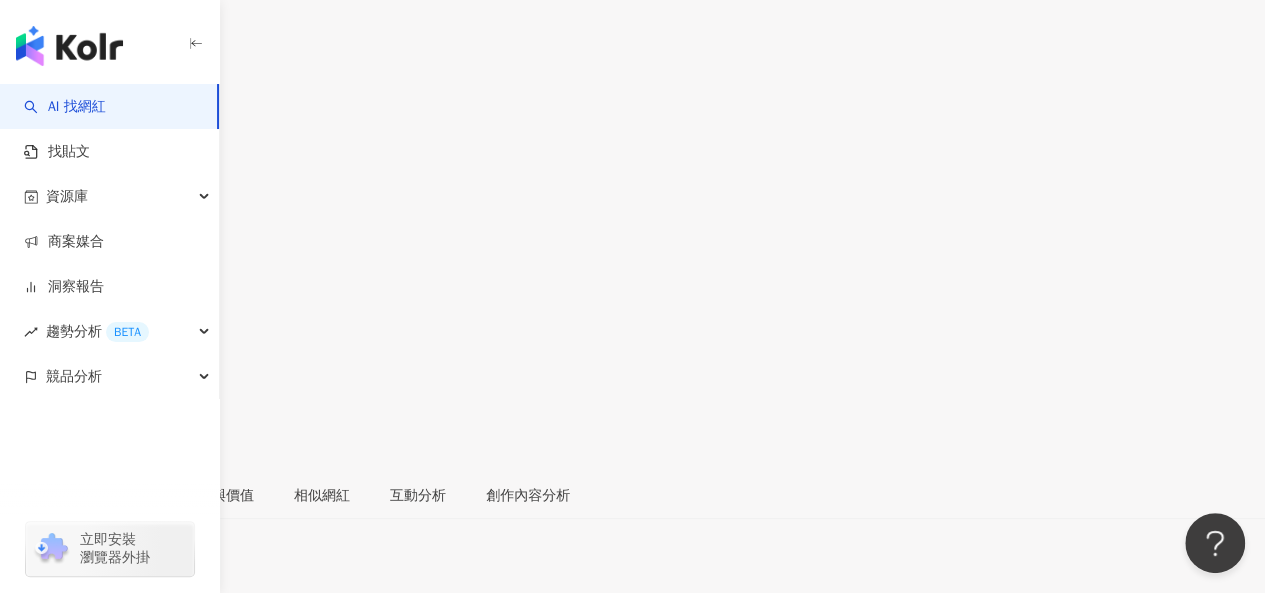 scroll, scrollTop: 300, scrollLeft: 0, axis: vertical 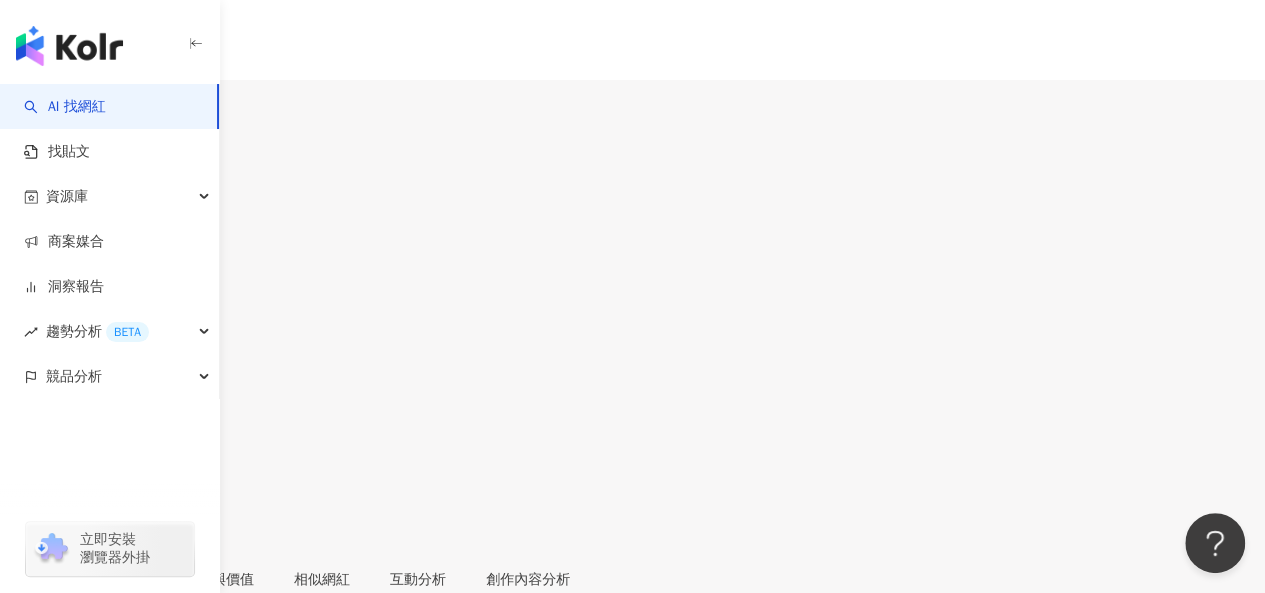 click on "https://www.instagram.com/adamlingolf/" at bounding box center [149, 869] 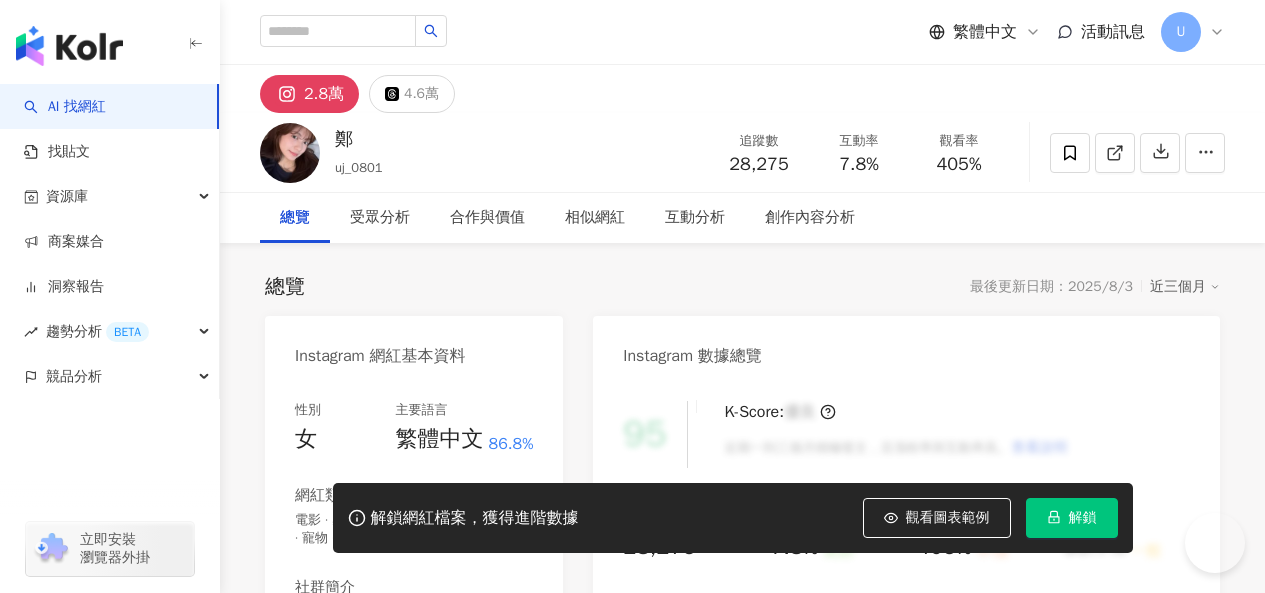 scroll, scrollTop: 0, scrollLeft: 0, axis: both 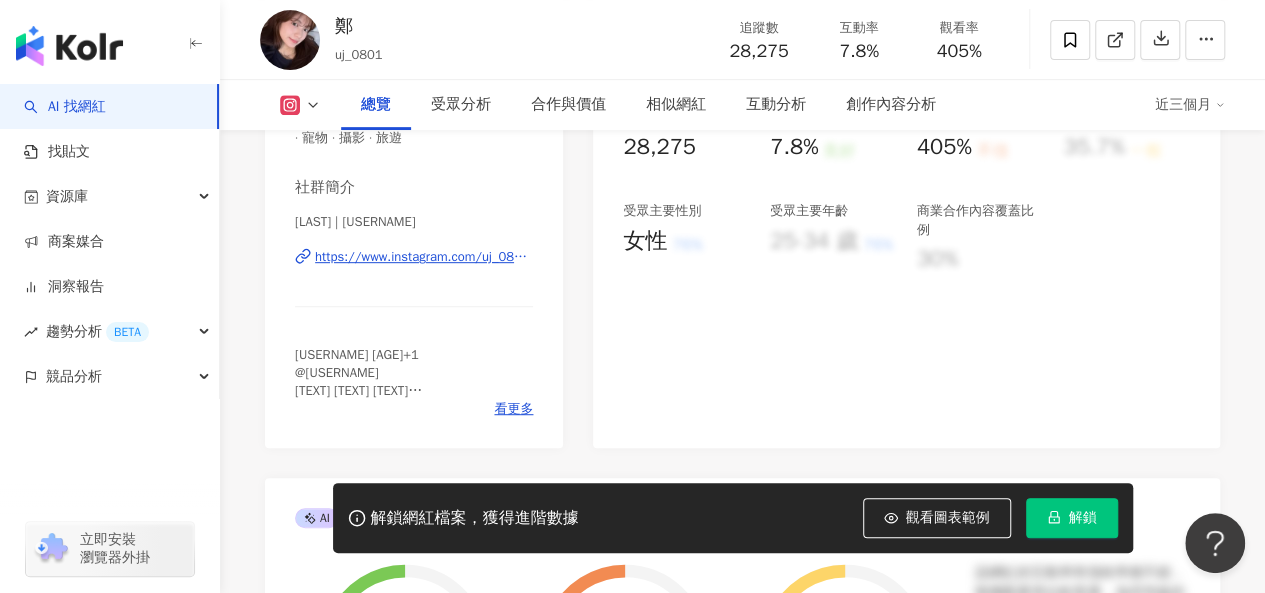 click on "https://www.instagram.com/uj_0801/" at bounding box center (424, 257) 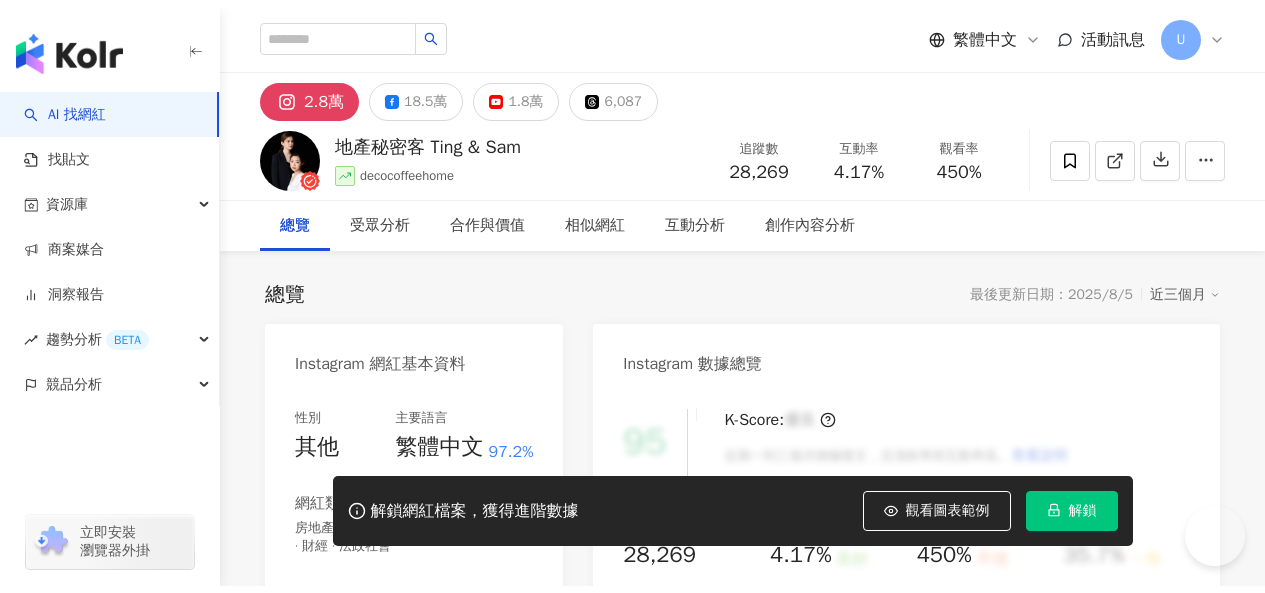 scroll, scrollTop: 0, scrollLeft: 0, axis: both 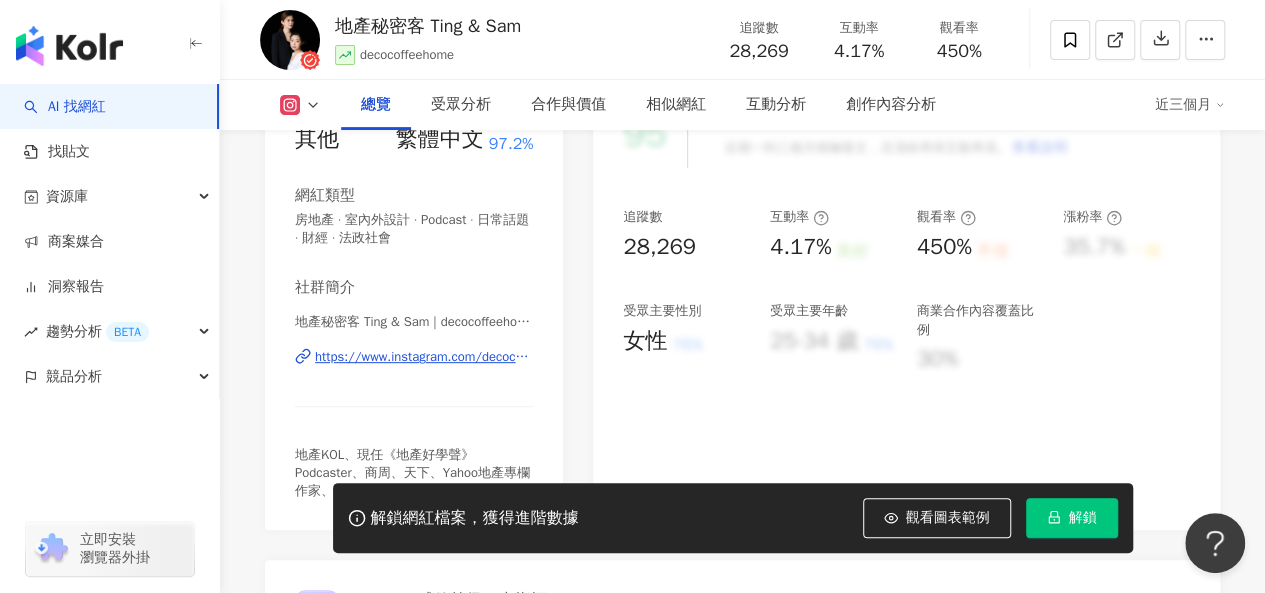 click on "https://www.instagram.com/decocoffeehome/" at bounding box center [424, 357] 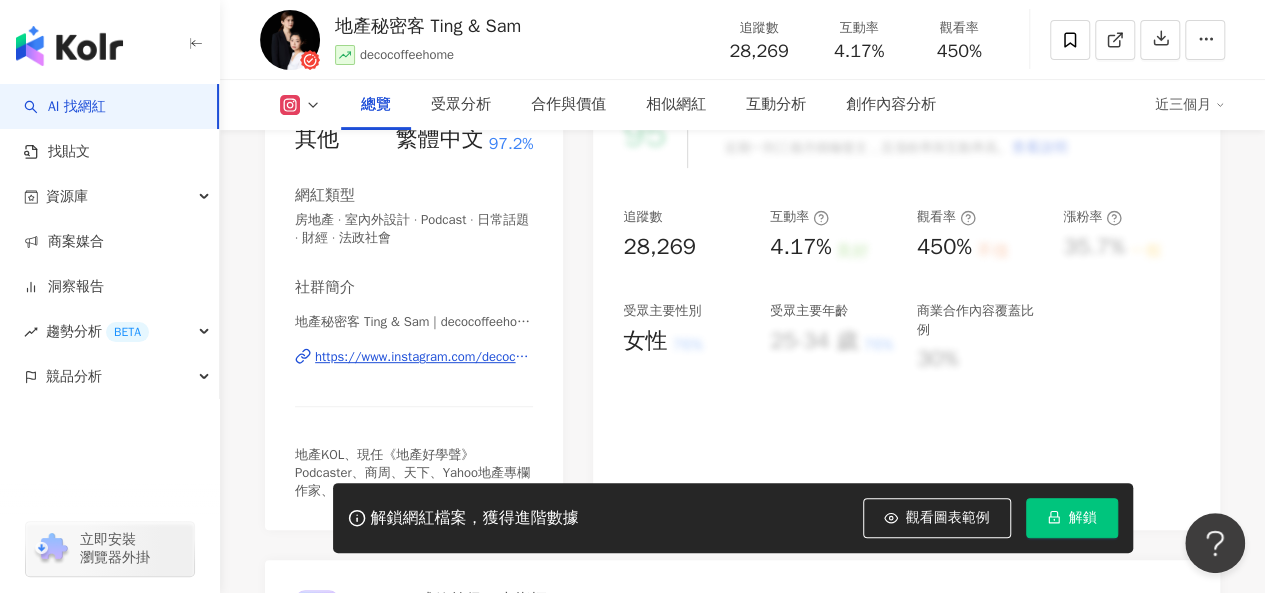 scroll, scrollTop: 0, scrollLeft: 0, axis: both 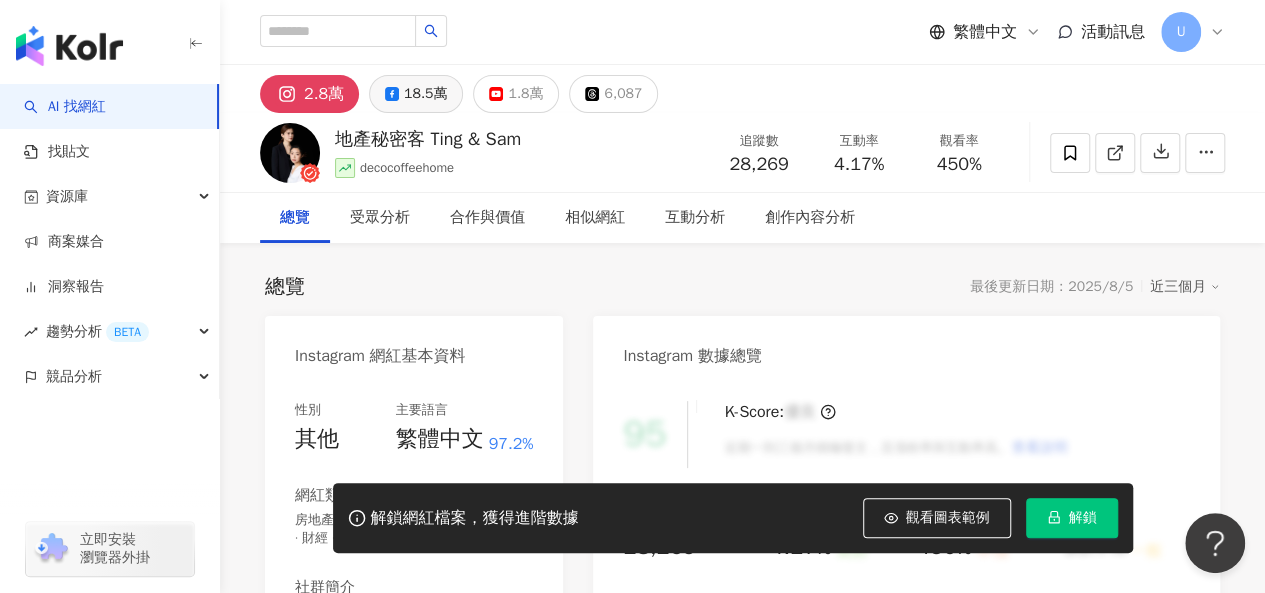 click on "18.5萬" at bounding box center (425, 94) 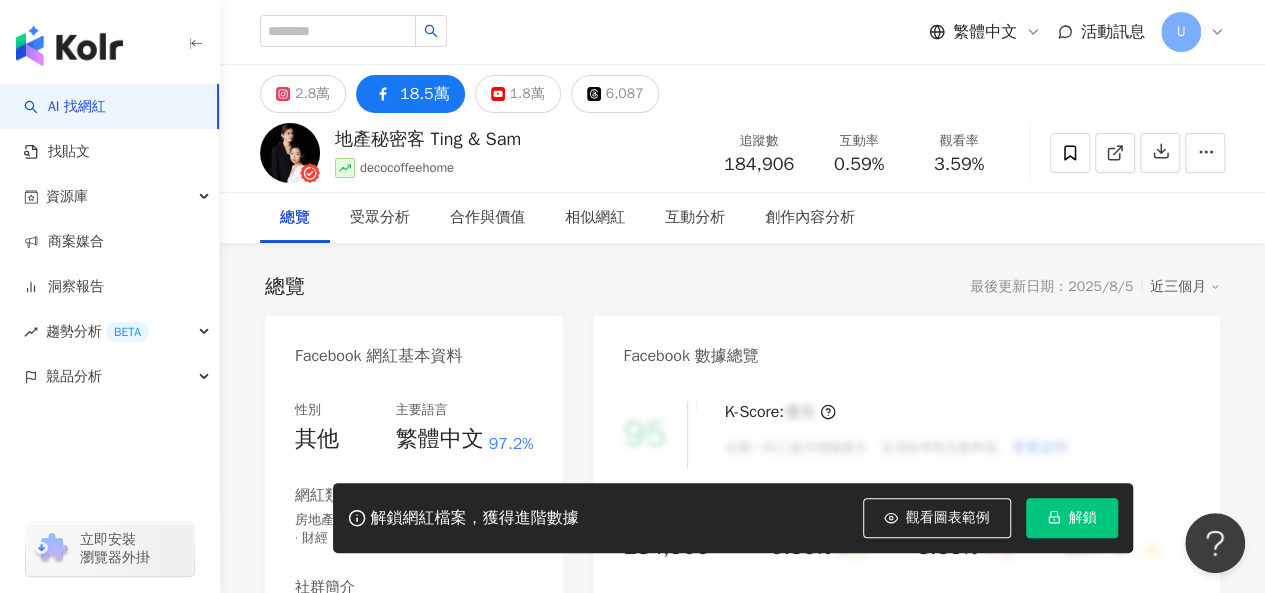 click on "https://www.facebook.com/355661844608443" at bounding box center (424, 657) 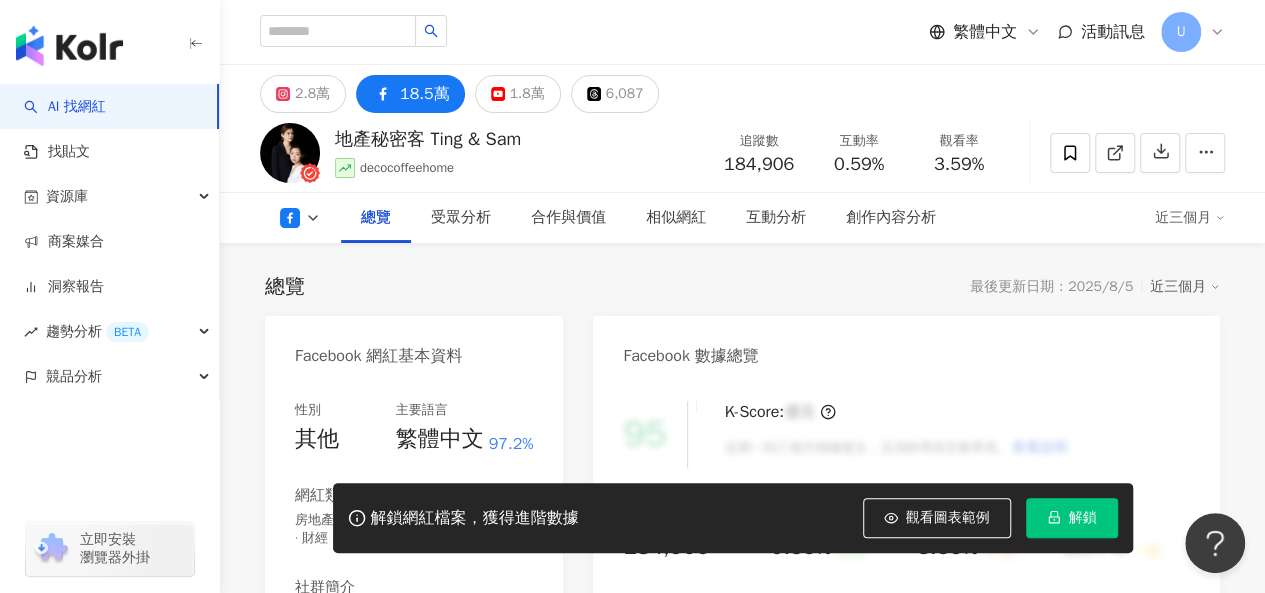 scroll, scrollTop: 400, scrollLeft: 0, axis: vertical 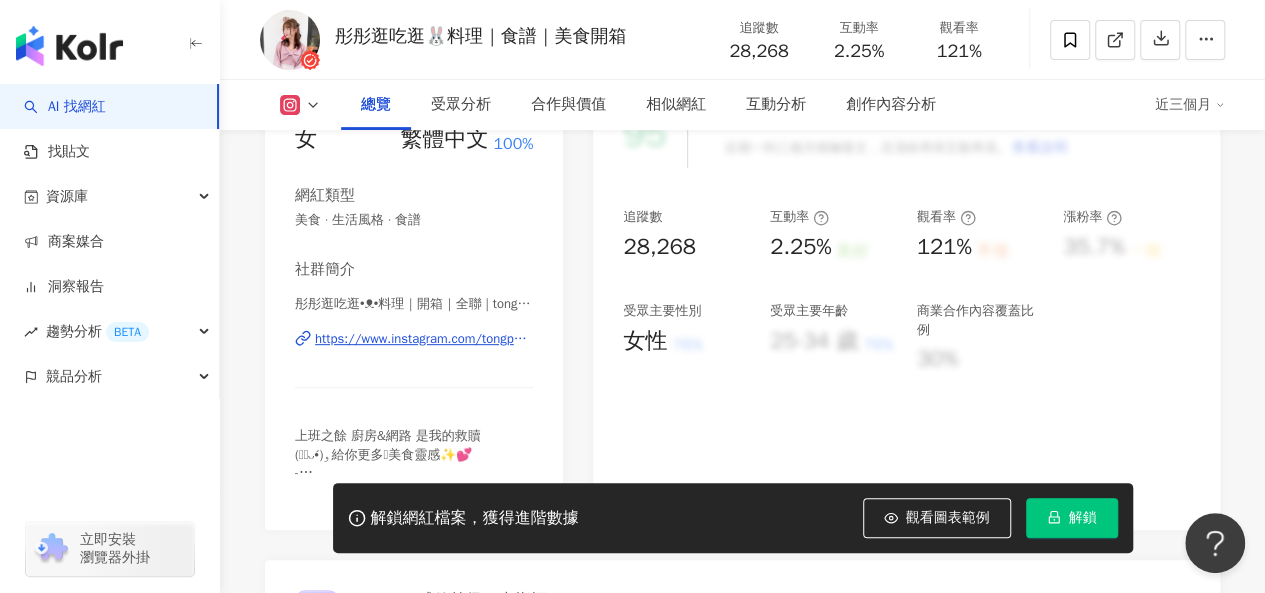click on "https://www.instagram.com/tongpolla/" at bounding box center [424, 339] 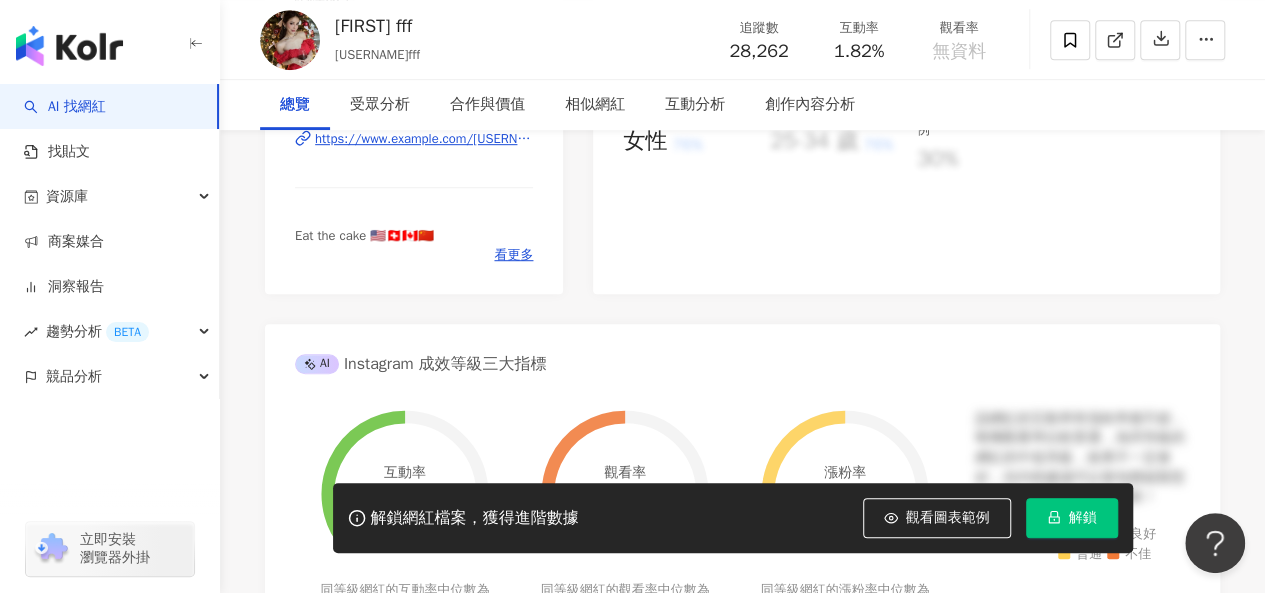 scroll, scrollTop: 400, scrollLeft: 0, axis: vertical 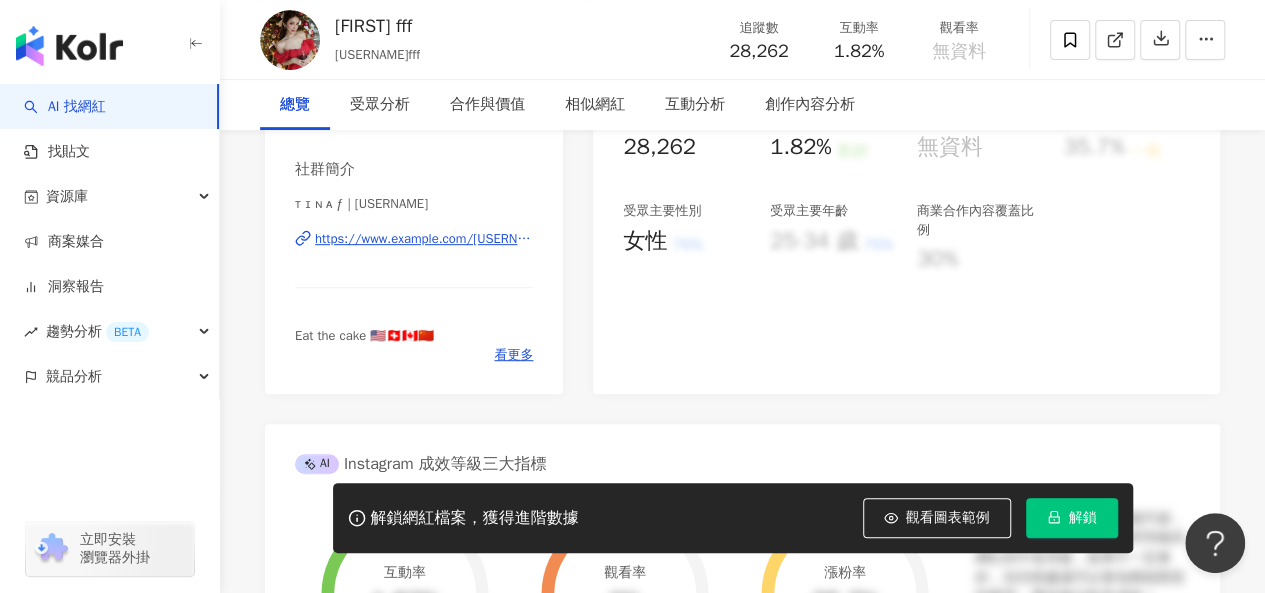 click on "https://www.instagram.com/tinanananaf/" at bounding box center [424, 239] 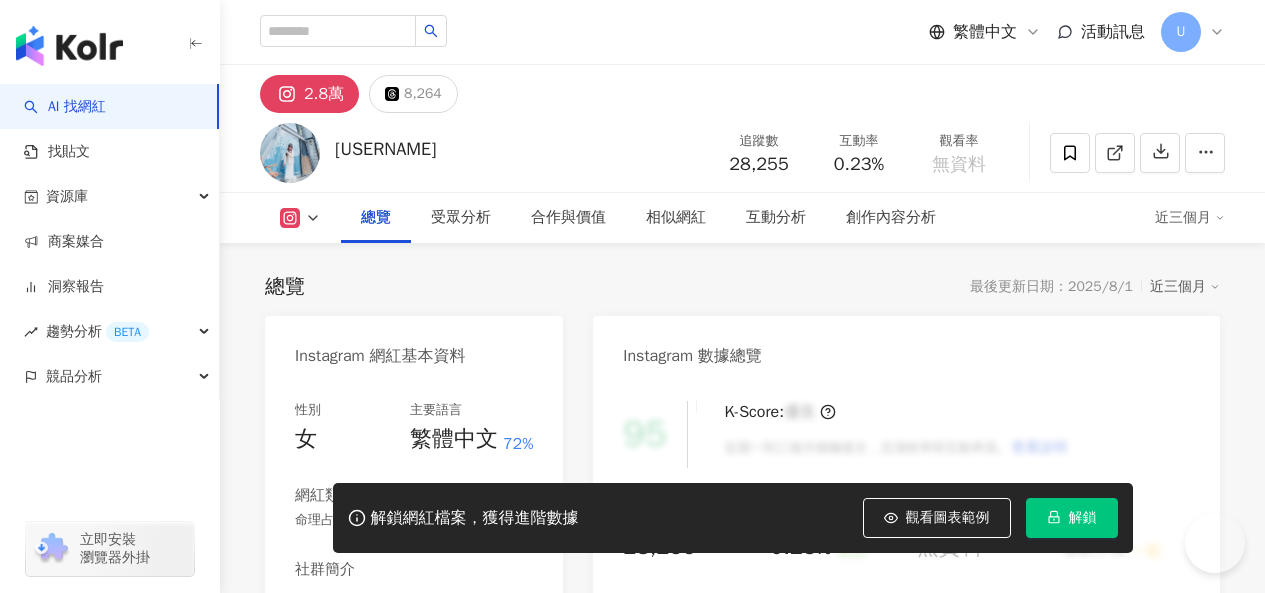click on "https://www.instagram.com/_kitty_amy.1126/" at bounding box center [424, 639] 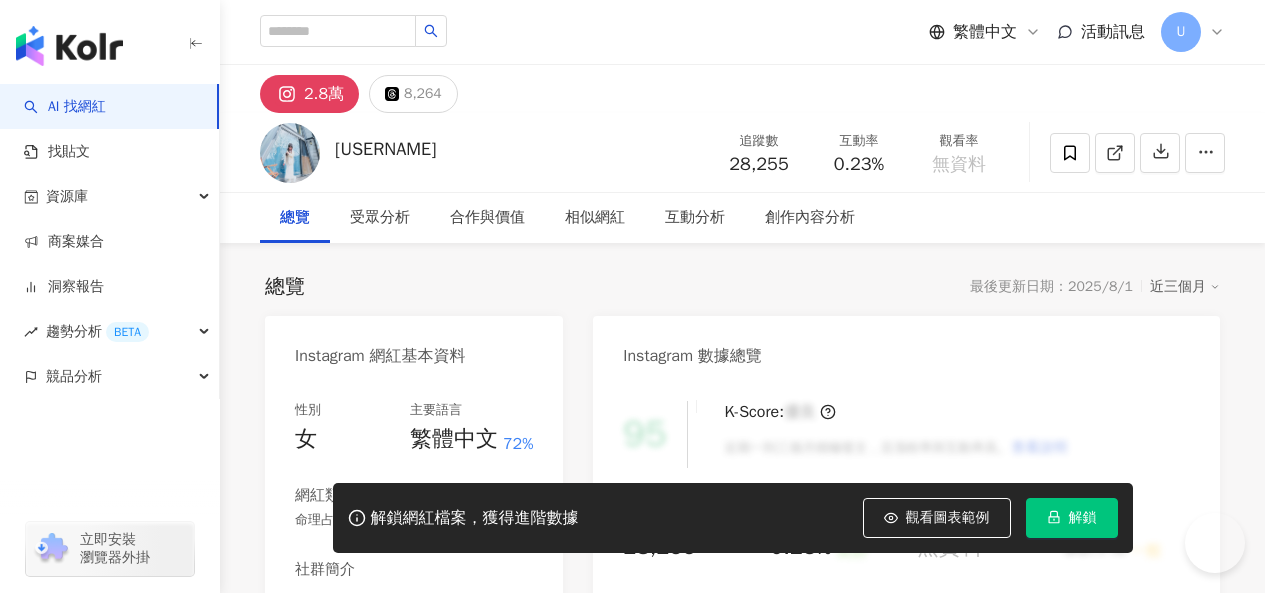 scroll, scrollTop: 400, scrollLeft: 0, axis: vertical 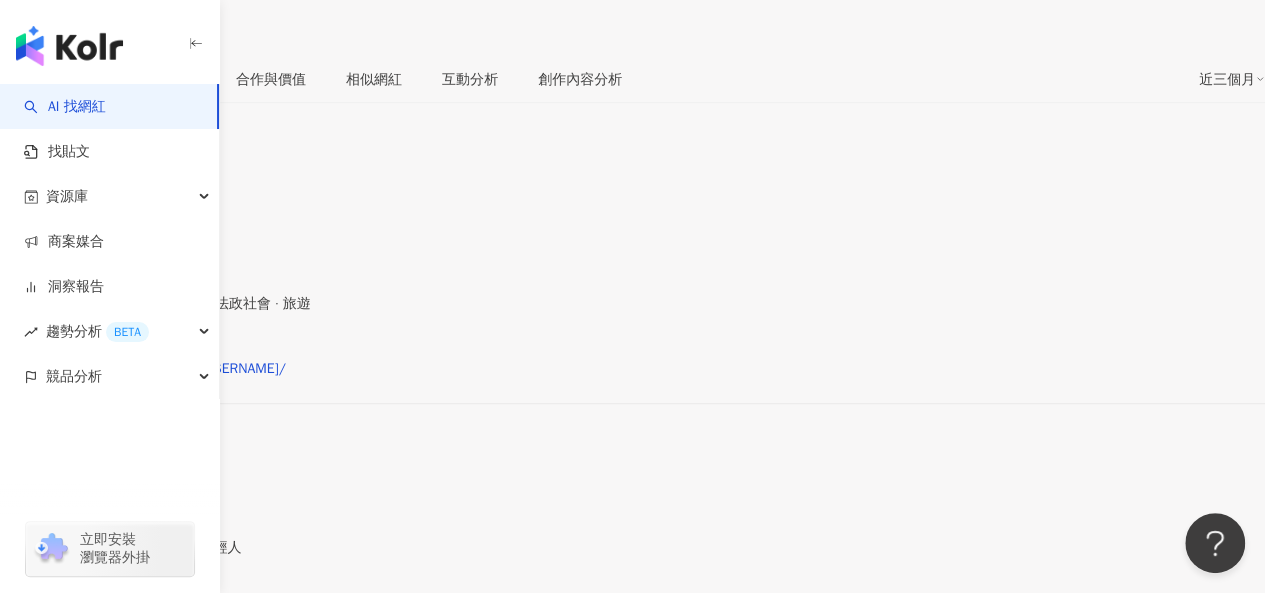 click on "看更多" at bounding box center [21, 594] 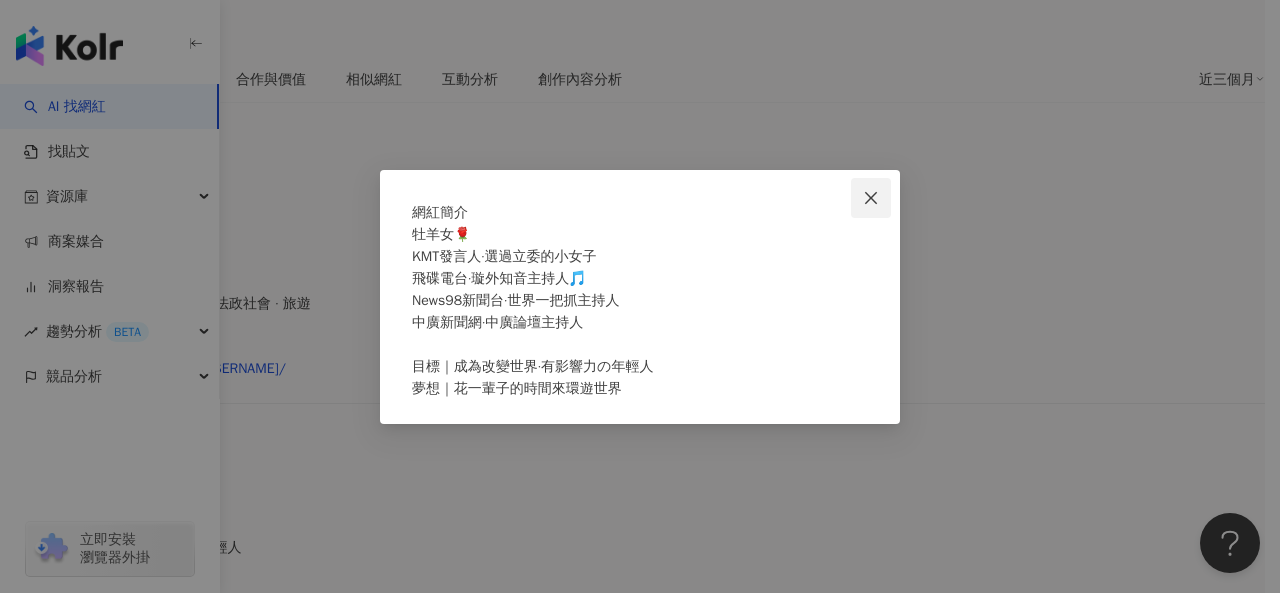 click 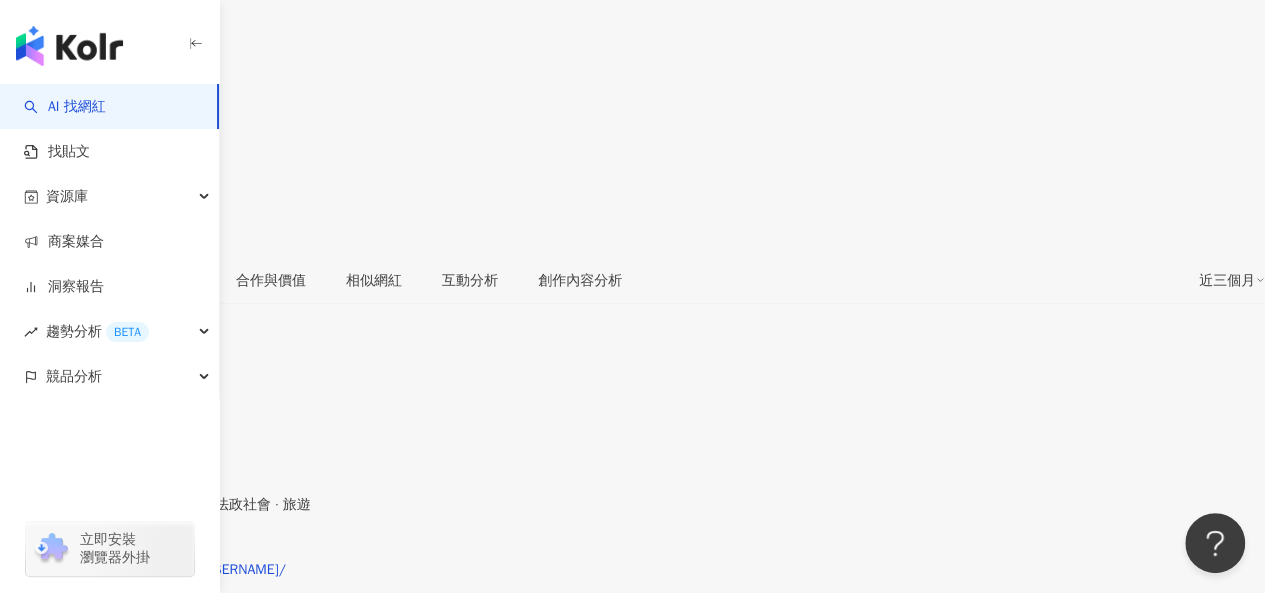 scroll, scrollTop: 300, scrollLeft: 0, axis: vertical 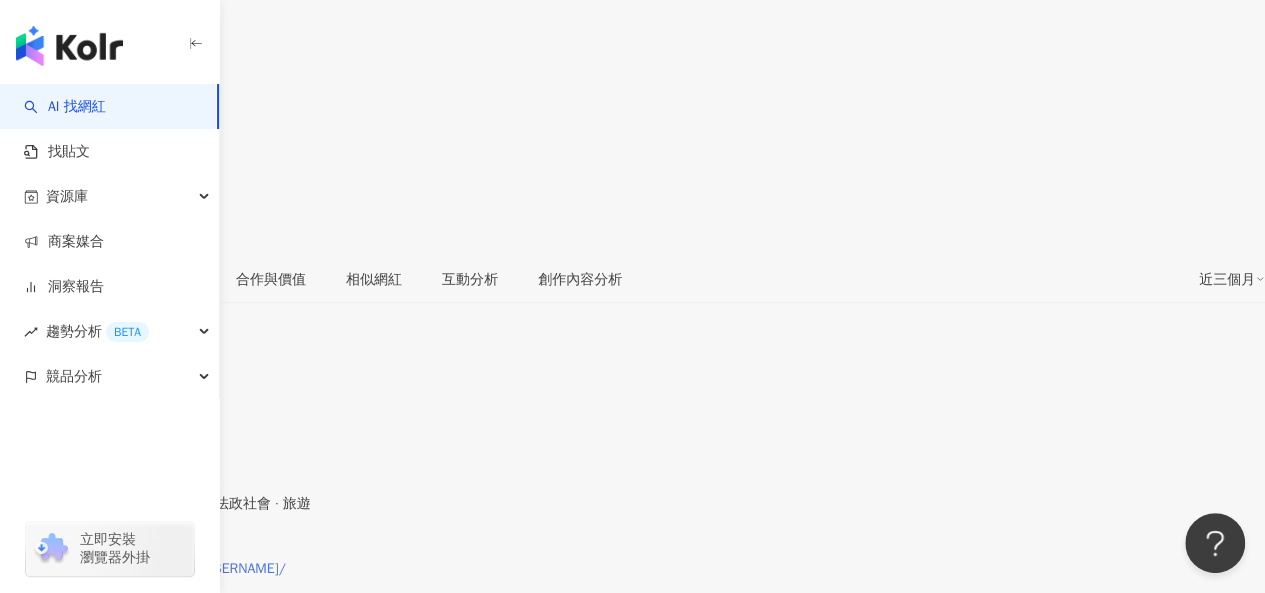 click on "https://www.instagram.com/irinalee0330/" at bounding box center [153, 569] 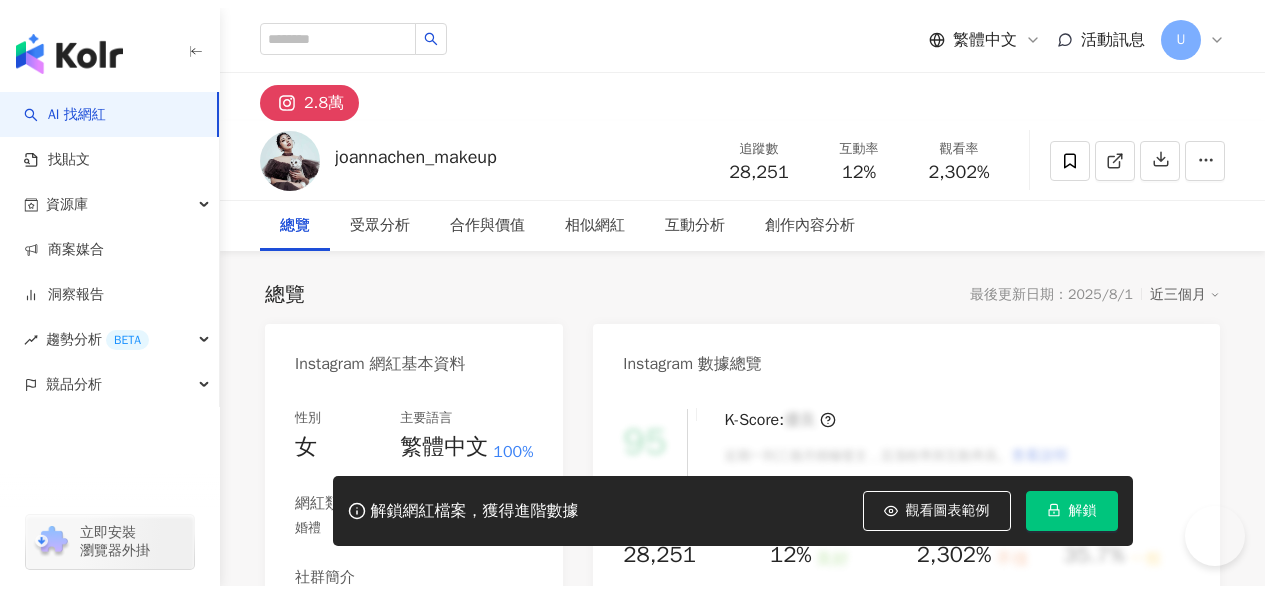 scroll, scrollTop: 0, scrollLeft: 0, axis: both 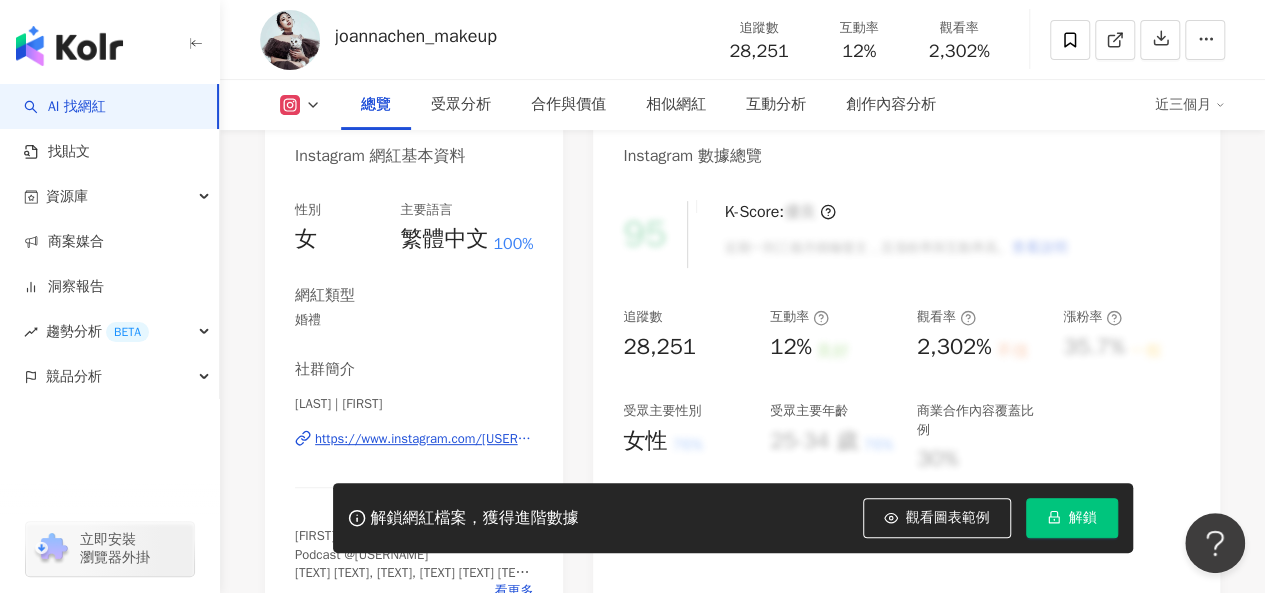 click on "https://www.instagram.com/joannachen_makeup/" at bounding box center [424, 439] 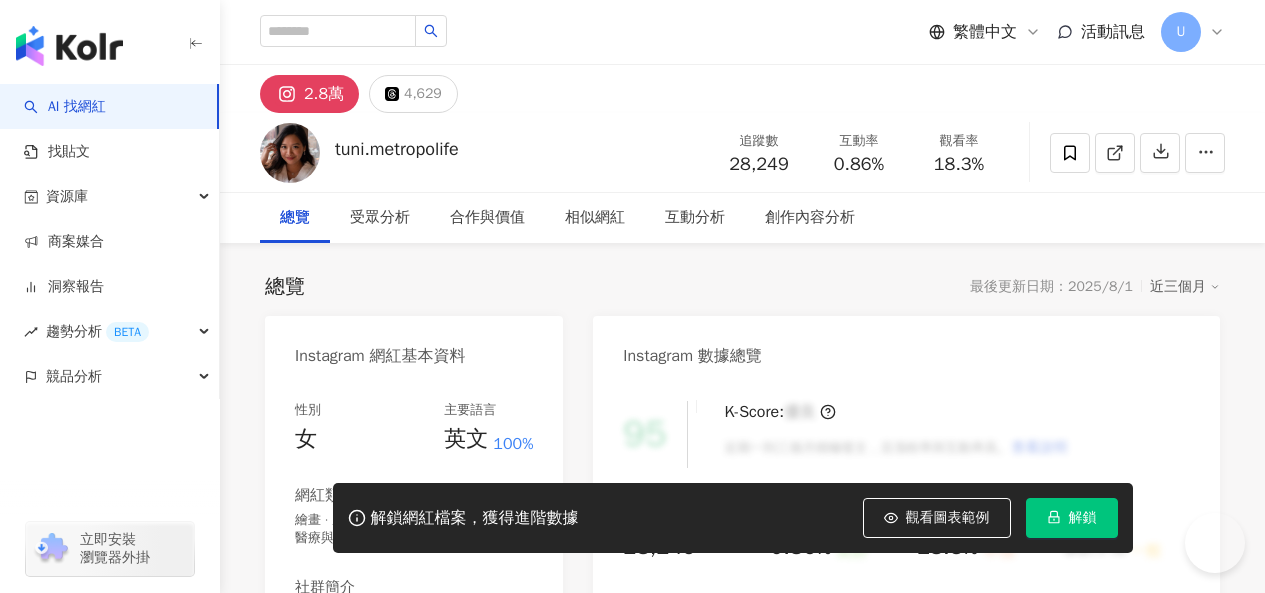 scroll, scrollTop: 0, scrollLeft: 0, axis: both 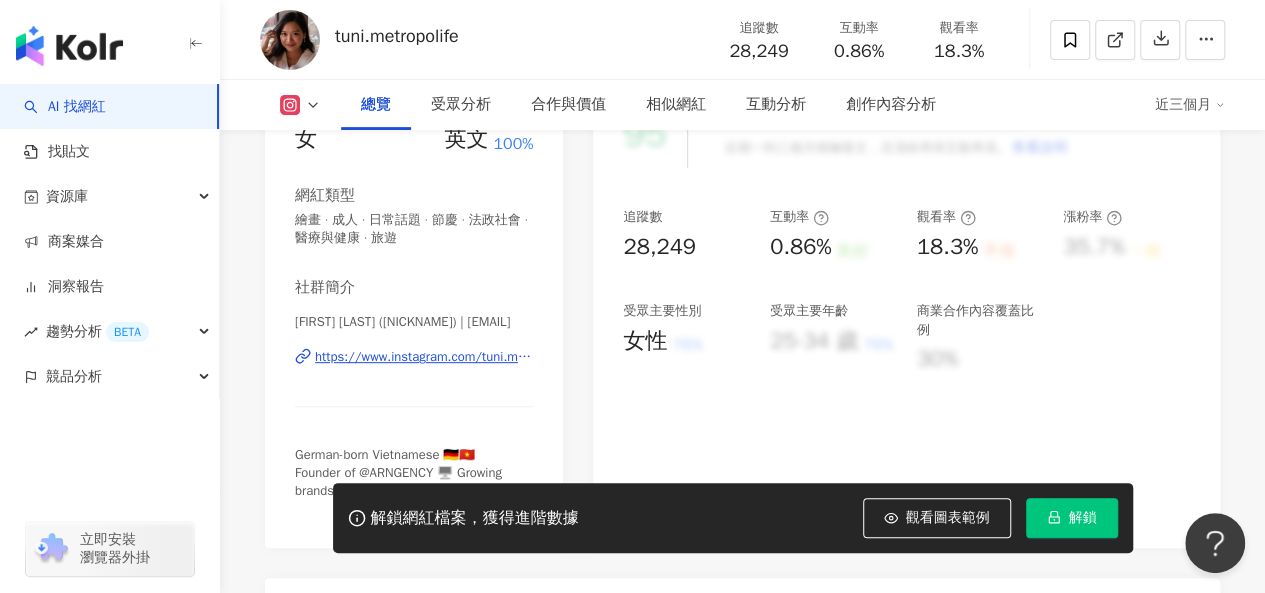 click on "https://www.instagram.com/tuni.metropolife/" at bounding box center [424, 357] 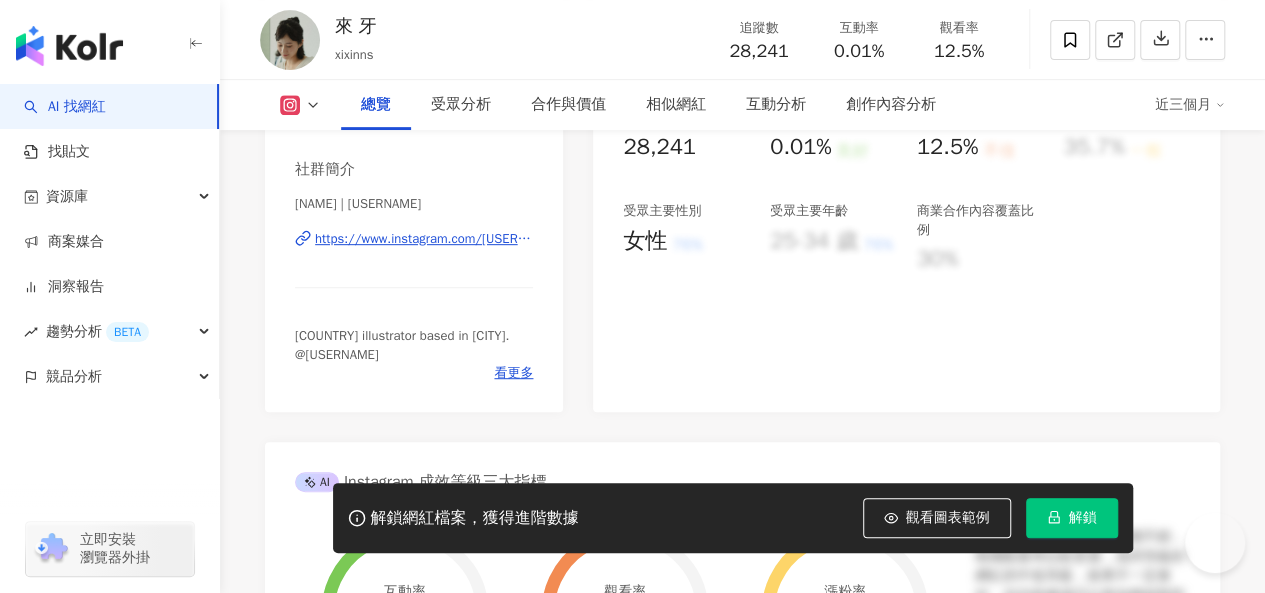 scroll, scrollTop: 400, scrollLeft: 0, axis: vertical 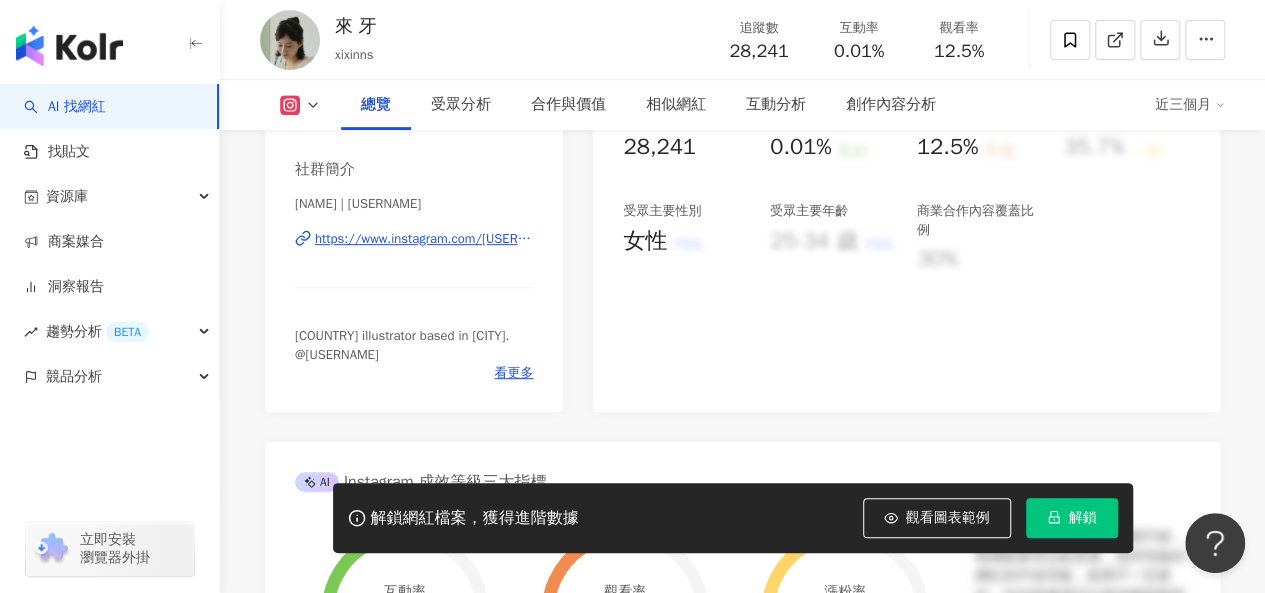 click on "https://www.instagram.com/xixinns/" at bounding box center (424, 239) 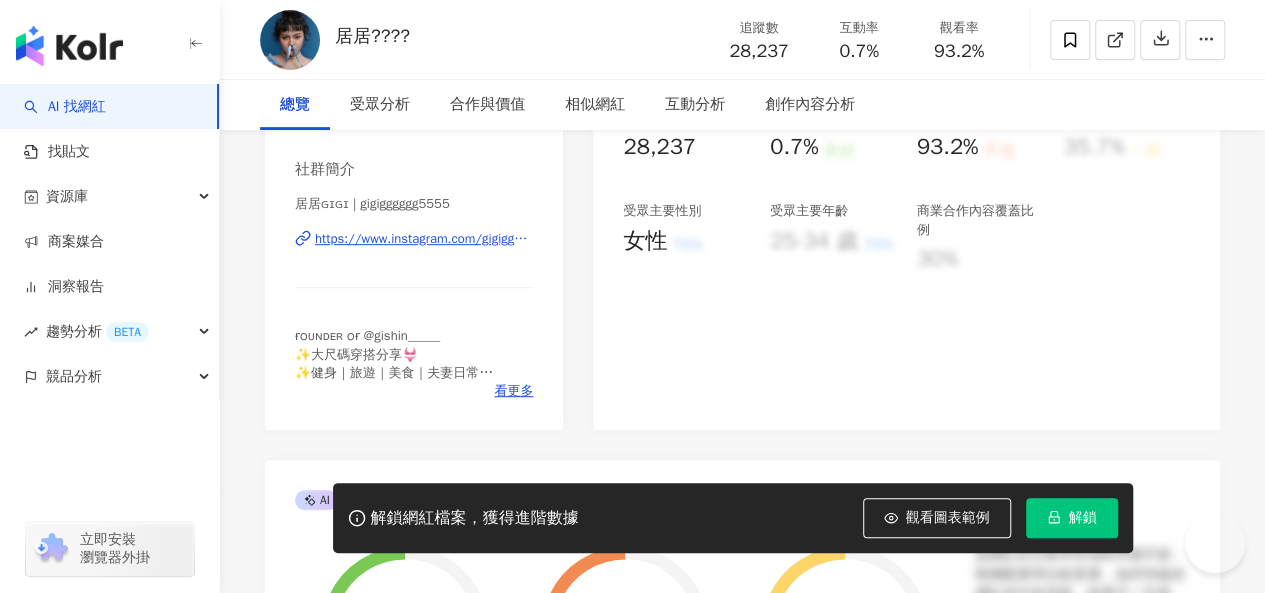 scroll, scrollTop: 400, scrollLeft: 0, axis: vertical 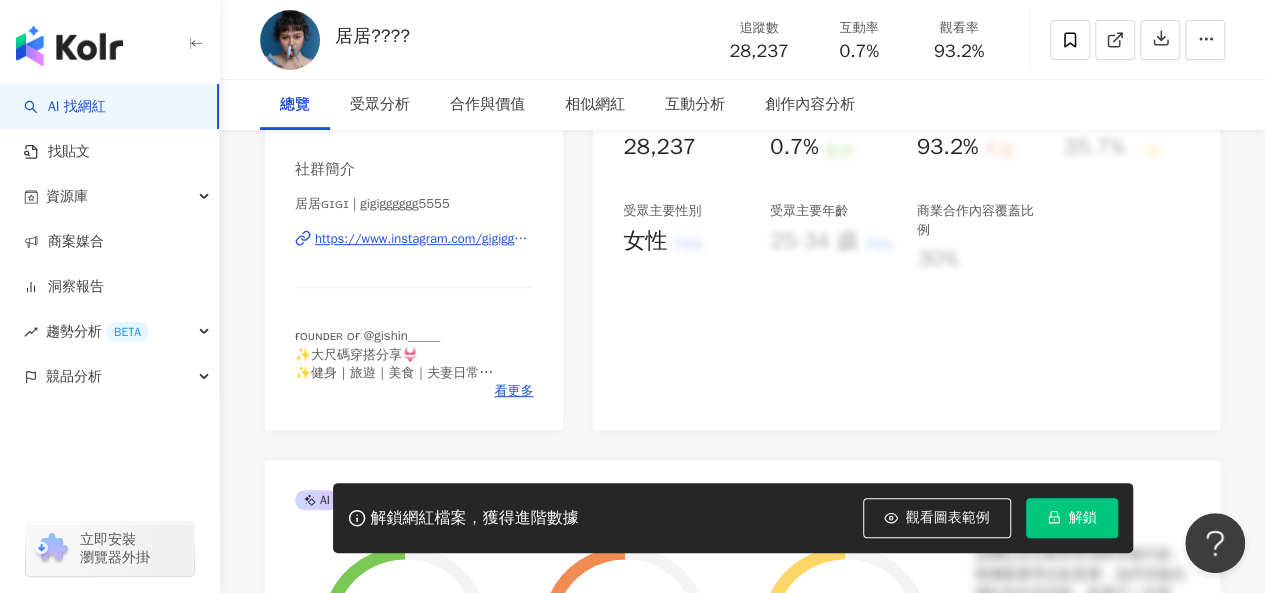 click on "https://www.instagram.com/gigigggggg5555/" at bounding box center [424, 239] 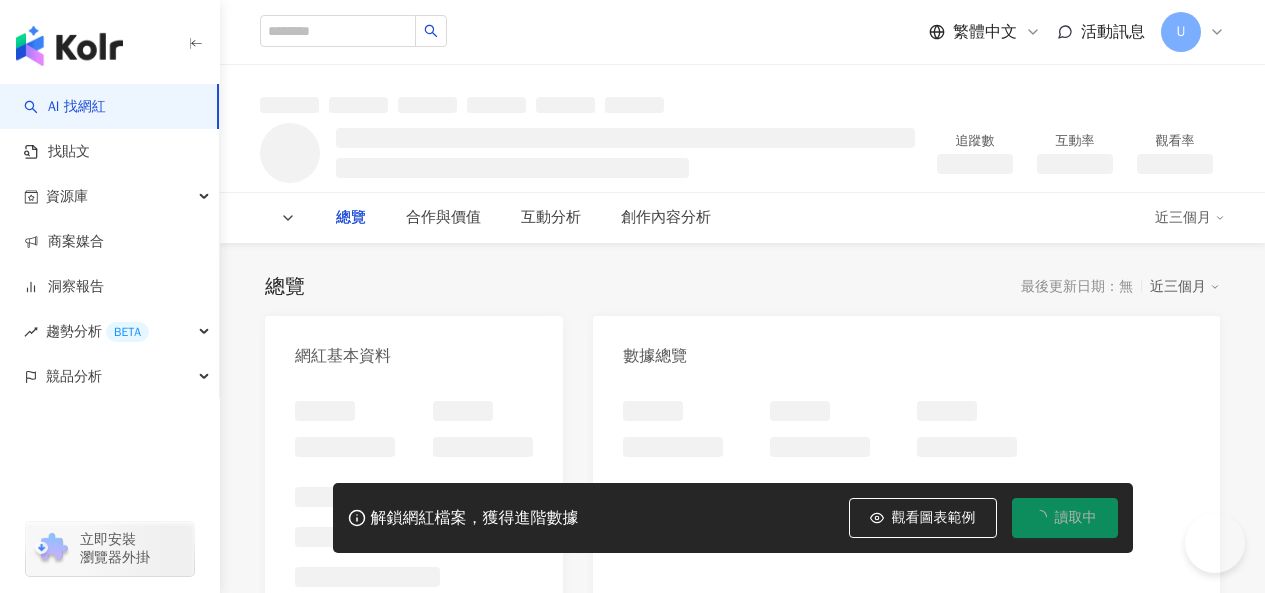 scroll, scrollTop: 0, scrollLeft: 0, axis: both 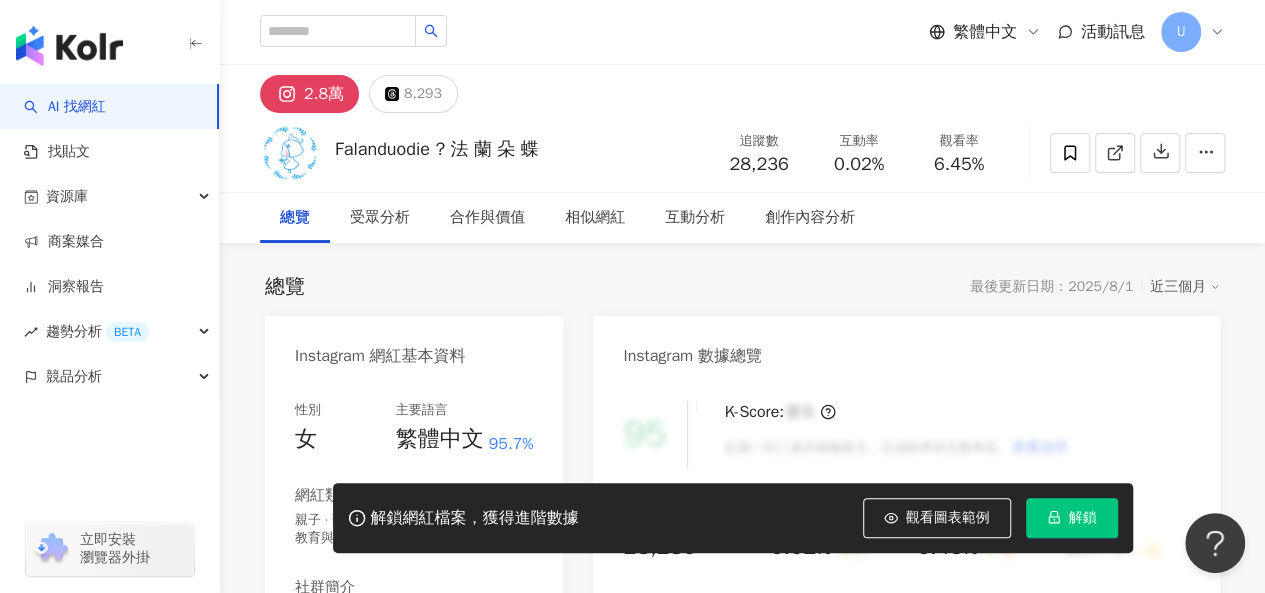 click on "https://www.instagram.com/falanduodie_art/" at bounding box center (422, 657) 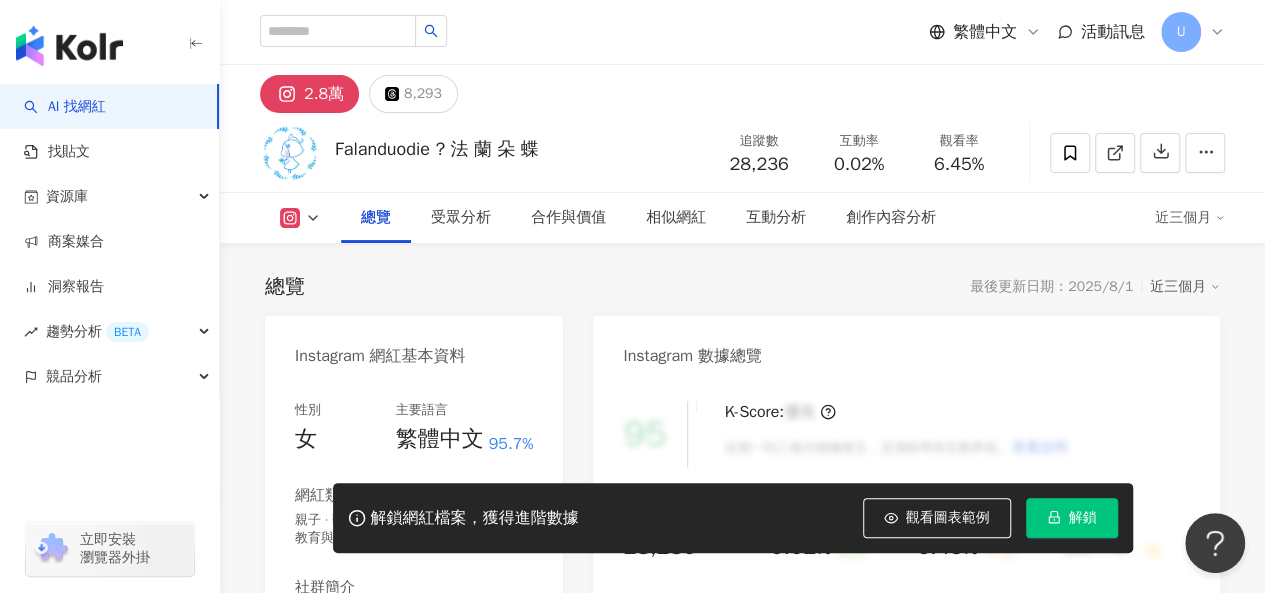 scroll, scrollTop: 400, scrollLeft: 0, axis: vertical 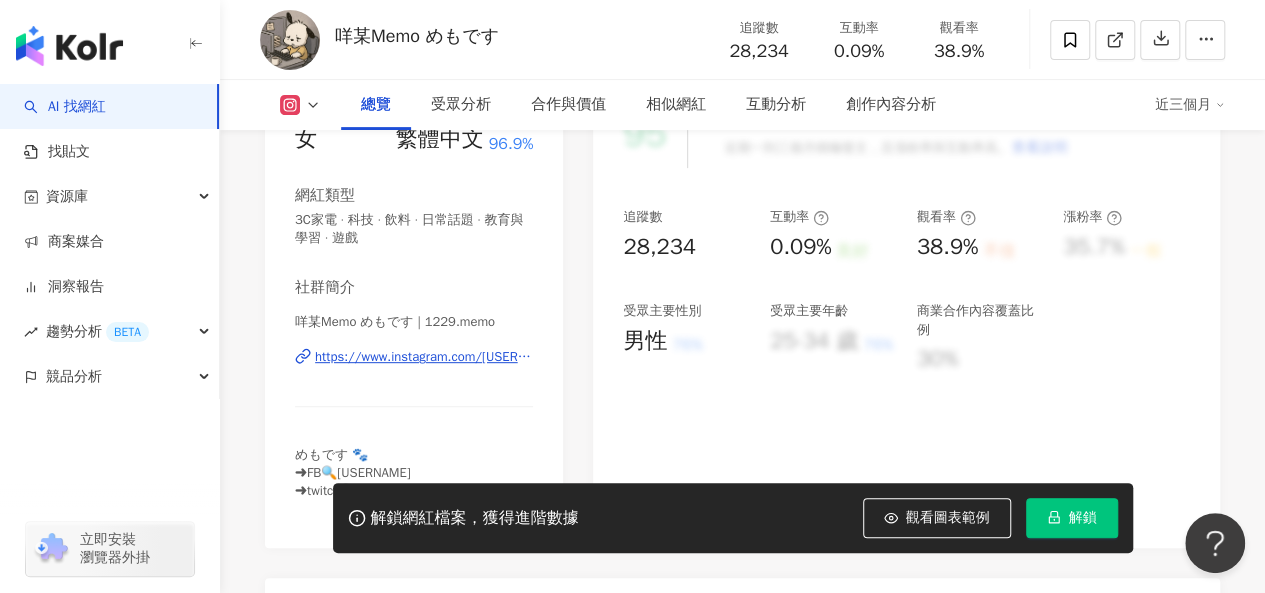 click on "https://www.instagram.com/[USERNAME]/" at bounding box center [424, 357] 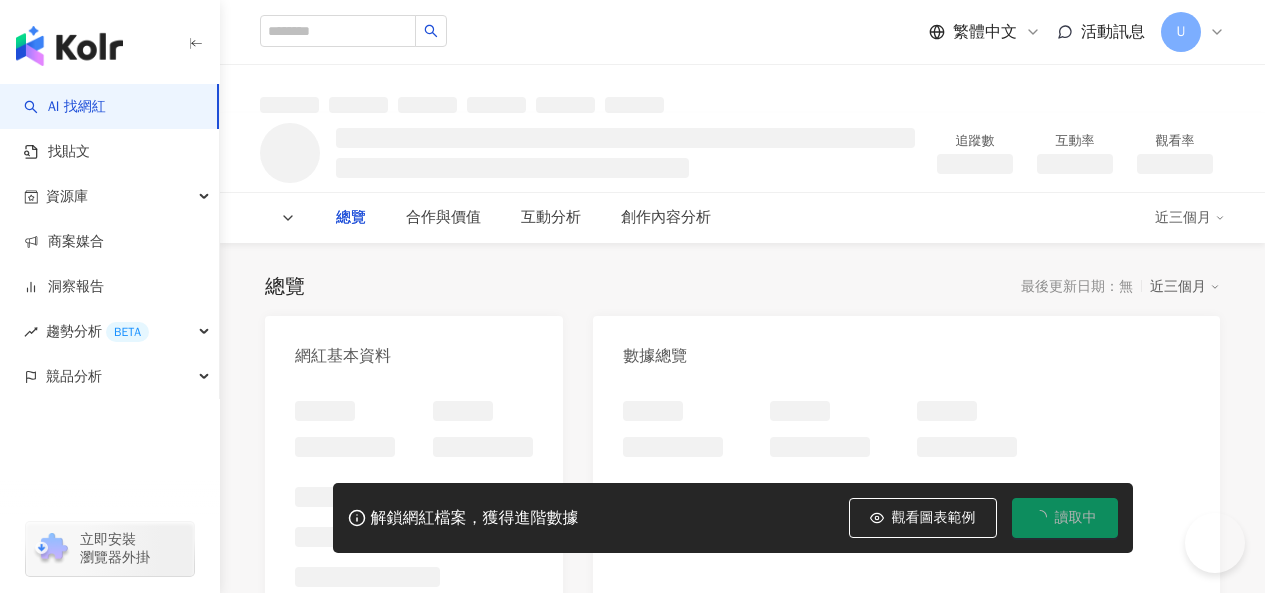 scroll, scrollTop: 0, scrollLeft: 0, axis: both 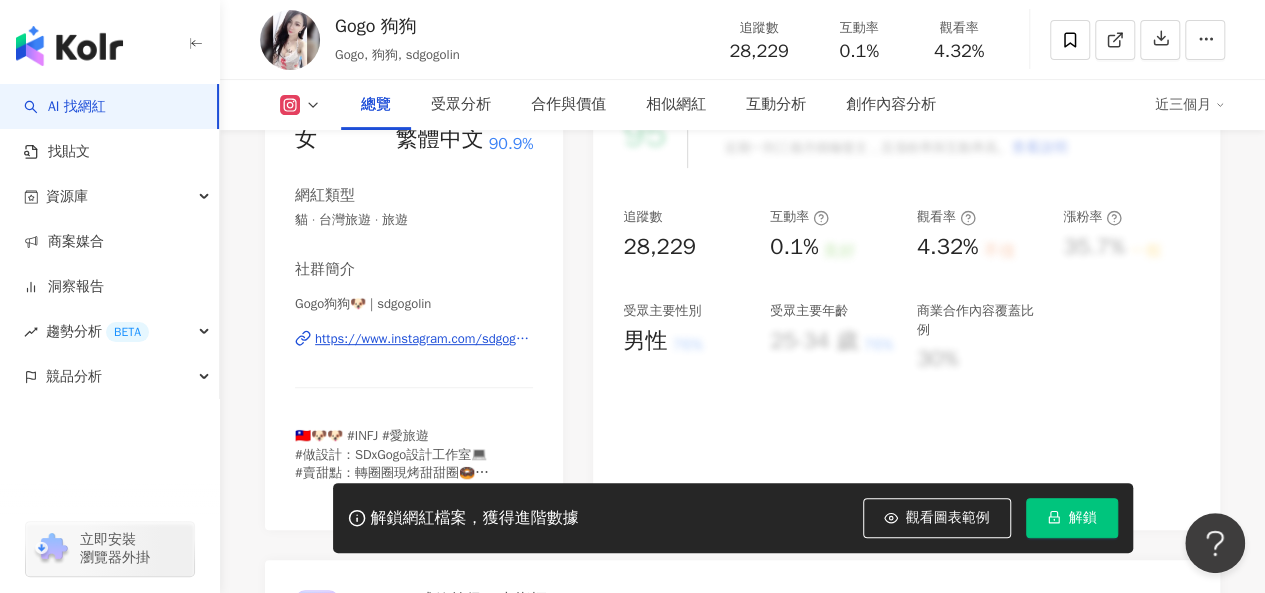click on "https://www.instagram.com/sdgogolin/" at bounding box center [424, 339] 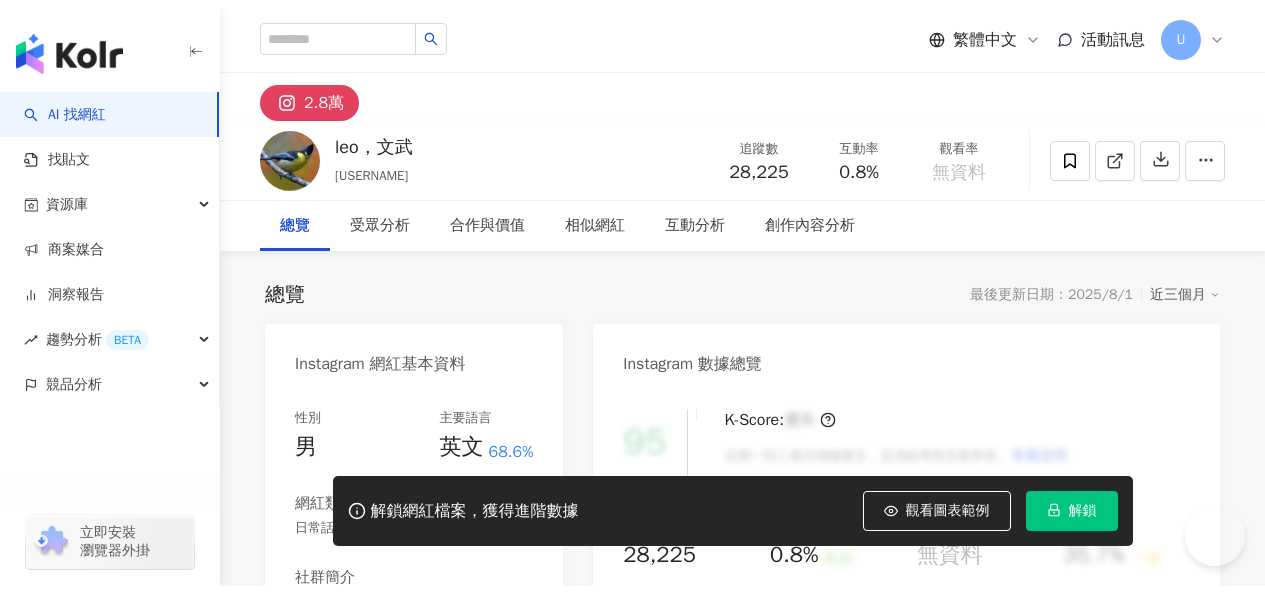 scroll, scrollTop: 0, scrollLeft: 0, axis: both 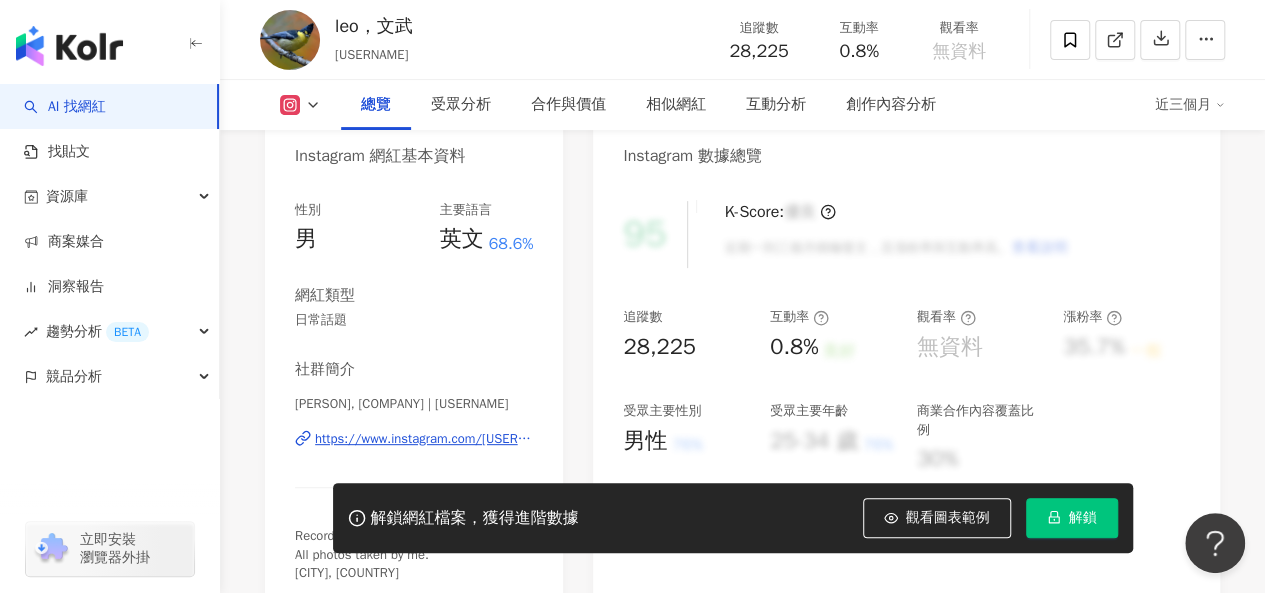 click on "https://www.instagram.com/[USERNAME]/" at bounding box center (424, 439) 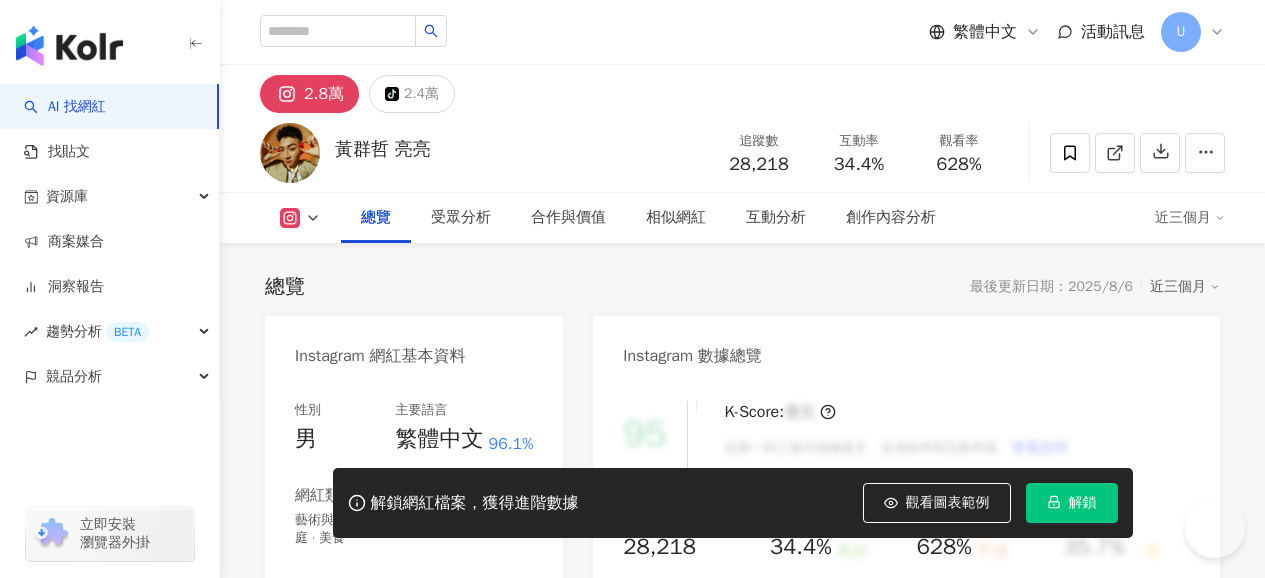 click on "https://www.instagram.com/bringbring123/" at bounding box center (424, 657) 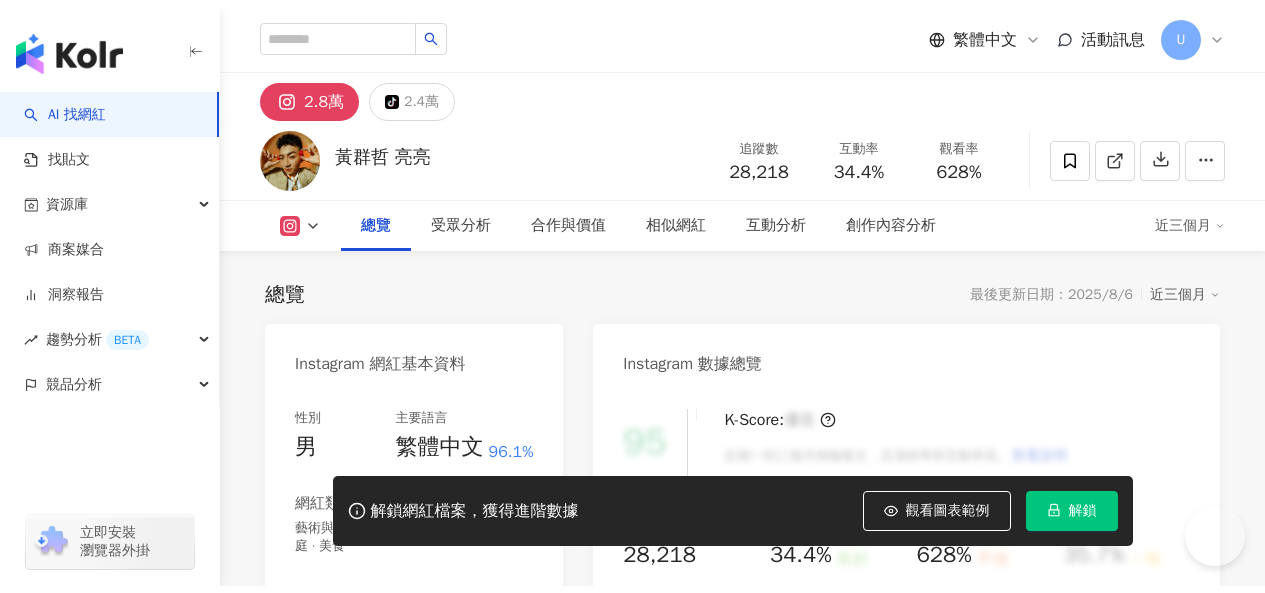 scroll, scrollTop: 400, scrollLeft: 0, axis: vertical 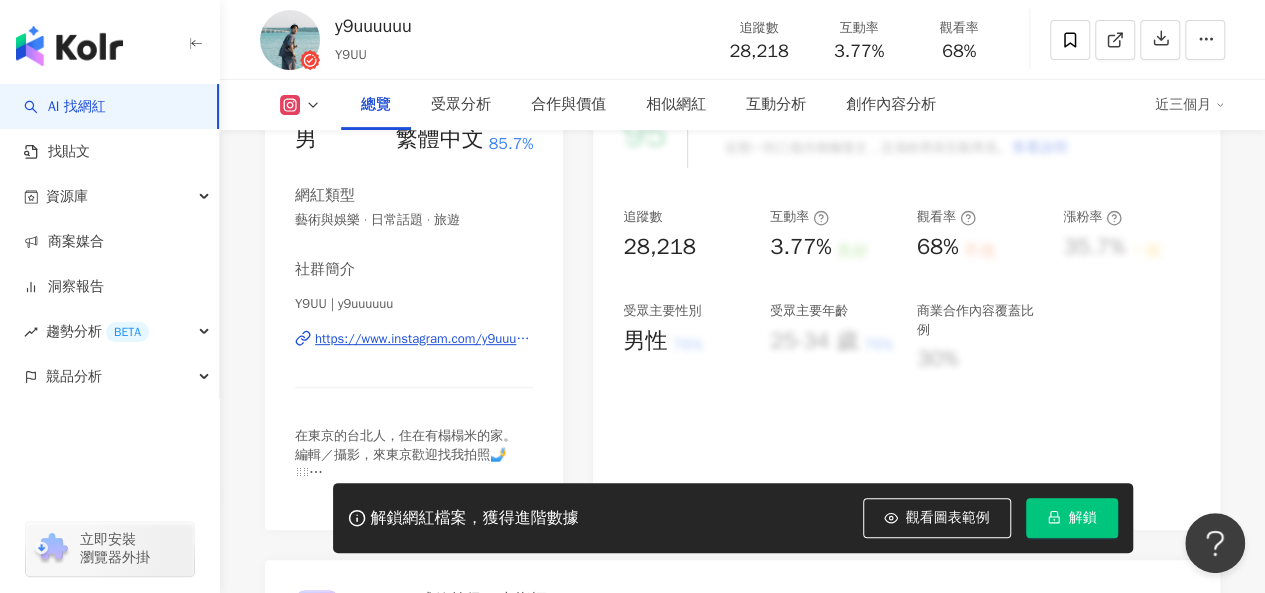 click on "https://www.instagram.com/y9uuuuuu/" at bounding box center (424, 339) 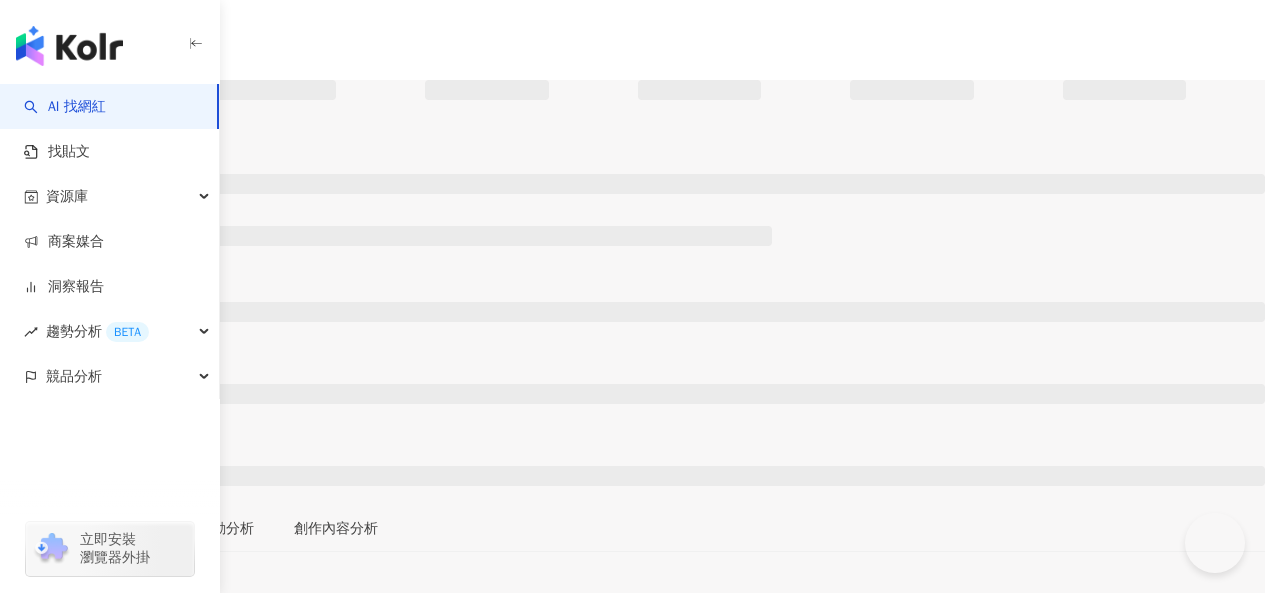 scroll, scrollTop: 0, scrollLeft: 0, axis: both 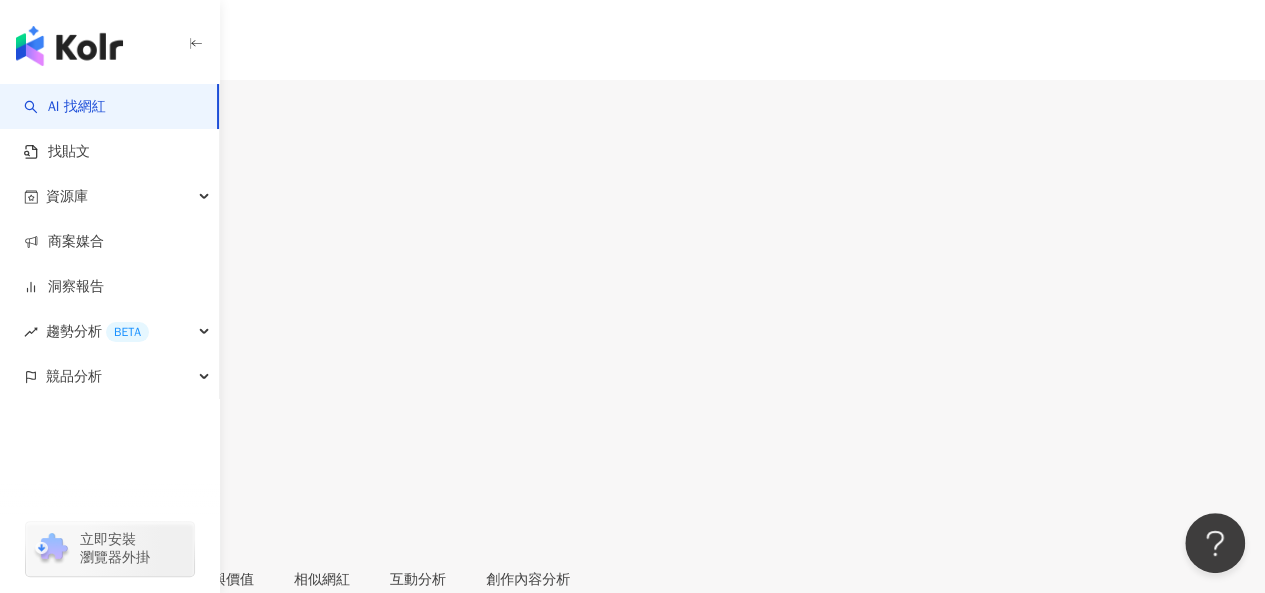 click on "https://www.instagram.com/kakamakayla/" at bounding box center [153, 869] 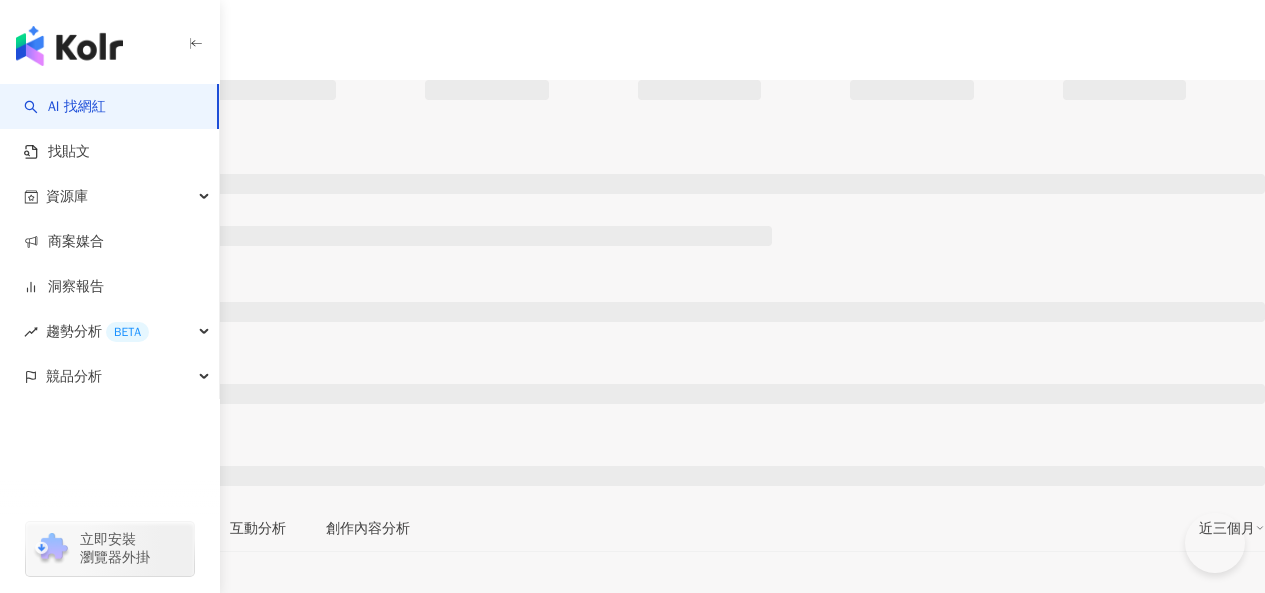 scroll, scrollTop: 0, scrollLeft: 0, axis: both 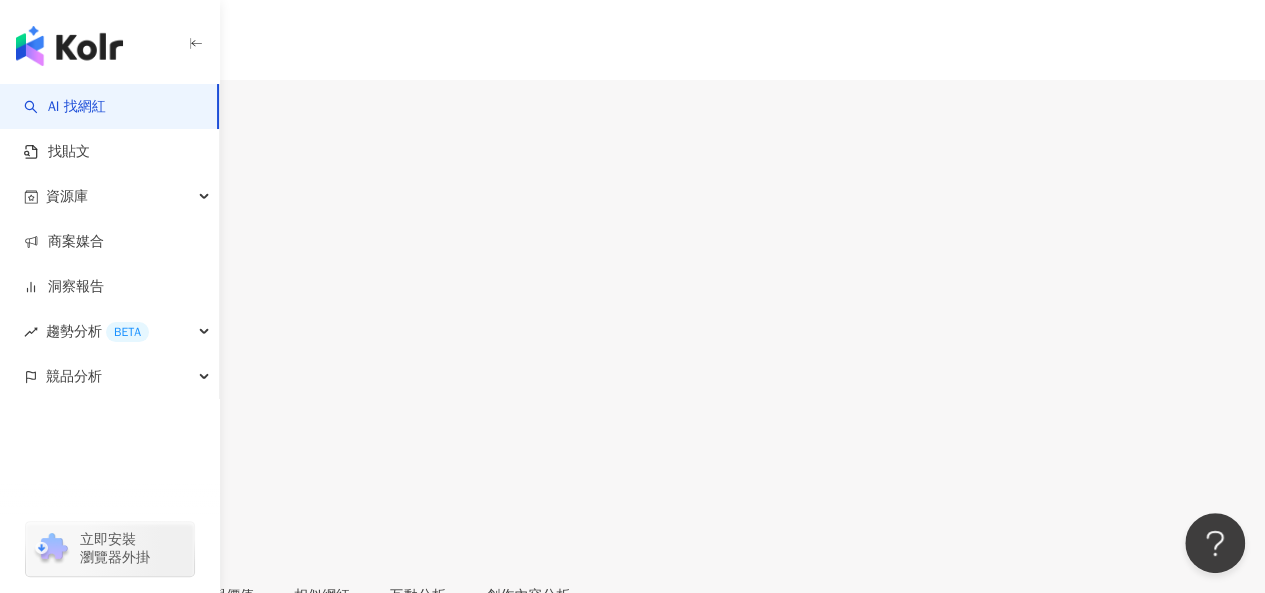 click on "簡真 | 1999.jian" at bounding box center [88, 866] 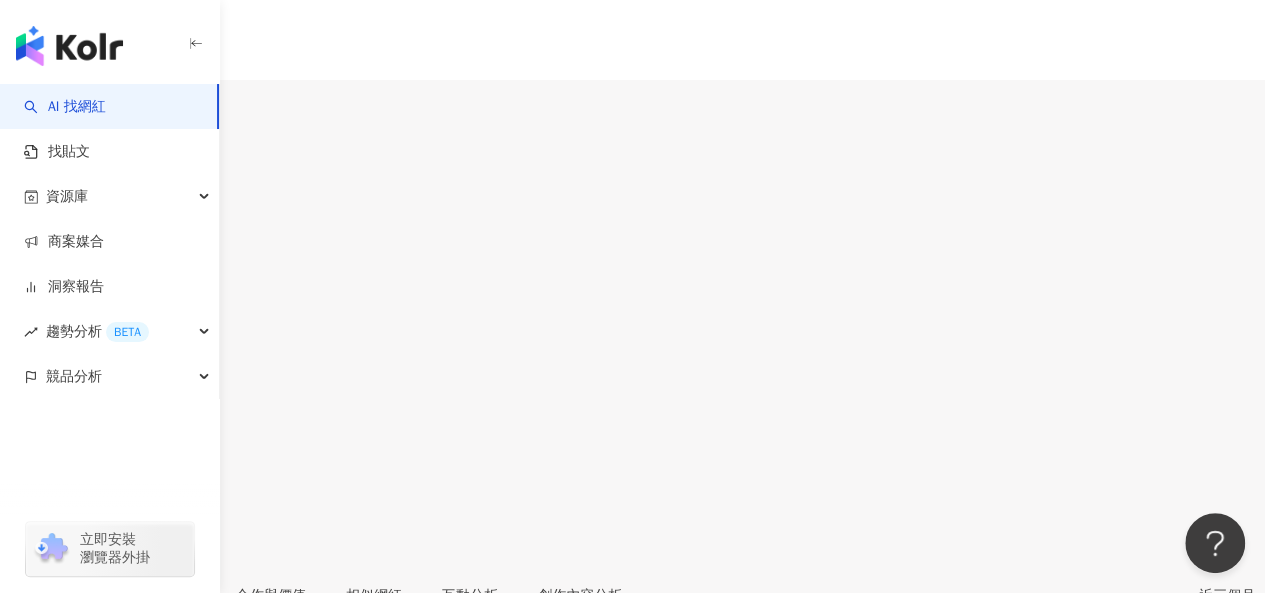 scroll, scrollTop: 300, scrollLeft: 0, axis: vertical 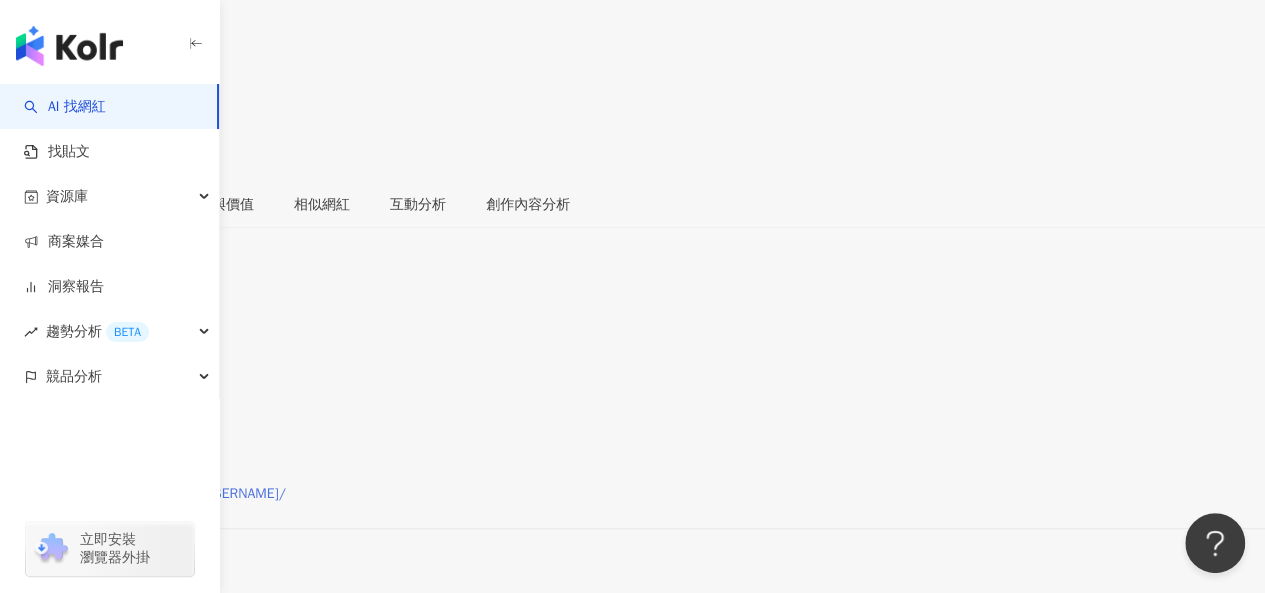 click on "https://www.instagram.com/olivia0423/" at bounding box center (153, 494) 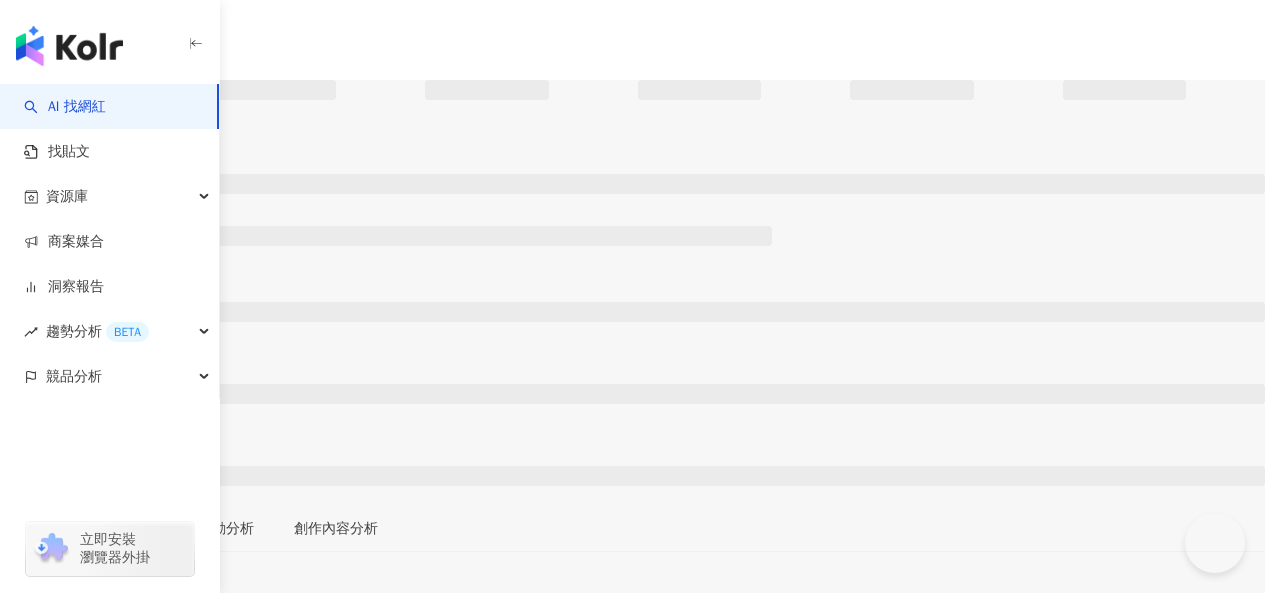 scroll, scrollTop: 0, scrollLeft: 0, axis: both 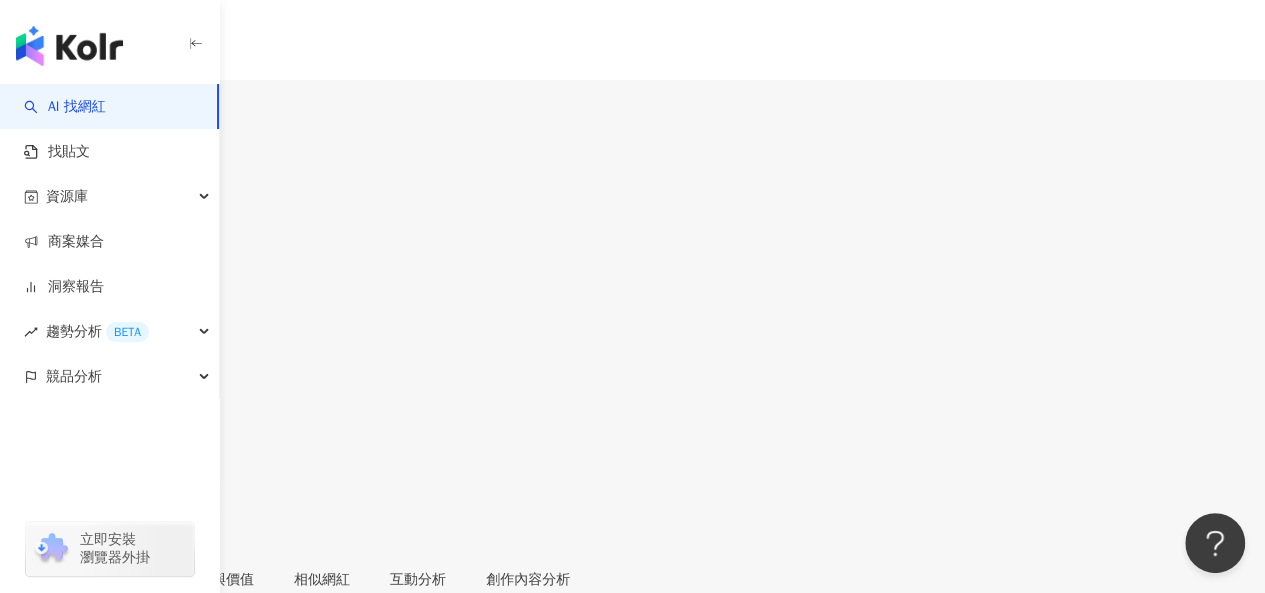 click on "2.8萬 7,581 zack.0908z 追蹤數 28,199 互動率 0.51% 觀看率 9.34% 總覽 受眾分析 合作與價值 相似網紅 互動分析 創作內容分析 總覽 最後更新日期：2025/8/1 近三個月 Instagram 網紅基本資料 性別   男 主要語言   繁體中文 89.4% 網紅類型 健身 · 韓國旅遊 · 運動 社群簡介 Zack｜ | zack.0908z https://www.instagram.com/zack.0908z/ 三商美邦人壽處經理
2023 Fit Model🥉
🌍環遊世界足跡：🇯🇵🇰🇷🇮🇩🇵🇭🇻🇳🇨🇳🇺🇸🇨🇦🇦🇪🇪🇬🇦🇹🇭🇺🇸🇰🇩🇪🇫🇷🇨🇭🇨🇿🇭🇰 看更多 Instagram 數據總覽 95 K-Score :   優良 近期一到三個月積極發文，且漲粉率與互動率高。 查看說明 追蹤數   28,199 互動率   0.51% 良好 觀看率   9.34% 不佳 漲粉率   35.7% 一般 受眾主要性別   男性 76% 受眾主要年齡   25-34 歲 76% 商業合作內容覆蓋比例   30% AI Instagram 成效等級三大指標 互動率 0.51% 良好 0.19% 觀看率" at bounding box center [632, 4751] 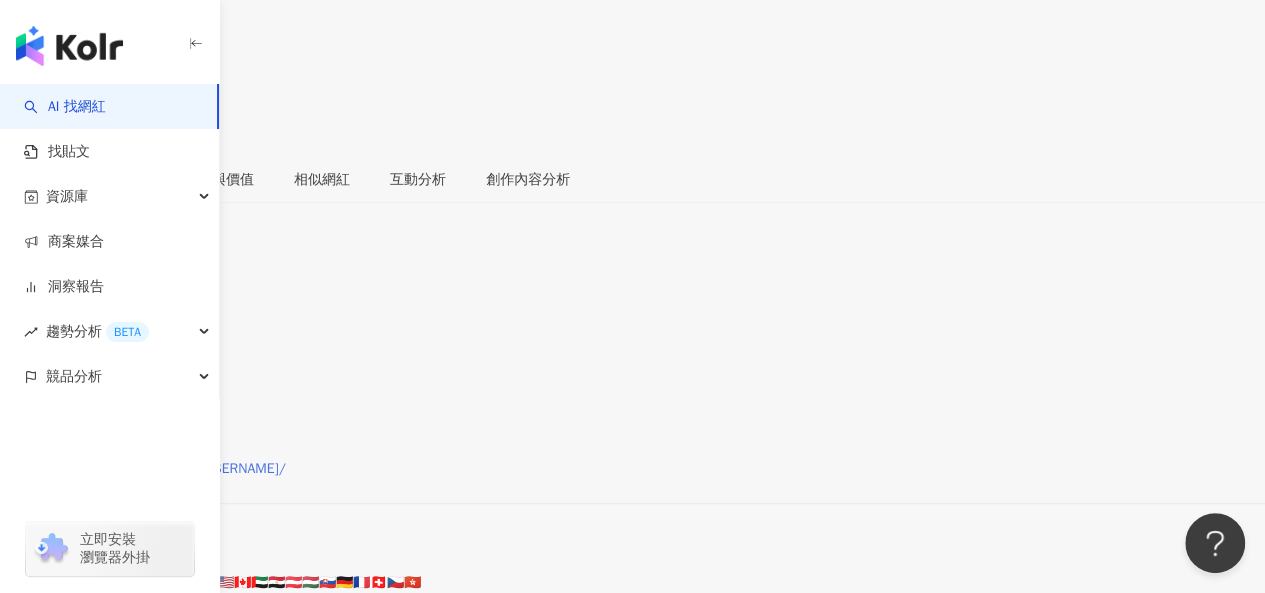 click on "https://www.instagram.com/zack.0908z/" at bounding box center [153, 469] 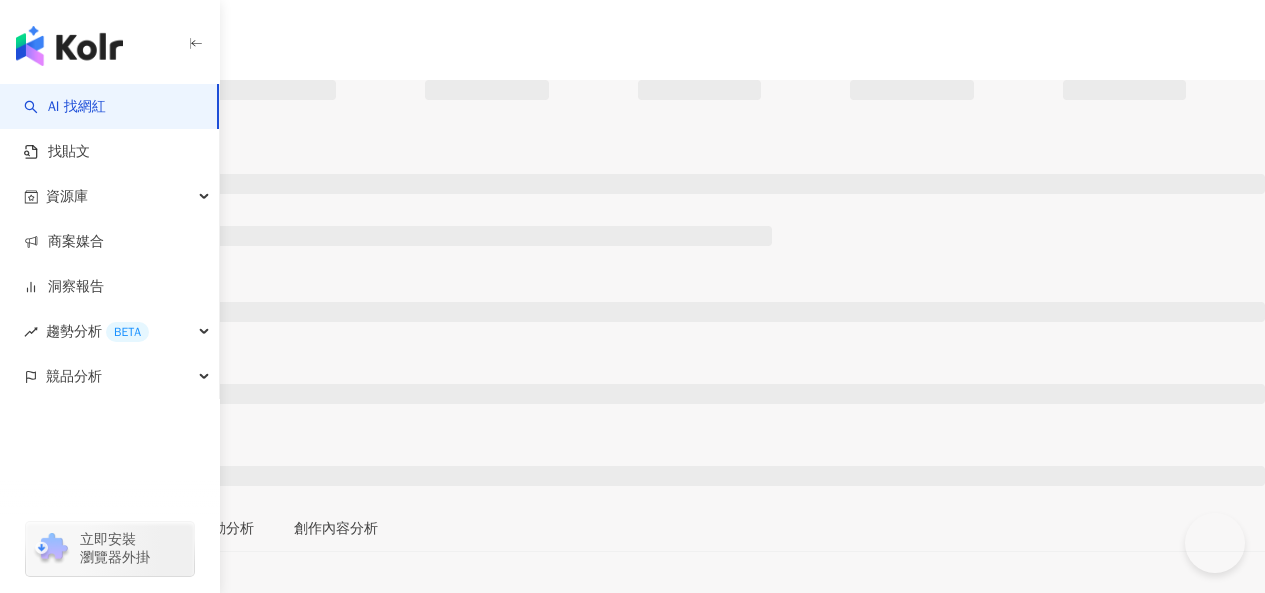 scroll, scrollTop: 0, scrollLeft: 0, axis: both 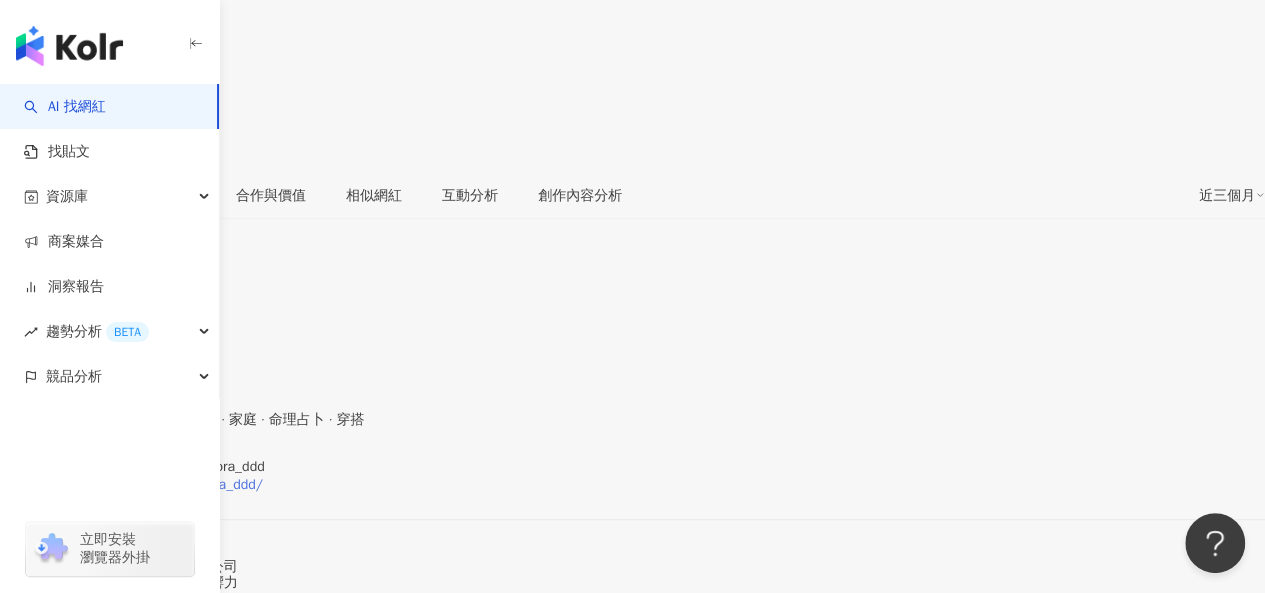 click on "https://www.instagram.com/cora_ddd/" at bounding box center [141, 485] 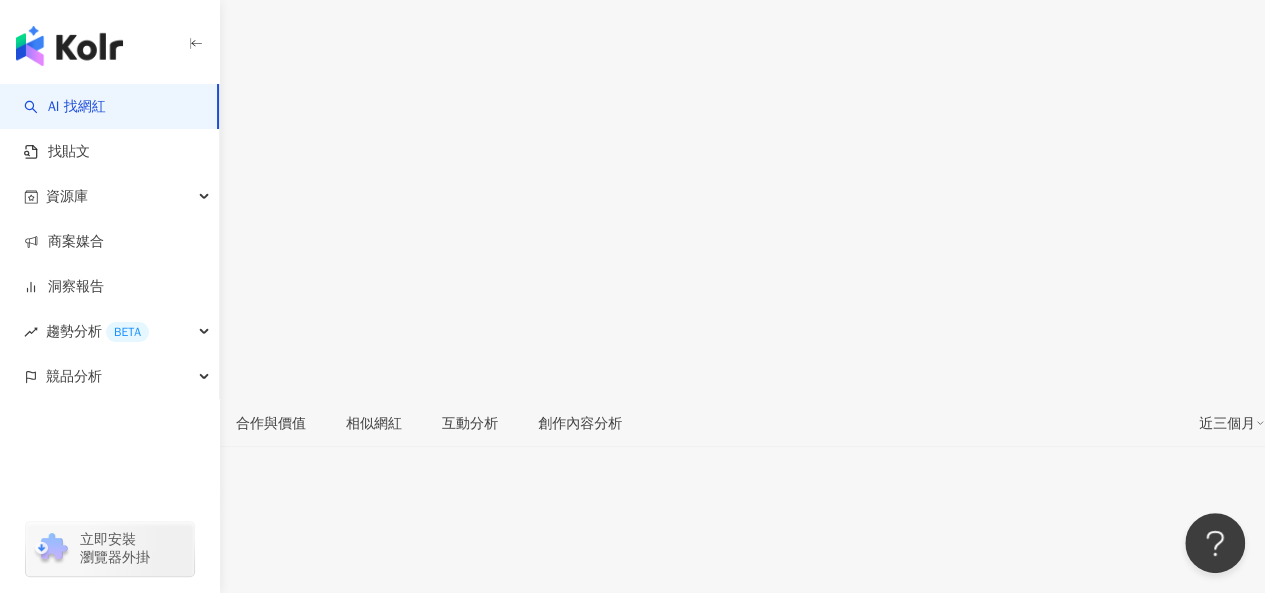 scroll, scrollTop: 0, scrollLeft: 0, axis: both 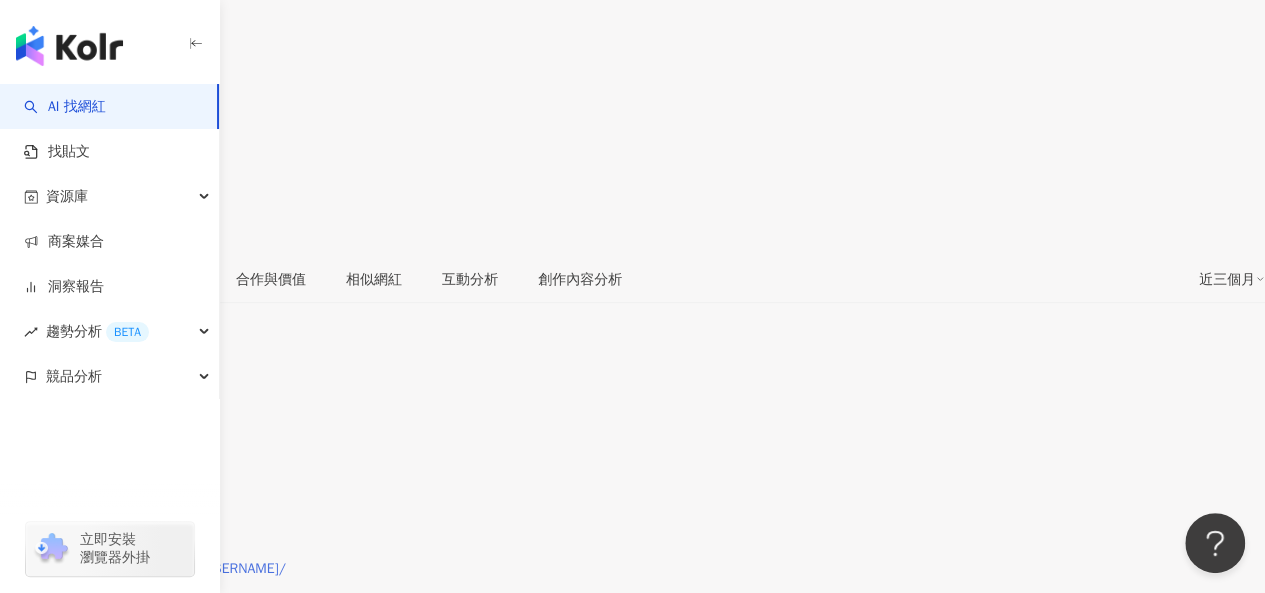 click on "https://www.instagram.com/jyn.95_/" at bounding box center (153, 569) 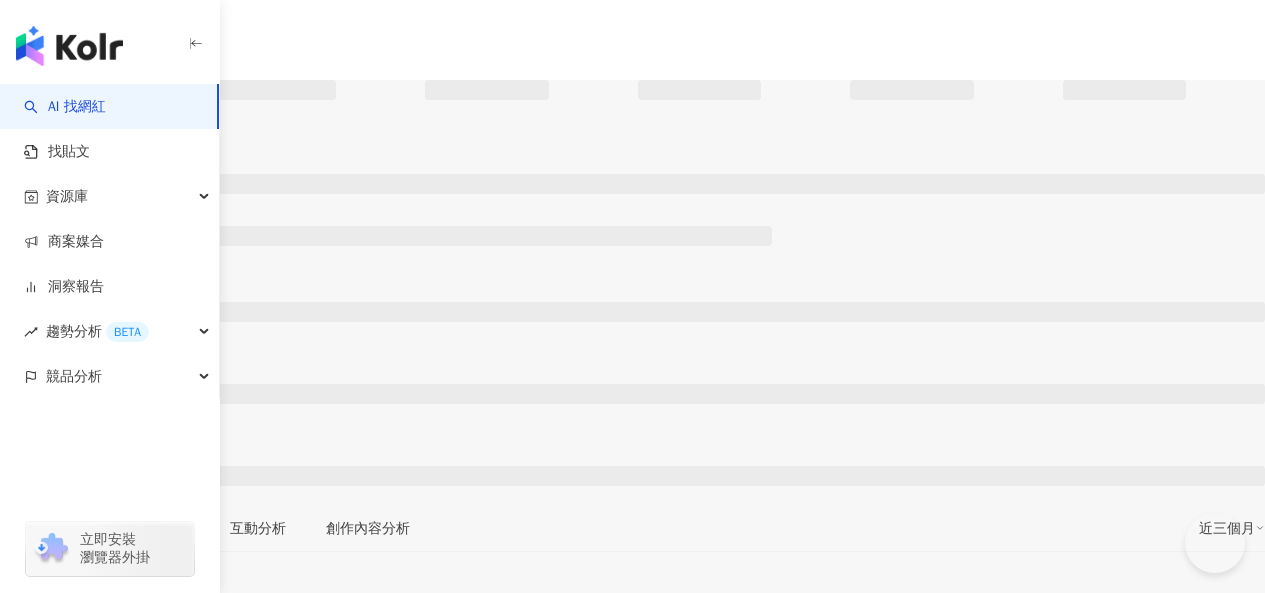 scroll, scrollTop: 0, scrollLeft: 0, axis: both 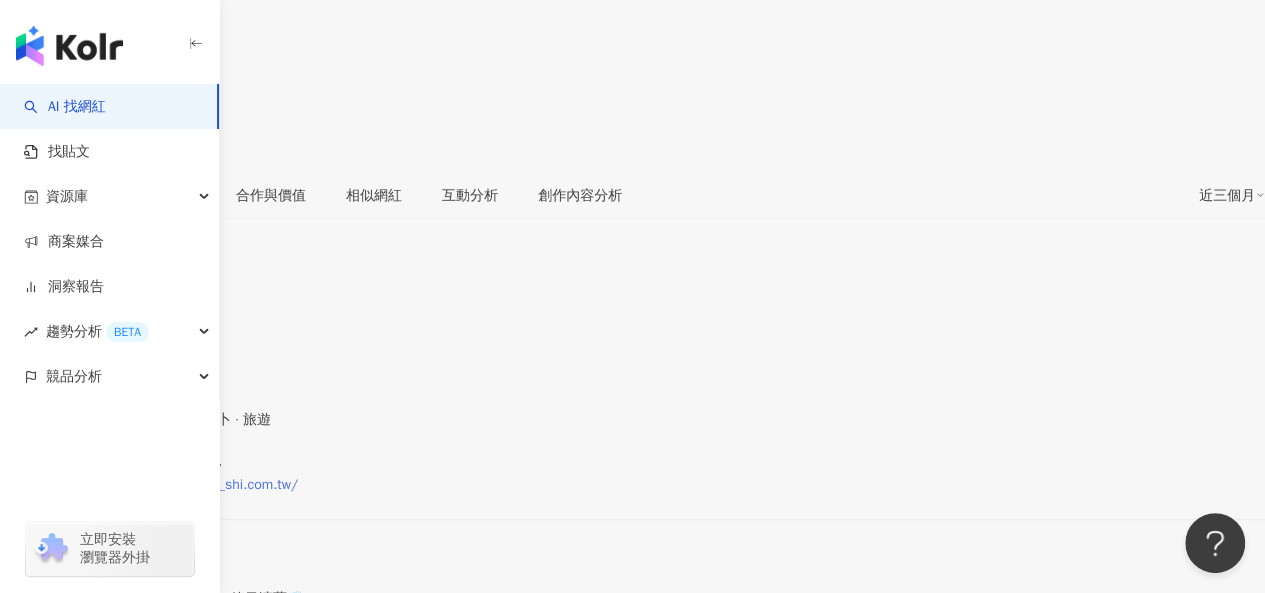 click on "https://www.instagram.com/shi_shi.com.tw/" at bounding box center [159, 485] 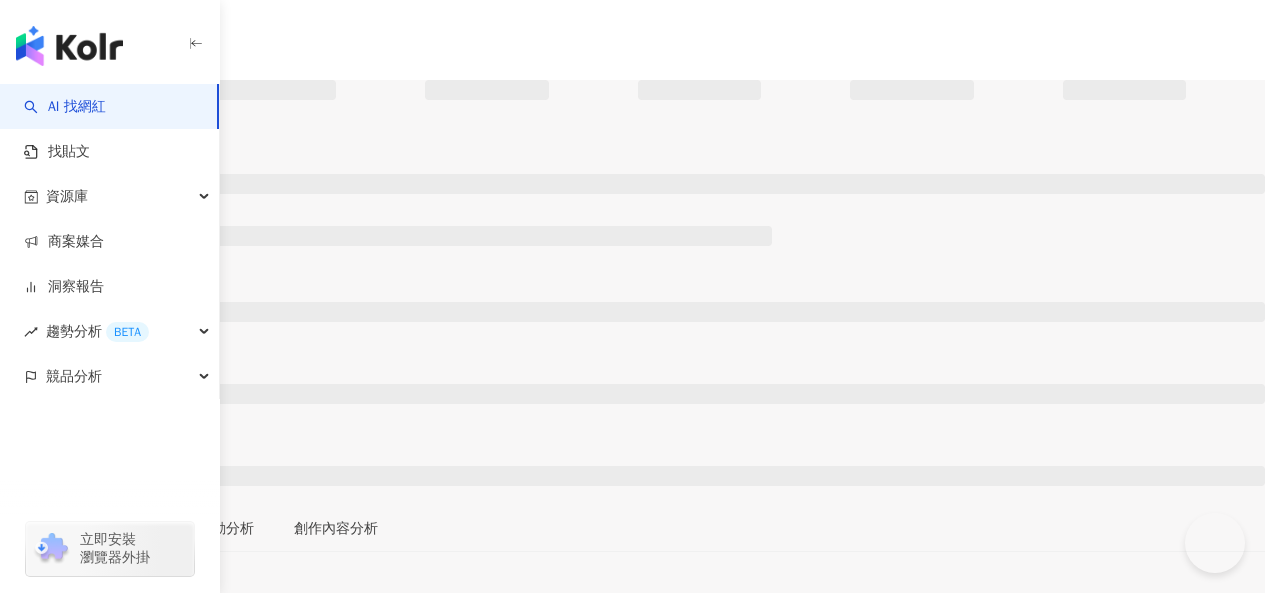 scroll, scrollTop: 0, scrollLeft: 0, axis: both 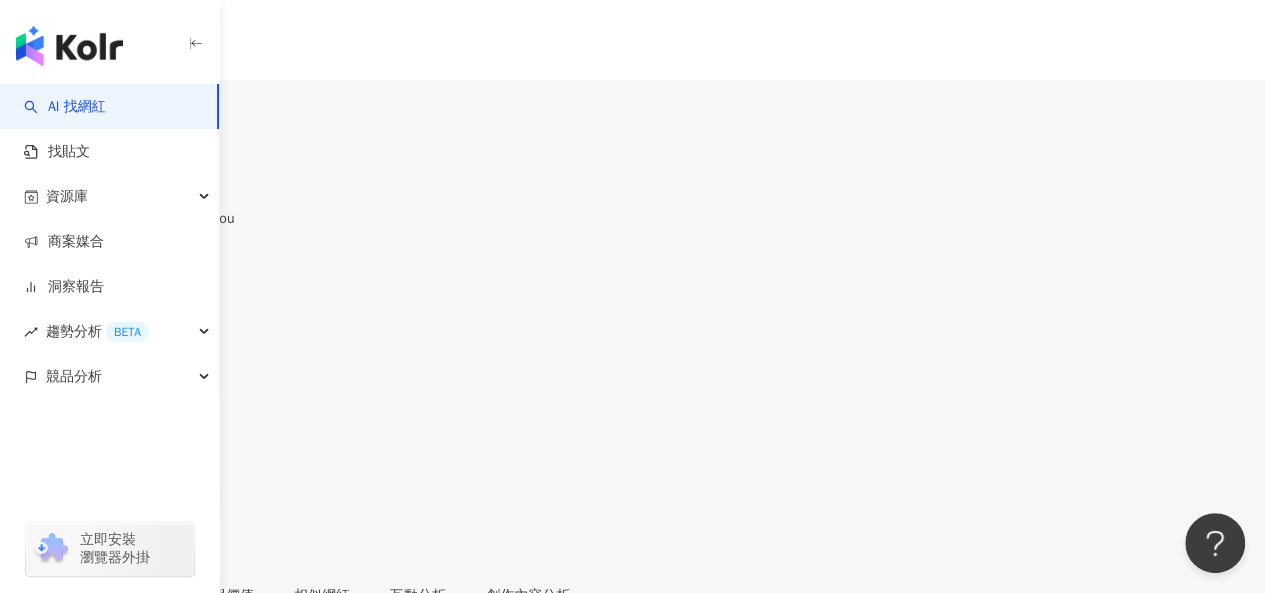 click on "https://www.instagram.com/hey_i_want_to_tell_you/" at bounding box center [183, 885] 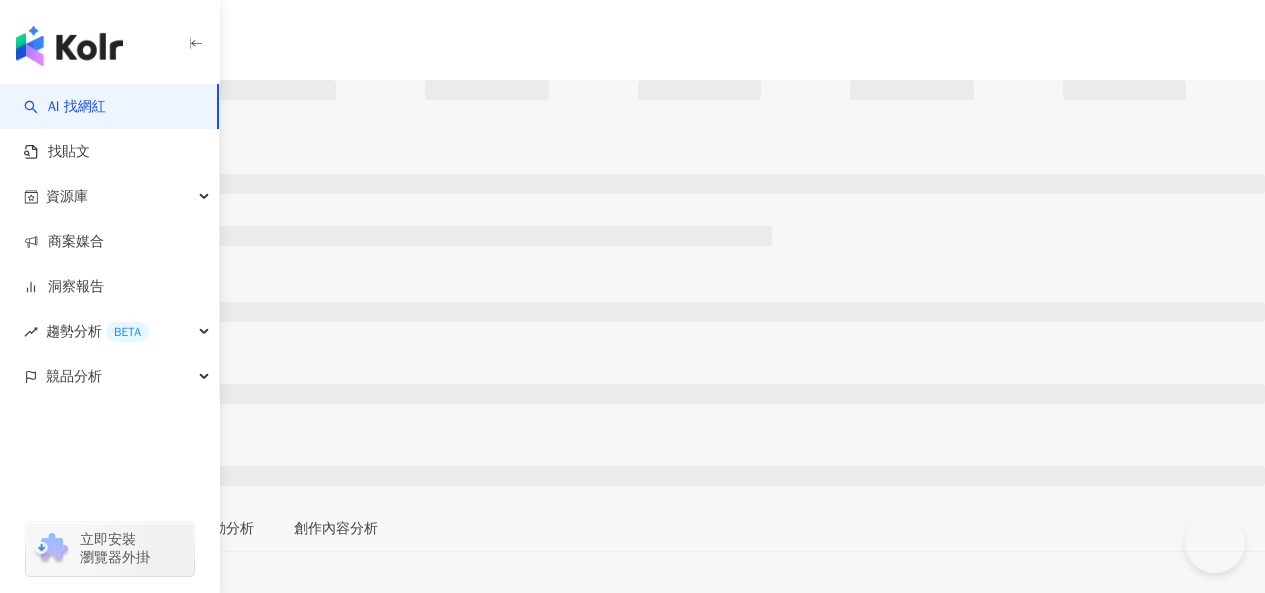 scroll, scrollTop: 0, scrollLeft: 0, axis: both 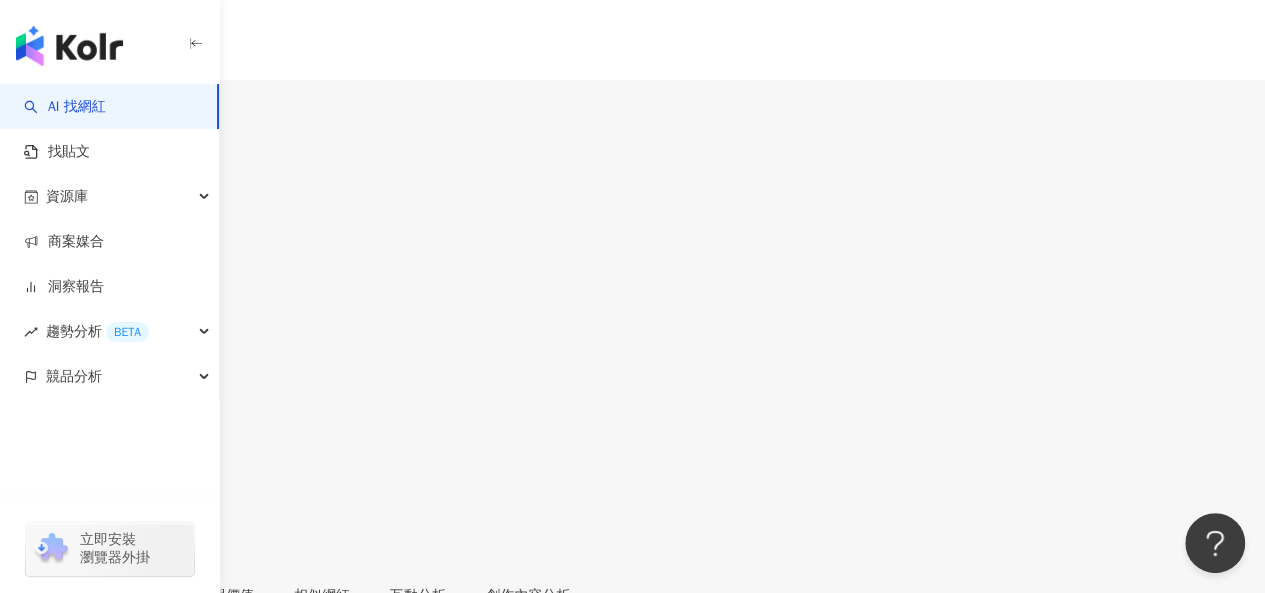 click on "https://www.instagram.com/monimoni_makeup/" at bounding box center (171, 885) 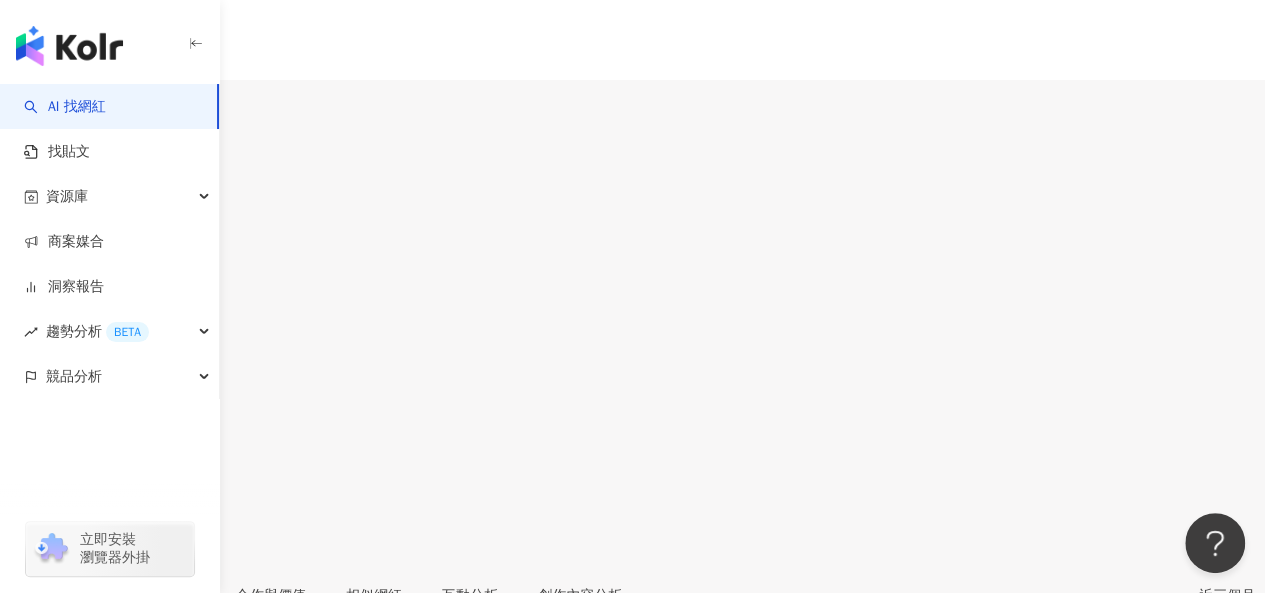 scroll, scrollTop: 400, scrollLeft: 0, axis: vertical 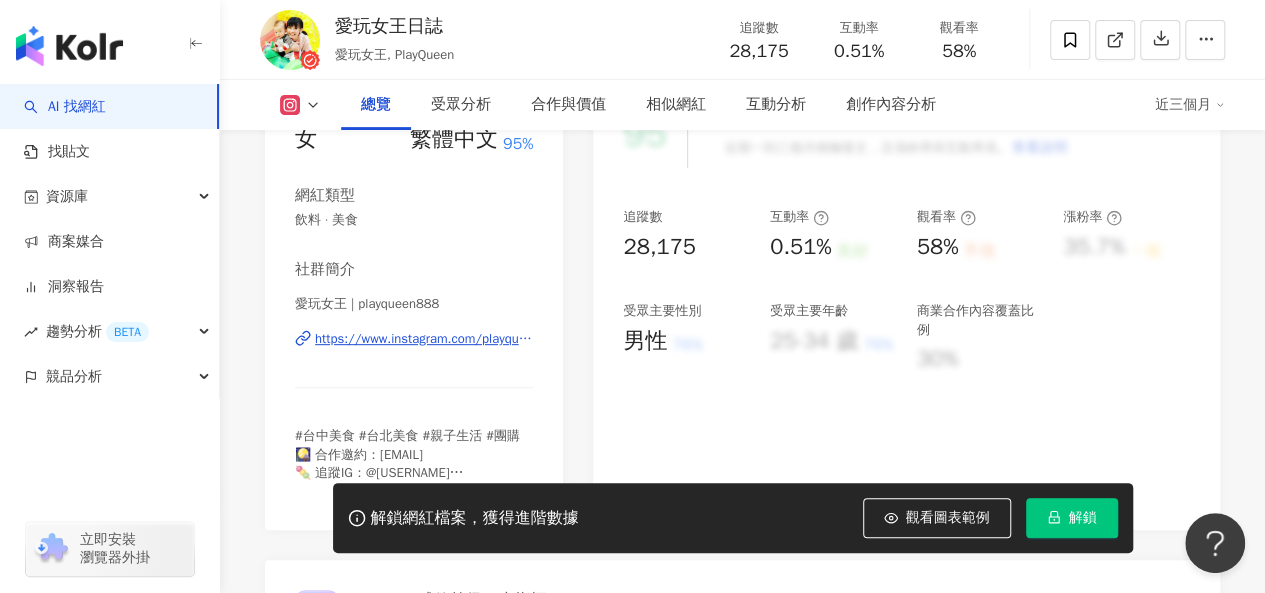 click on "https://www.instagram.com/playqueen888/" at bounding box center (424, 339) 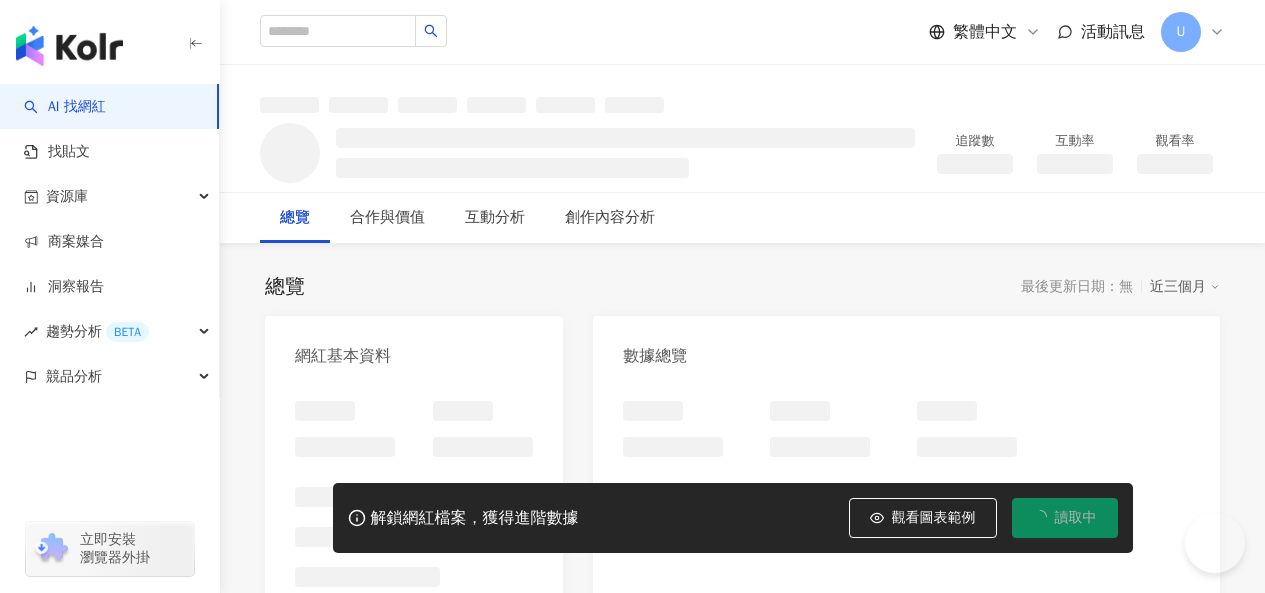 scroll, scrollTop: 0, scrollLeft: 0, axis: both 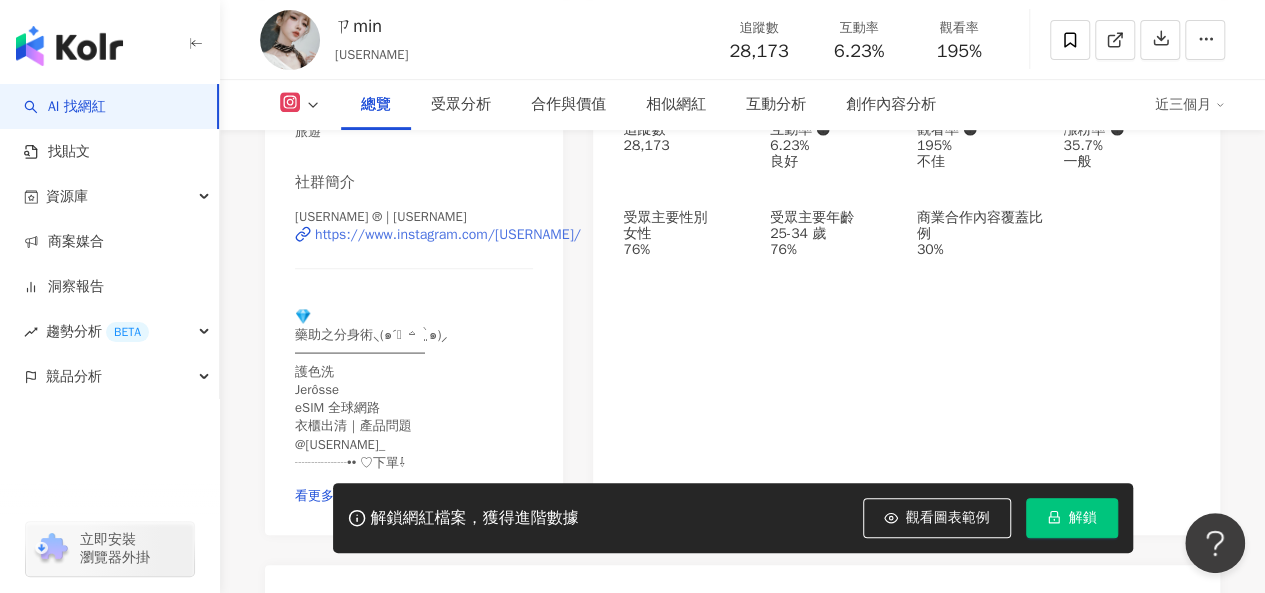 click on "https://www.instagram.com/miiin__ch/" at bounding box center (448, 235) 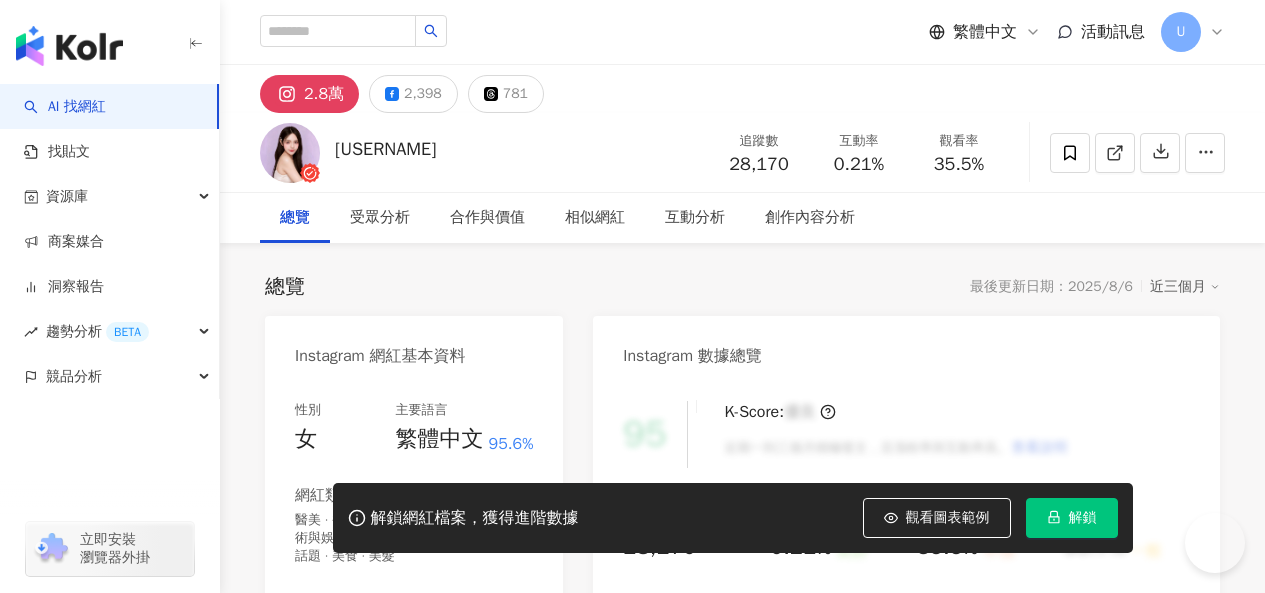 scroll, scrollTop: 0, scrollLeft: 0, axis: both 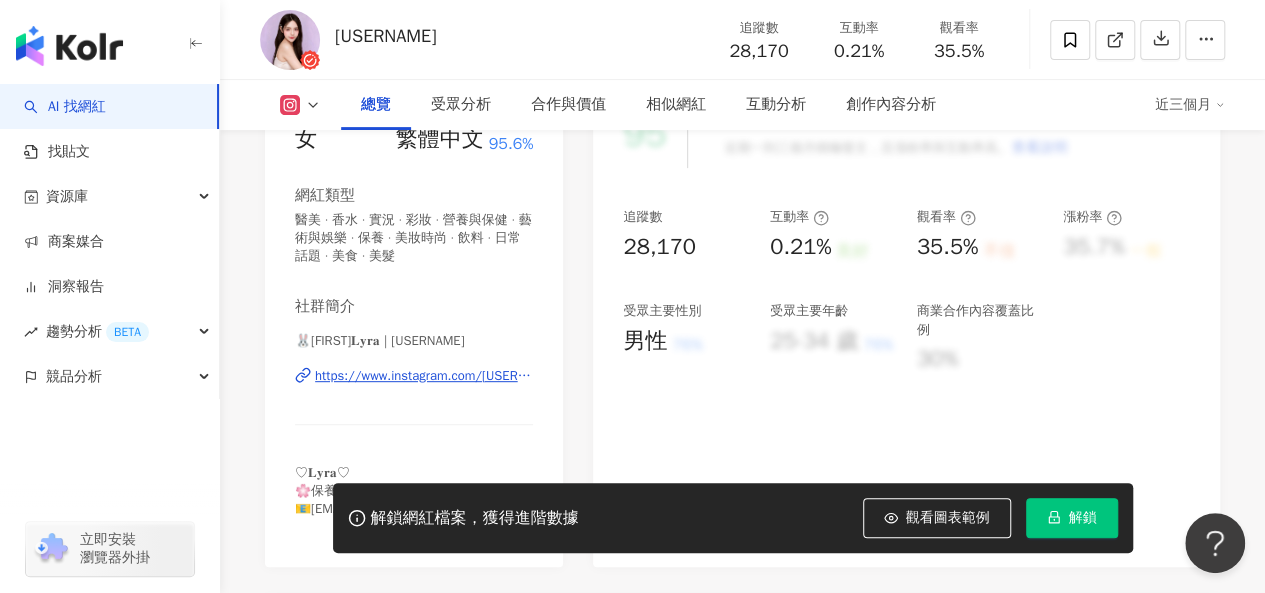 click on "https://www.instagram.com/waawa0612/" at bounding box center (424, 376) 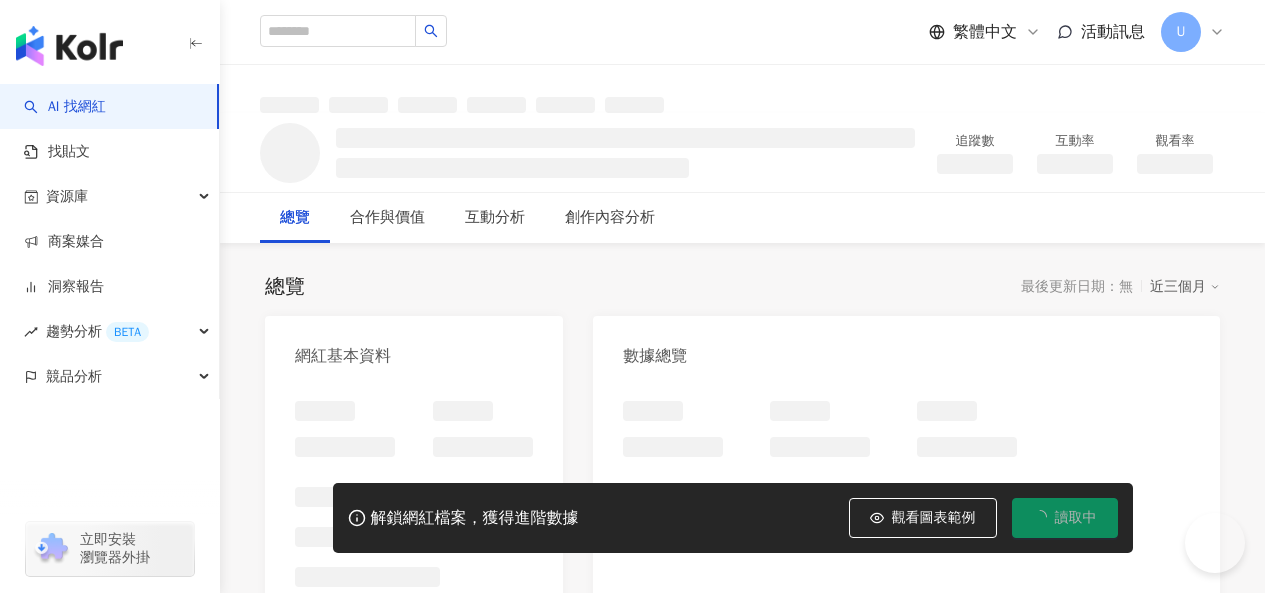 scroll, scrollTop: 0, scrollLeft: 0, axis: both 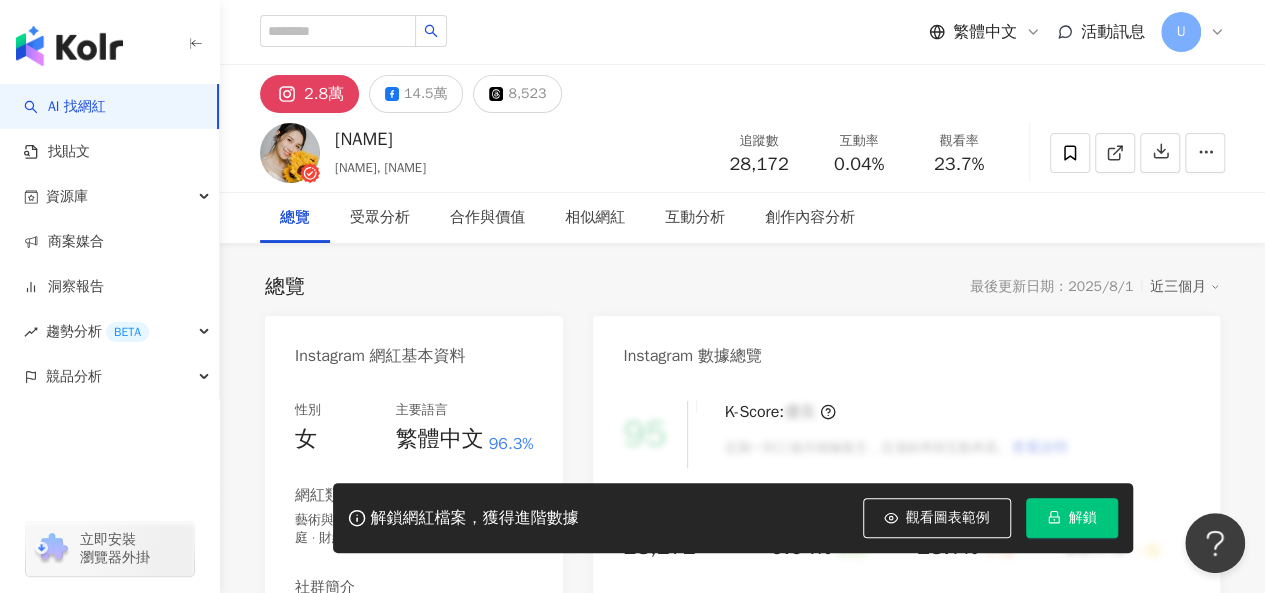click on "https://www.instagram.com/shushushuchang/" at bounding box center [424, 657] 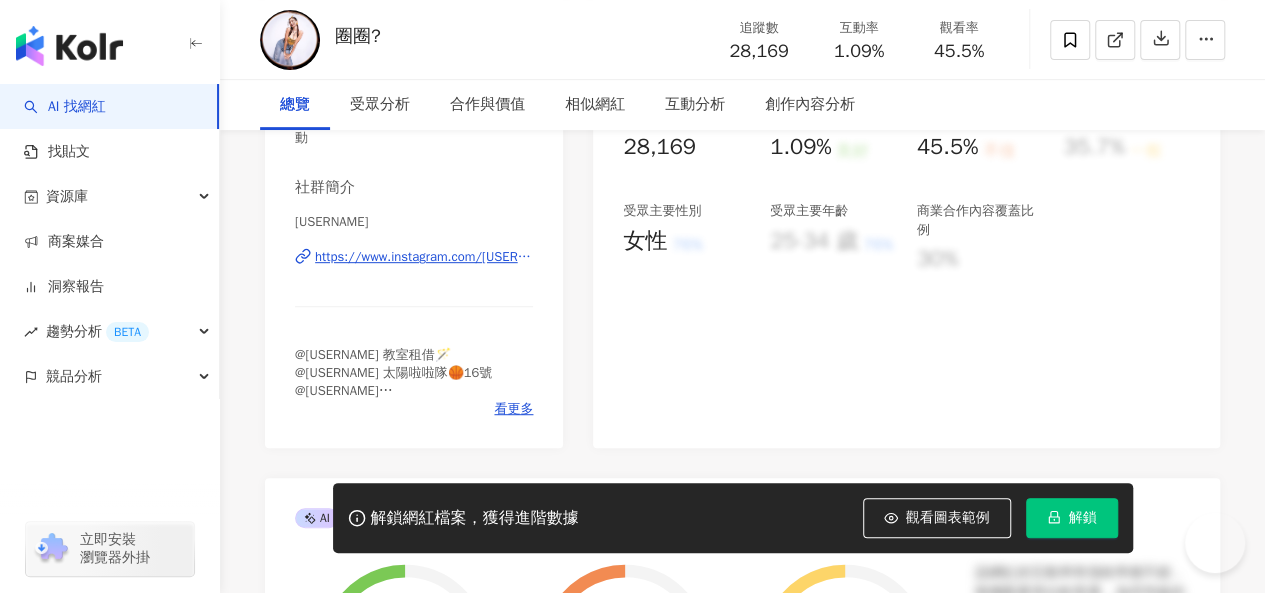 scroll, scrollTop: 400, scrollLeft: 0, axis: vertical 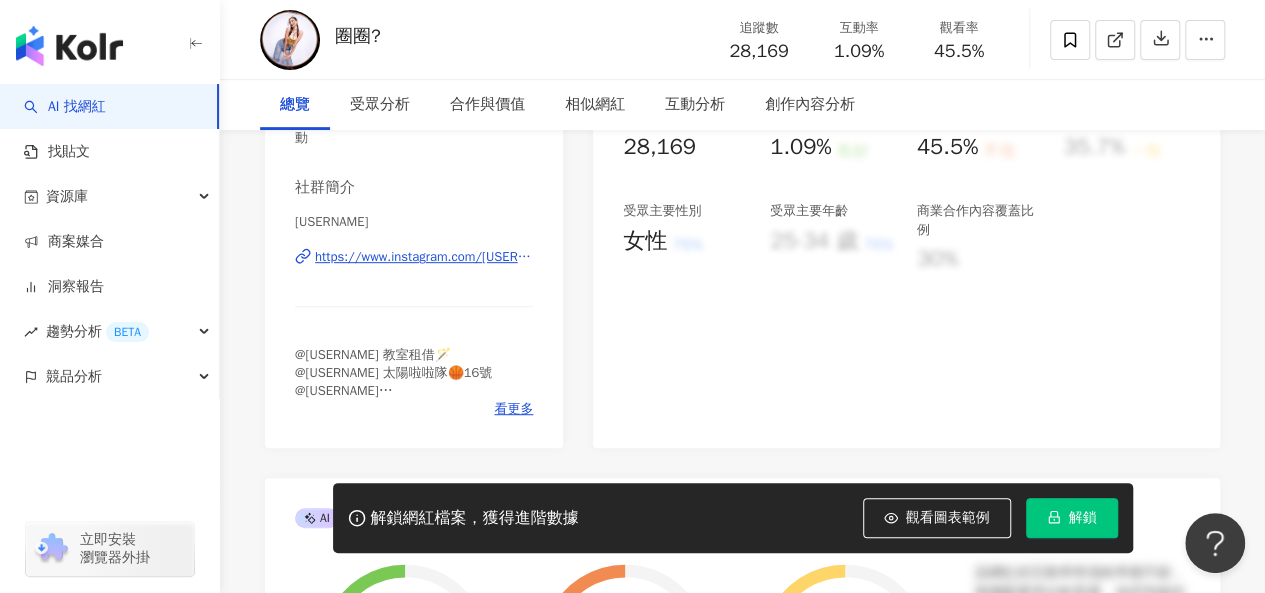 click on "https://www.instagram.com/[USERNAME]/" at bounding box center [424, 257] 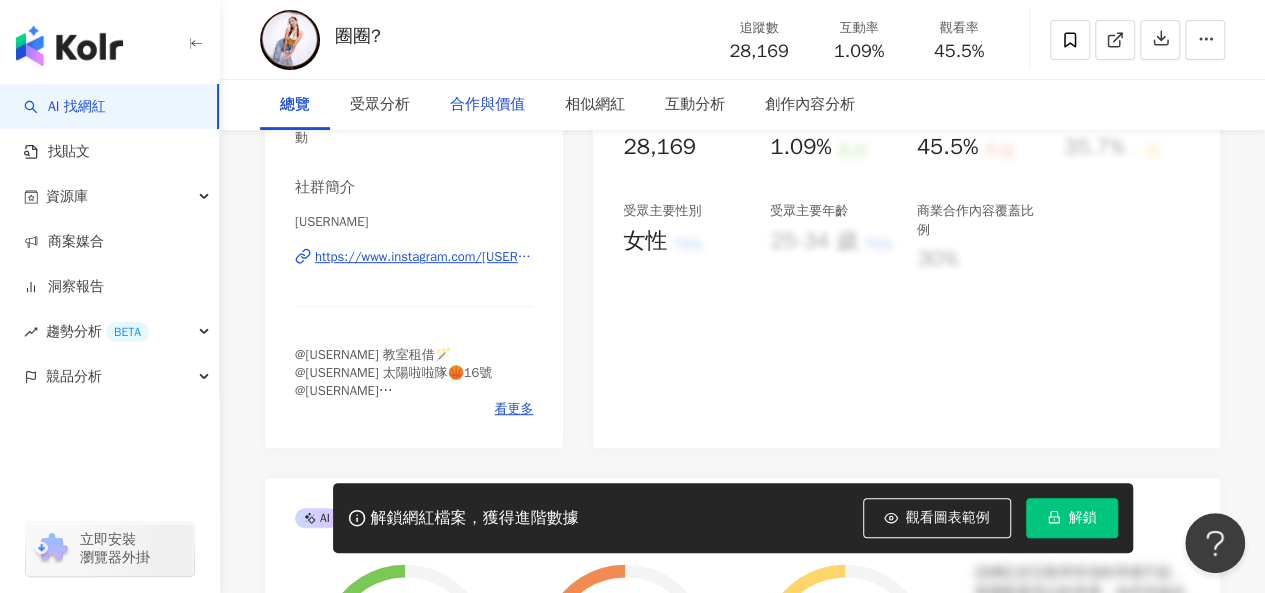 scroll, scrollTop: 0, scrollLeft: 0, axis: both 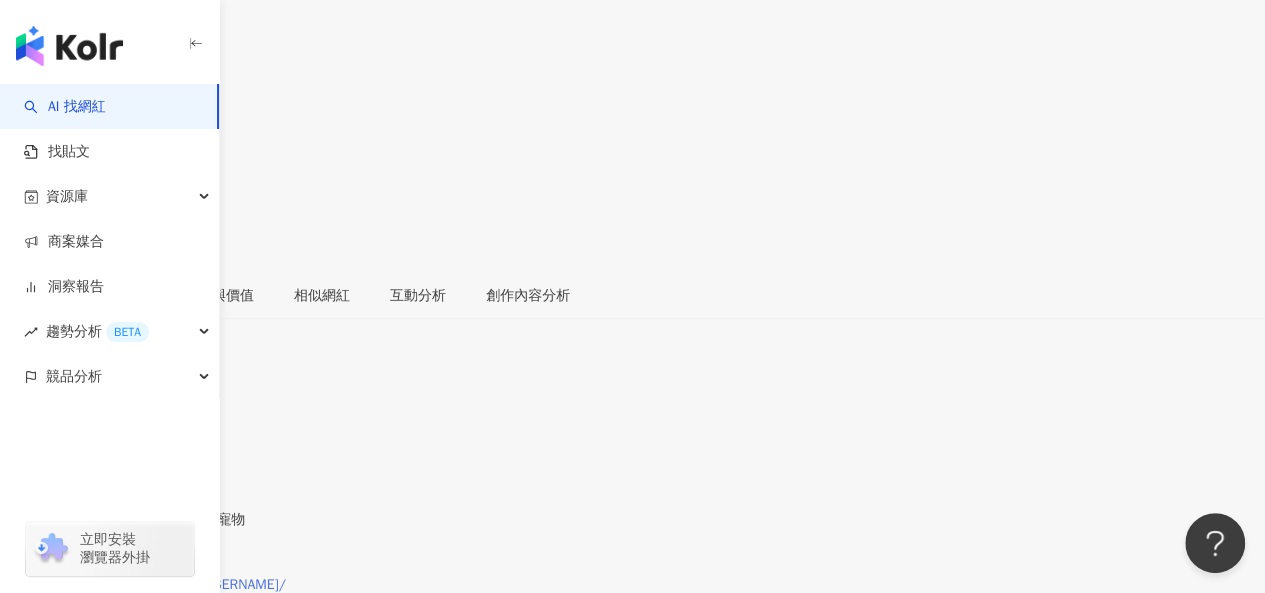 click on "https://www.instagram.com/bamboo00717/" at bounding box center [153, 585] 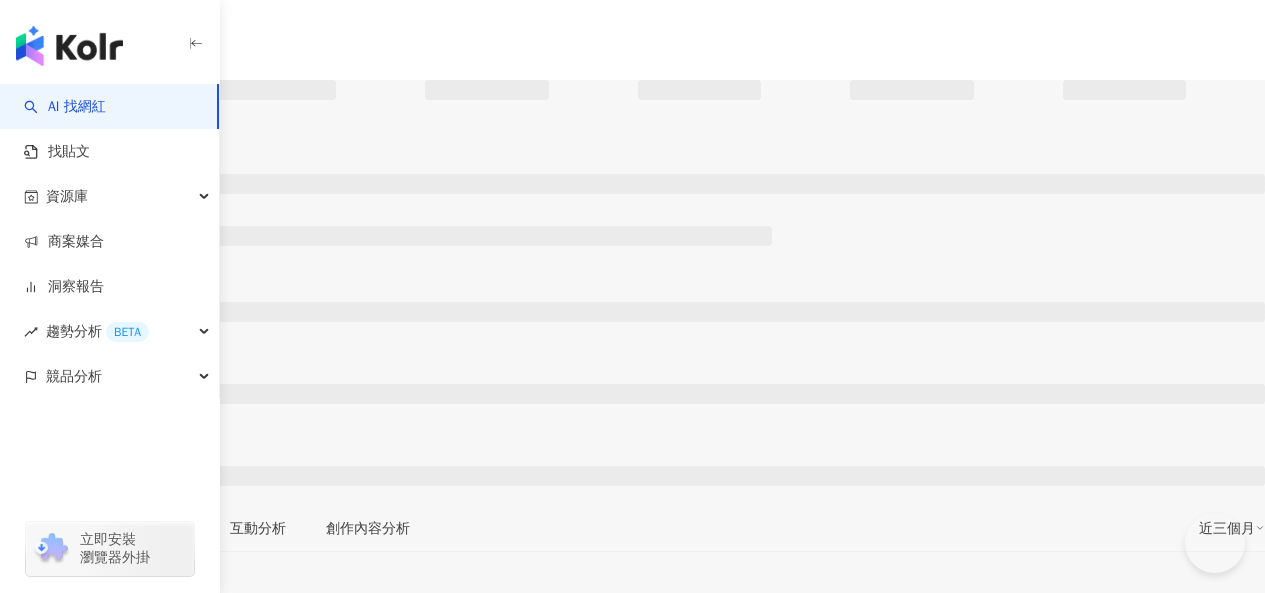 scroll, scrollTop: 0, scrollLeft: 0, axis: both 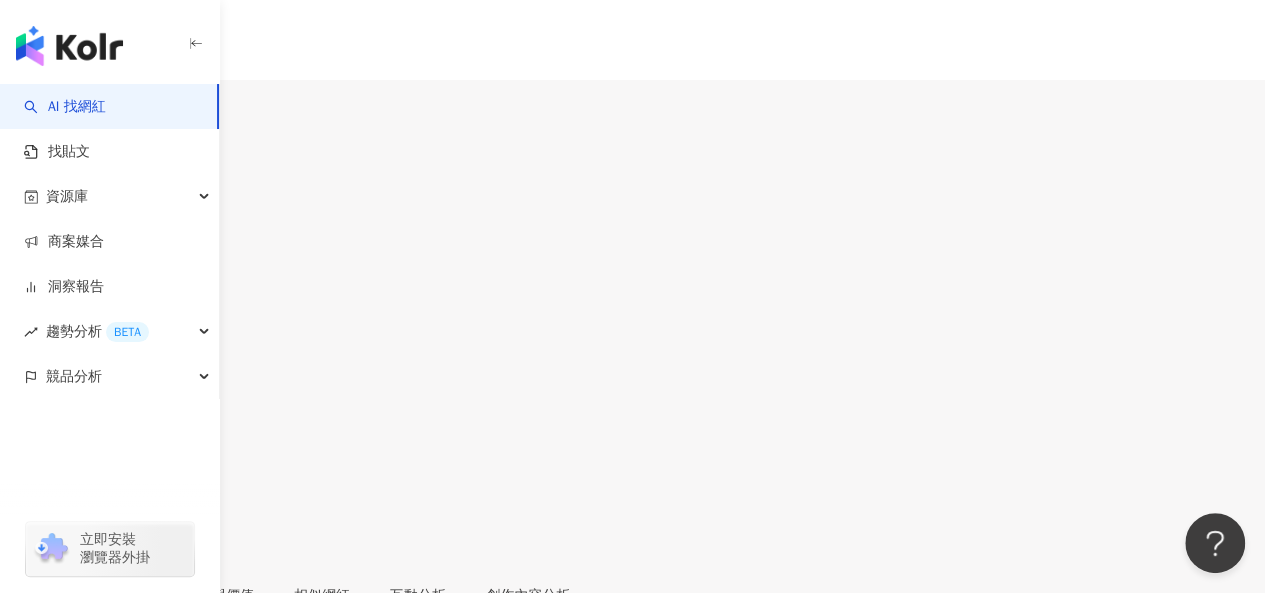 click on "[PERSON] 日本旅遊攻略｜美食｜景點 | [USERNAME] https://www.instagram.com/[USERNAME]" at bounding box center [632, 901] 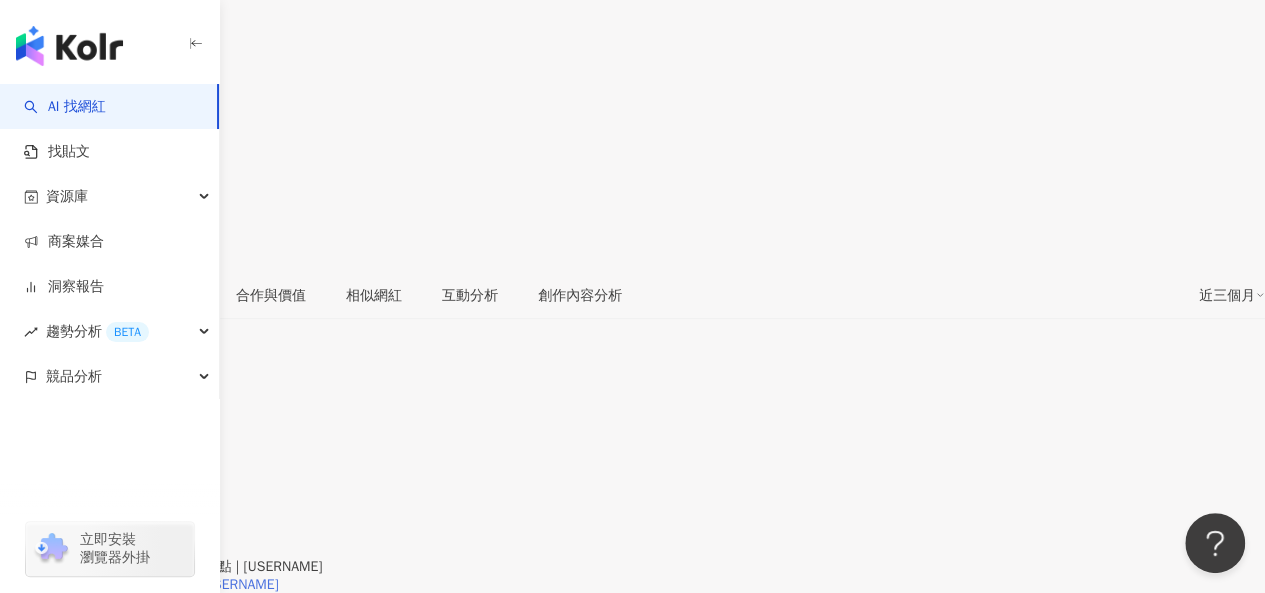 click on "https://www.instagram.com/[USERNAME]" at bounding box center [149, 585] 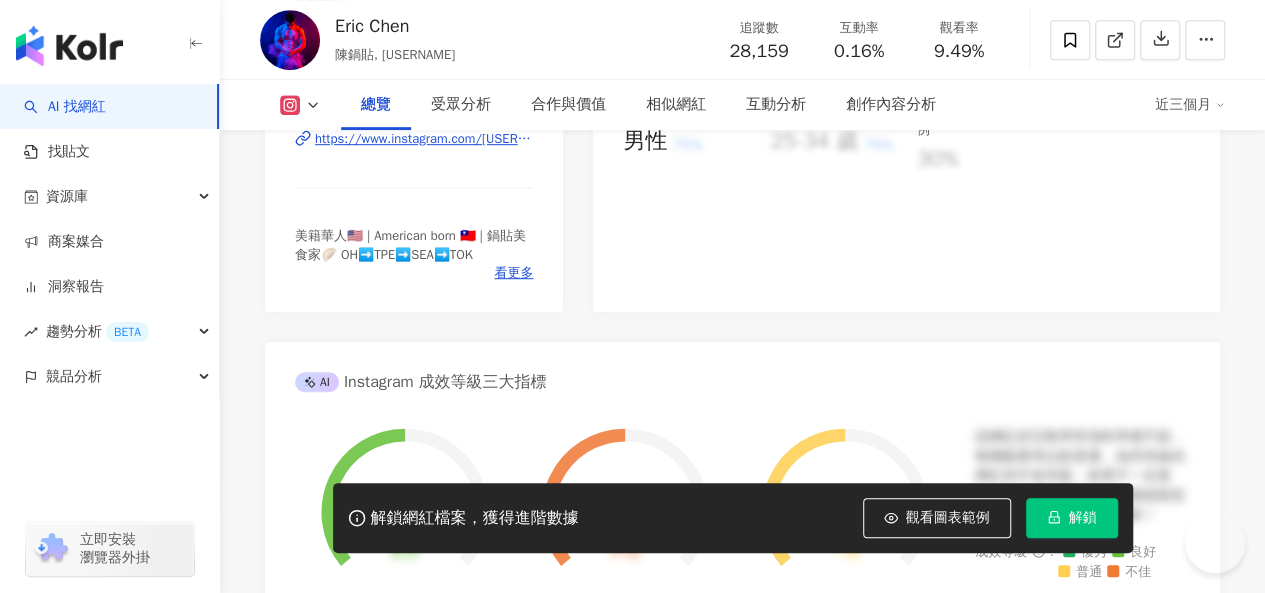 scroll, scrollTop: 400, scrollLeft: 0, axis: vertical 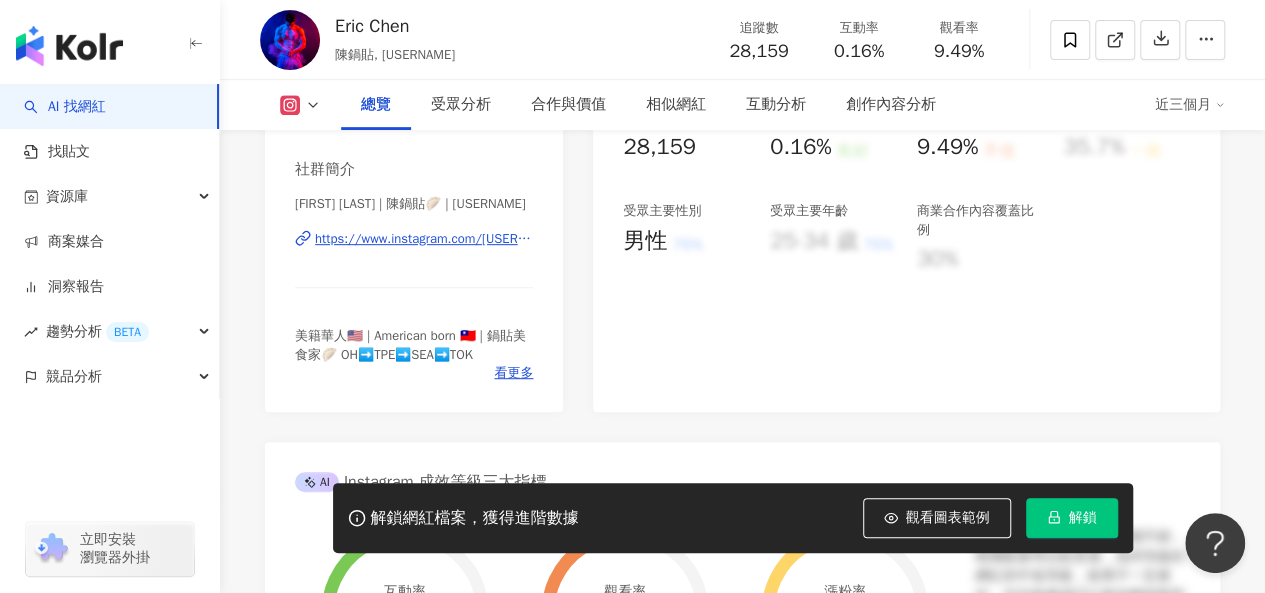 click on "https://www.instagram.com/ericchen48/" at bounding box center [424, 239] 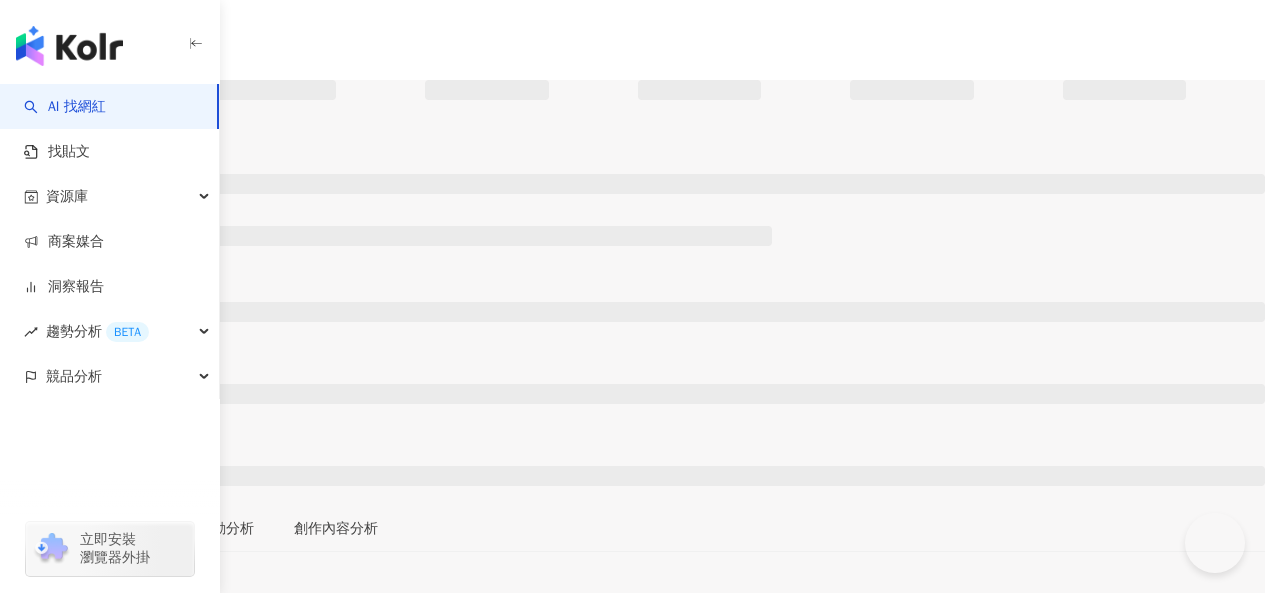 scroll, scrollTop: 0, scrollLeft: 0, axis: both 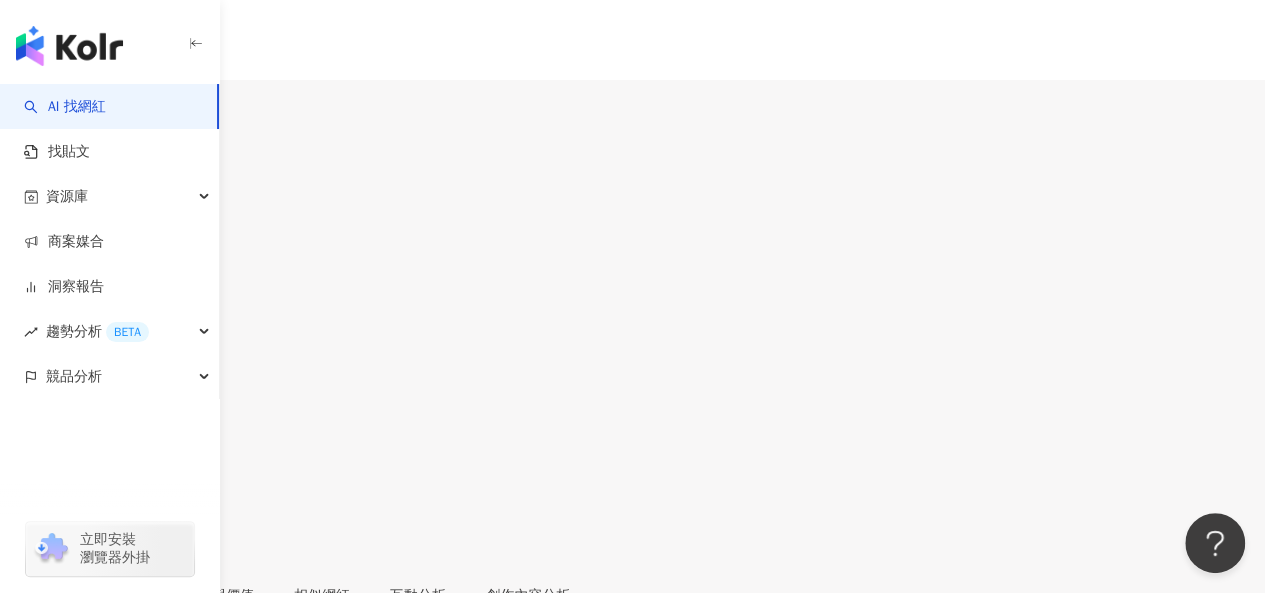 click on "Instagram 網紅基本資料" at bounding box center (632, 707) 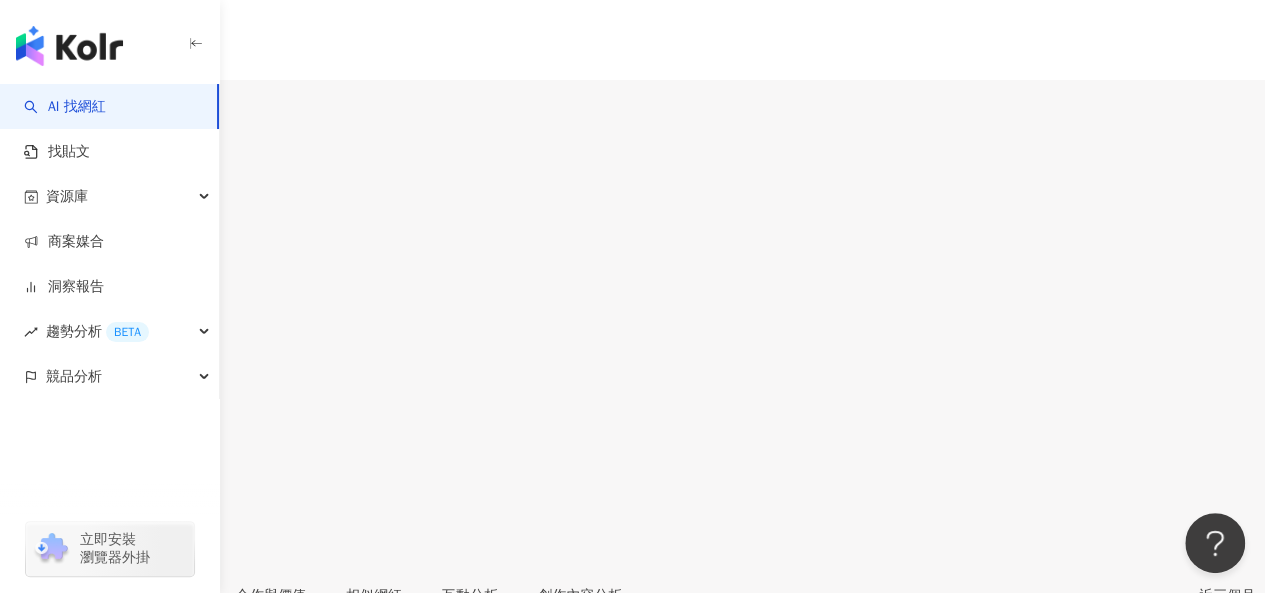 scroll, scrollTop: 300, scrollLeft: 0, axis: vertical 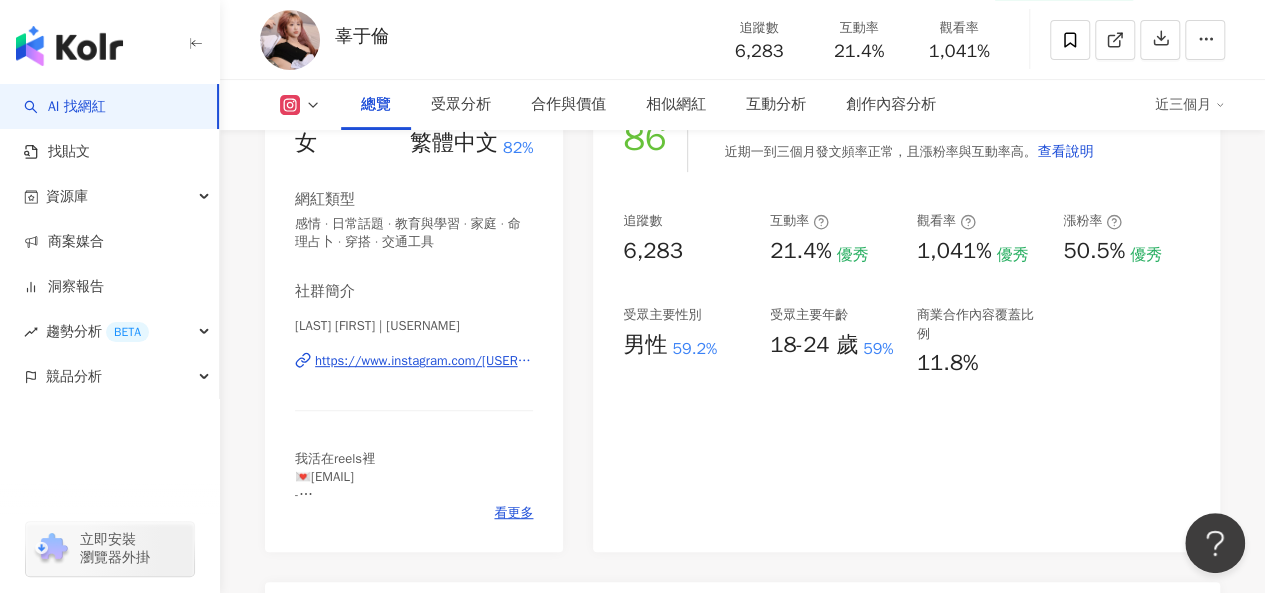 click on "https://www.instagram.com/gylllun/" at bounding box center [424, 361] 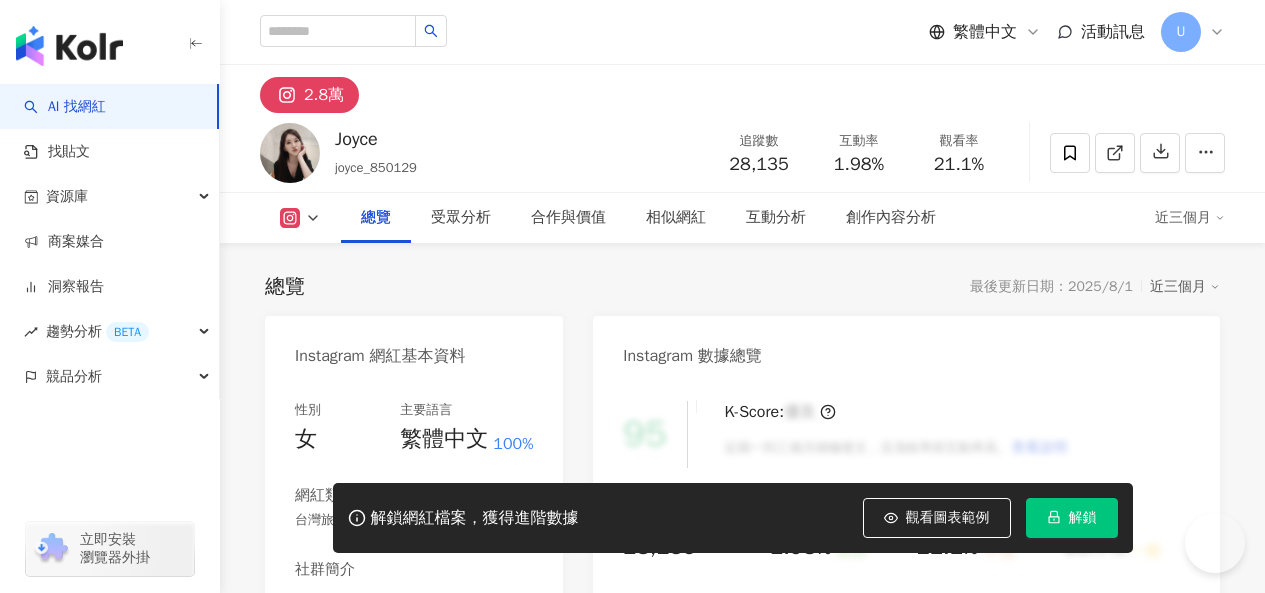 scroll, scrollTop: 0, scrollLeft: 0, axis: both 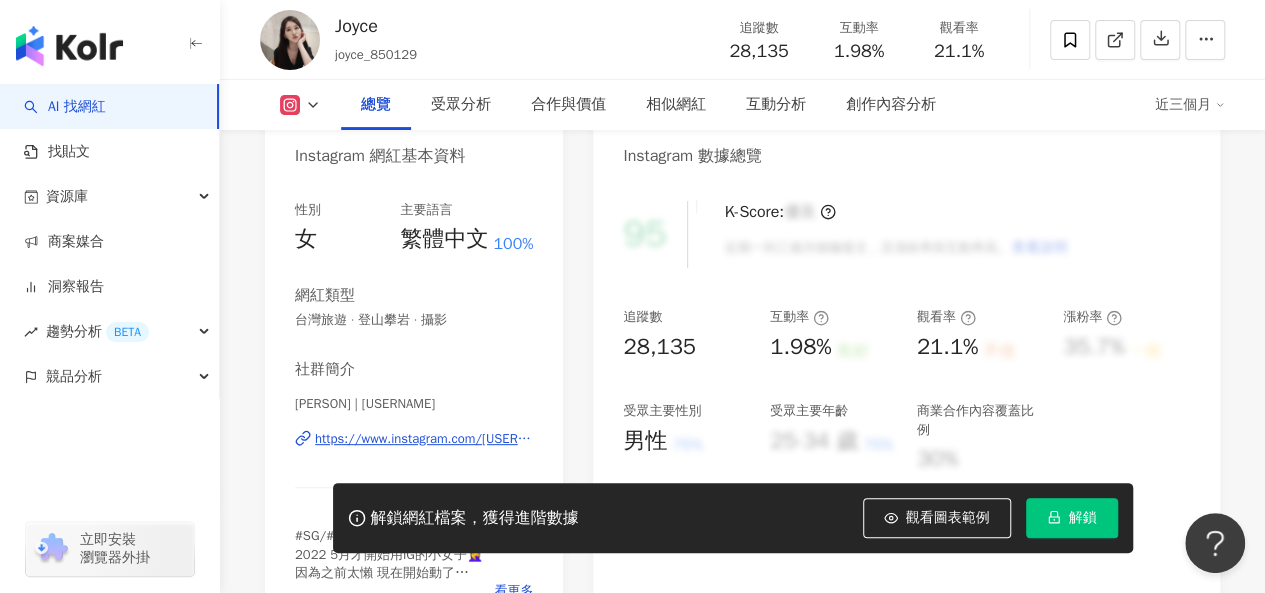 click on "https://www.instagram.com/joyce_850129/" at bounding box center (424, 439) 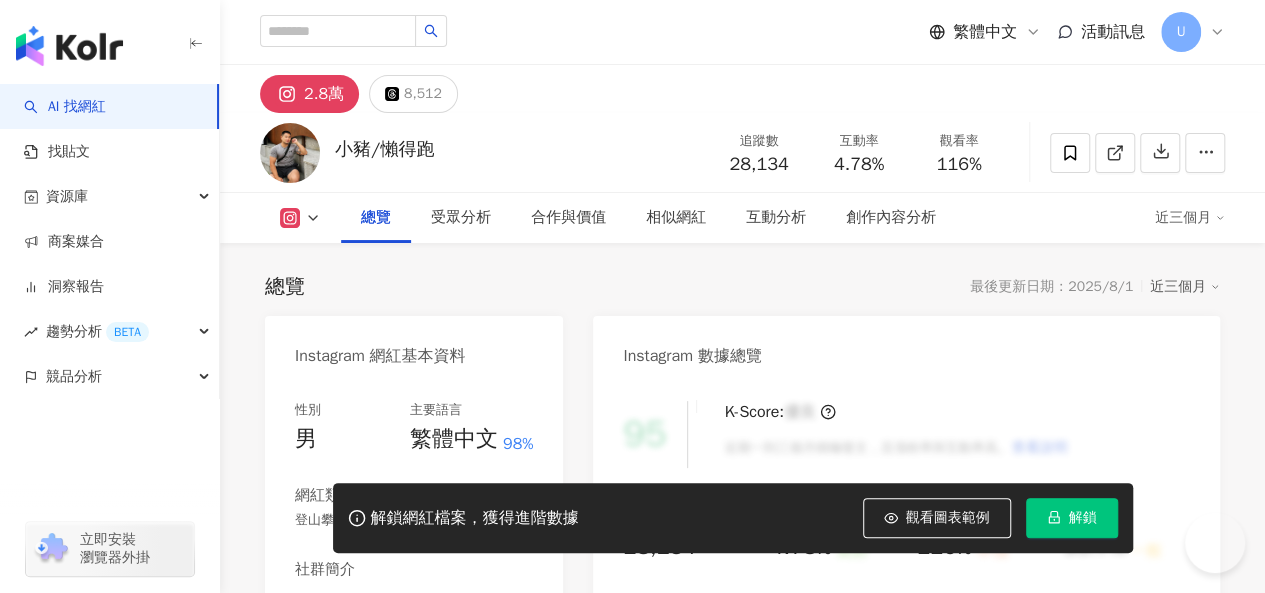 scroll, scrollTop: 300, scrollLeft: 0, axis: vertical 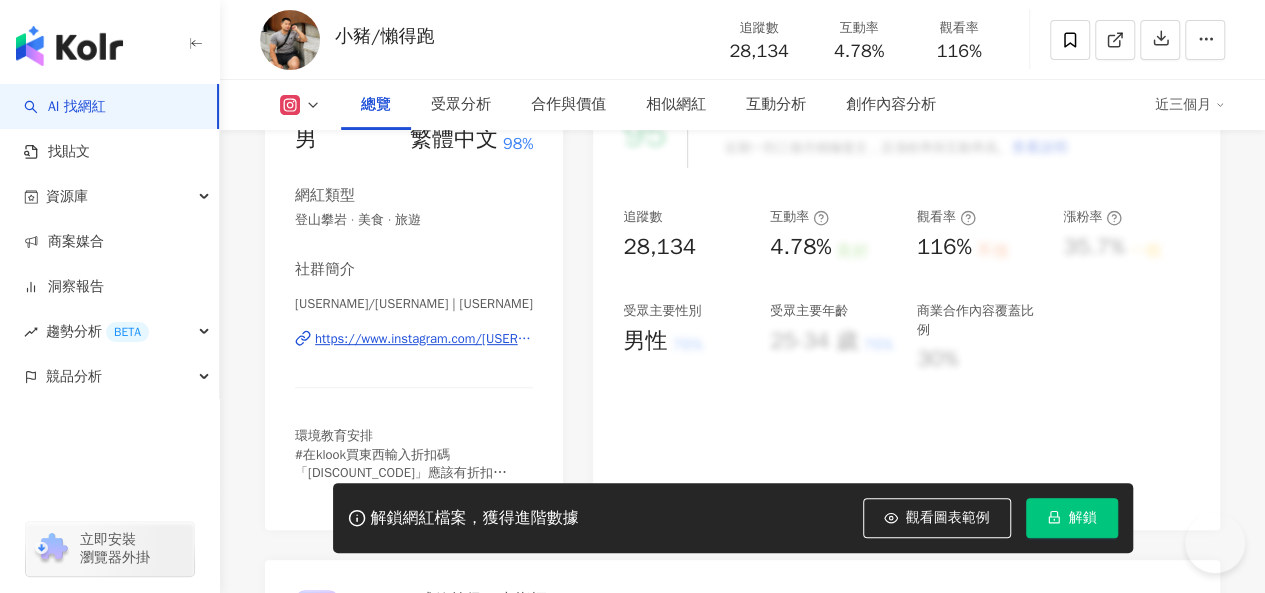 click on "https://www.instagram.com/gby993862/" at bounding box center (424, 339) 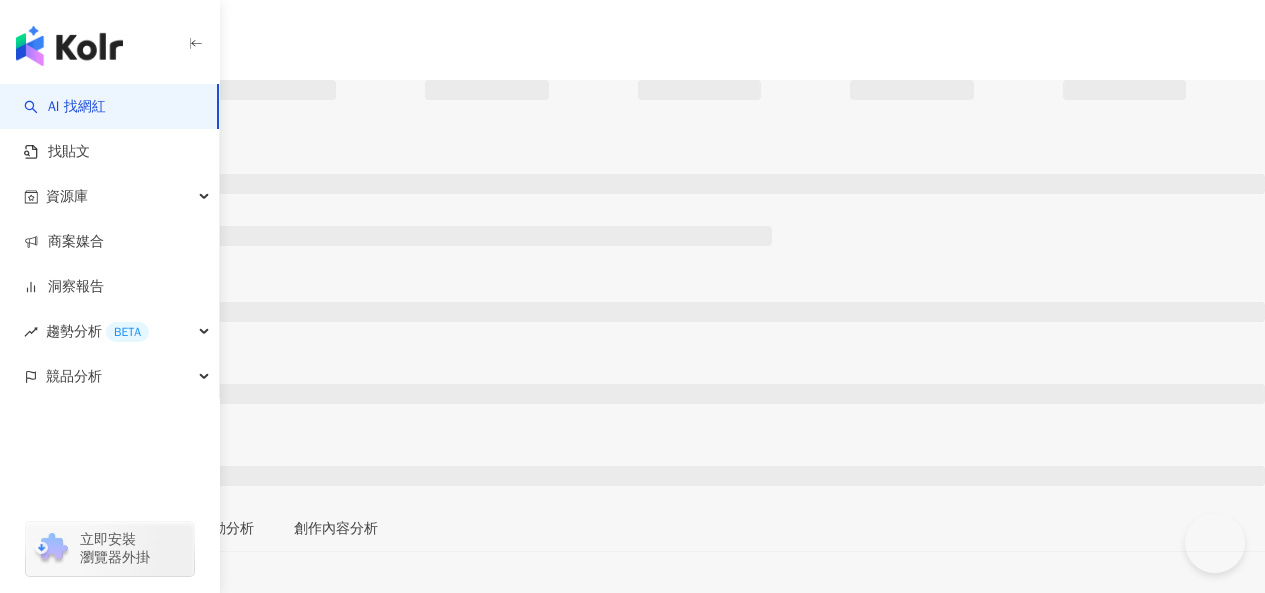 scroll, scrollTop: 0, scrollLeft: 0, axis: both 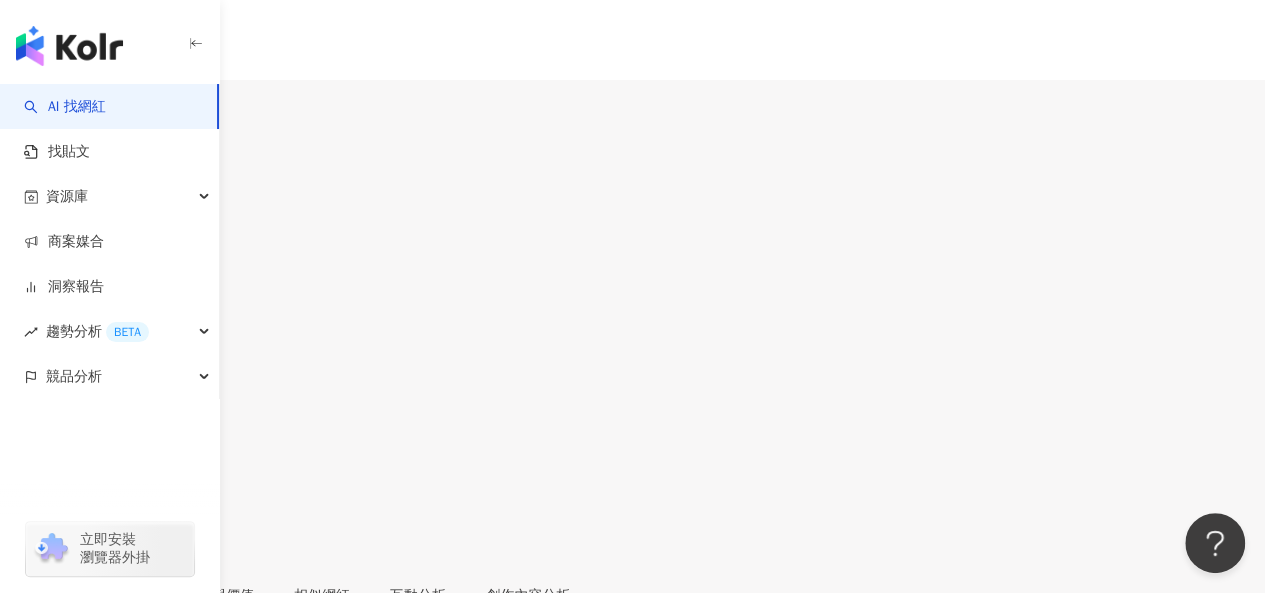 drag, startPoint x: 446, startPoint y: 451, endPoint x: 471, endPoint y: 442, distance: 26.57066 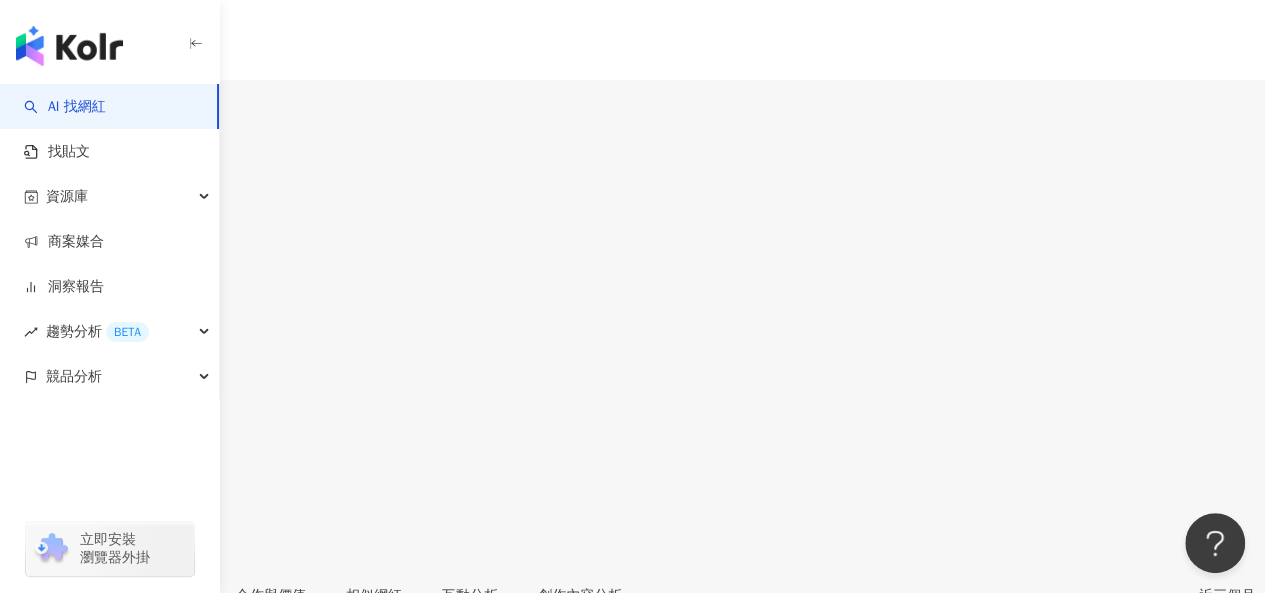scroll, scrollTop: 210, scrollLeft: 0, axis: vertical 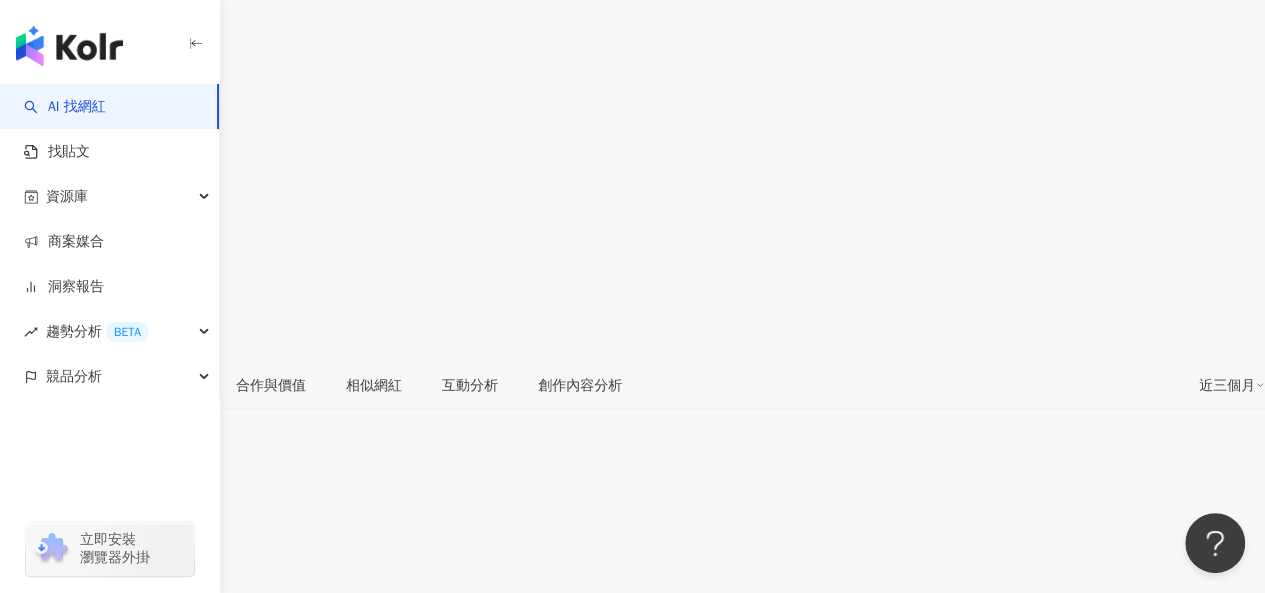 click on "https://www.instagram.com/miyakemi/" at bounding box center (153, 675) 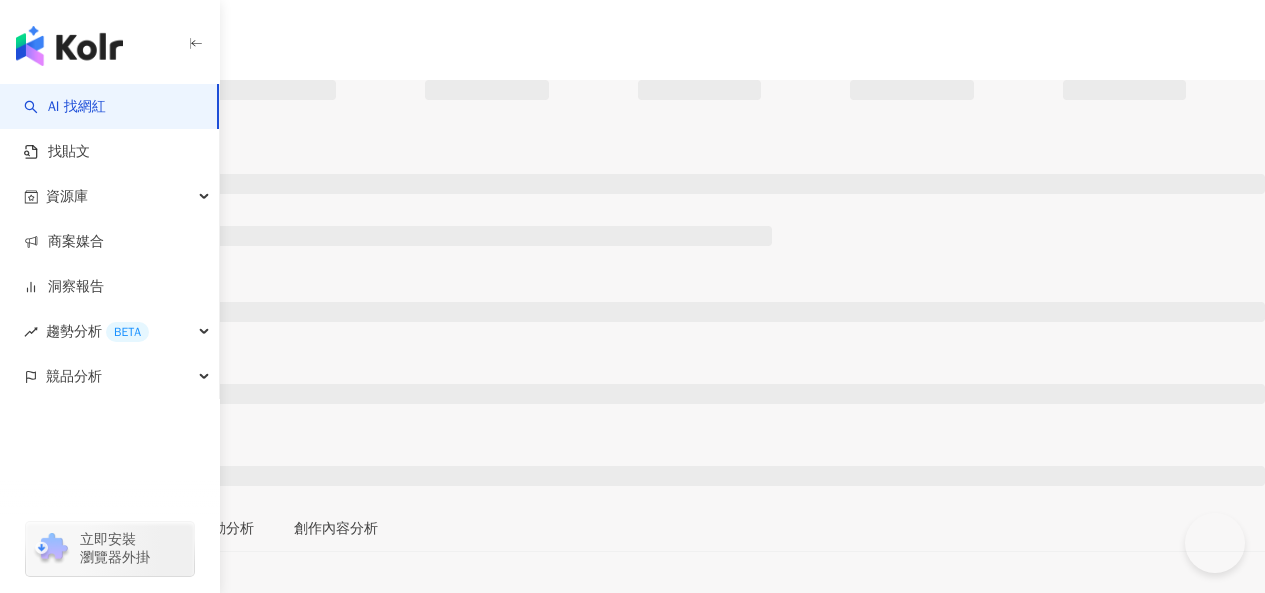 scroll, scrollTop: 0, scrollLeft: 0, axis: both 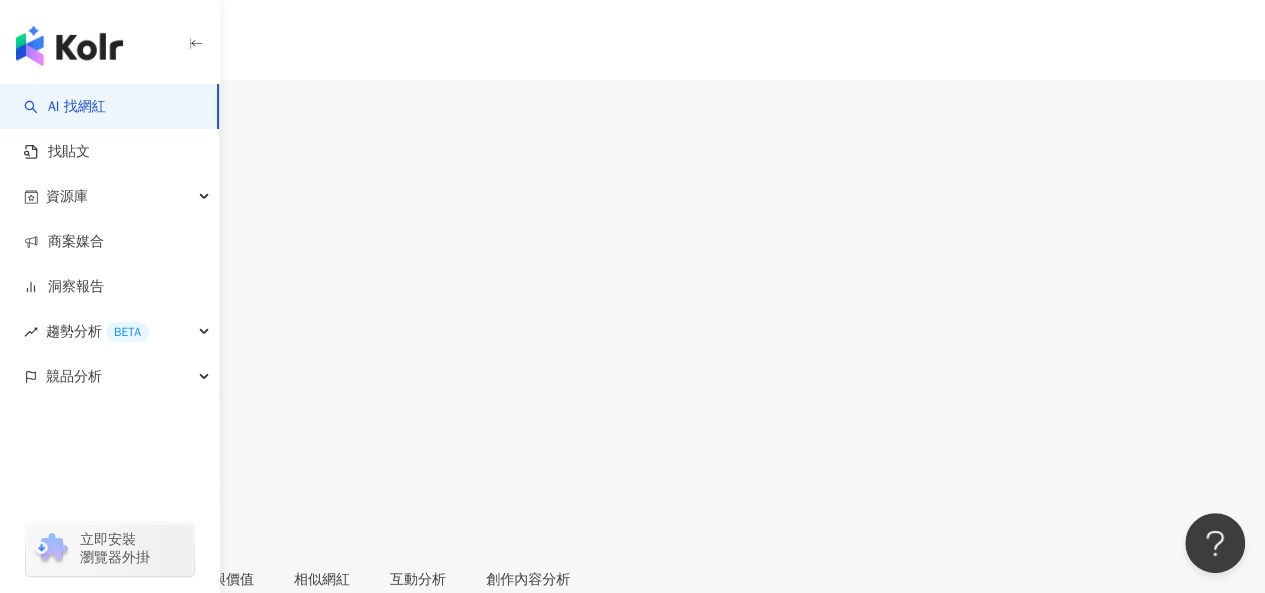 click on "Instagram 網紅基本資料" at bounding box center [632, 691] 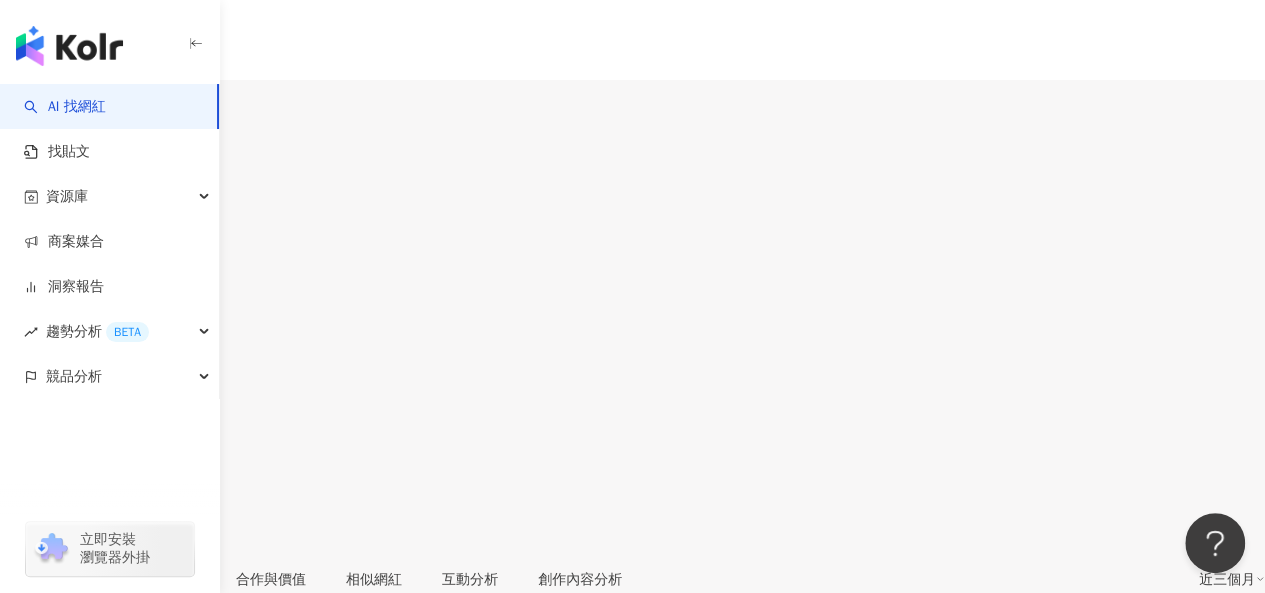 click on "https://www.instagram.com/fish___fit/" at bounding box center [141, 869] 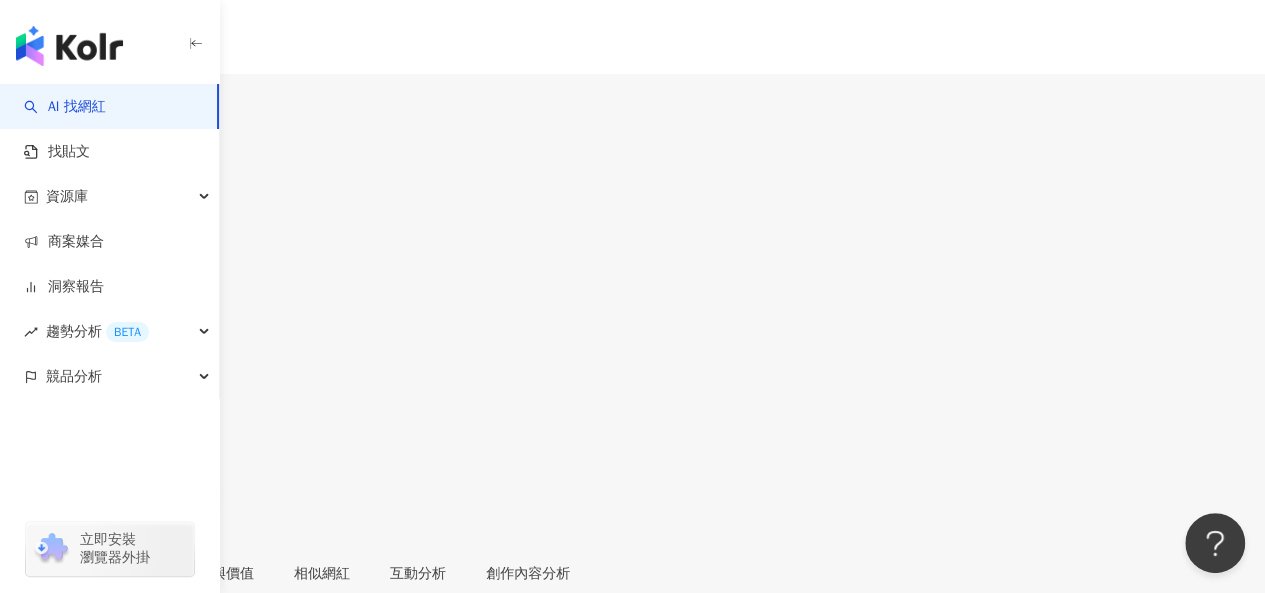 scroll, scrollTop: 0, scrollLeft: 0, axis: both 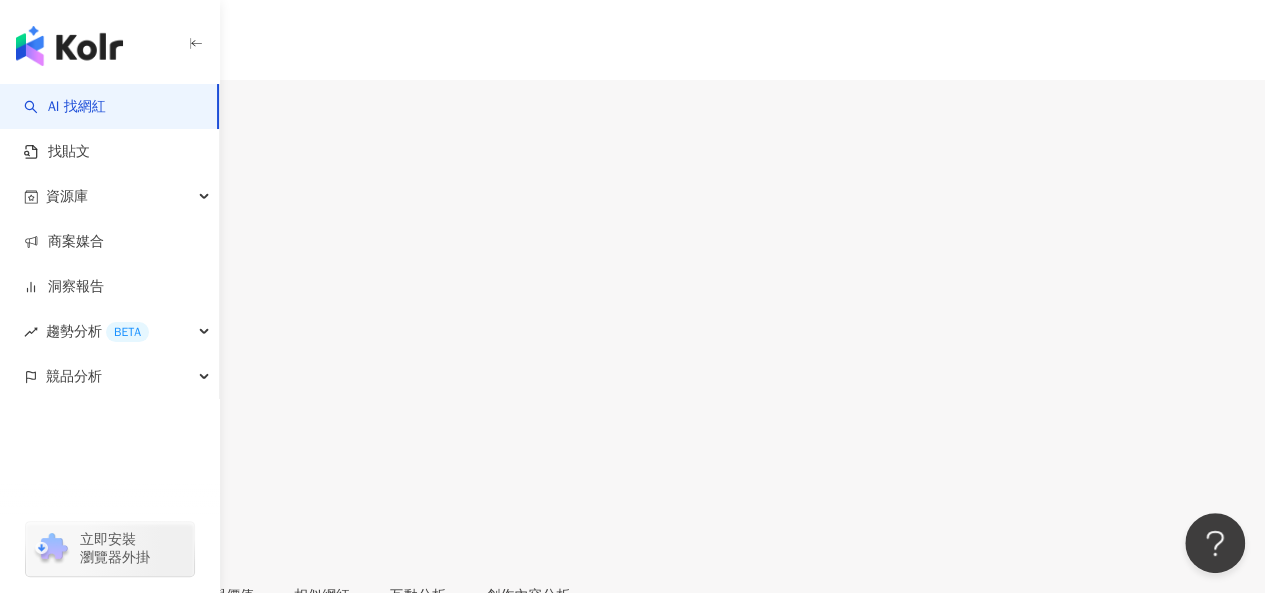 click on "主要語言" at bounding box center (632, 755) 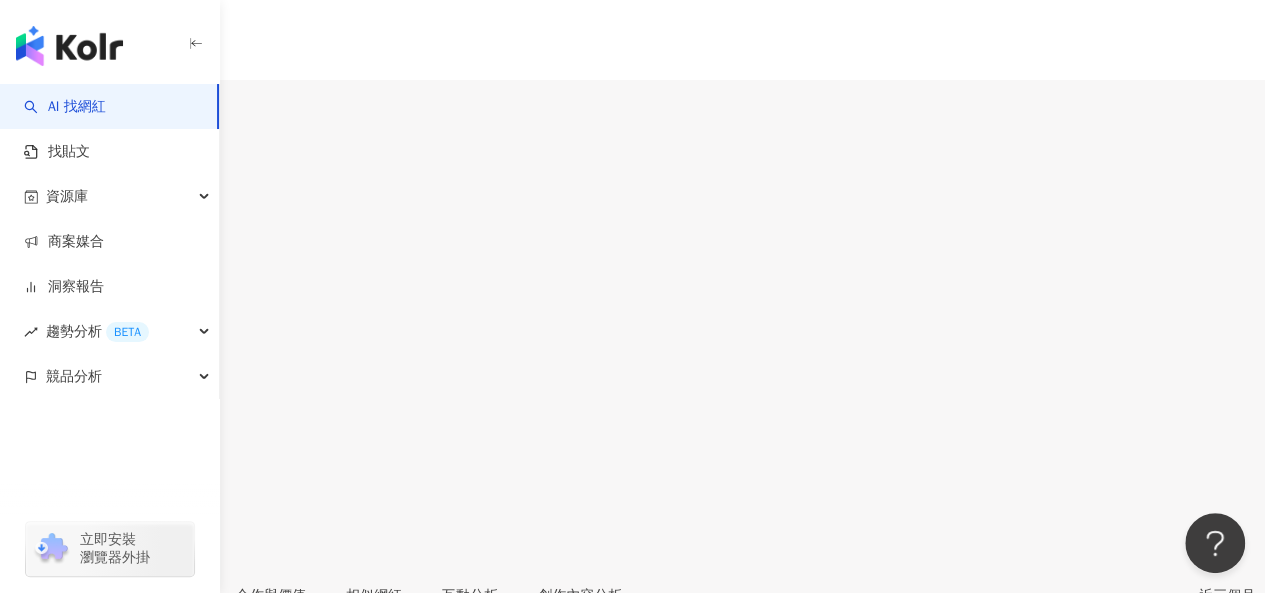 scroll, scrollTop: 230, scrollLeft: 0, axis: vertical 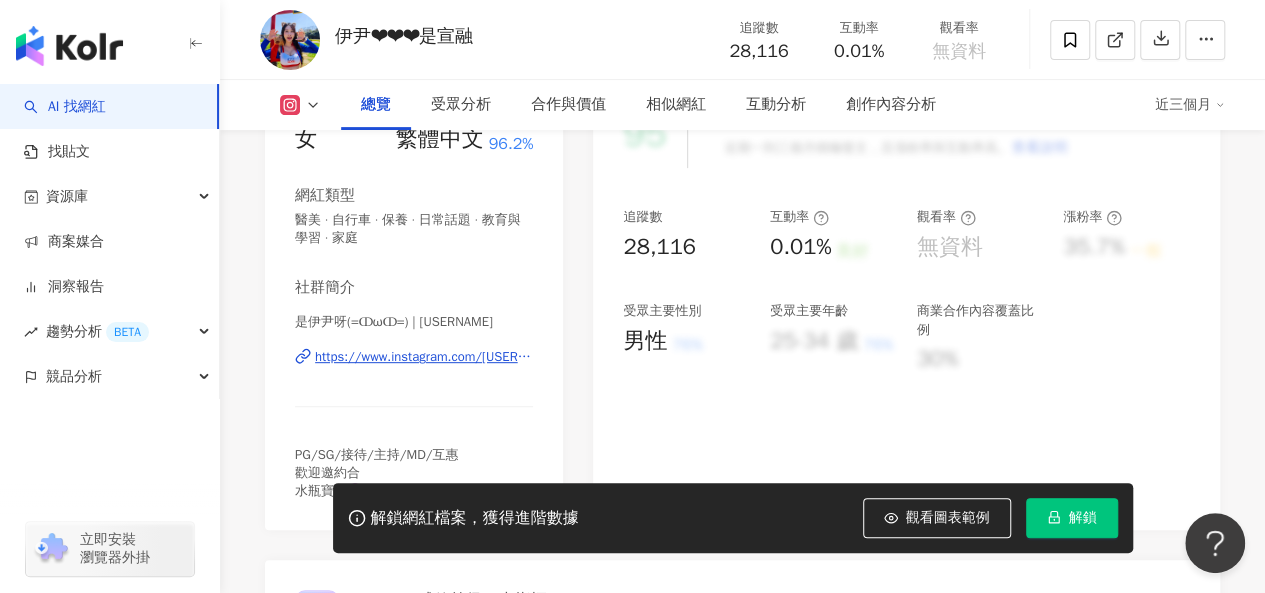 click on "https://www.instagram.com/neri._.xoxo/" at bounding box center [424, 357] 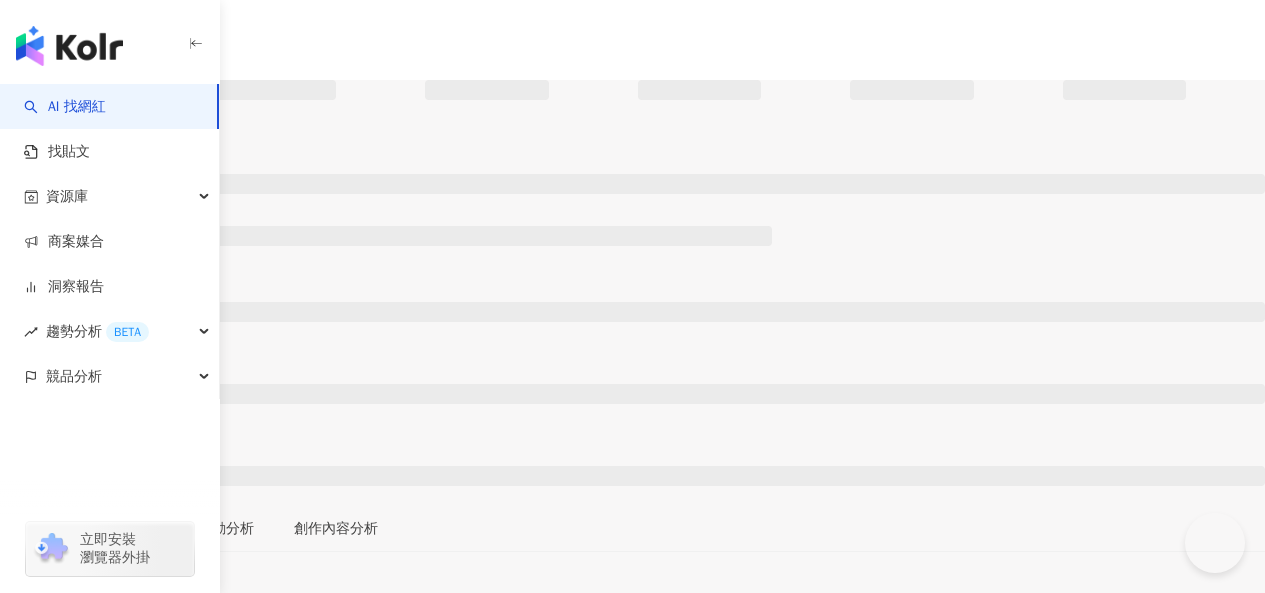 scroll, scrollTop: 0, scrollLeft: 0, axis: both 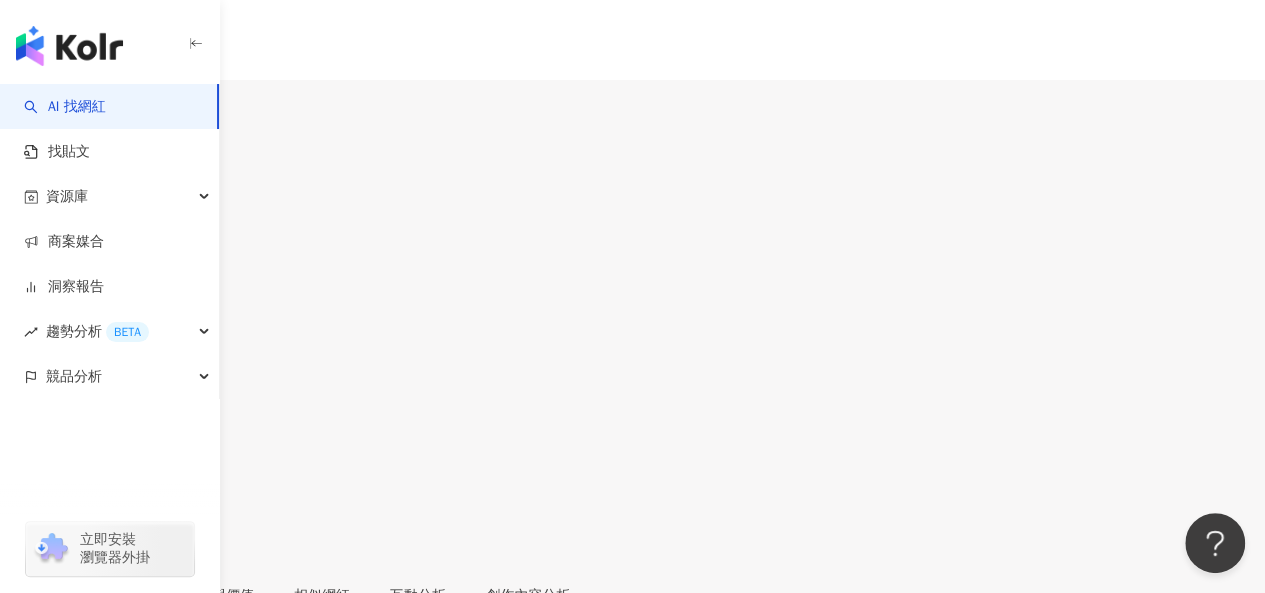 click on "https://www.instagram.com/eden761113/" at bounding box center (154, 885) 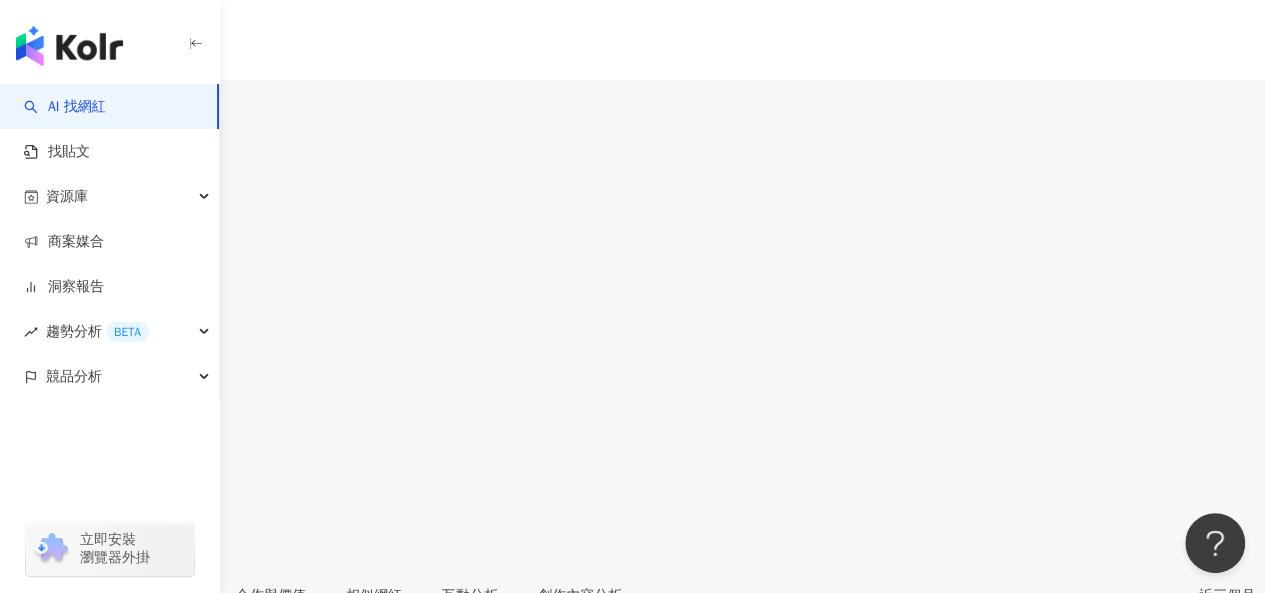 scroll, scrollTop: 300, scrollLeft: 0, axis: vertical 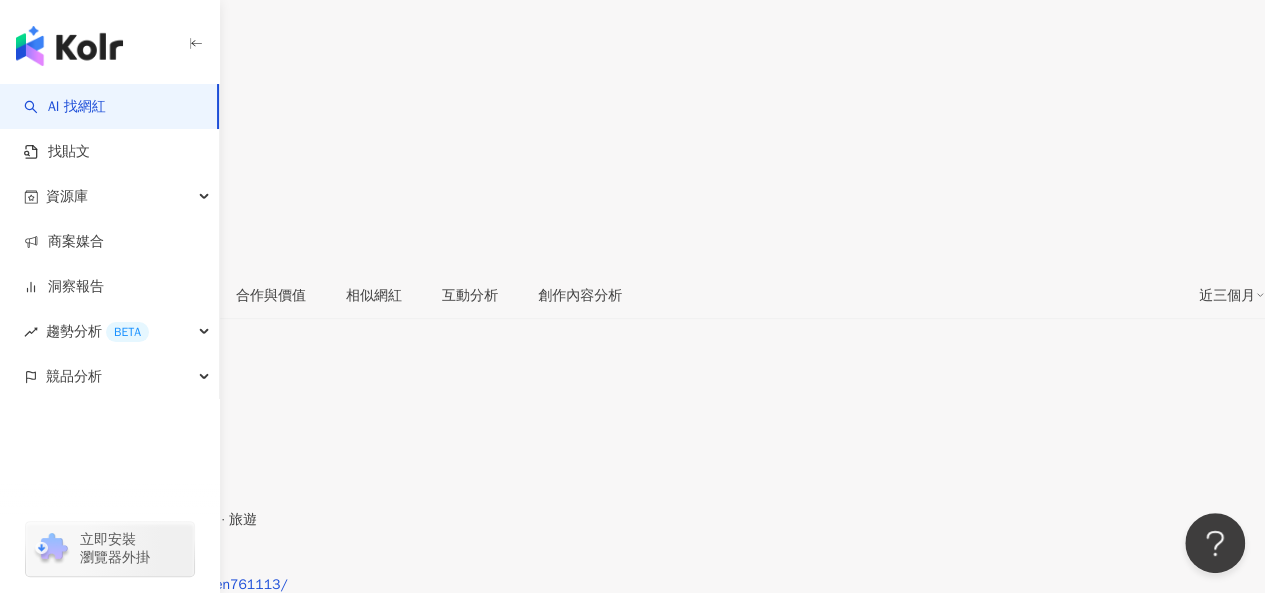 click on "1,260" at bounding box center [78, -181] 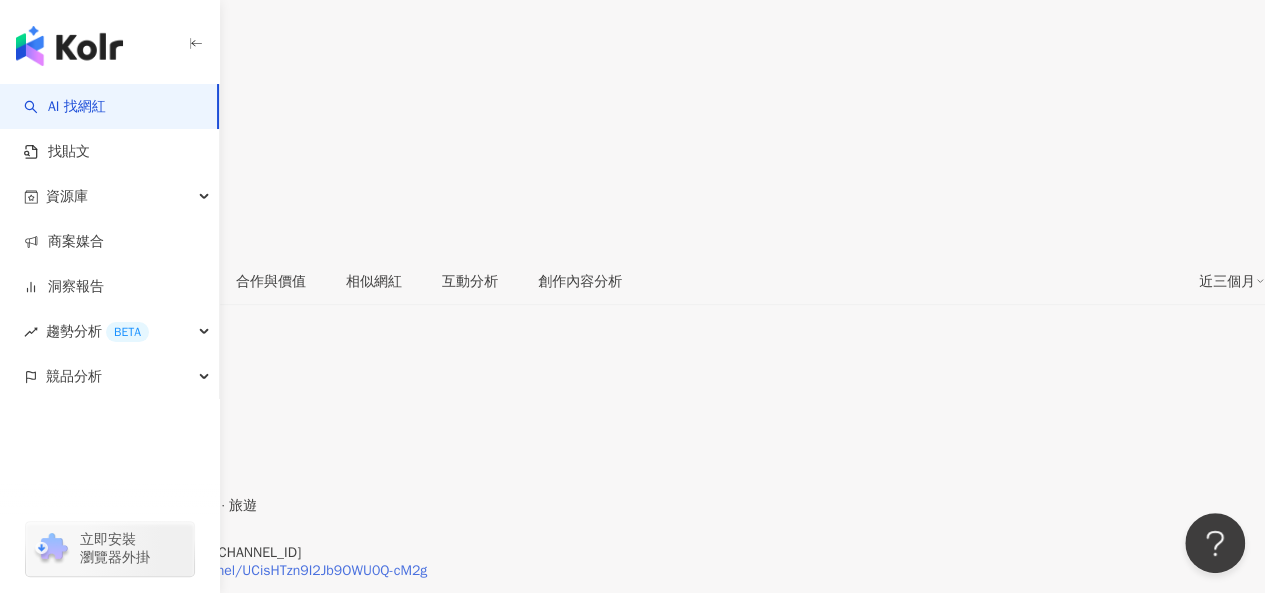 scroll, scrollTop: 390, scrollLeft: 0, axis: vertical 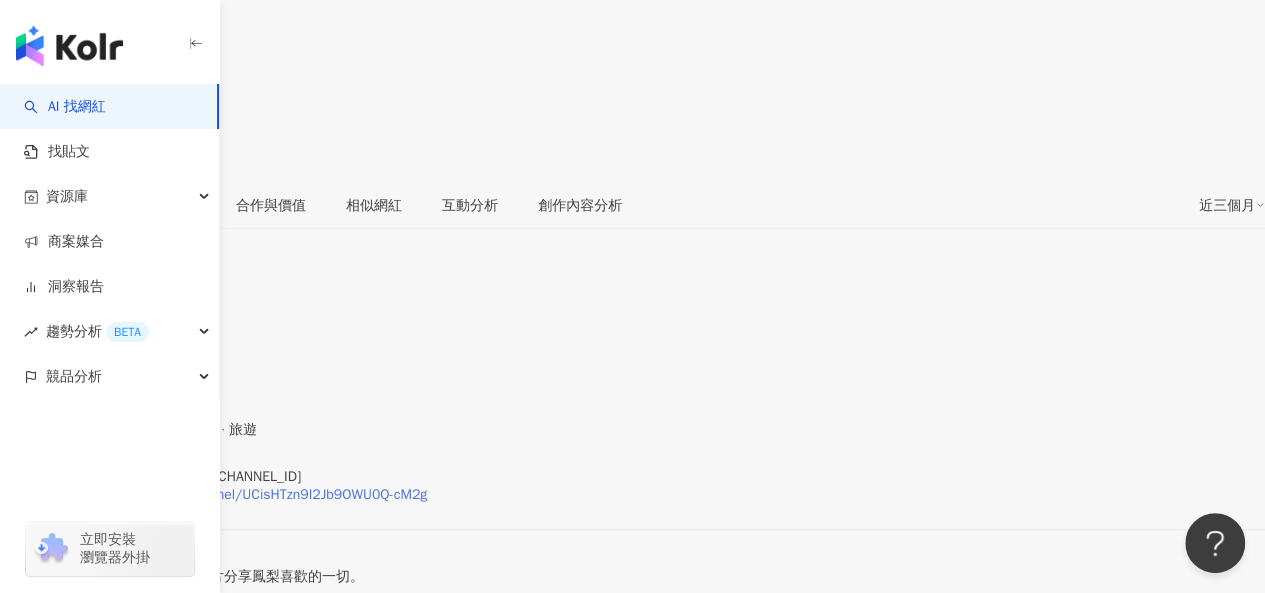 click on "https://www.youtube.com/channel/UCisHTzn9I2Jb9OWU0Q-cM2g" at bounding box center [223, 495] 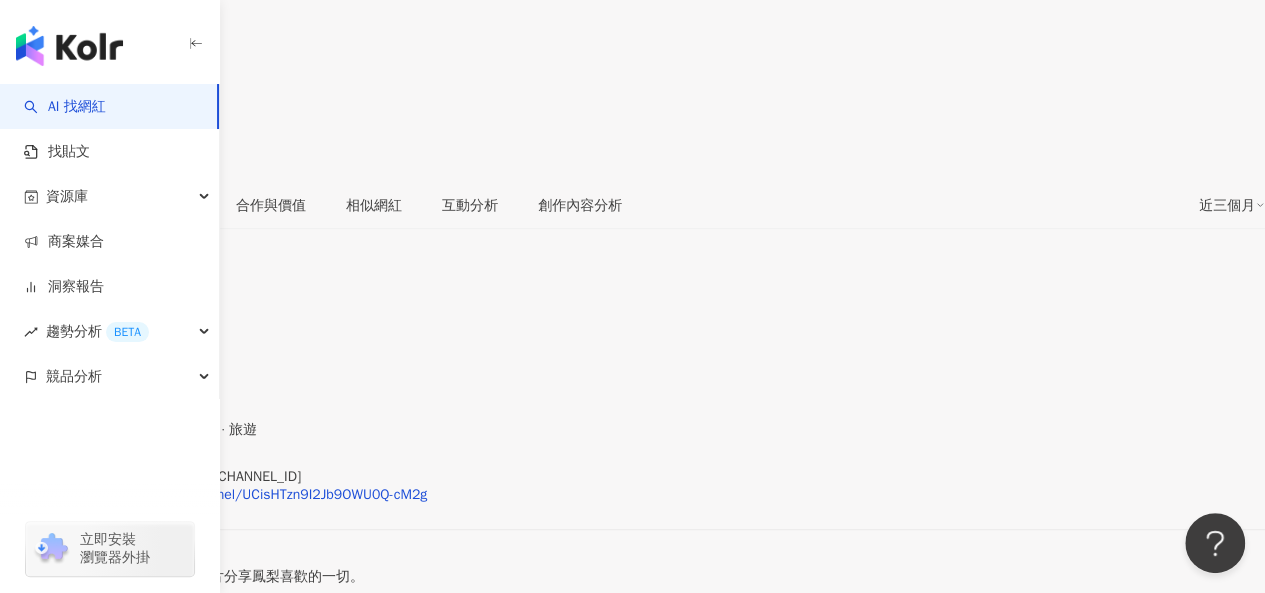 scroll, scrollTop: 400, scrollLeft: 0, axis: vertical 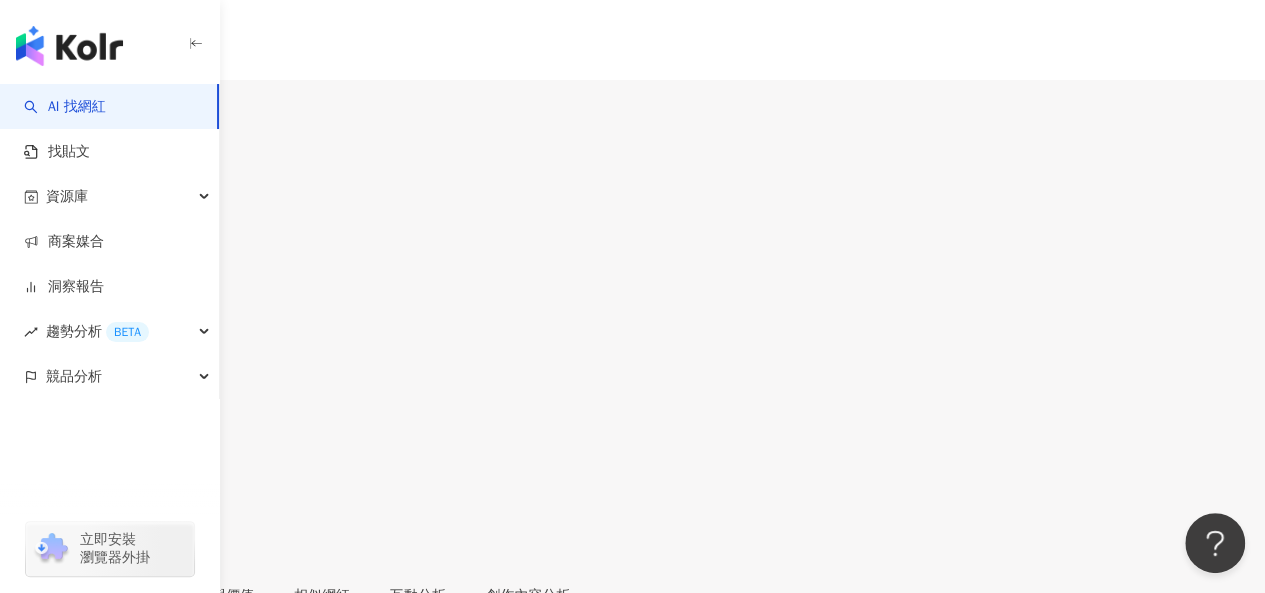 click on "https://www.instagram.com/weiyu___/" at bounding box center [153, 885] 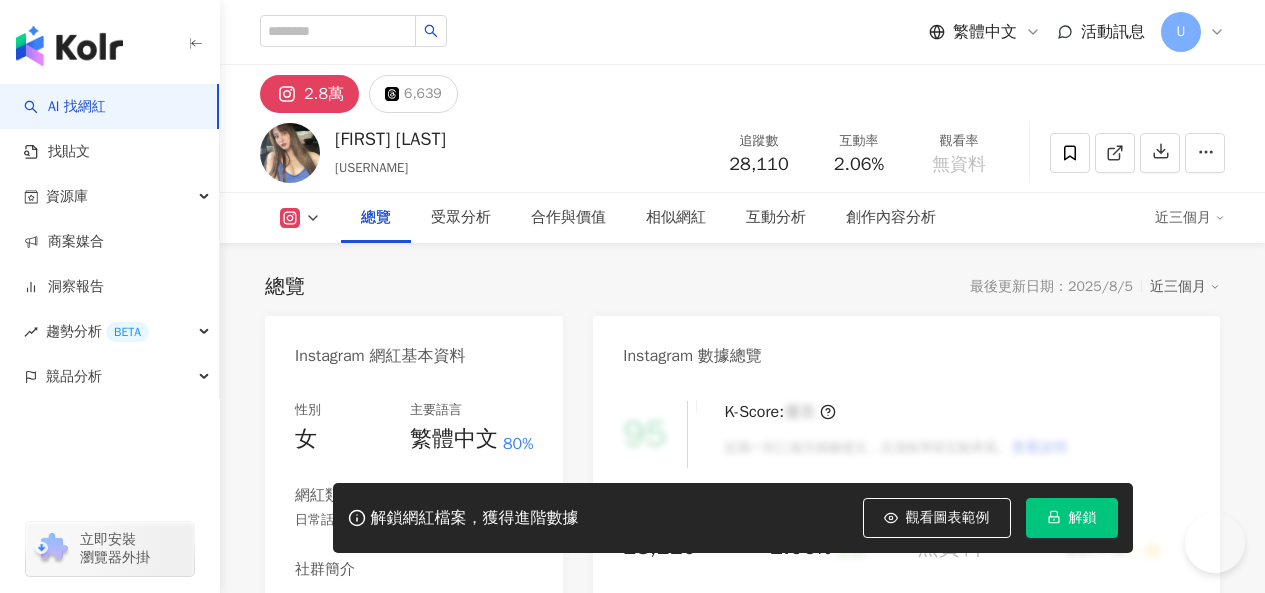 scroll, scrollTop: 158, scrollLeft: 0, axis: vertical 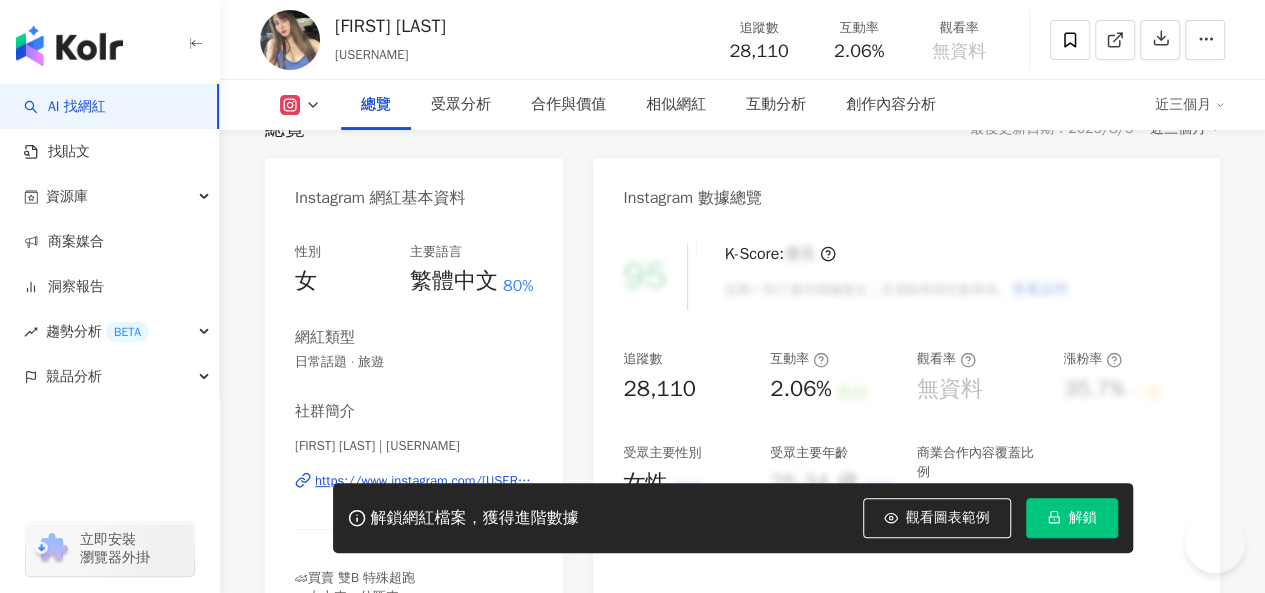 click on "https://www.instagram.com/elly0_307/" at bounding box center [424, 481] 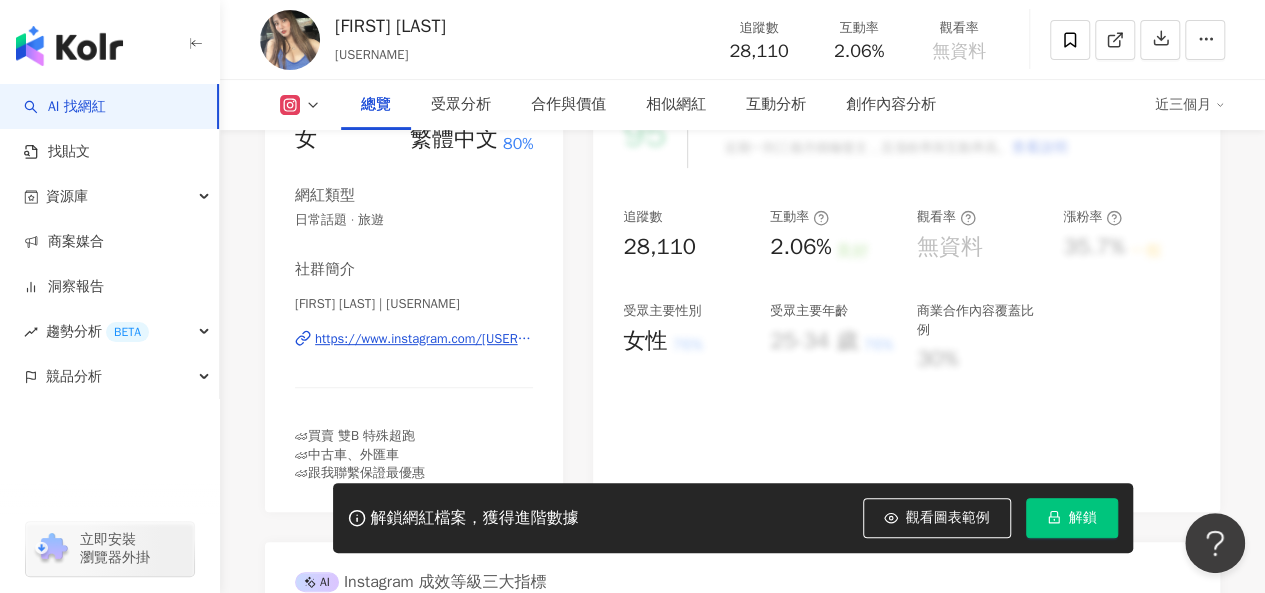 scroll, scrollTop: 300, scrollLeft: 0, axis: vertical 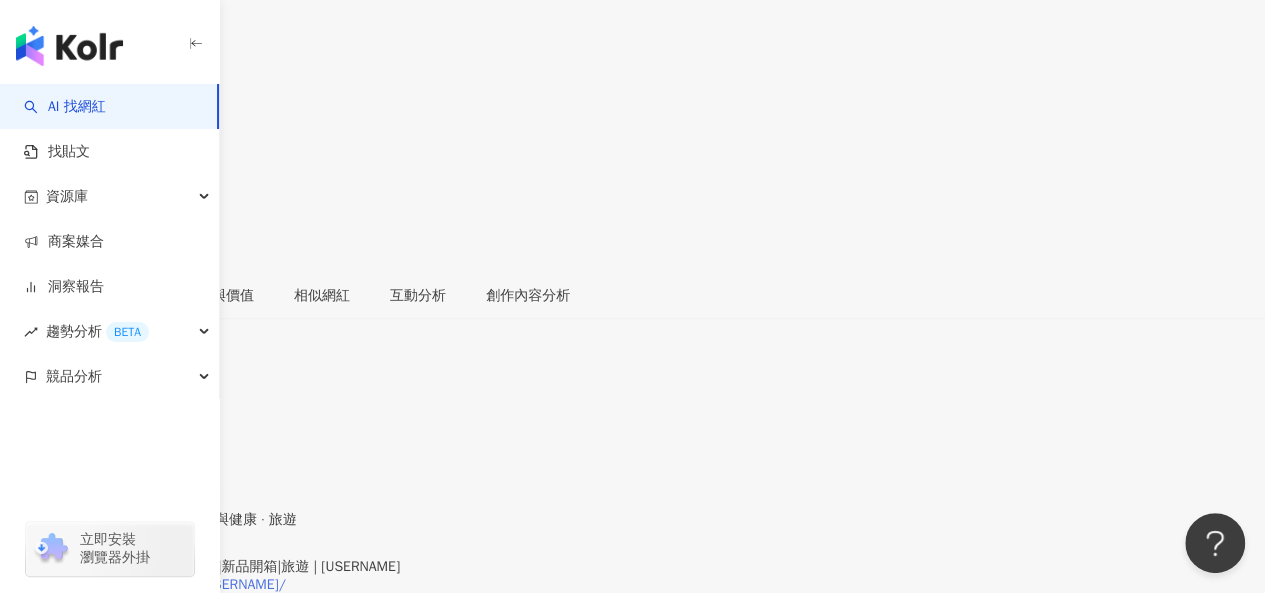 click on "Instagram 網紅基本資料 性別   女 主要語言   繁體中文 94.2% 網紅類型 甜點 · 飲料 · 日常話題 · 美食 · 醫療與健康 · 旅遊 社群簡介 翹班旅行文化觀察誌|台北.台中美食|新品開箱|旅遊 | missfeng2021 https://www.instagram.com/missfeng2021/ 翹班女子們的蹺班日誌
💌missfeng2021@gmail.com
🚗 ⚡ 翹班不是偷懶，是生活充電！跟我們ㄧ起翹班來場美食美景療癒之旅 看更多" at bounding box center [632, 568] 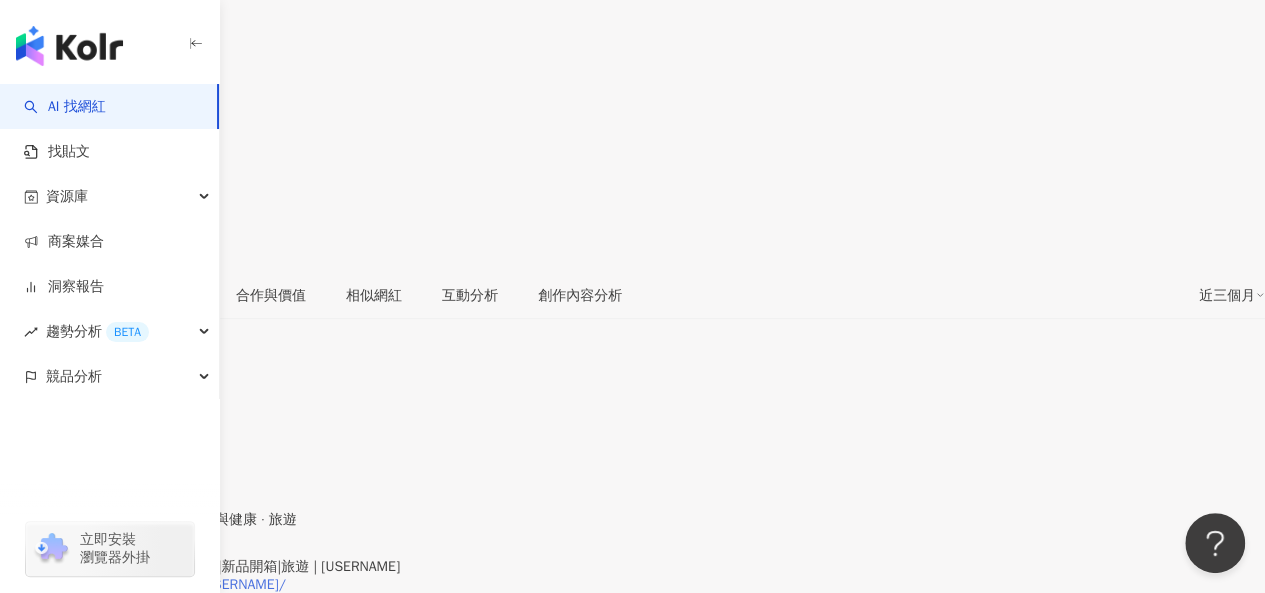 click on "https://www.instagram.com/missfeng2021/" at bounding box center (153, 585) 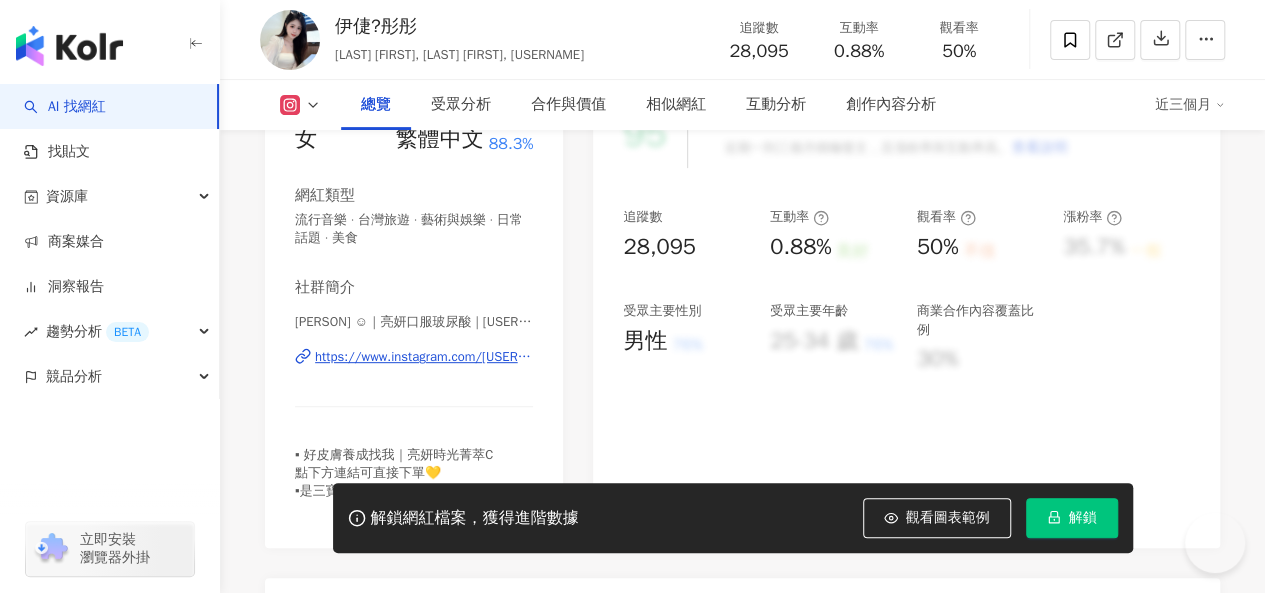 scroll, scrollTop: 300, scrollLeft: 0, axis: vertical 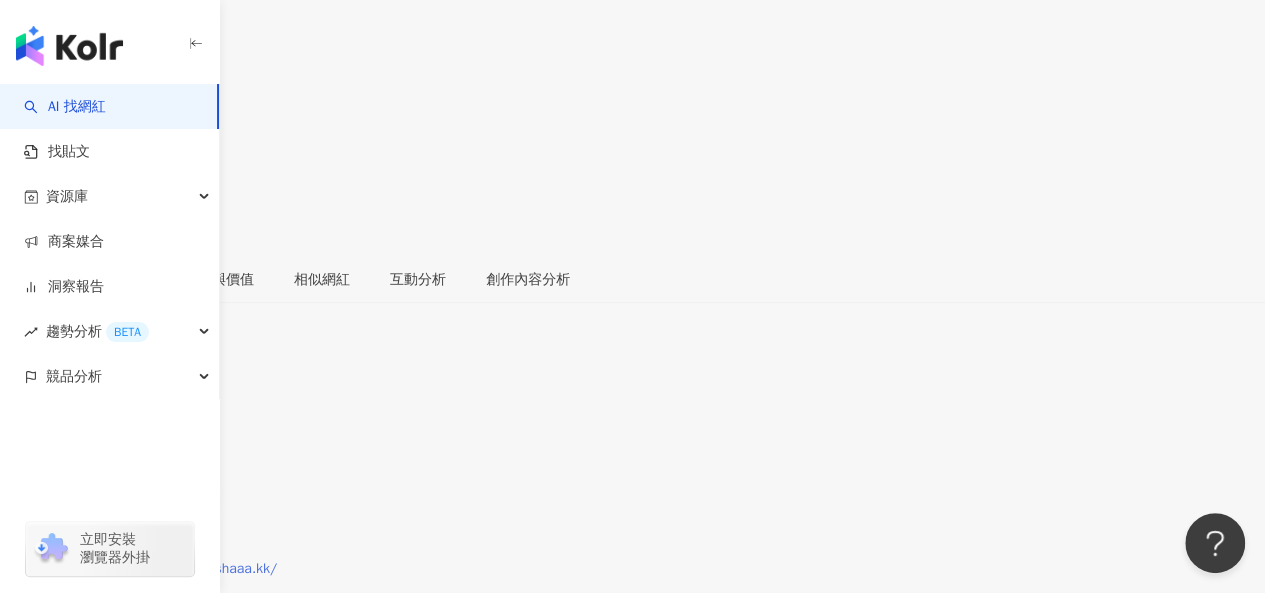 click on "https://www.instagram.com/keshaaa.kk/" at bounding box center (148, 569) 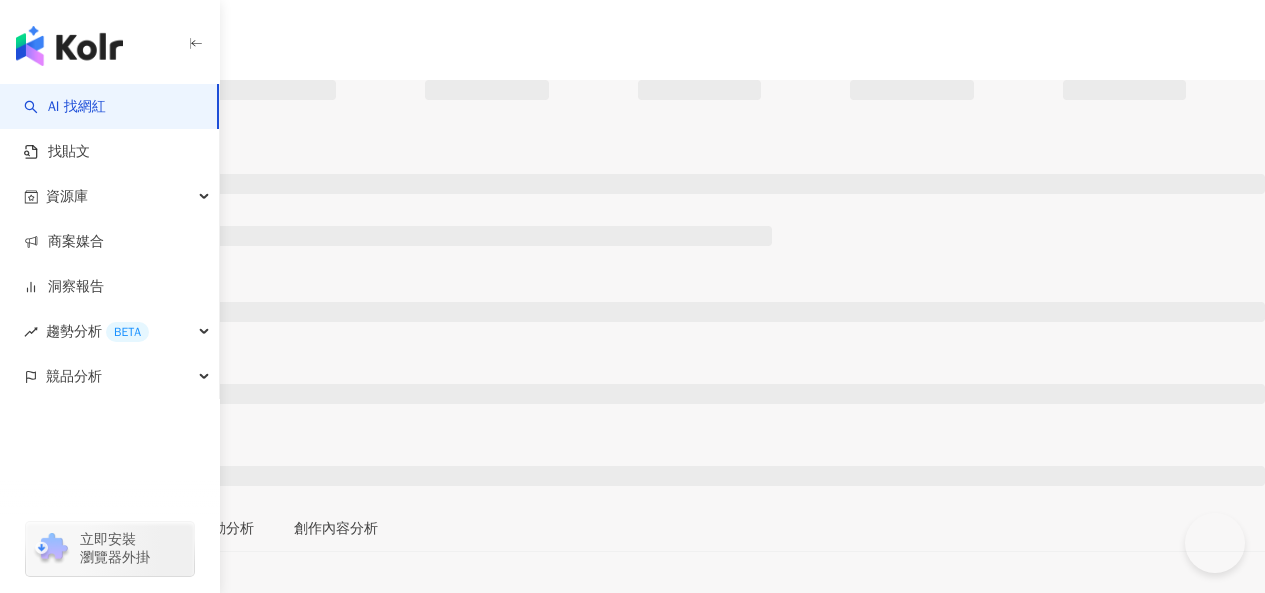 scroll, scrollTop: 0, scrollLeft: 0, axis: both 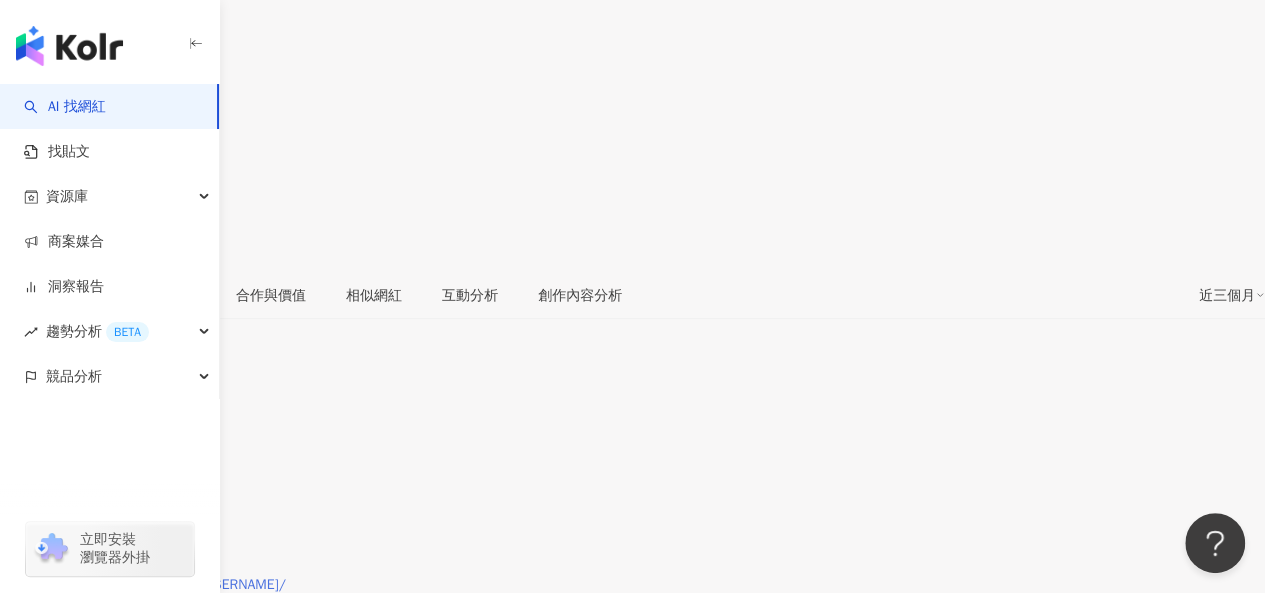 click on "https://www.instagram.com/mnagumo/" at bounding box center [153, 585] 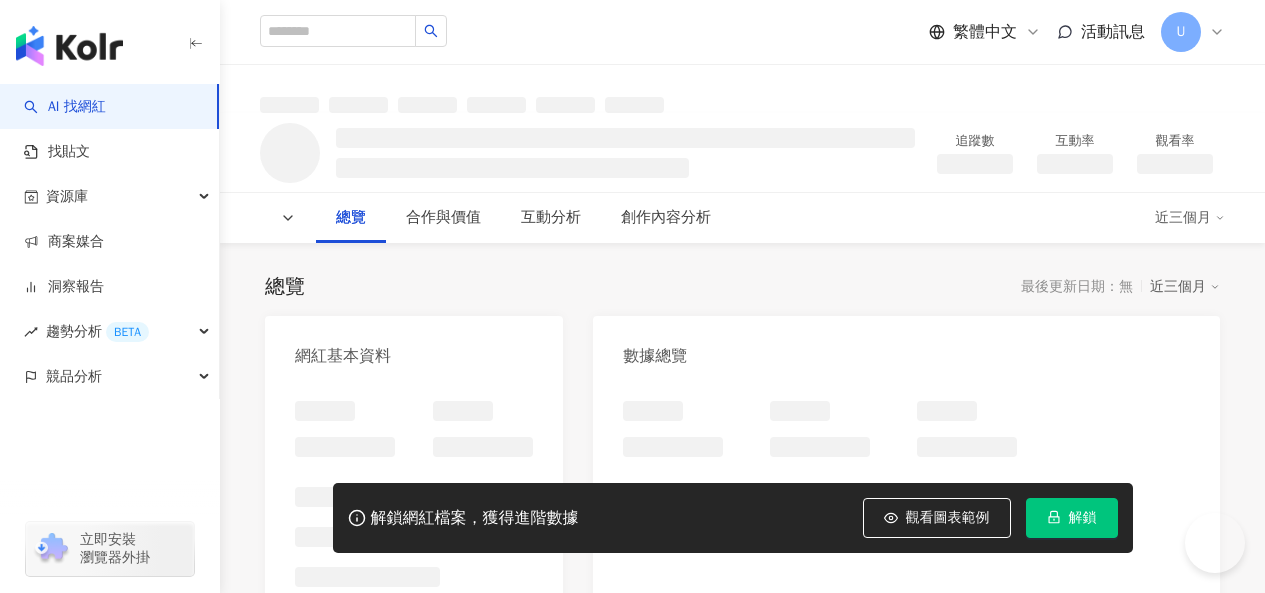 scroll, scrollTop: 0, scrollLeft: 0, axis: both 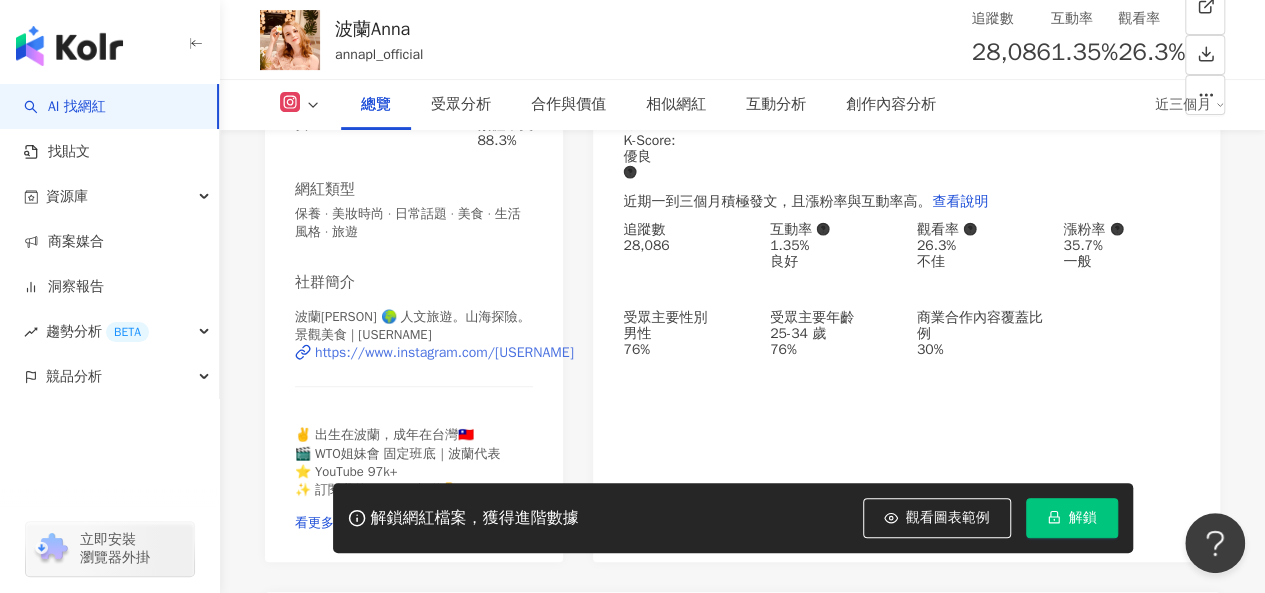 click on "https://www.instagram.com/annapl_official/" at bounding box center (444, 353) 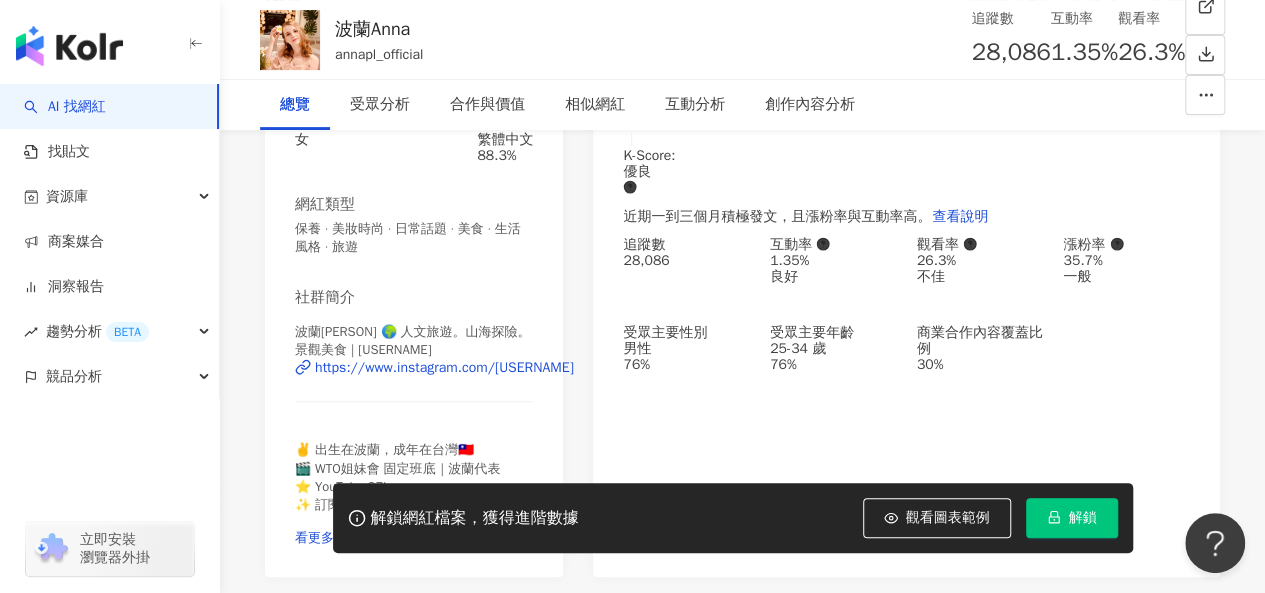 scroll, scrollTop: 0, scrollLeft: 0, axis: both 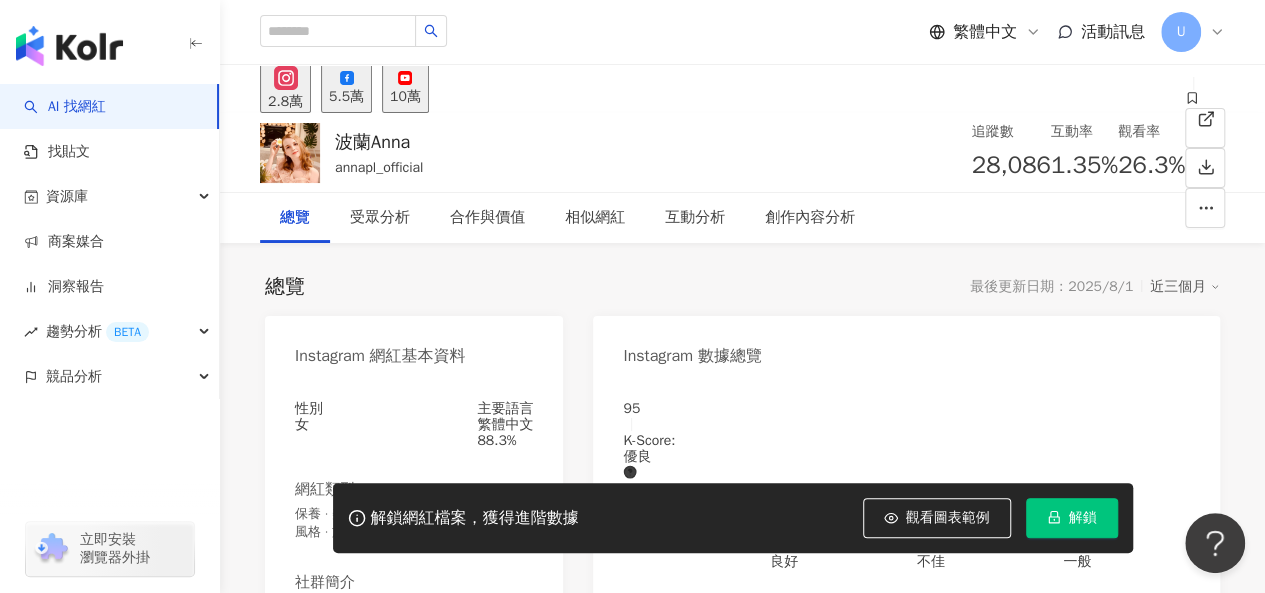 click on "5.5萬" at bounding box center (346, 97) 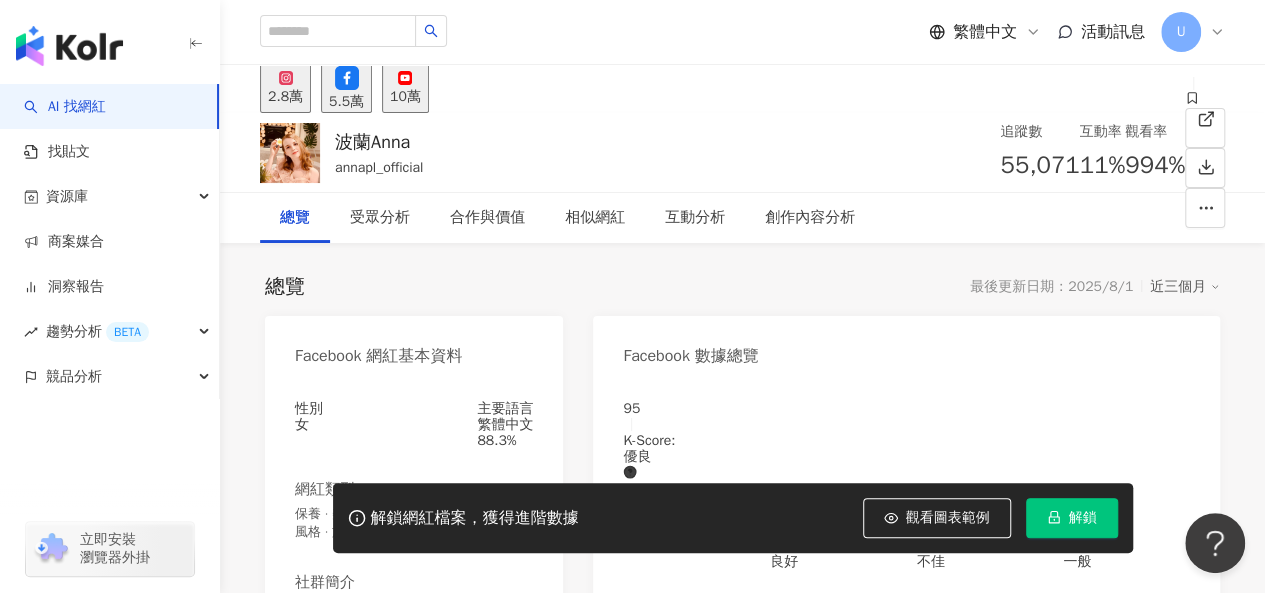 scroll, scrollTop: 400, scrollLeft: 0, axis: vertical 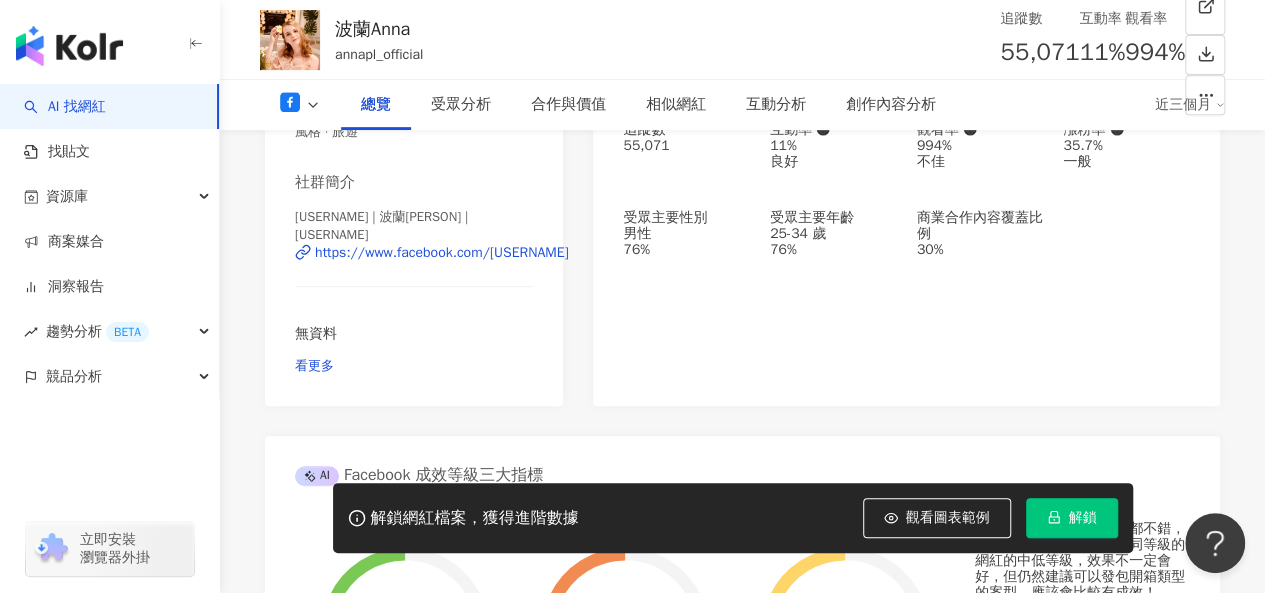 click on "https://www.facebook.com/1155888647851689" at bounding box center (442, 253) 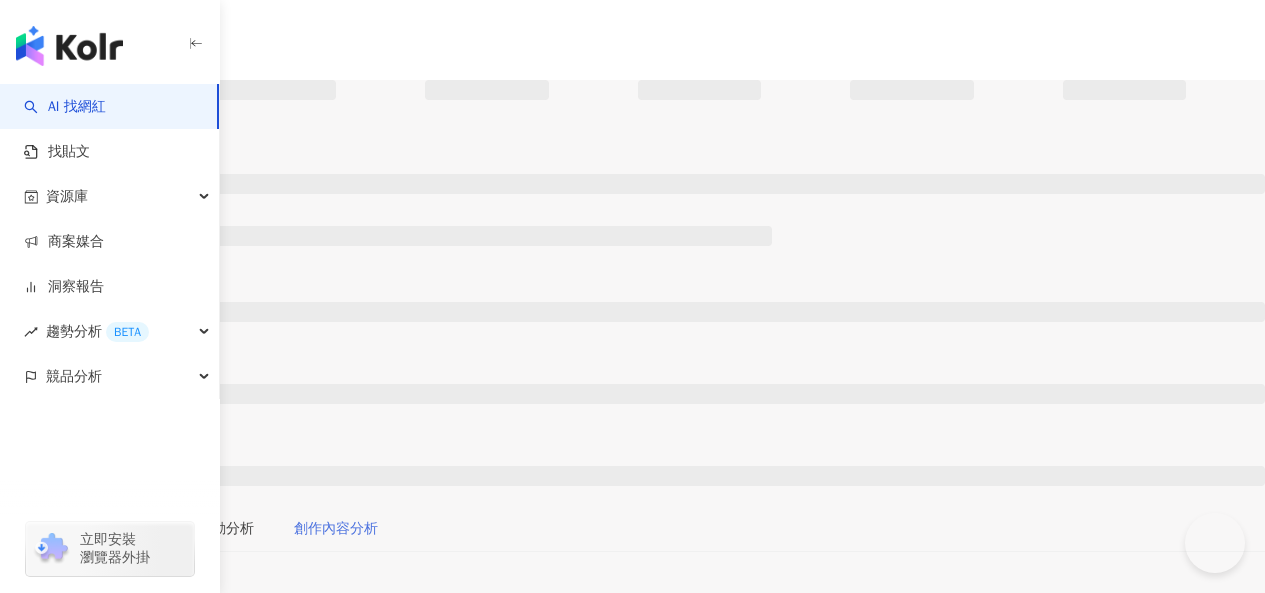 scroll, scrollTop: 0, scrollLeft: 0, axis: both 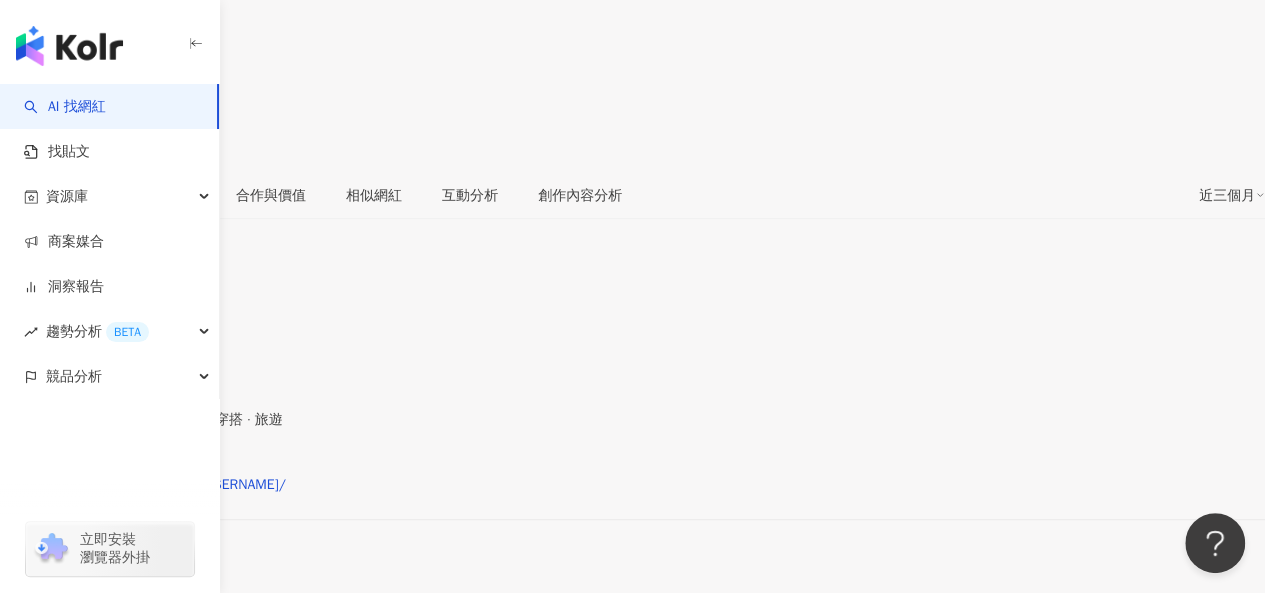 click on "https://www.instagram.com/[USERNAME]/" at bounding box center [153, 485] 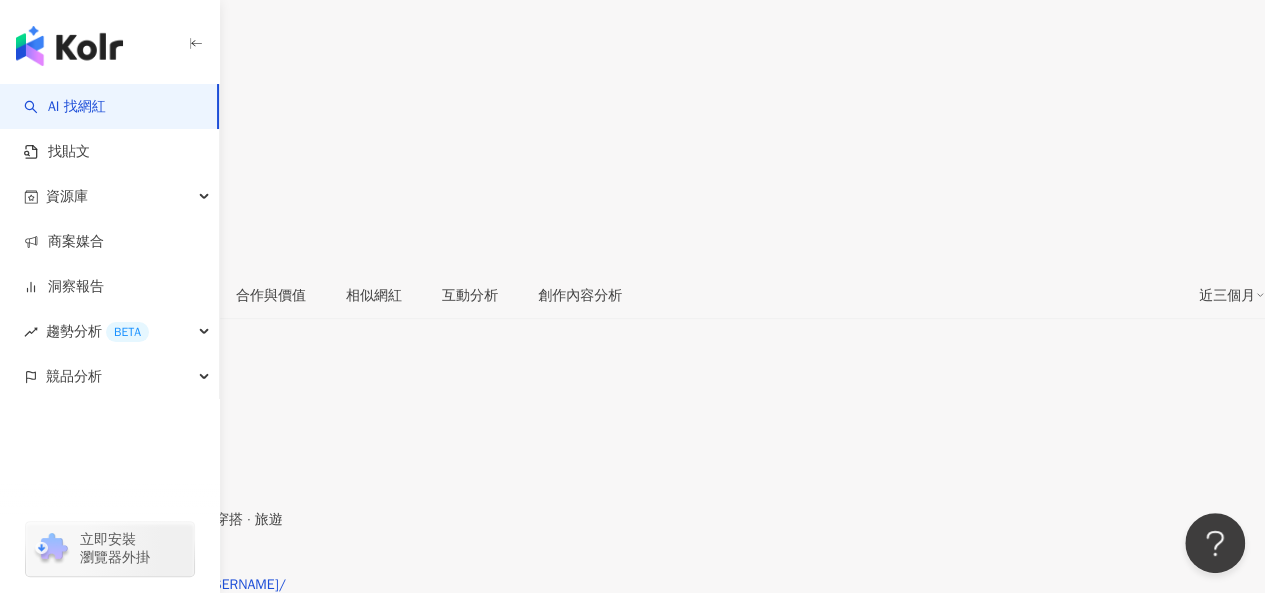 scroll, scrollTop: 0, scrollLeft: 0, axis: both 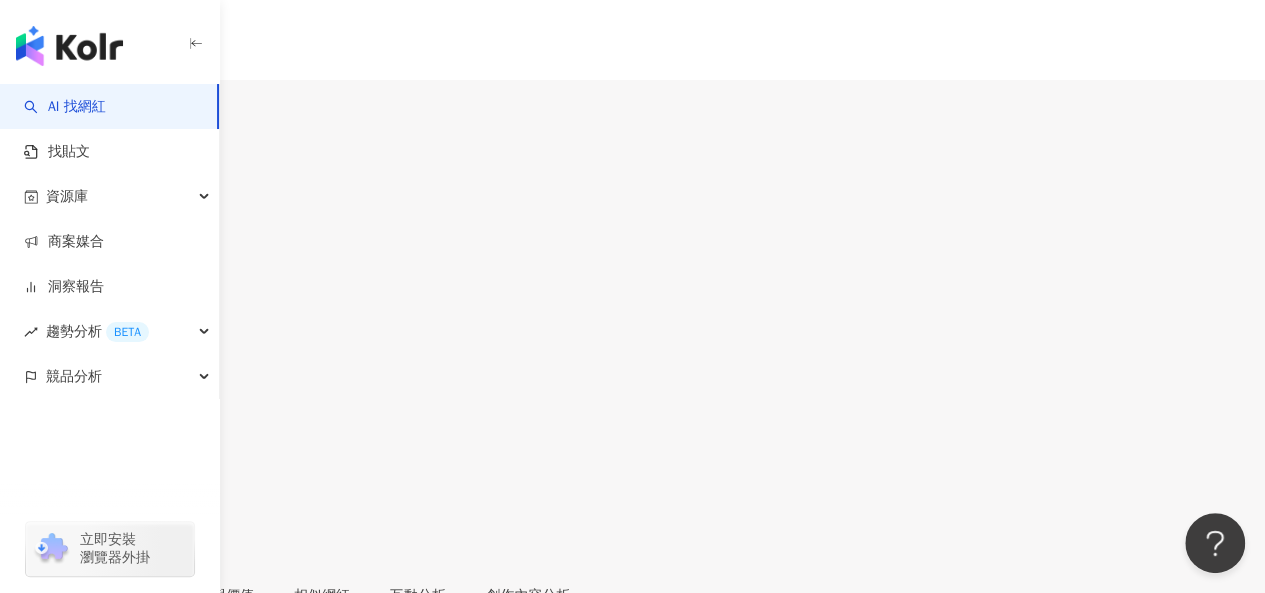 click on "未公開" at bounding box center (80, 119) 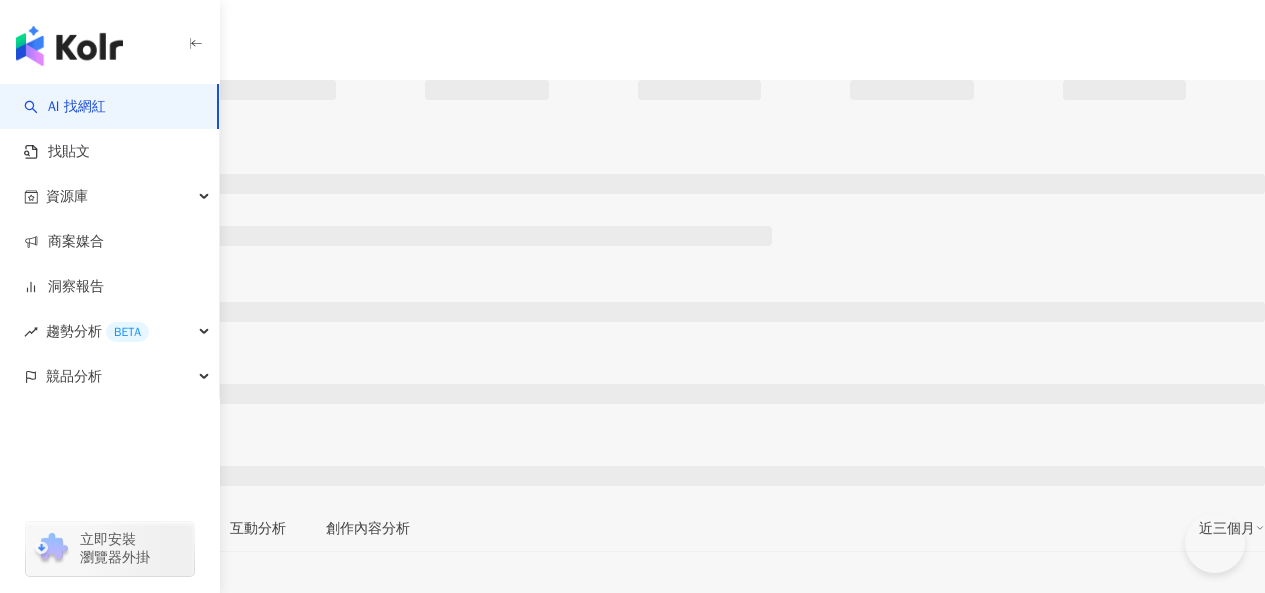 scroll, scrollTop: 0, scrollLeft: 0, axis: both 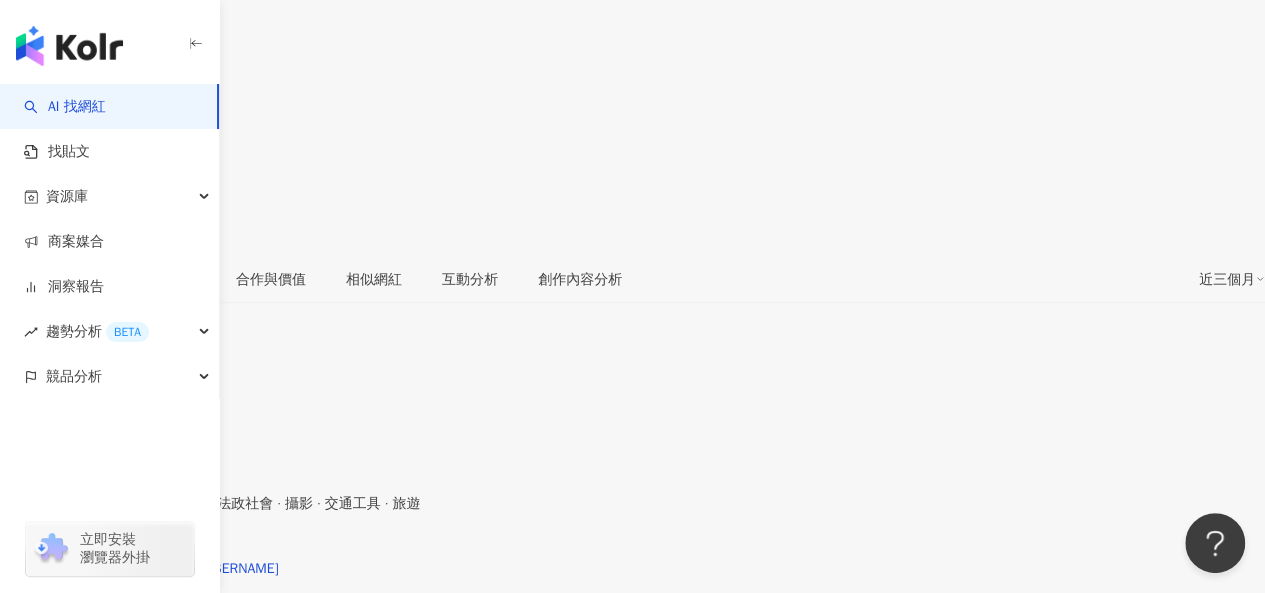 drag, startPoint x: 518, startPoint y: 405, endPoint x: 510, endPoint y: 343, distance: 62.514 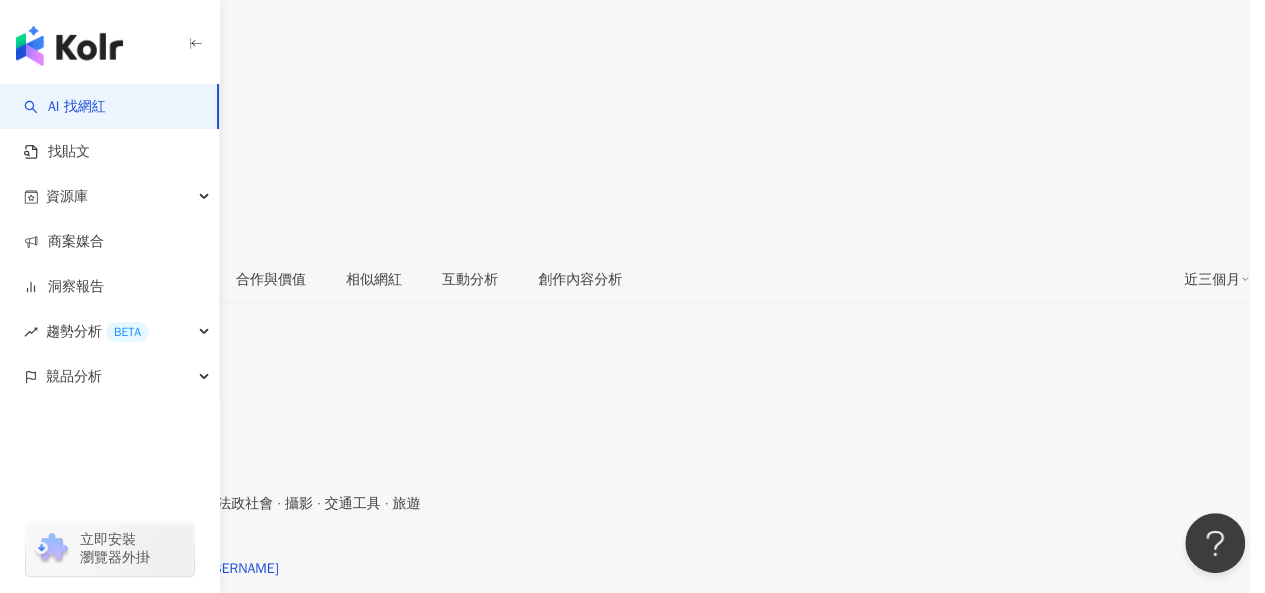 scroll, scrollTop: 400, scrollLeft: 0, axis: vertical 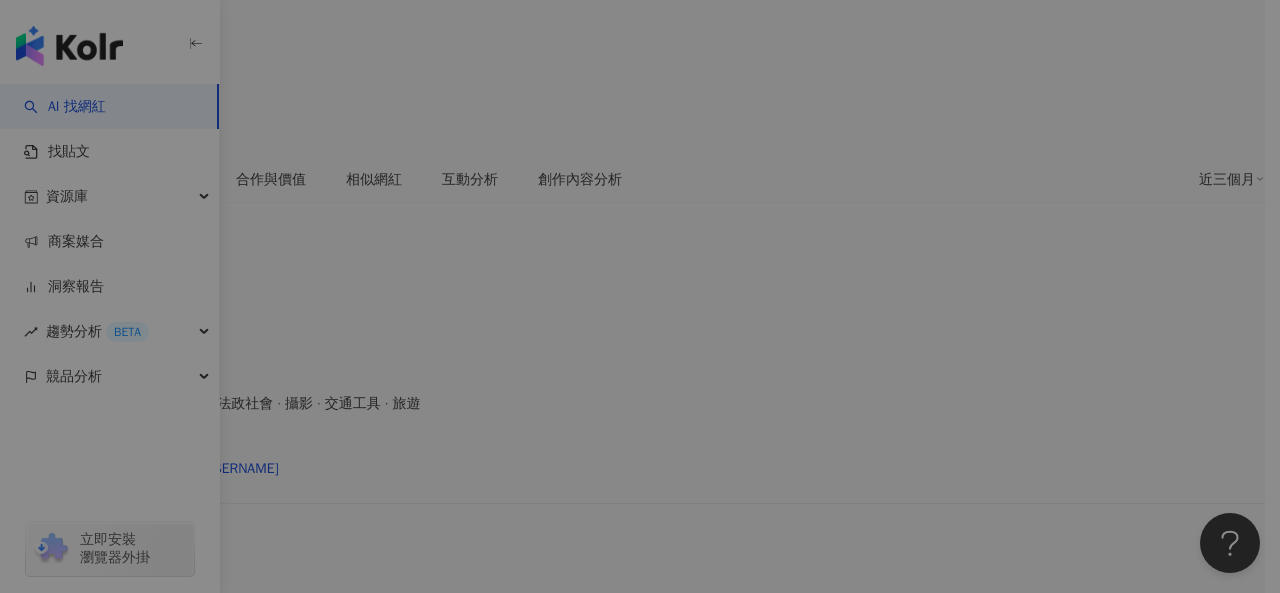 click on "ENFP-T(像I人的E人）
平常I人喝完酒開啟E人模式
12.01射手♐️寶寶🖤
出沒地點：Twitch🔍咘點_
工作洽談請找經紀詩人 @jkk780901
信箱：jjkk780901@gmail.com" at bounding box center (541, 311) 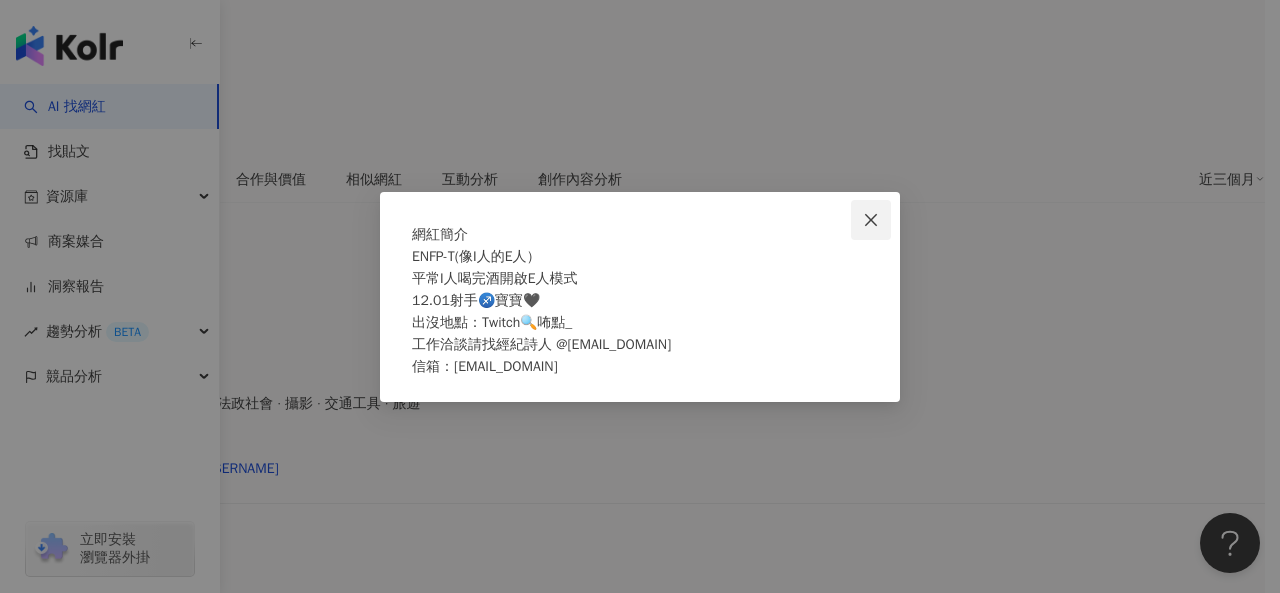 click at bounding box center [871, 220] 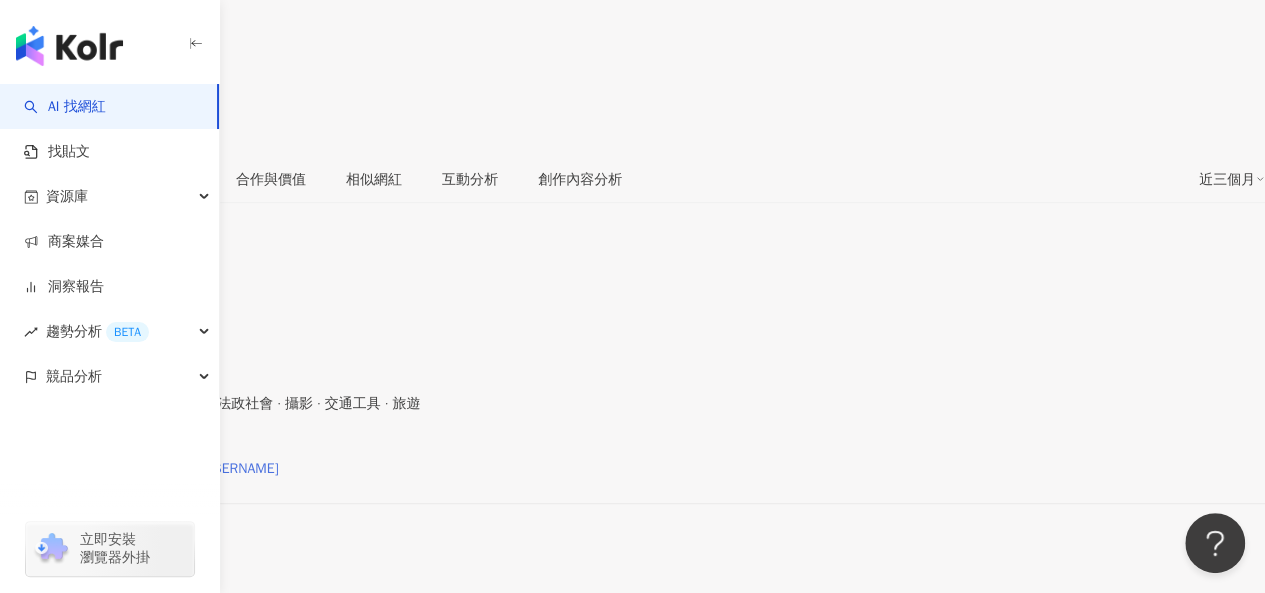 click on "https://www.instagram.com/carina__1201/" at bounding box center [149, 469] 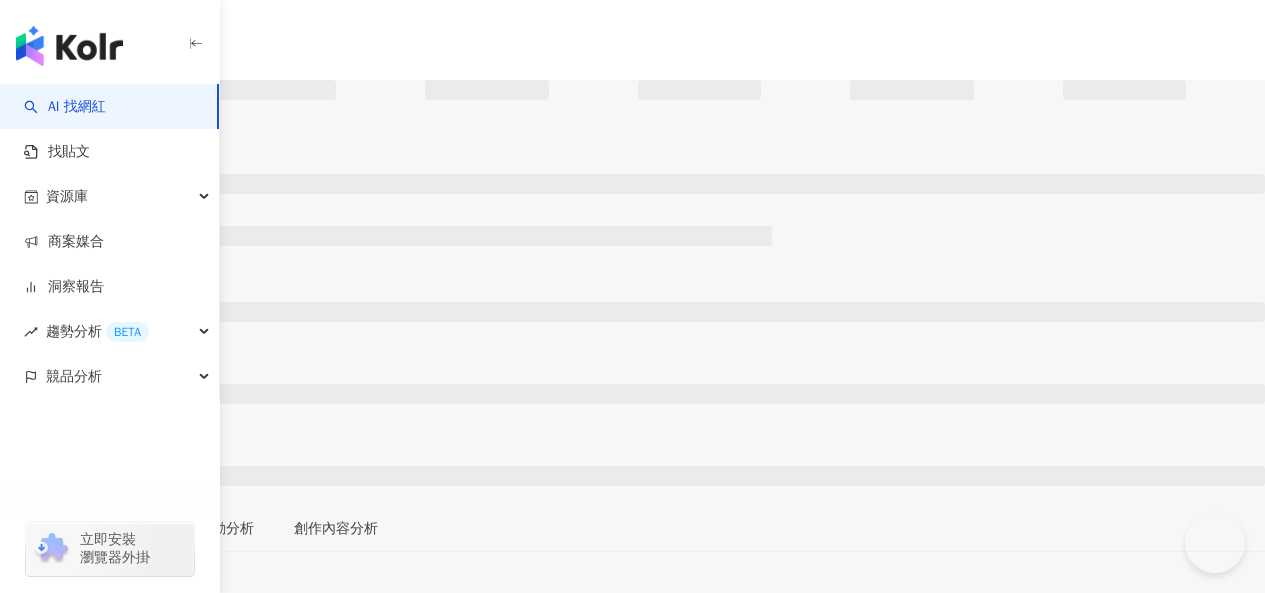 scroll, scrollTop: 0, scrollLeft: 0, axis: both 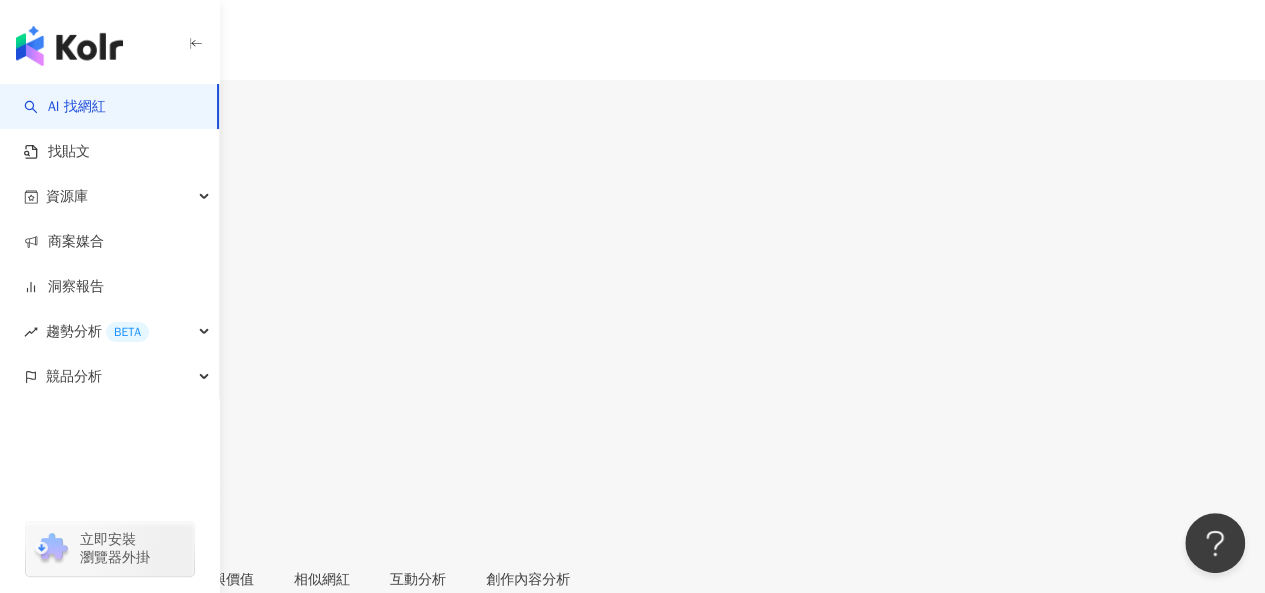 click on "Instagram 網紅基本資料" at bounding box center [632, 691] 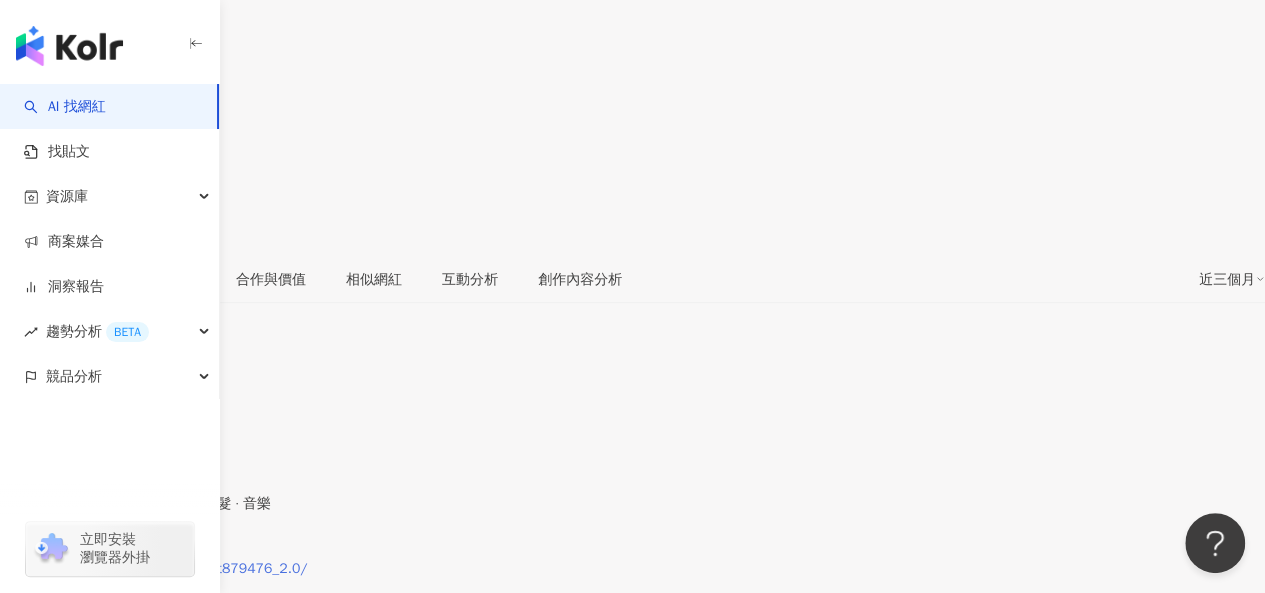 click on "https://www.instagram.com/clot879476_2.0/" at bounding box center [164, 569] 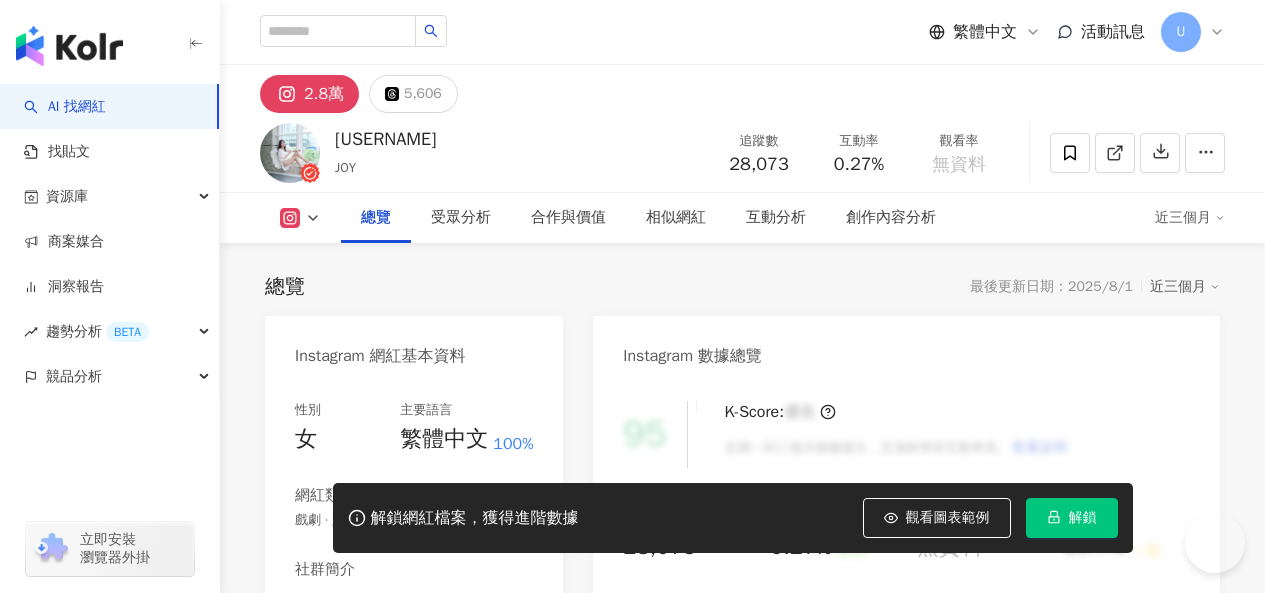 scroll, scrollTop: 300, scrollLeft: 0, axis: vertical 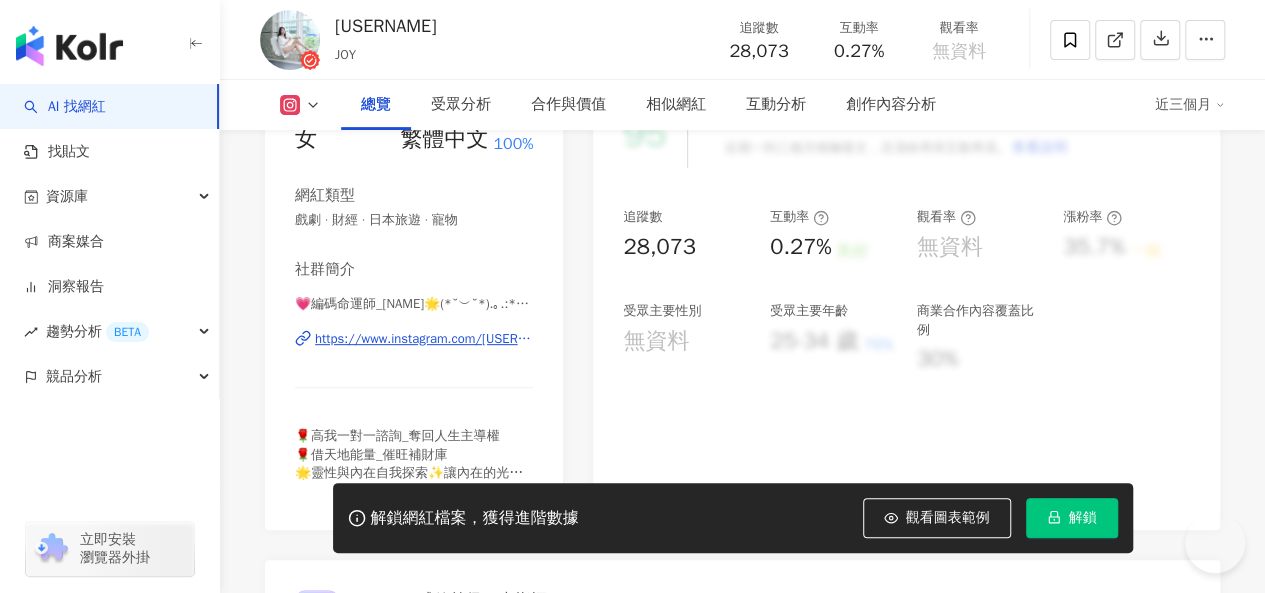 click on "💗編碼命運師_泳嫻🌟(*˘︶˘*).｡.:*☆ | forever_joy719 https://www.instagram.com/forever_joy719/" at bounding box center (414, 353) 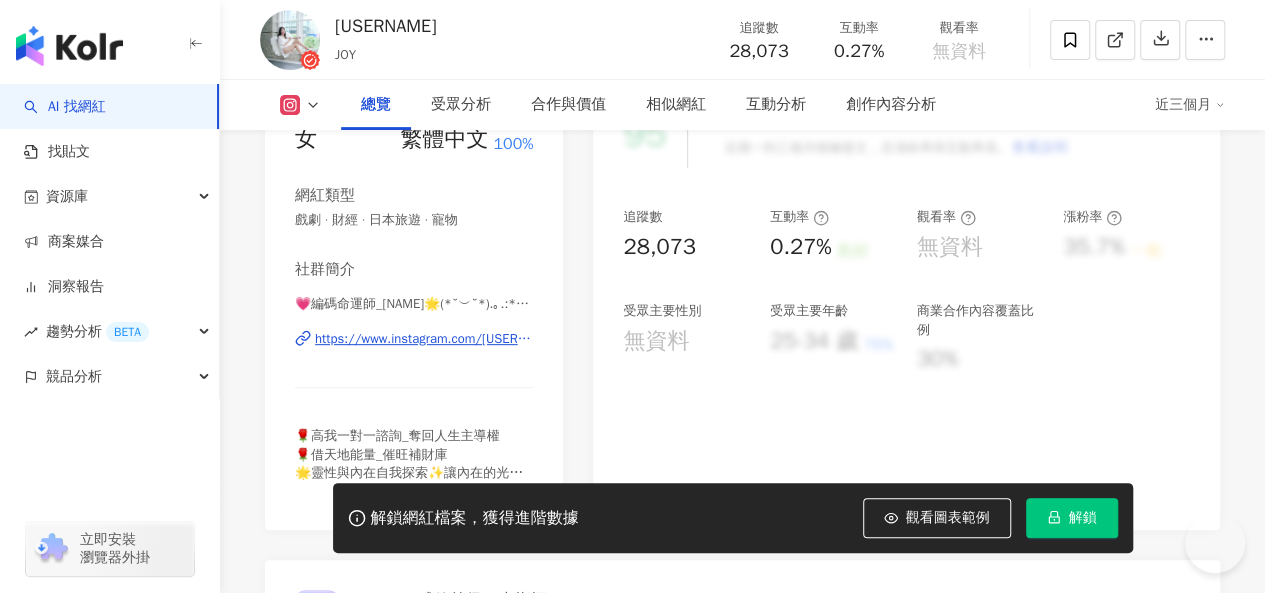click on "https://www.instagram.com/forever_joy719/" at bounding box center [424, 339] 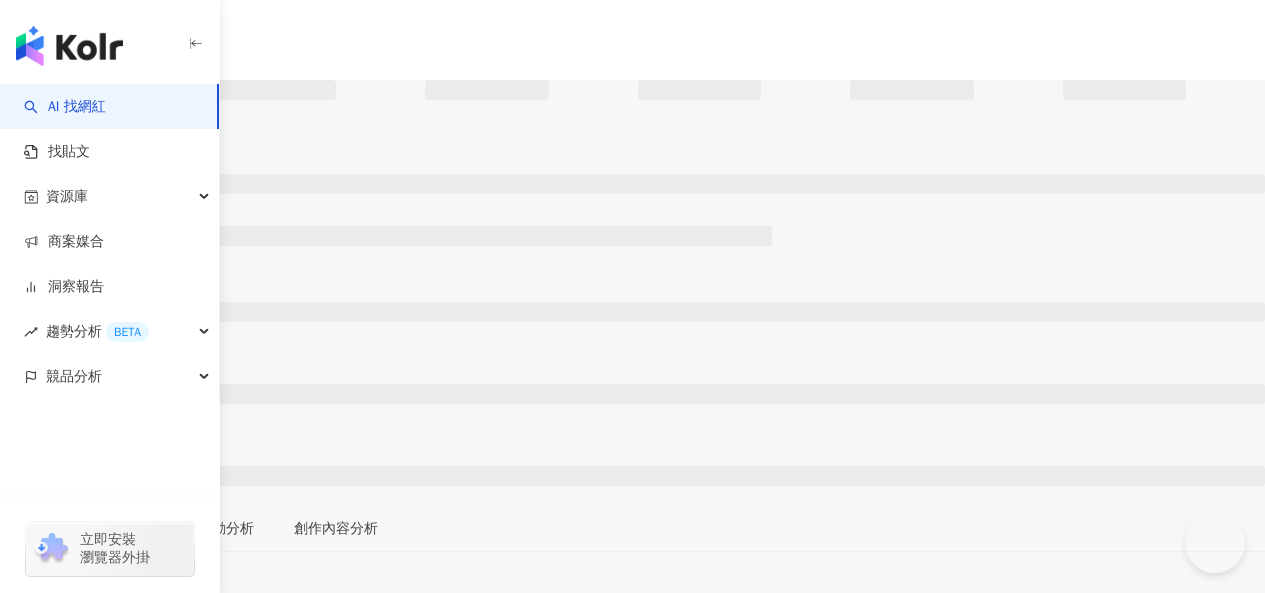 scroll, scrollTop: 0, scrollLeft: 0, axis: both 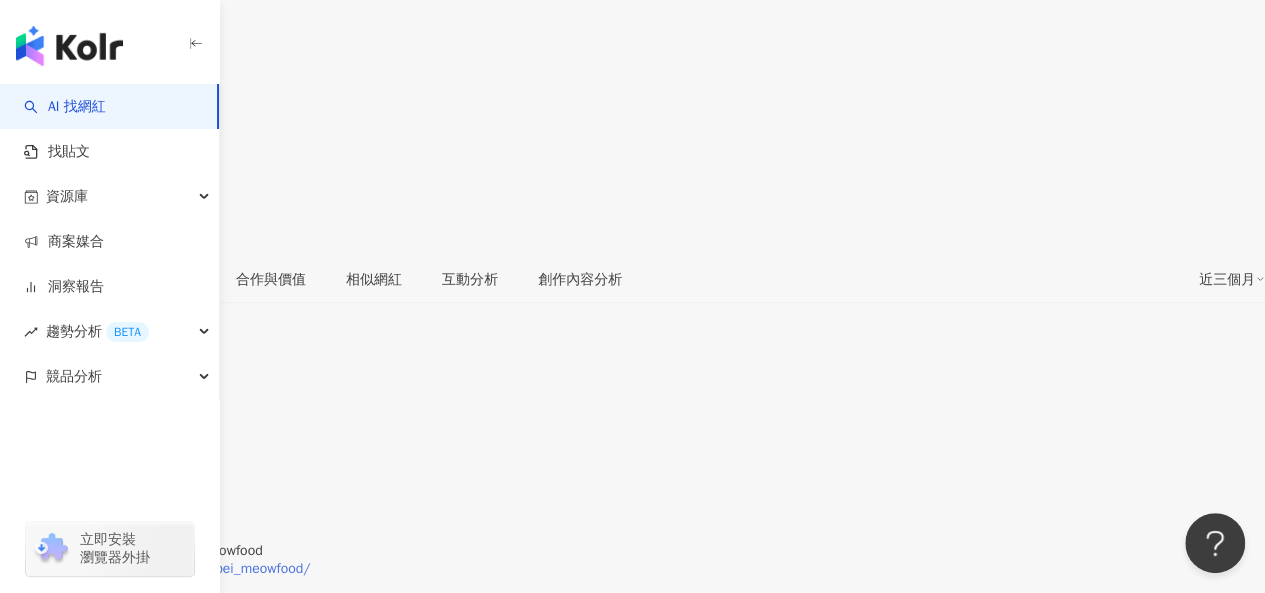 click on "https://www.instagram.com/taipei_meowfood/" at bounding box center [165, 569] 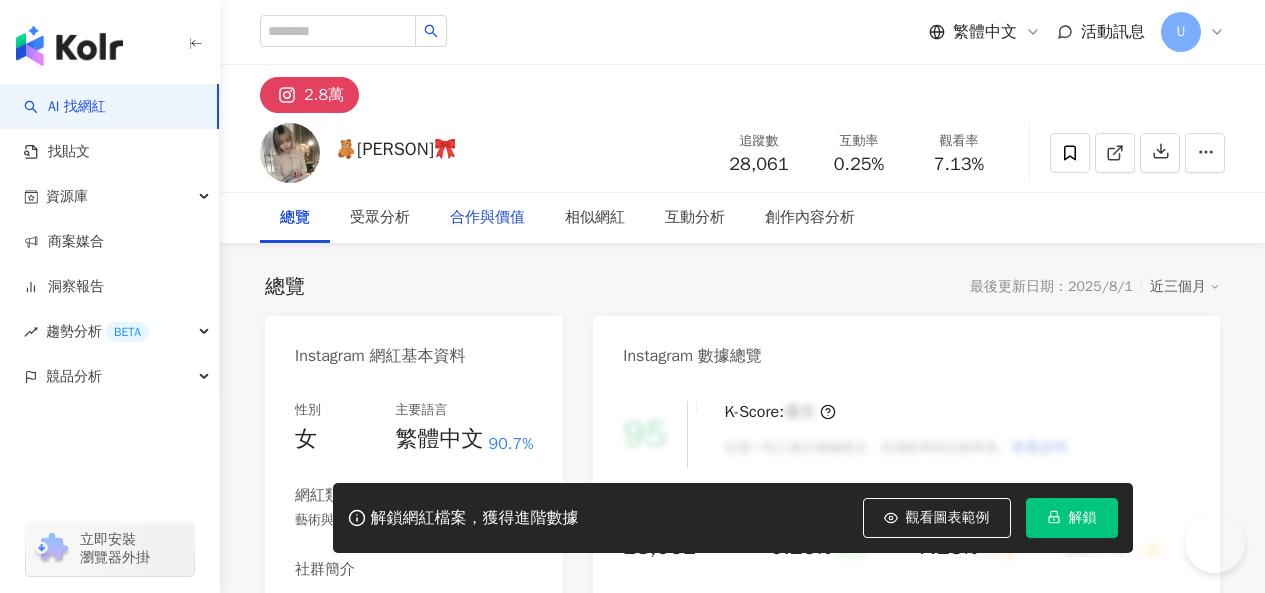 scroll, scrollTop: 0, scrollLeft: 0, axis: both 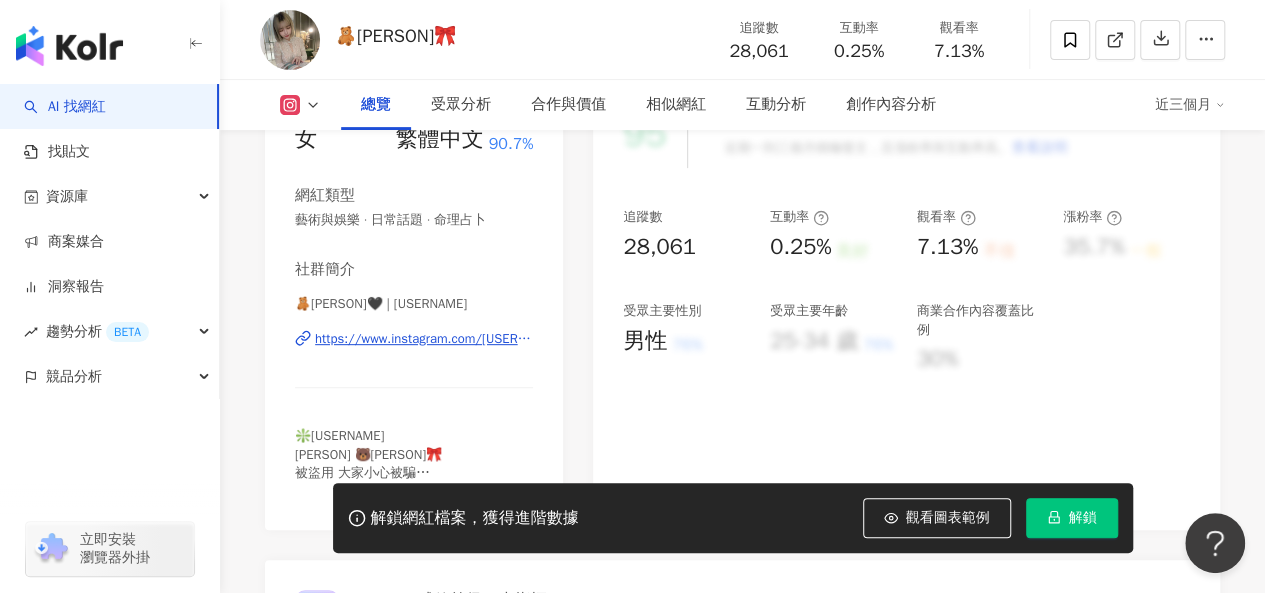 click on "https://www.instagram.com/chen_ann0204/" at bounding box center (424, 339) 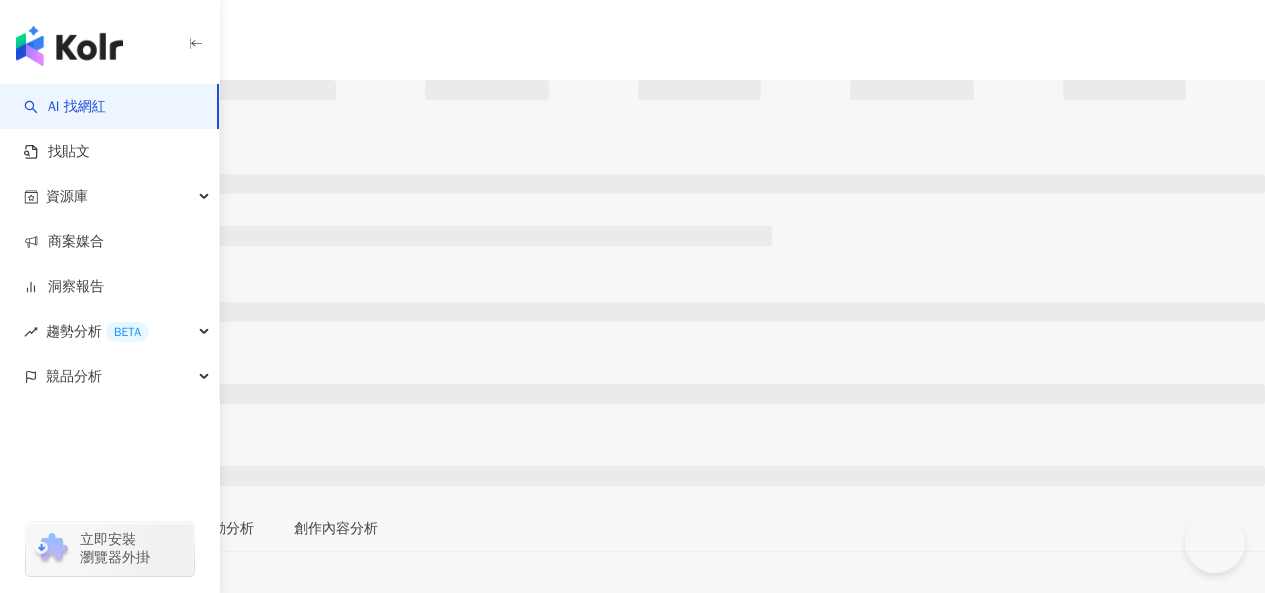scroll, scrollTop: 0, scrollLeft: 0, axis: both 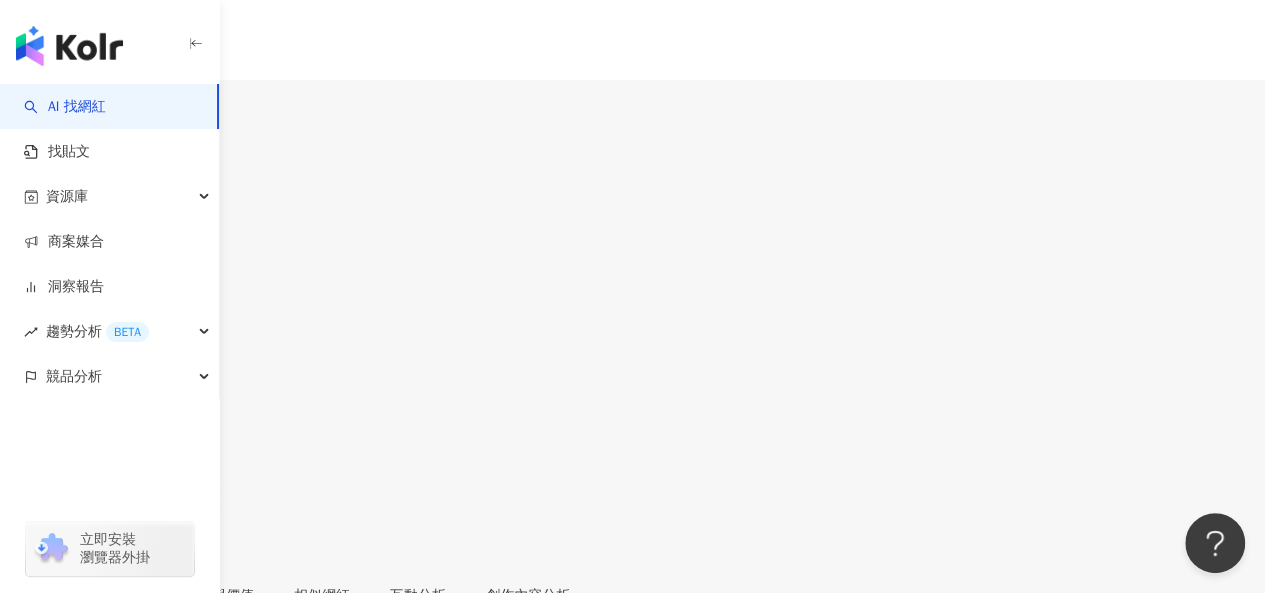 click on "Instagram 網紅基本資料" at bounding box center (632, 707) 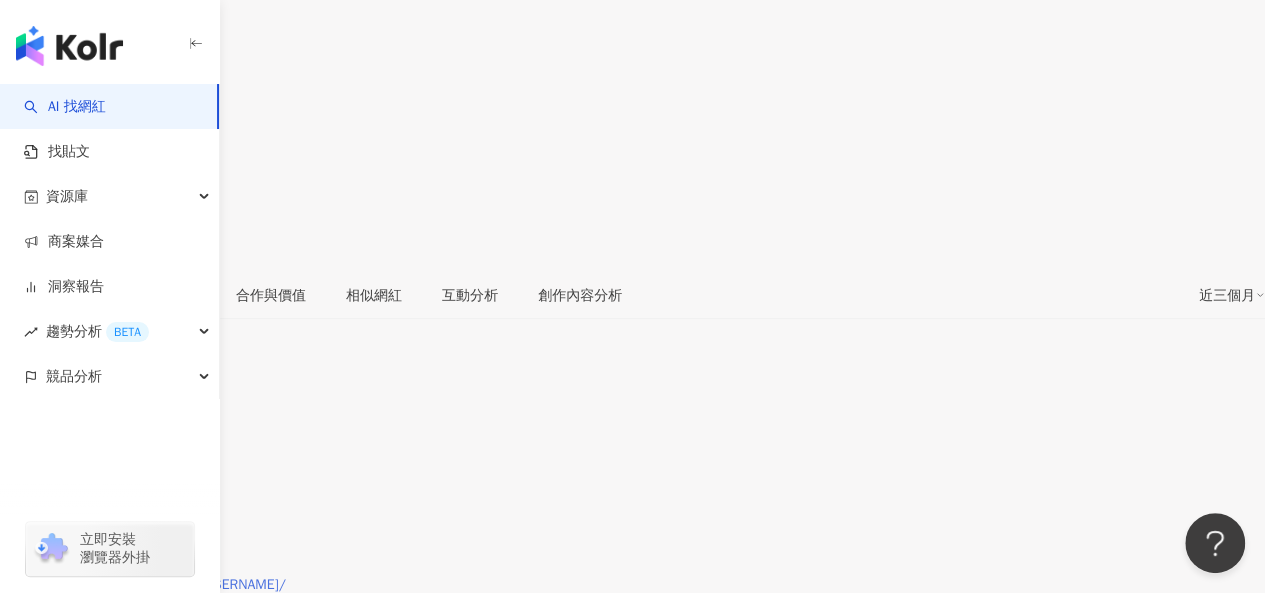 click on "https://www.instagram.com/[USERNAME]/" at bounding box center [153, 585] 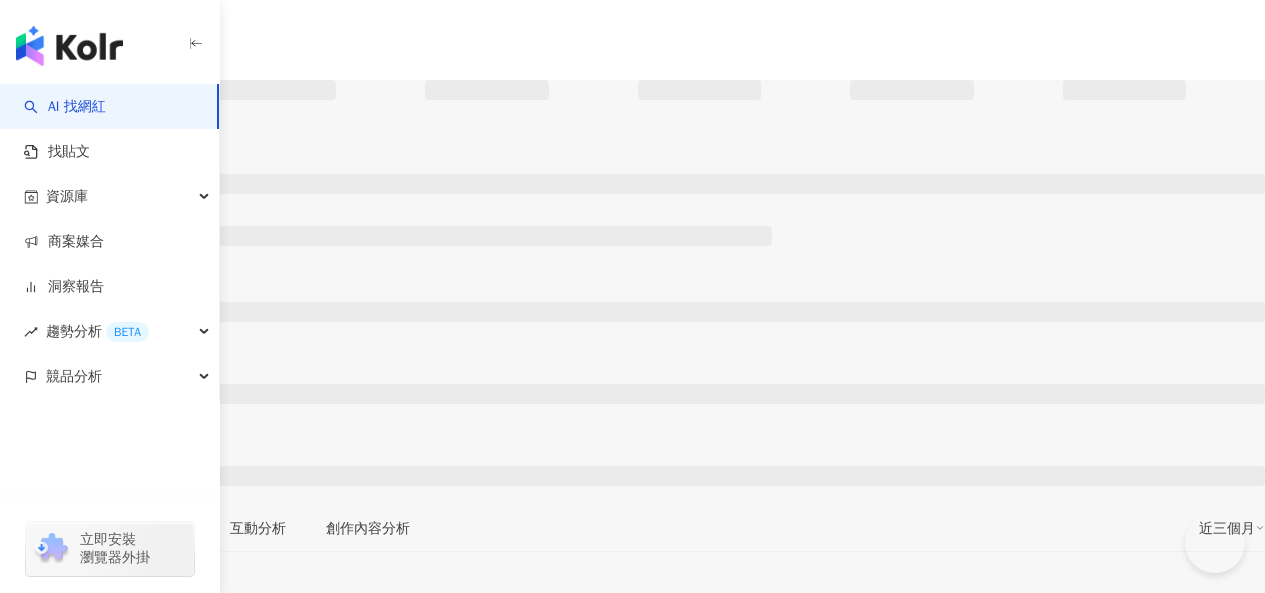 scroll, scrollTop: 0, scrollLeft: 0, axis: both 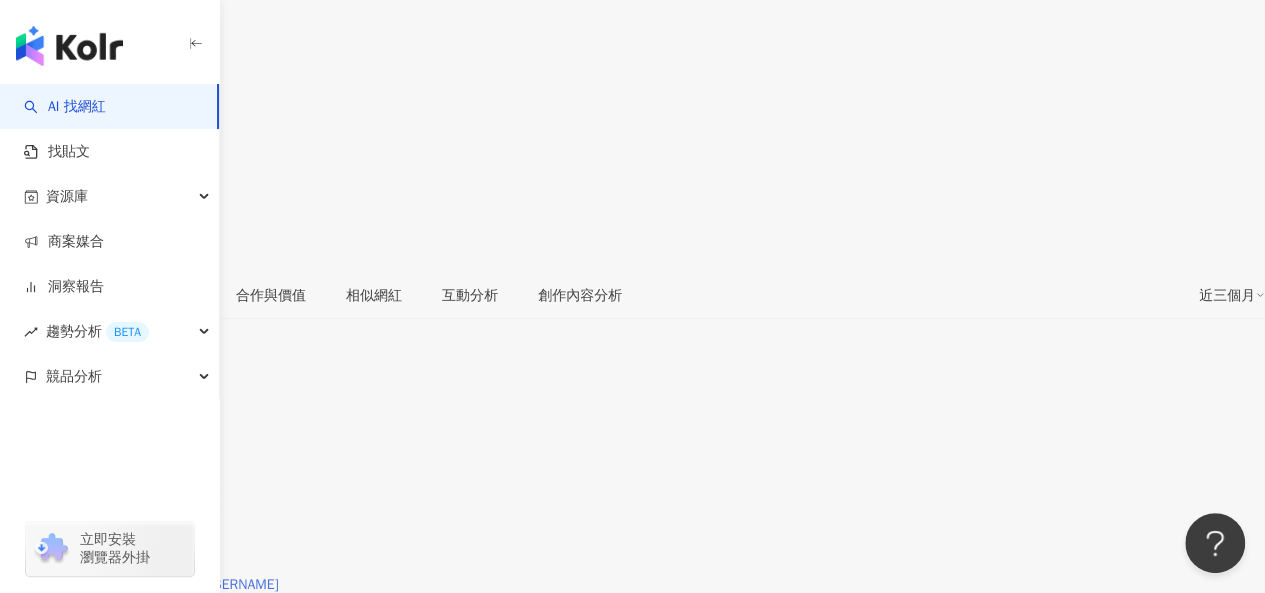 click on "https://www.instagram.com/cheri122_ta/" at bounding box center [149, 585] 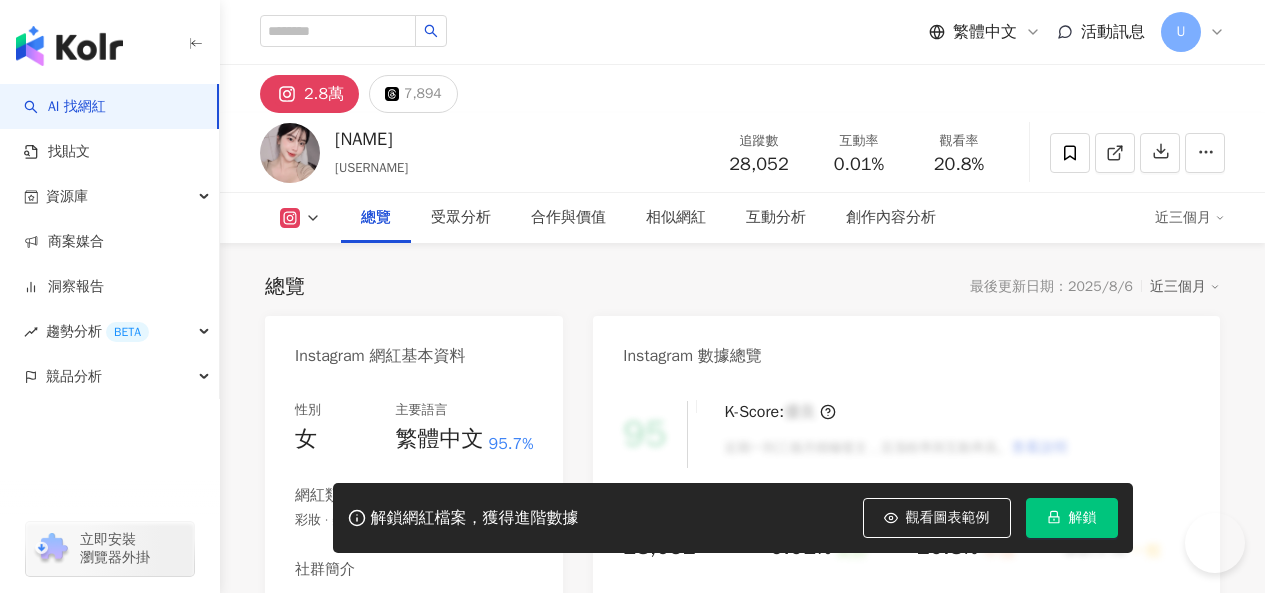 scroll, scrollTop: 300, scrollLeft: 0, axis: vertical 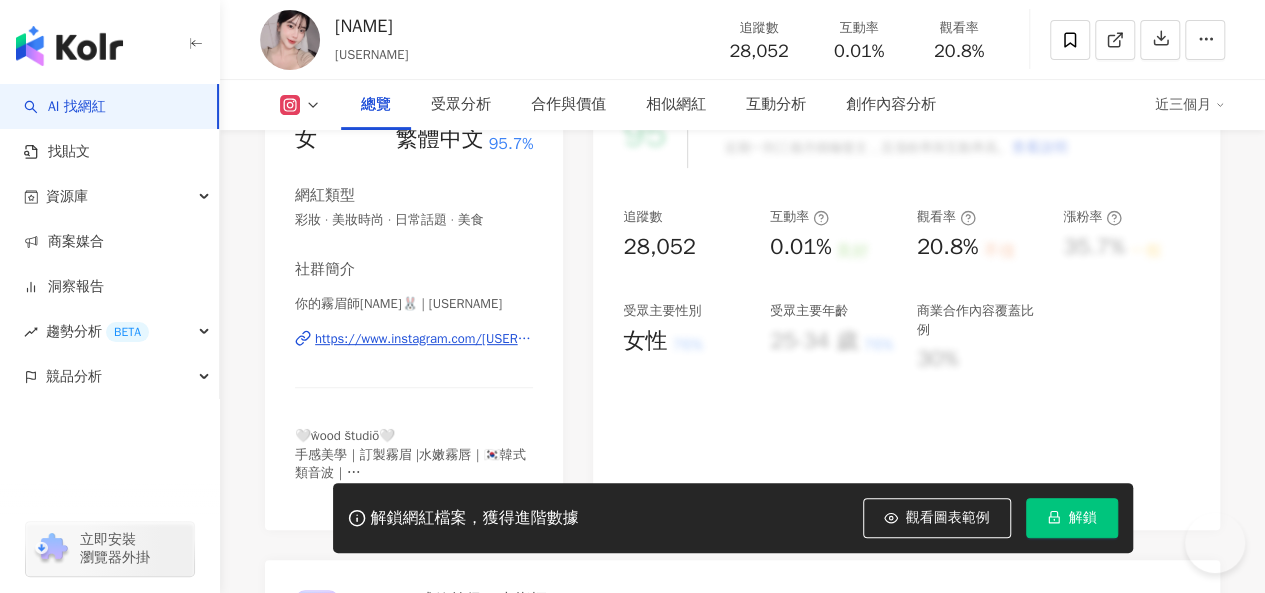 click on "https://www.instagram.com/uuu919_/" at bounding box center (424, 339) 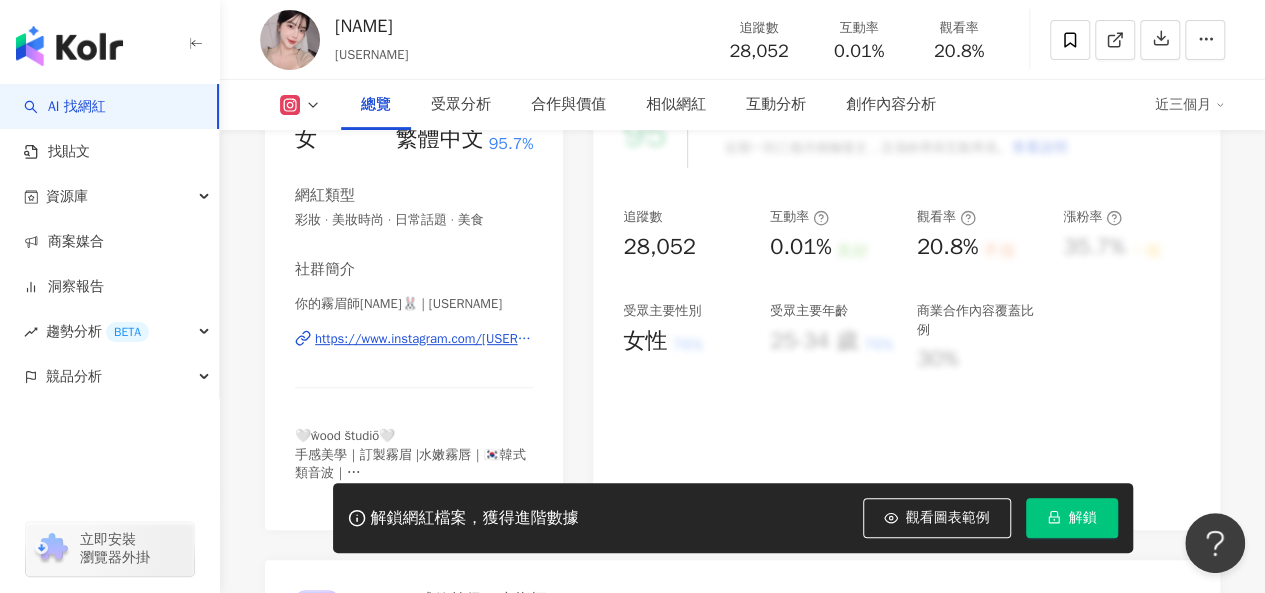 scroll, scrollTop: 0, scrollLeft: 0, axis: both 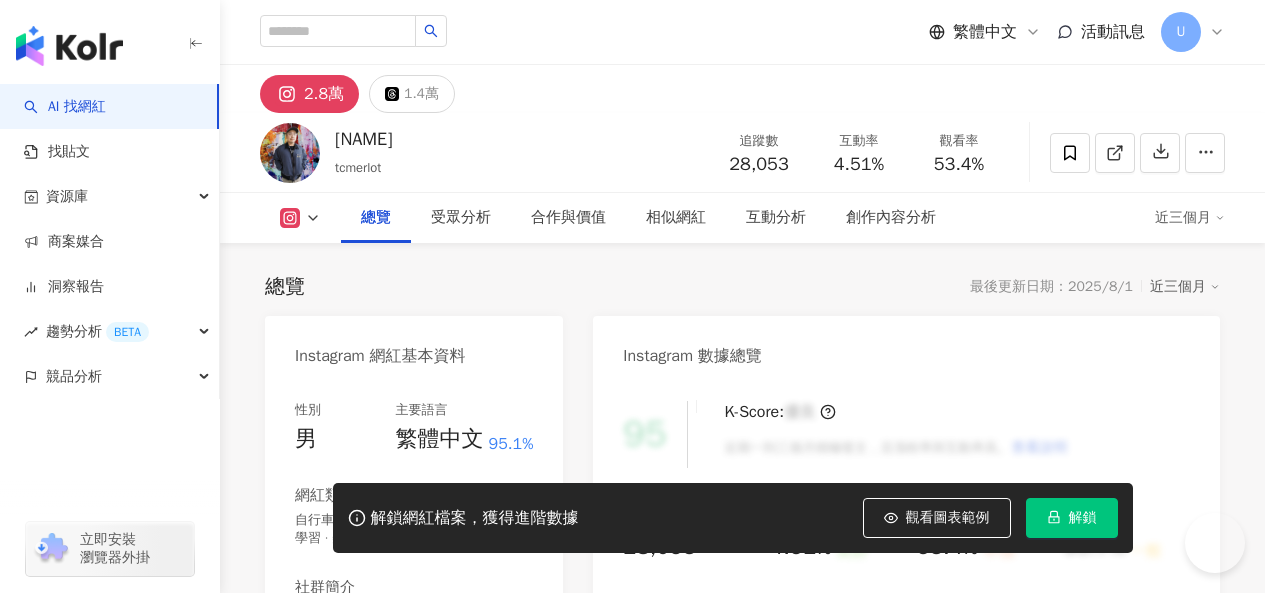 click on "https://www.instagram.com/0.norge/" at bounding box center (423, 657) 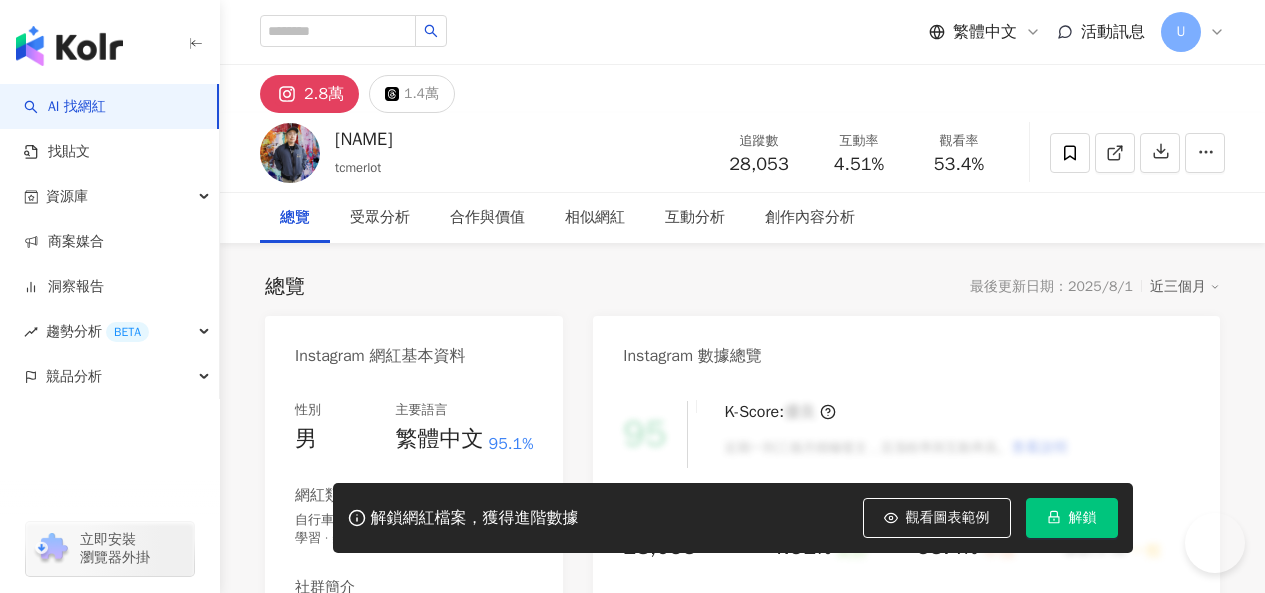 scroll, scrollTop: 300, scrollLeft: 0, axis: vertical 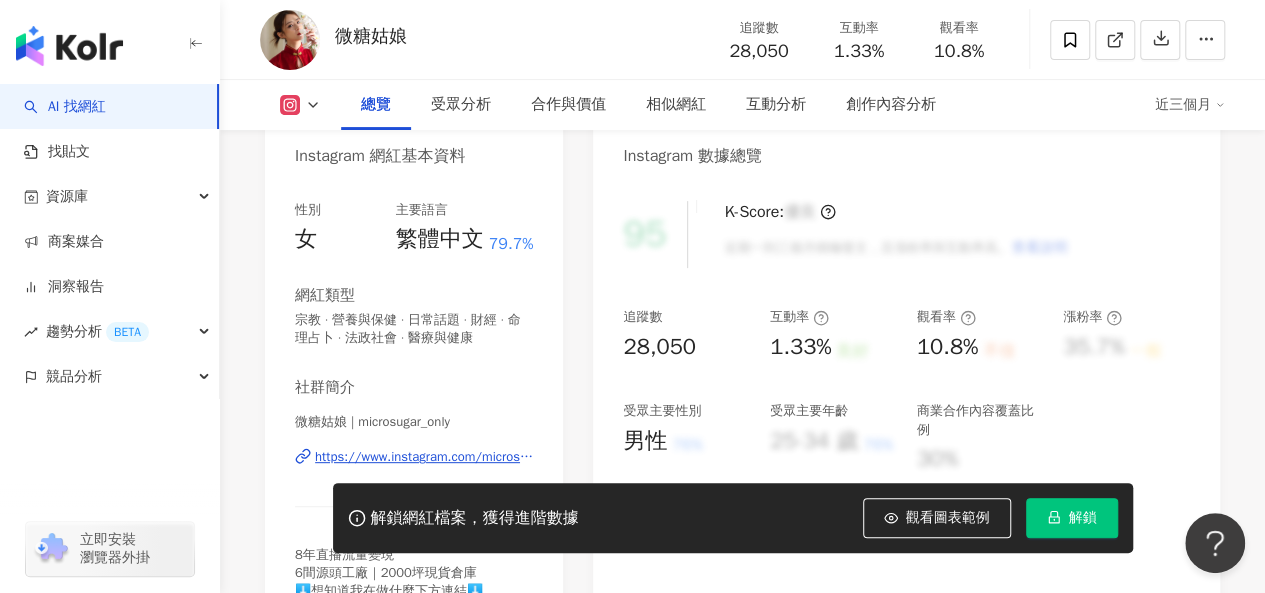 click on "https://www.instagram.com/microsugar_only/" at bounding box center (424, 457) 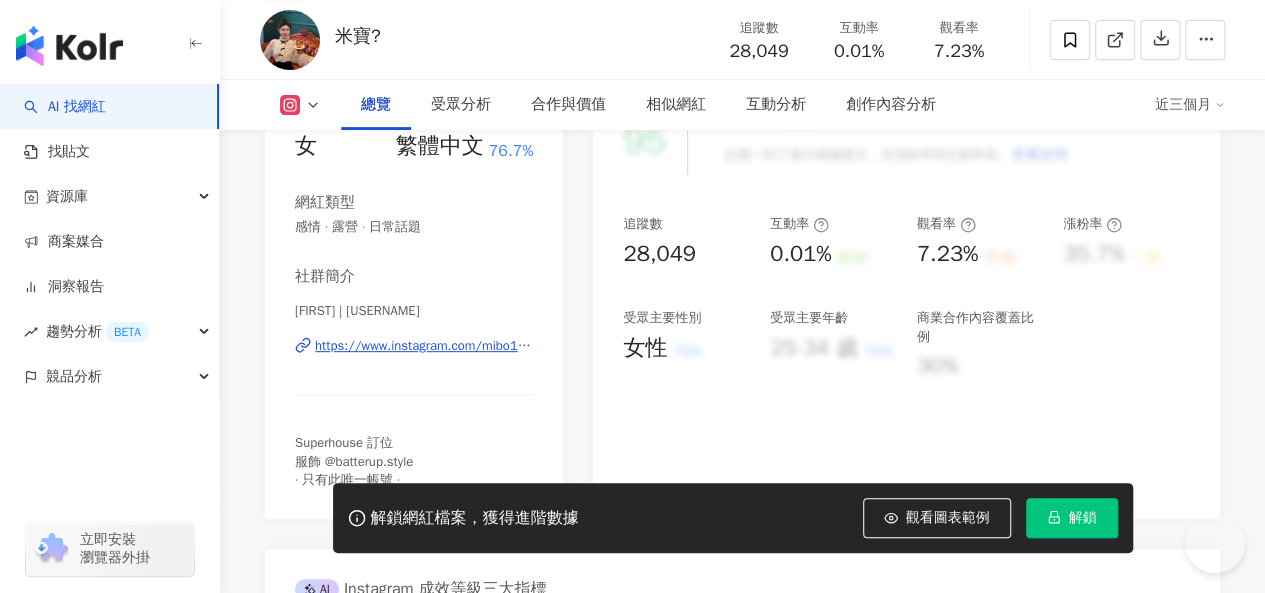 scroll, scrollTop: 300, scrollLeft: 0, axis: vertical 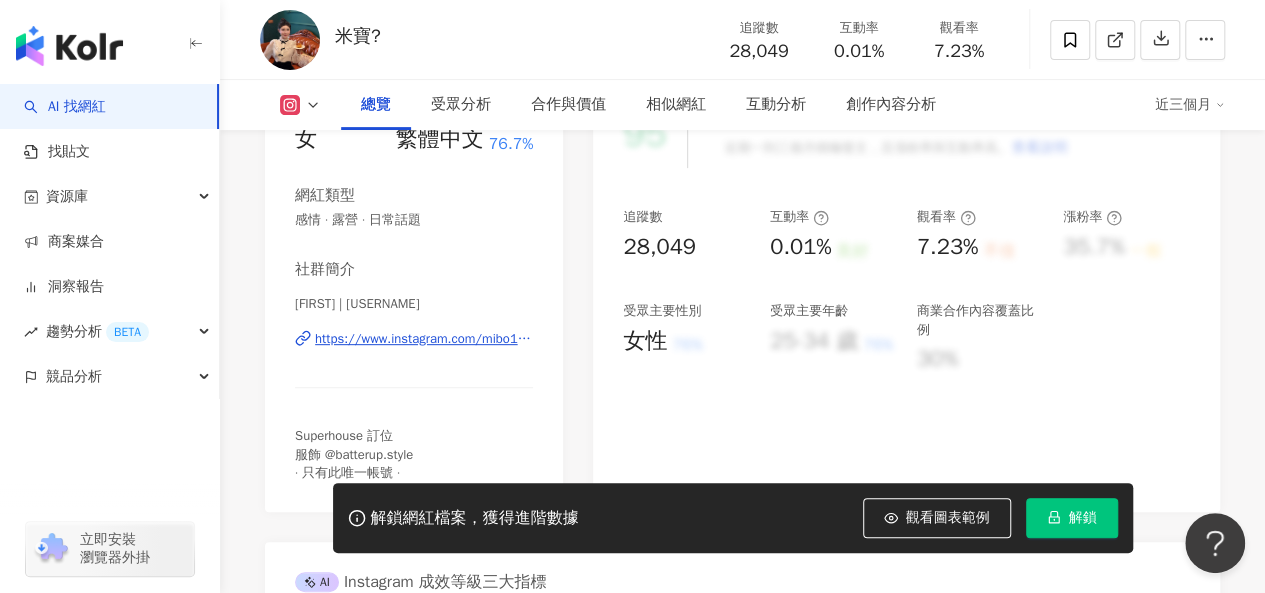 click on "https://www.instagram.com/mibo1022/" at bounding box center (424, 339) 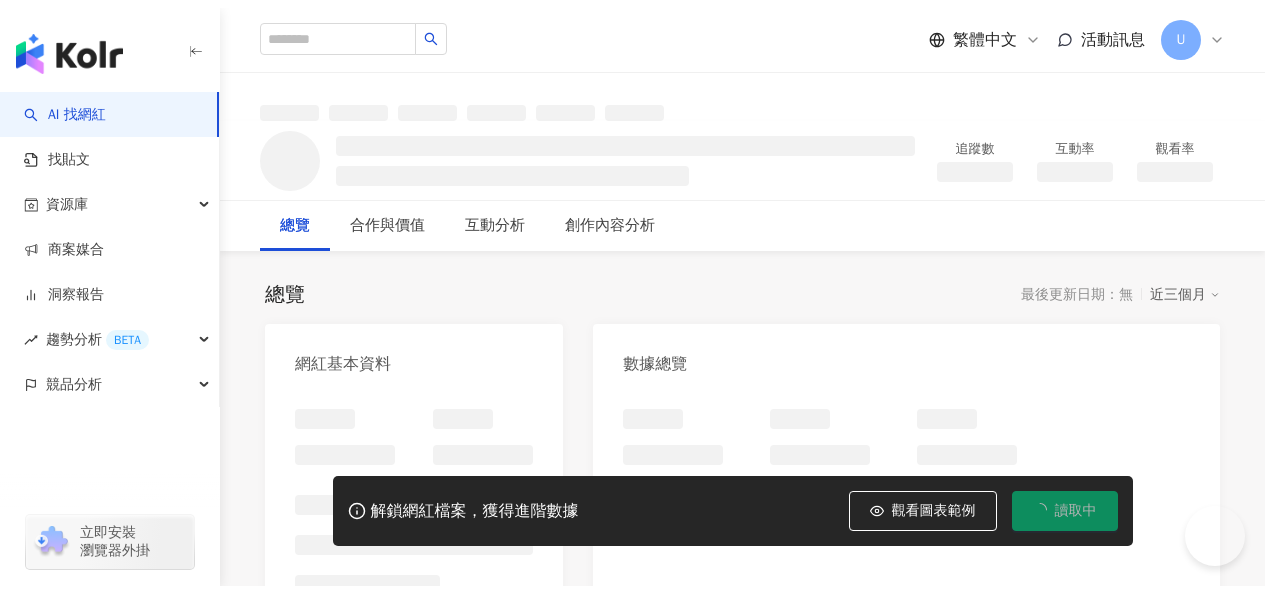 scroll, scrollTop: 0, scrollLeft: 0, axis: both 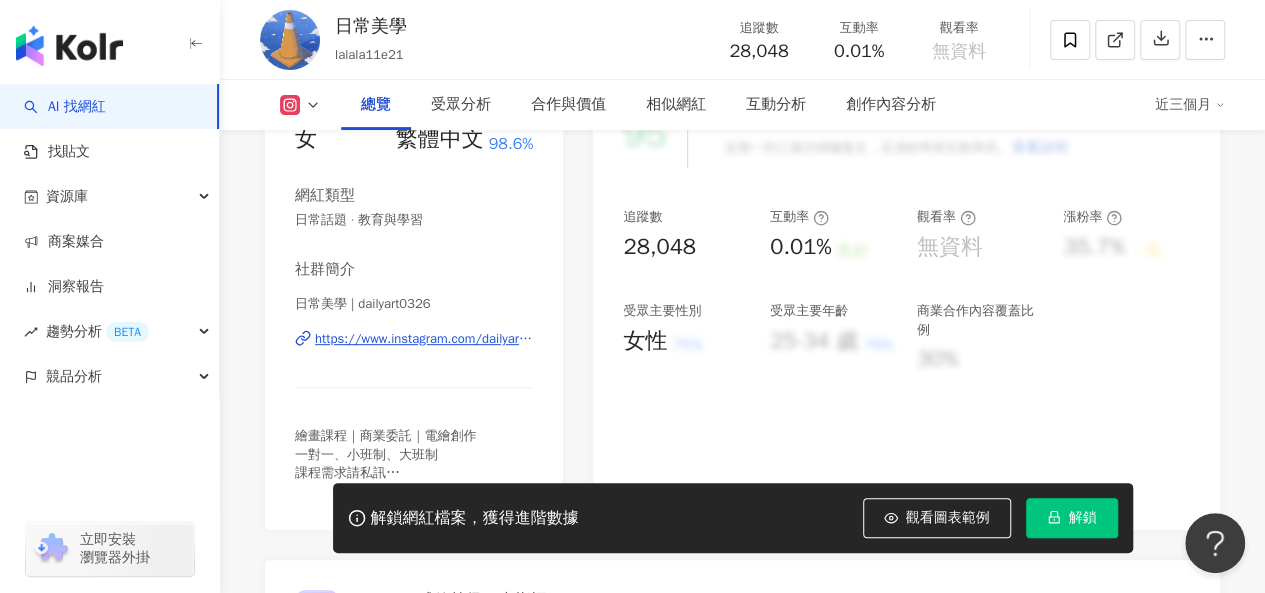 click on "https://www.instagram.com/dailyart0326/" at bounding box center (424, 339) 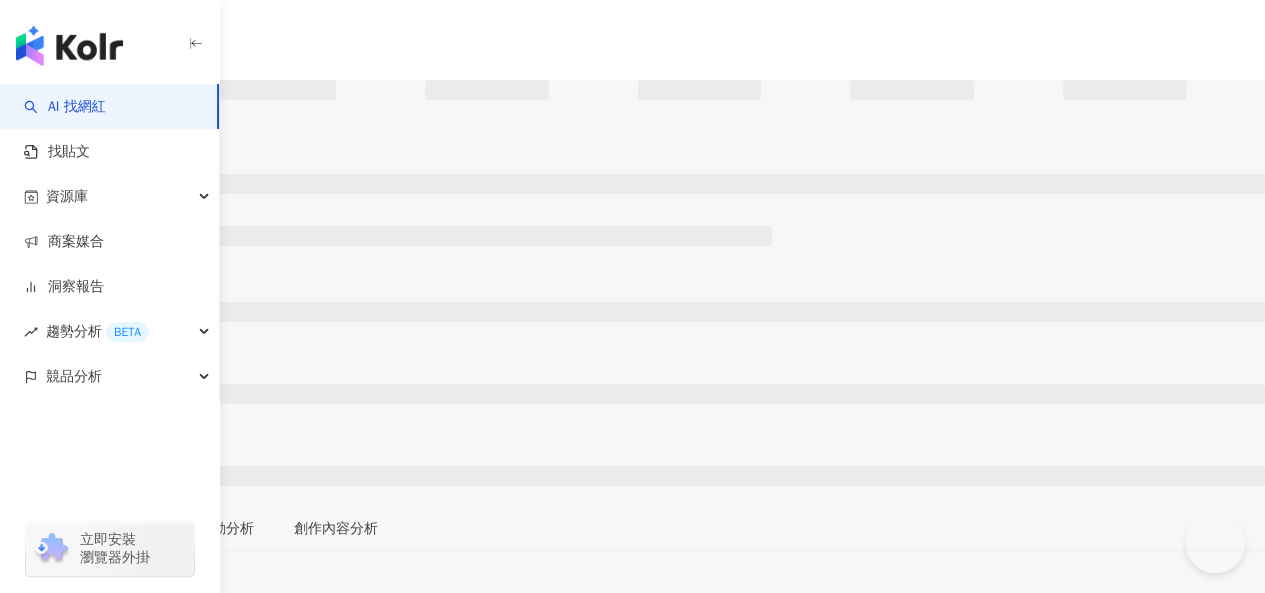 scroll, scrollTop: 278, scrollLeft: 0, axis: vertical 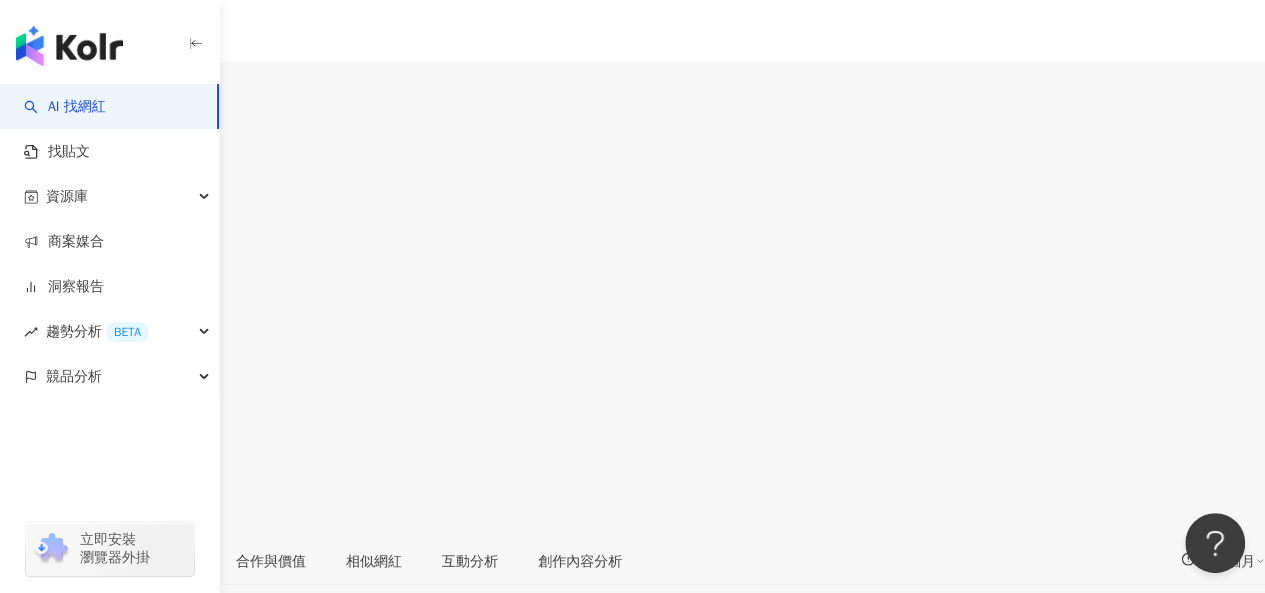 click on "https://www.instagram.com/hanhanxn/" at bounding box center [143, 901] 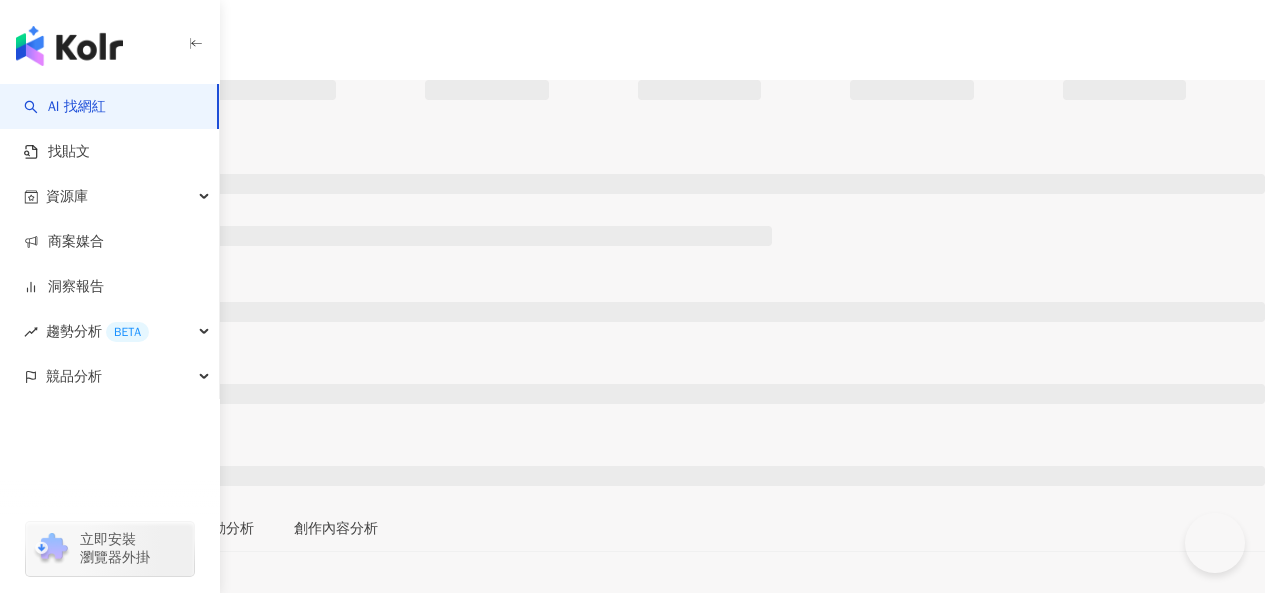 scroll, scrollTop: 0, scrollLeft: 0, axis: both 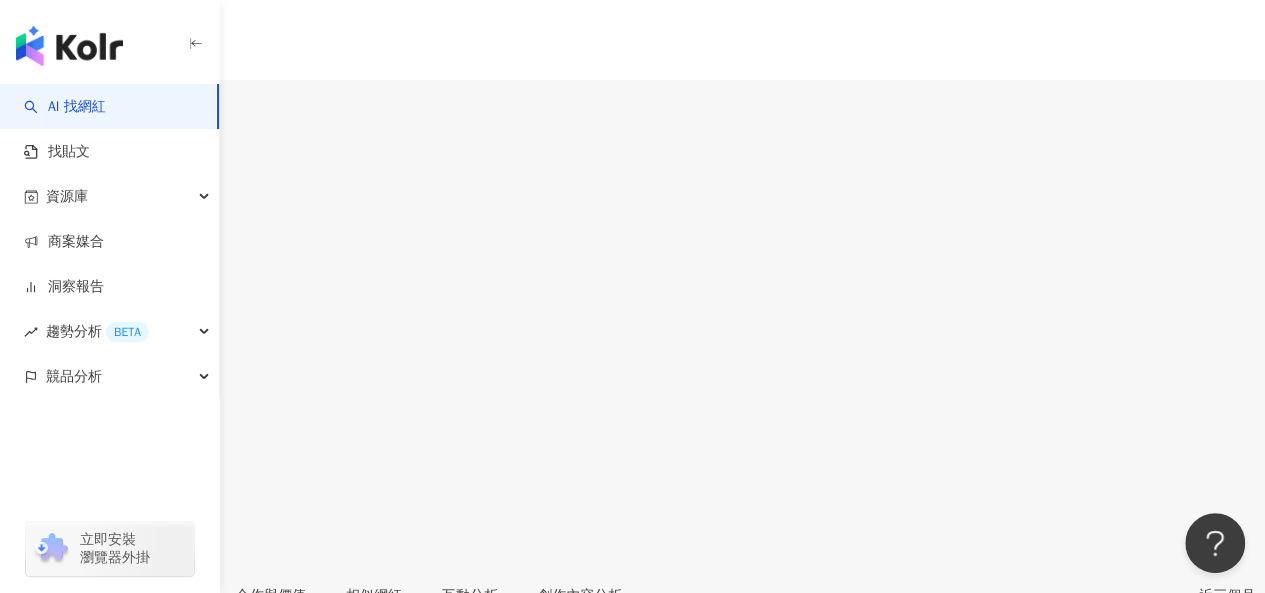 click on "https://www.instagram.com/qianqianninini/" at bounding box center [156, 885] 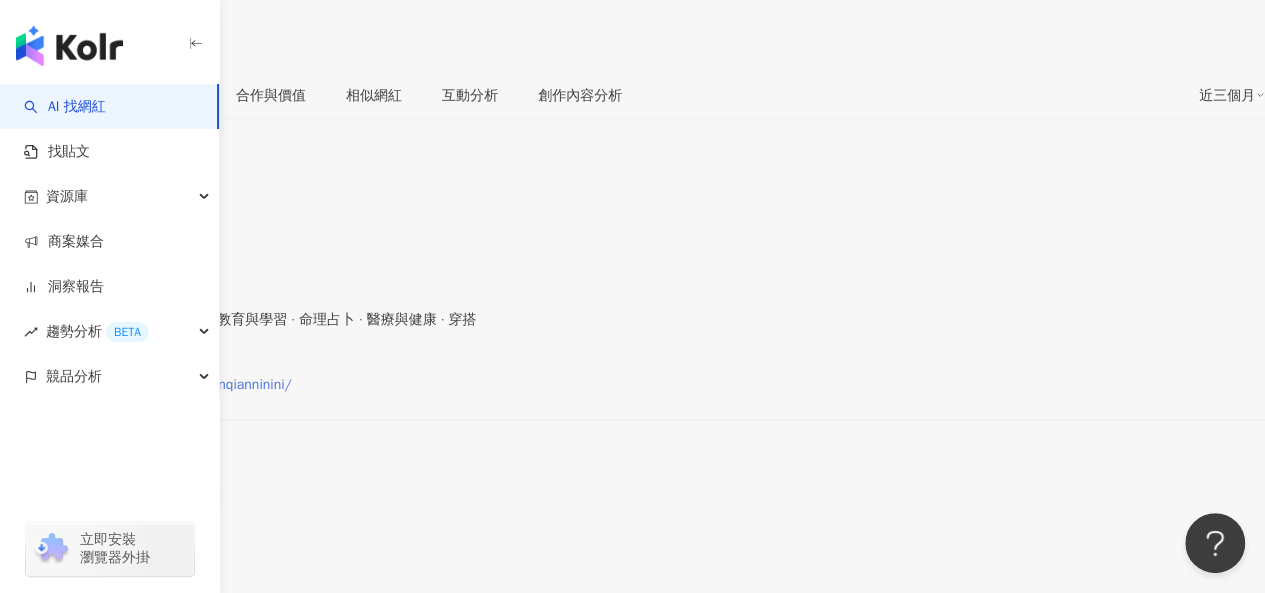scroll, scrollTop: 0, scrollLeft: 0, axis: both 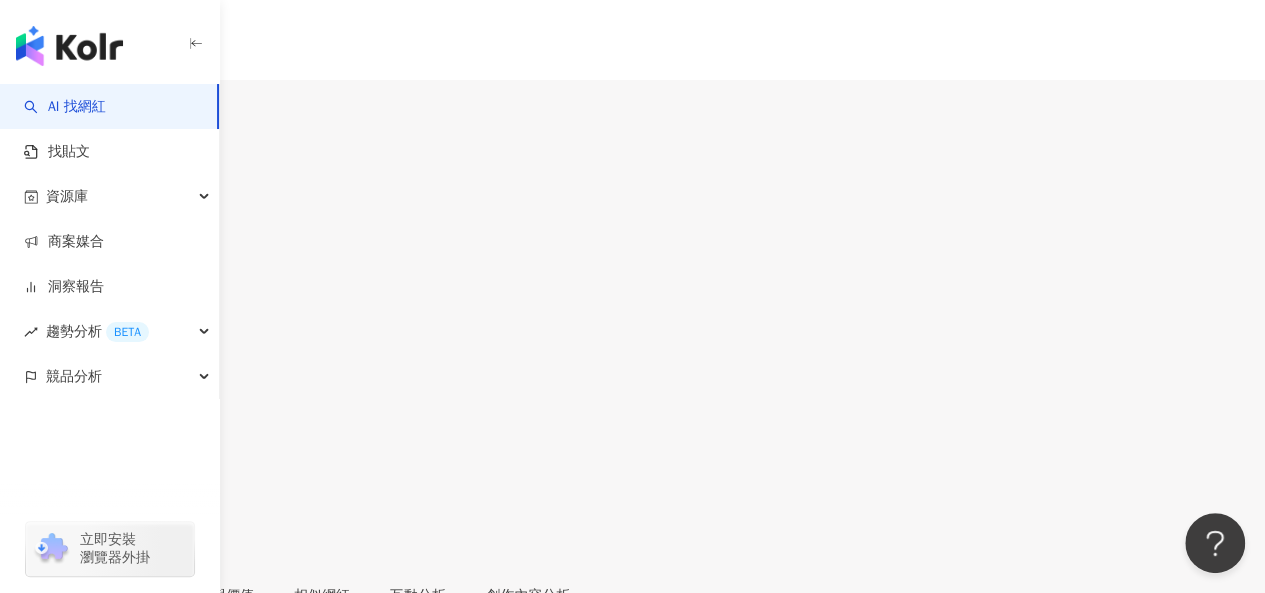 click on "https://www.instagram.com/evachi_makeup/" at bounding box center [161, 885] 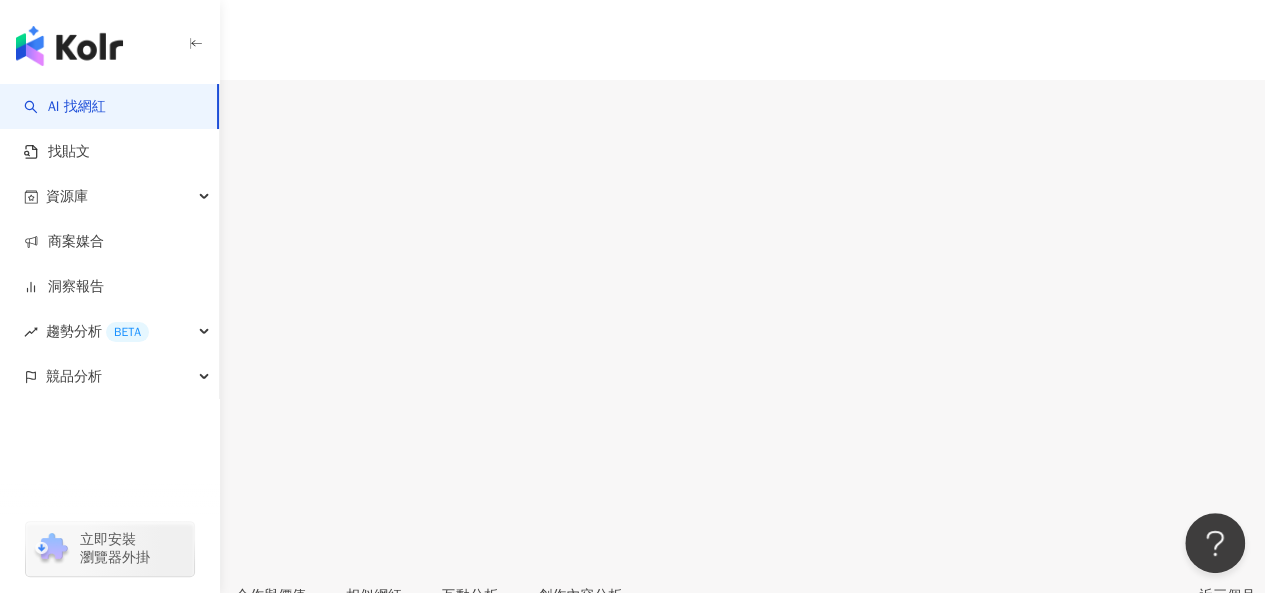 scroll, scrollTop: 400, scrollLeft: 0, axis: vertical 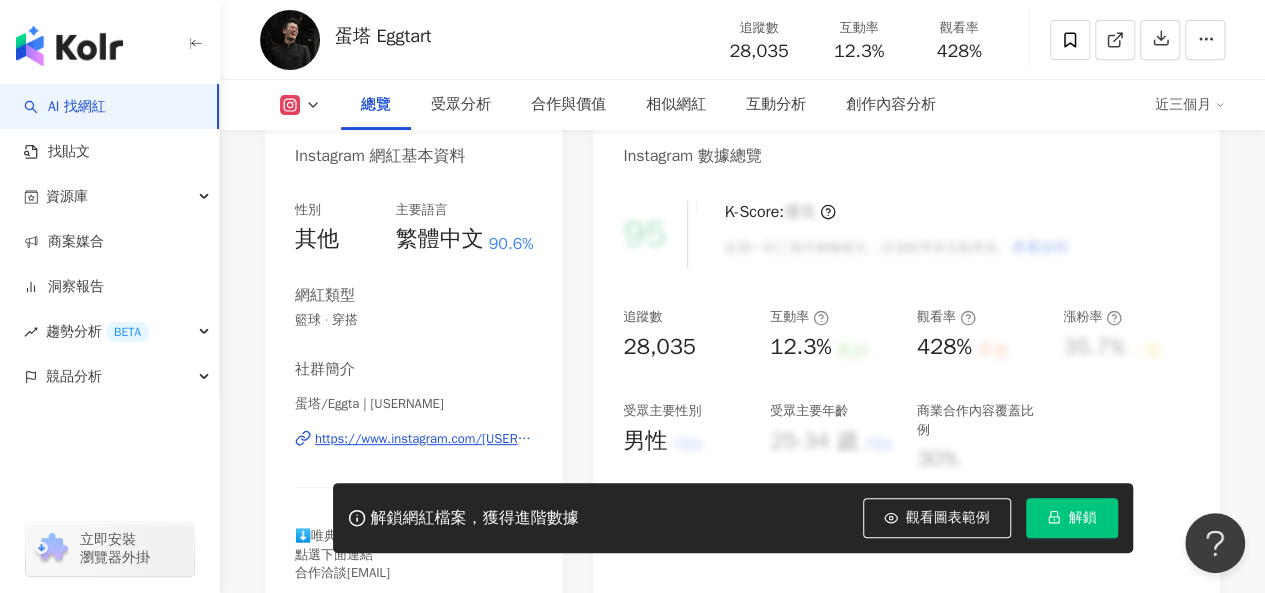 click on "https://www.instagram.com/egg_ta0608/" at bounding box center (424, 439) 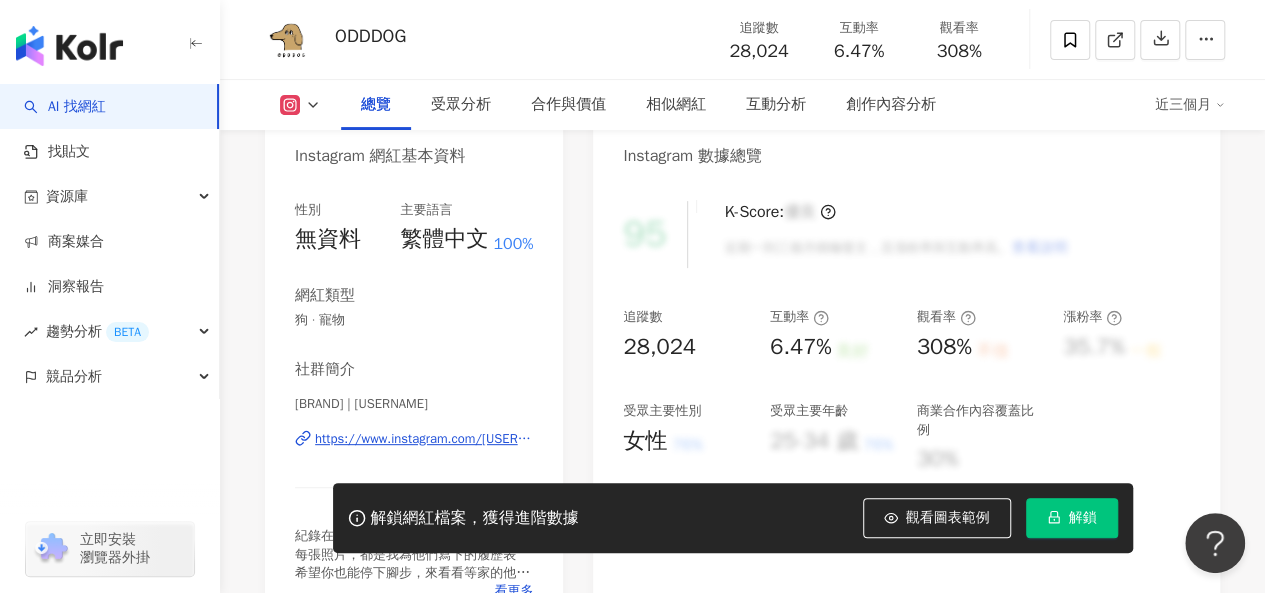 scroll, scrollTop: 400, scrollLeft: 0, axis: vertical 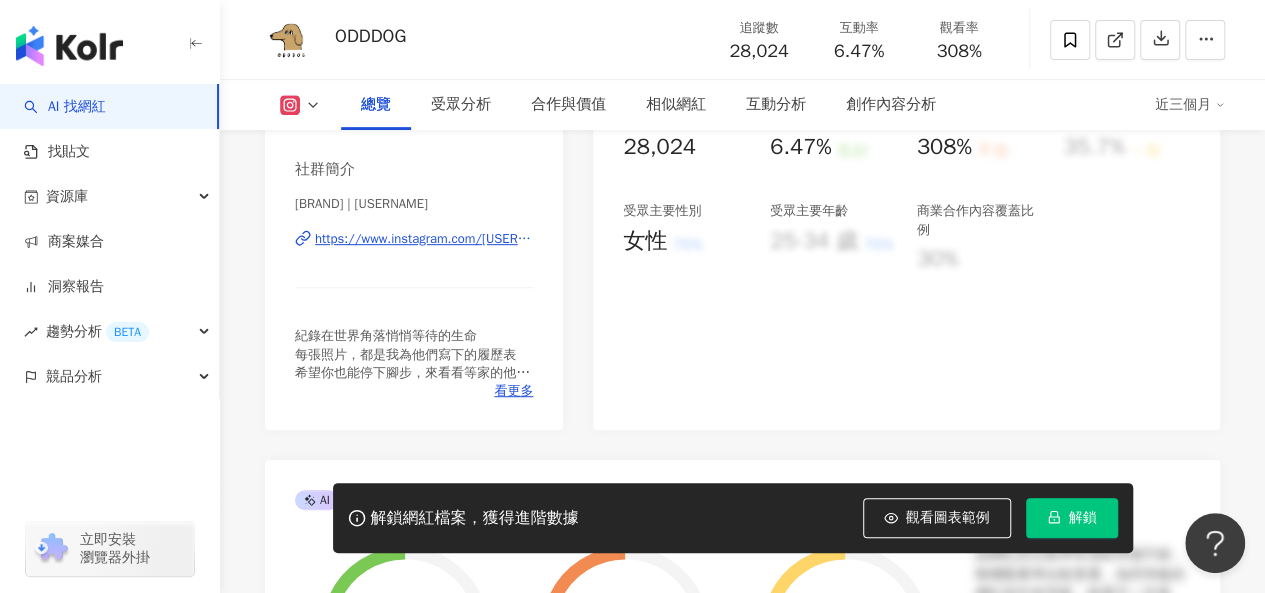 click on "https://www.instagram.com/odddog_/" at bounding box center [424, 239] 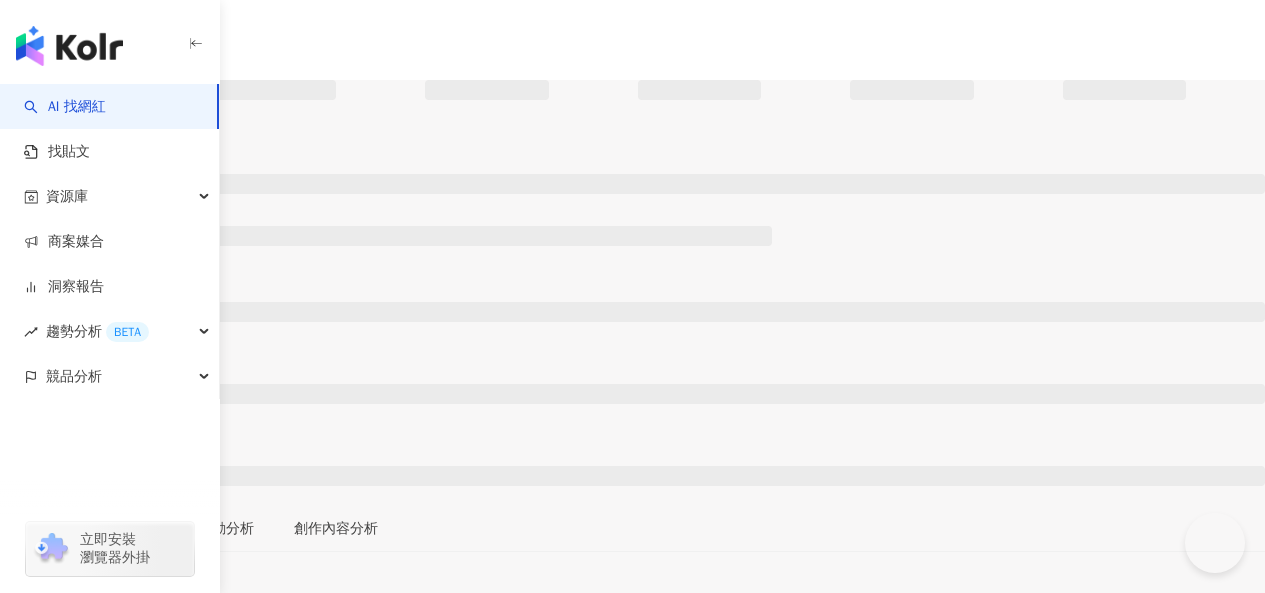 scroll, scrollTop: 0, scrollLeft: 0, axis: both 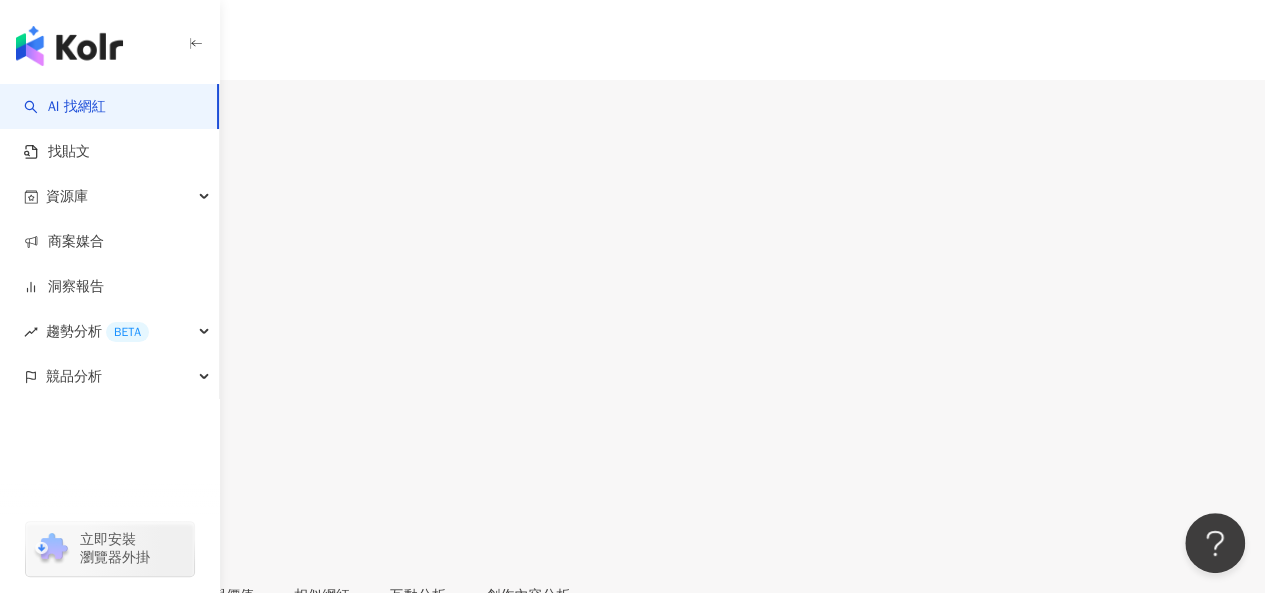 click on "Instagram 網紅基本資料" at bounding box center (632, 707) 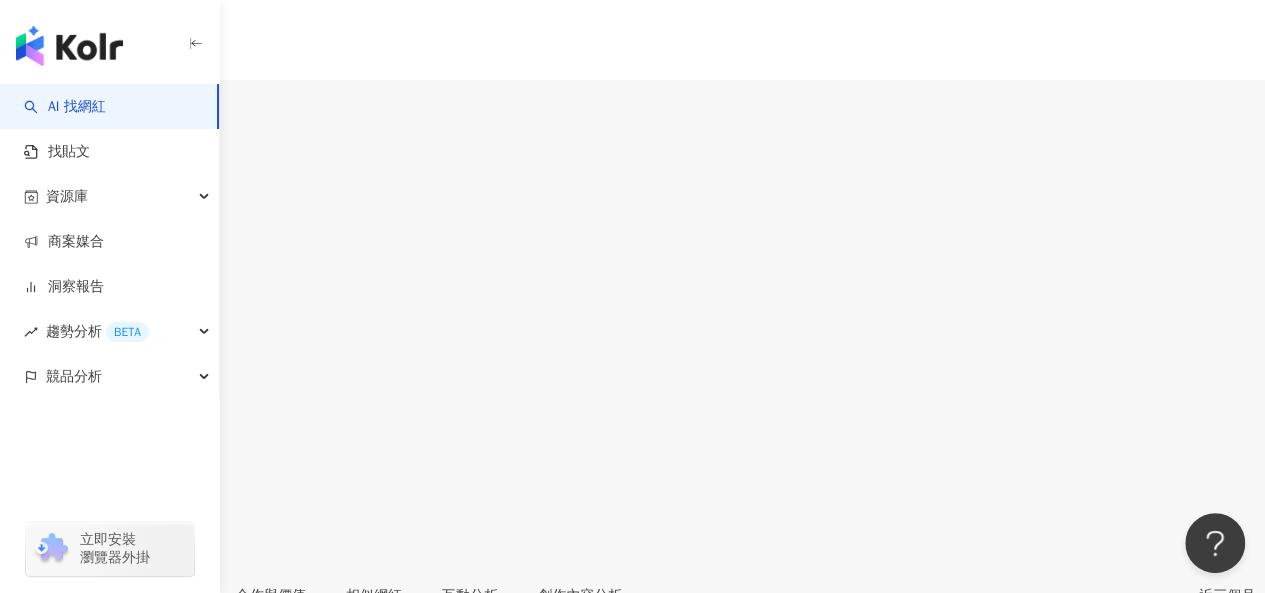 scroll, scrollTop: 300, scrollLeft: 0, axis: vertical 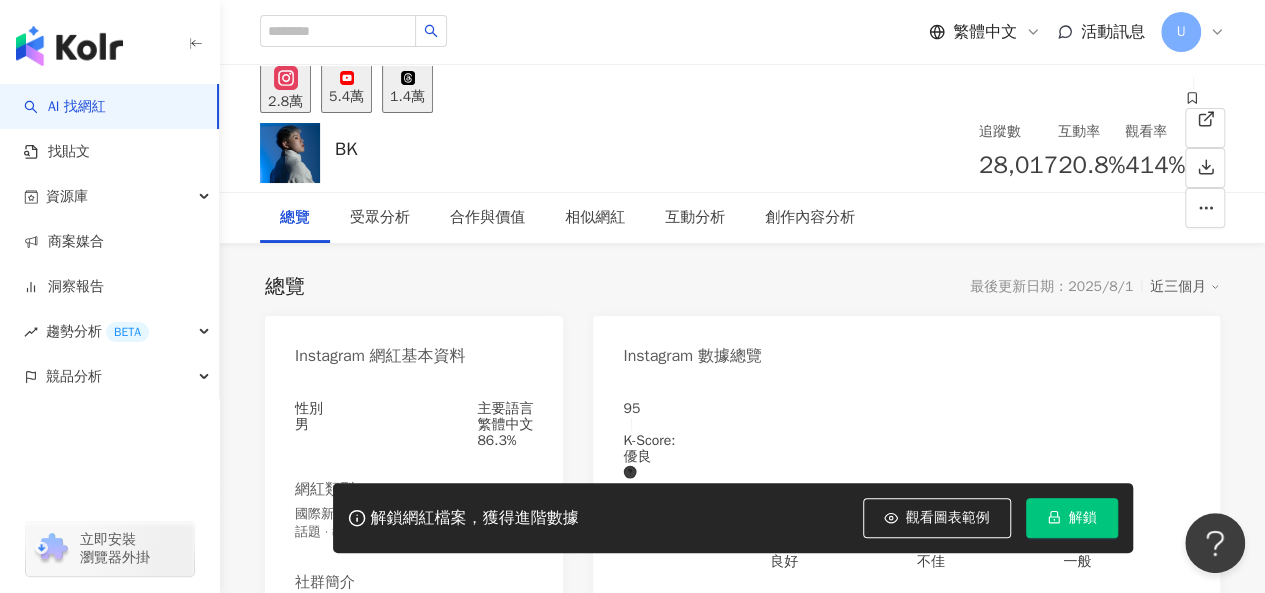 drag, startPoint x: 433, startPoint y: 359, endPoint x: 519, endPoint y: 321, distance: 94.02127 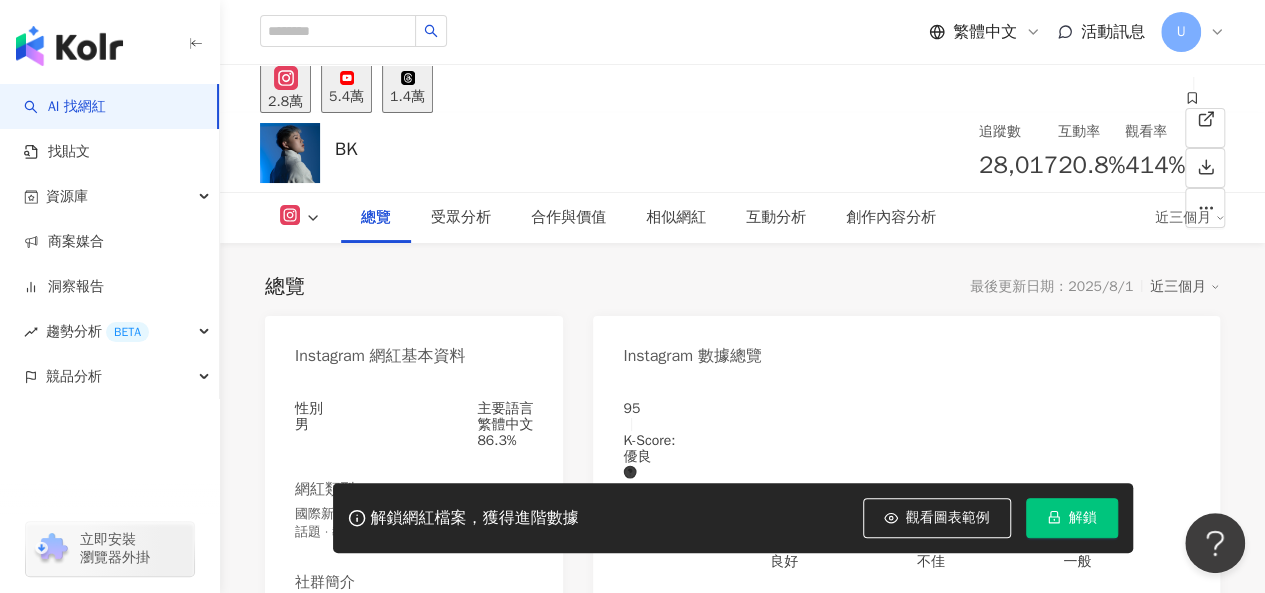 scroll, scrollTop: 300, scrollLeft: 0, axis: vertical 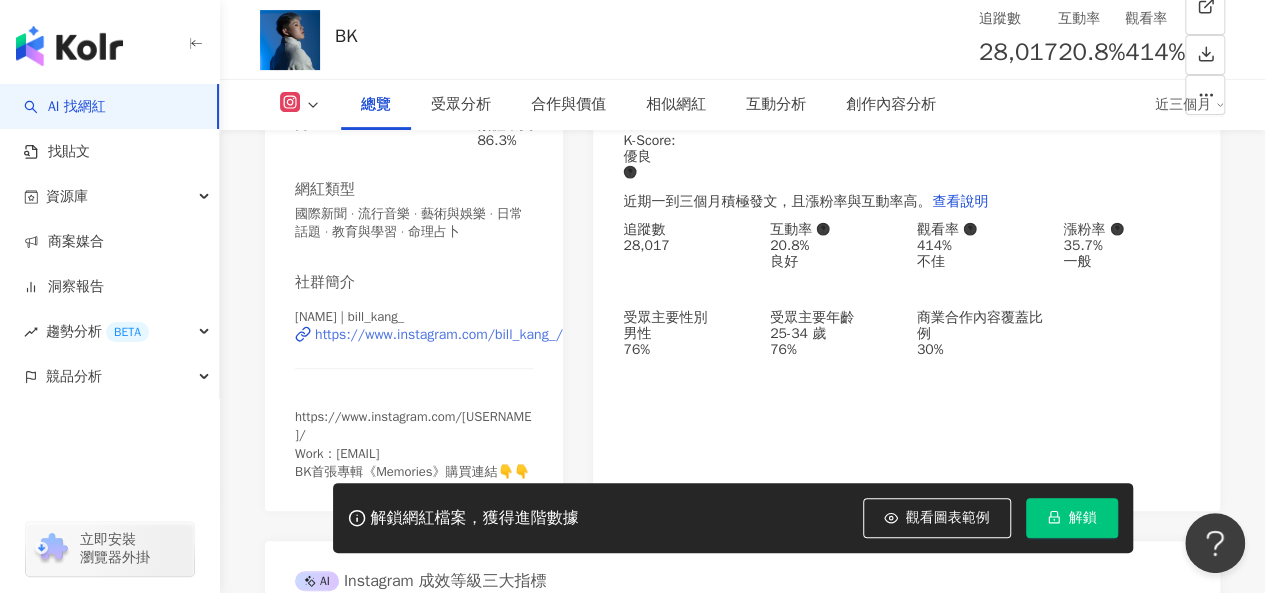 click on "https://www.instagram.com/bill_kang_/" at bounding box center [439, 335] 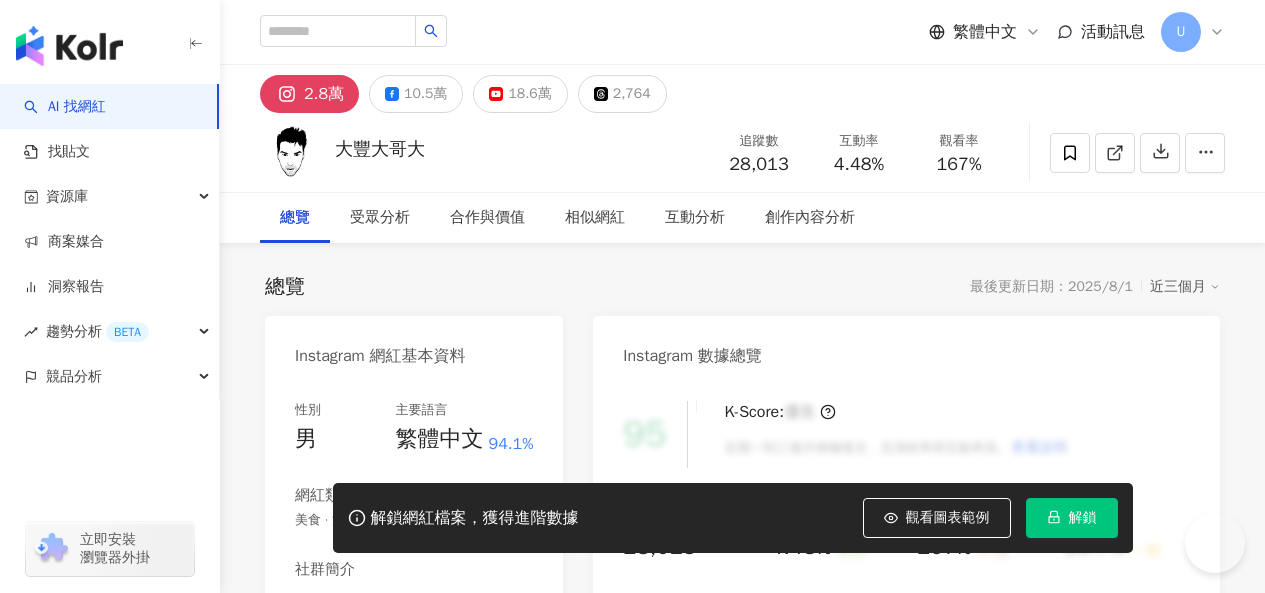 scroll, scrollTop: 0, scrollLeft: 0, axis: both 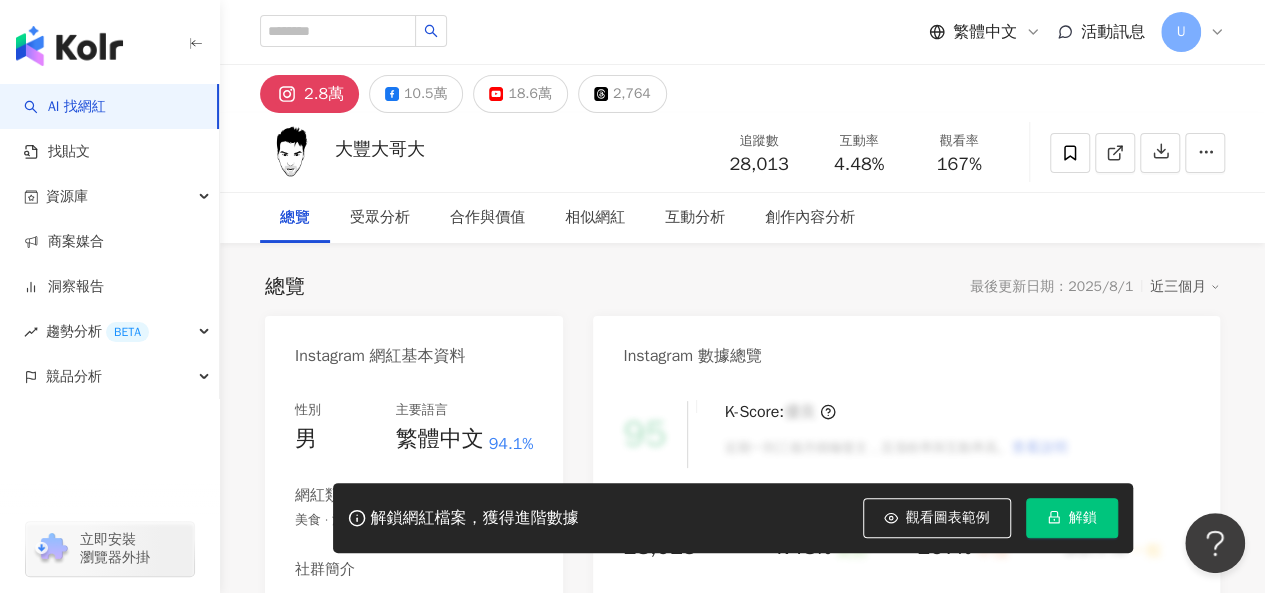 click on "https://www.instagram.com/taiwanislife/" at bounding box center [424, 639] 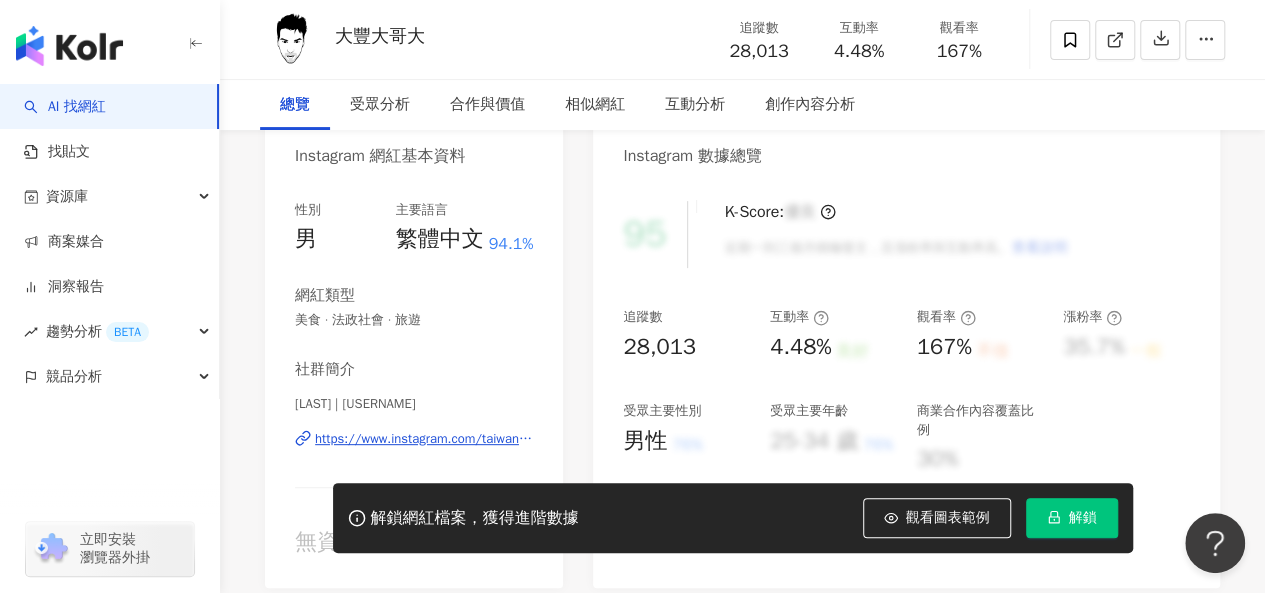 scroll, scrollTop: 0, scrollLeft: 0, axis: both 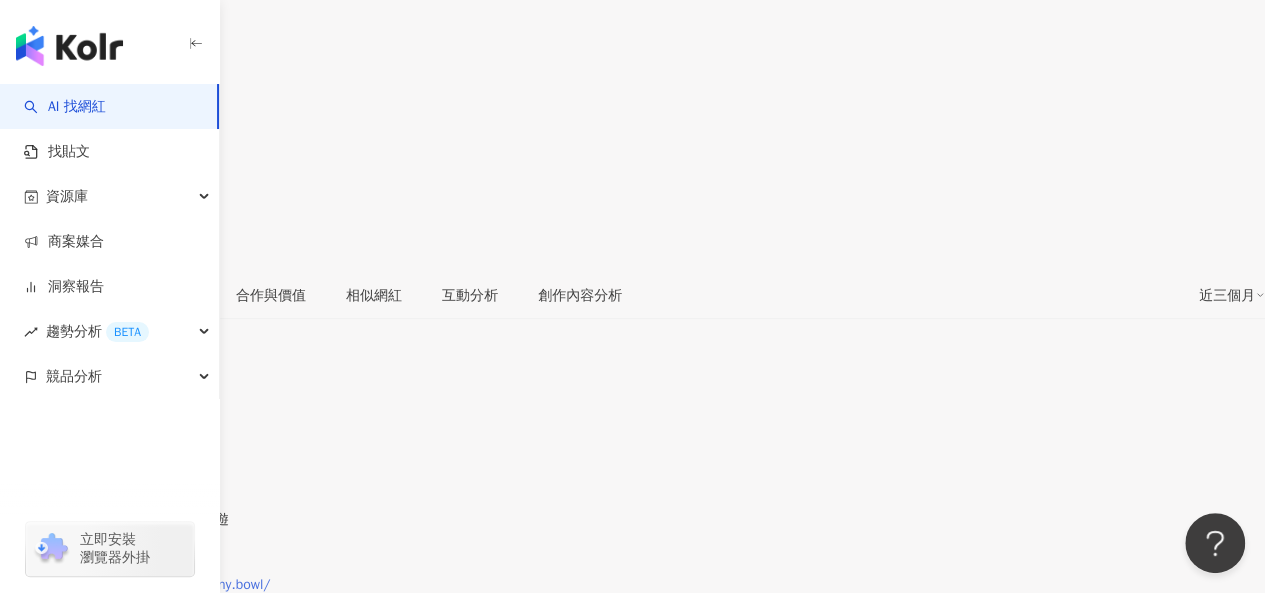click on "https://www.instagram.com/shiny.bowl/" at bounding box center [145, 585] 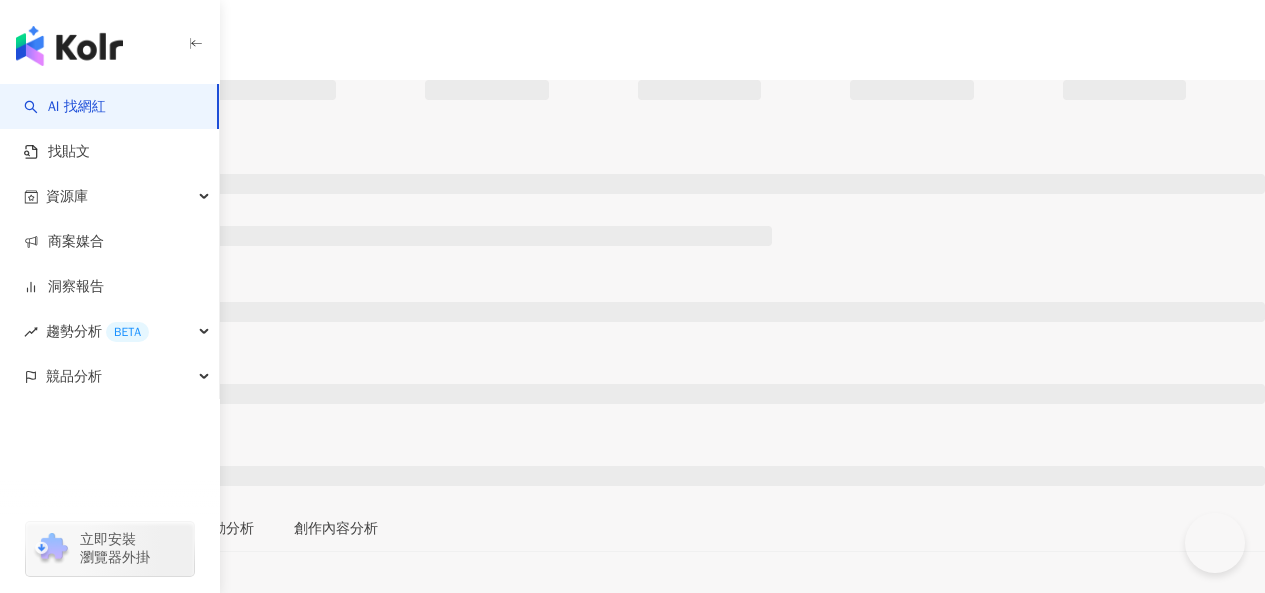 scroll, scrollTop: 0, scrollLeft: 0, axis: both 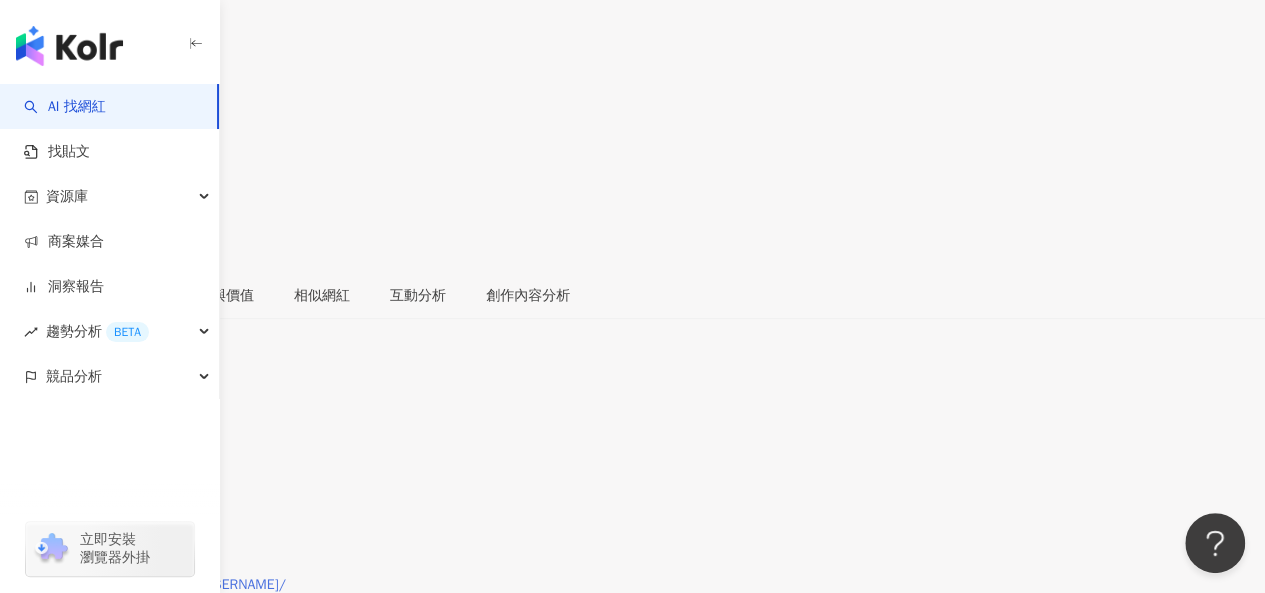 click on "https://www.instagram.com/maxwithme/" at bounding box center (153, 585) 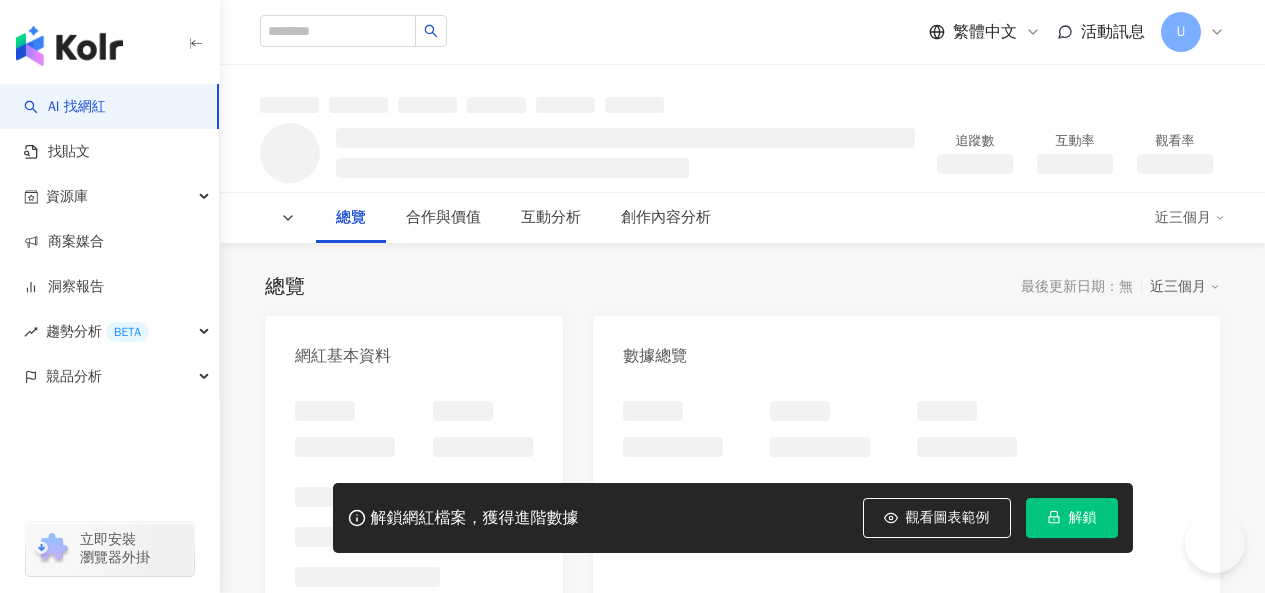 scroll, scrollTop: 0, scrollLeft: 0, axis: both 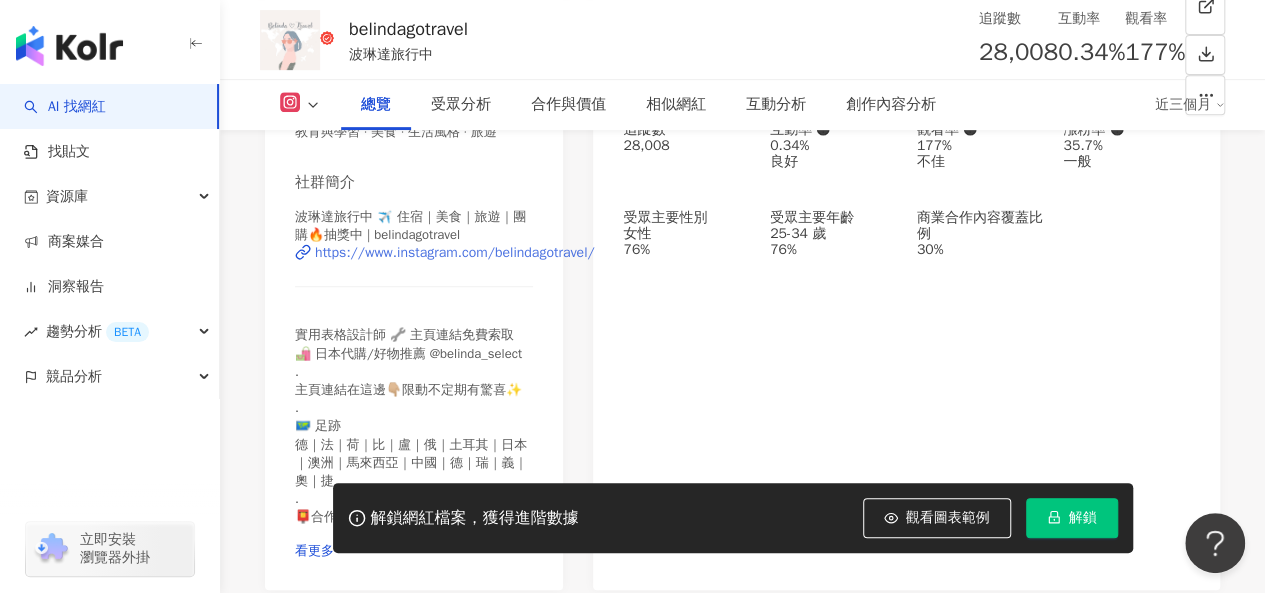 click on "https://www.instagram.com/belindagotravel/" at bounding box center (455, 253) 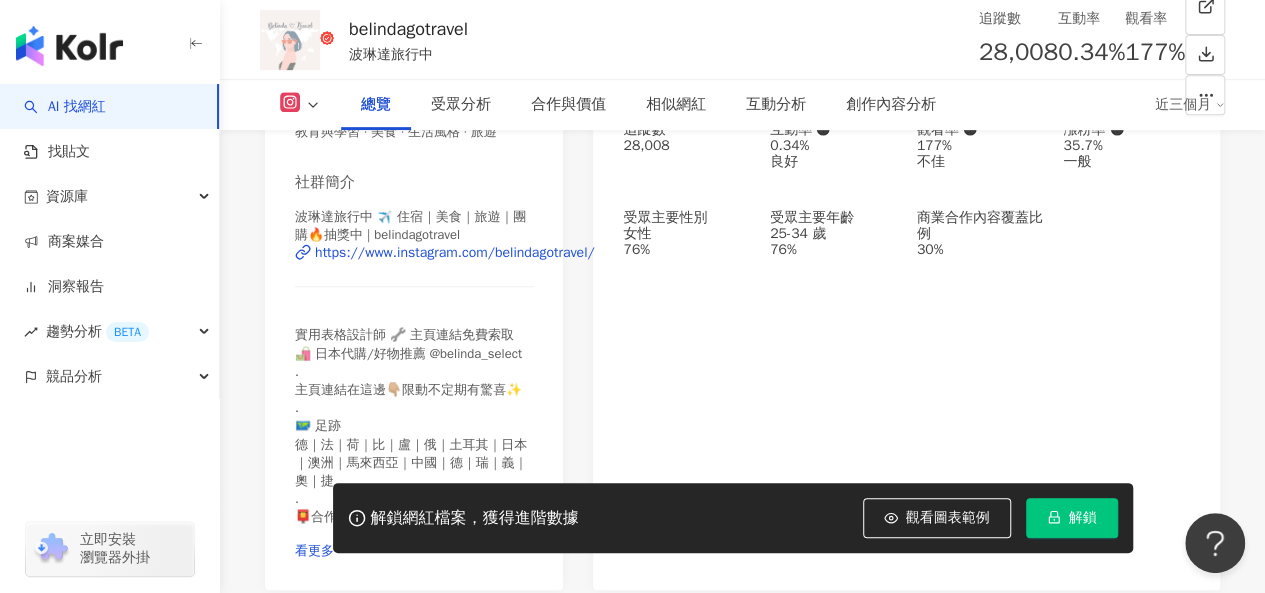 scroll, scrollTop: 0, scrollLeft: 0, axis: both 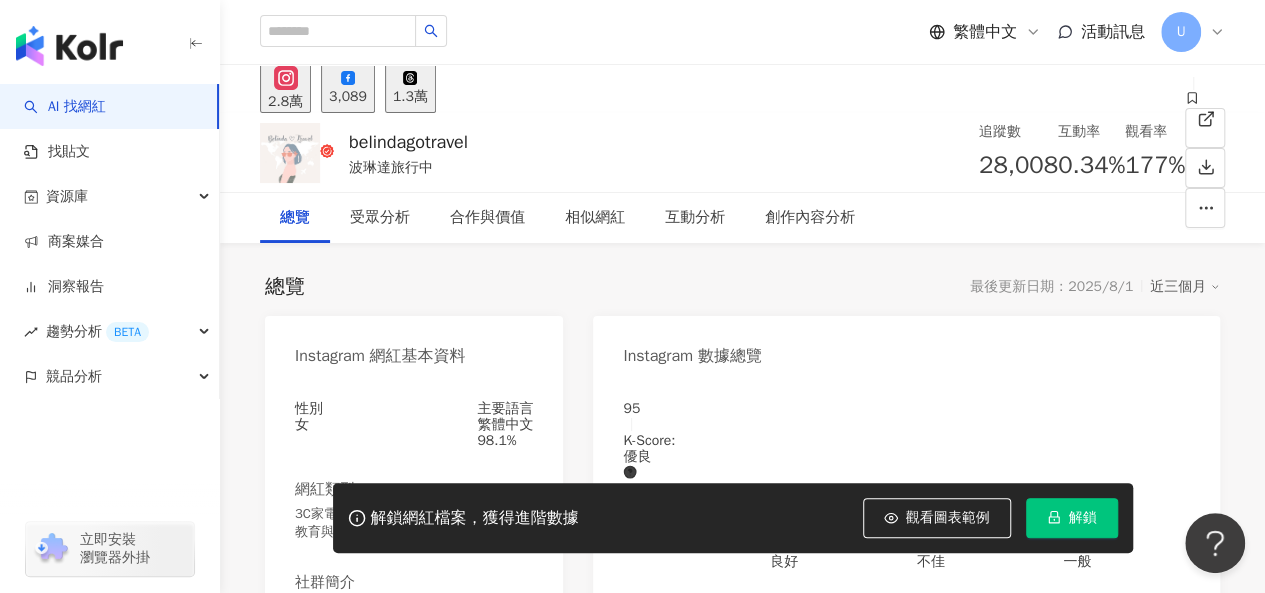 click on "3,089" at bounding box center (348, 97) 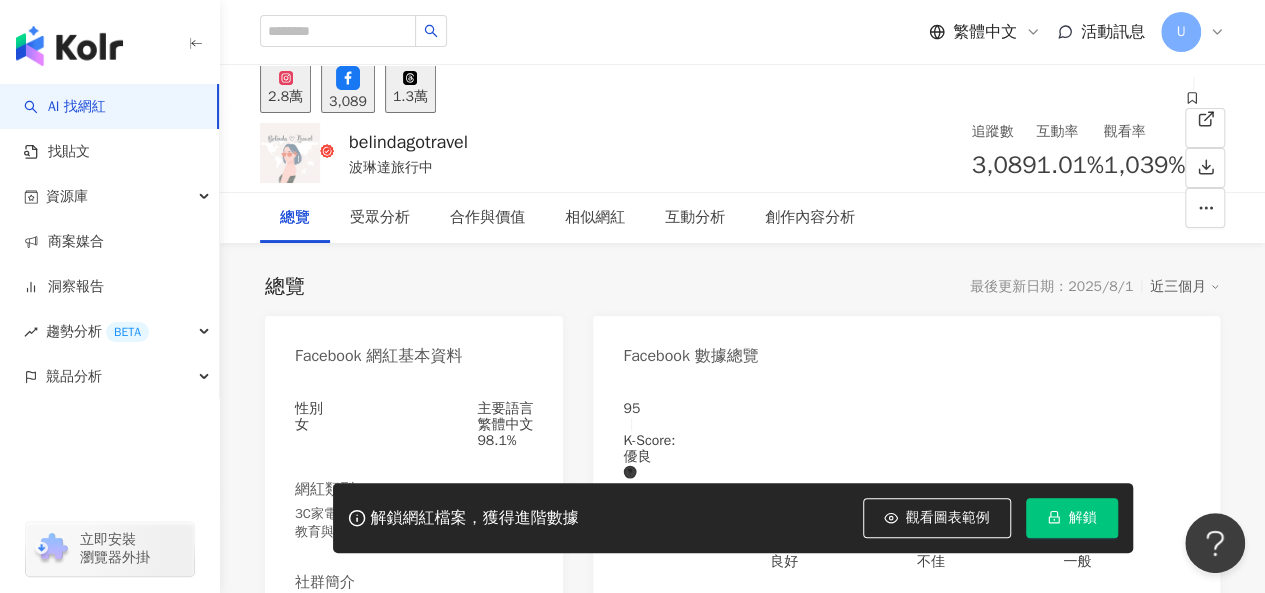 click on "https://www.facebook.com/115622914835294" at bounding box center (465, 653) 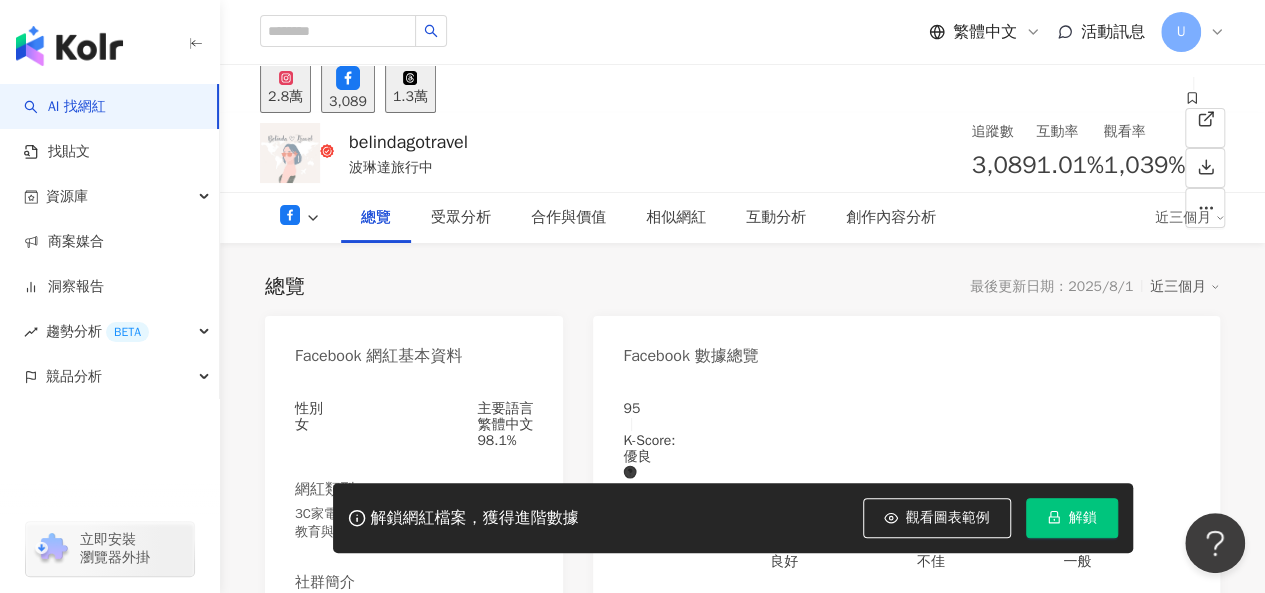 scroll, scrollTop: 352, scrollLeft: 0, axis: vertical 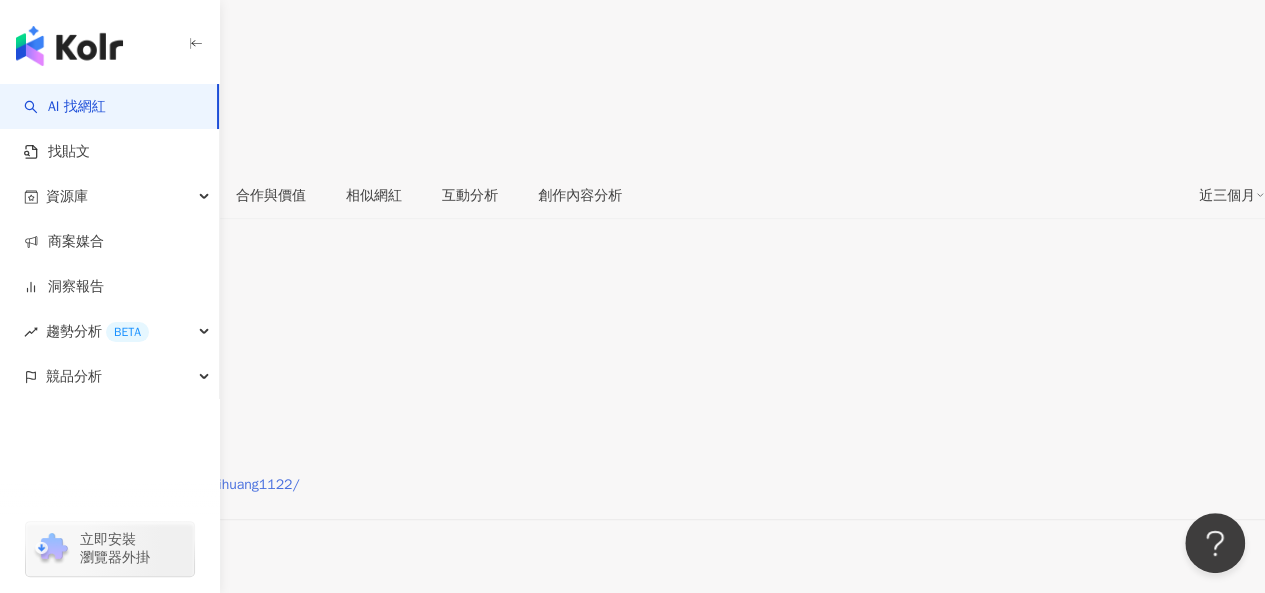 click on "https://www.instagram.com/lanihuang1122/" at bounding box center [160, 485] 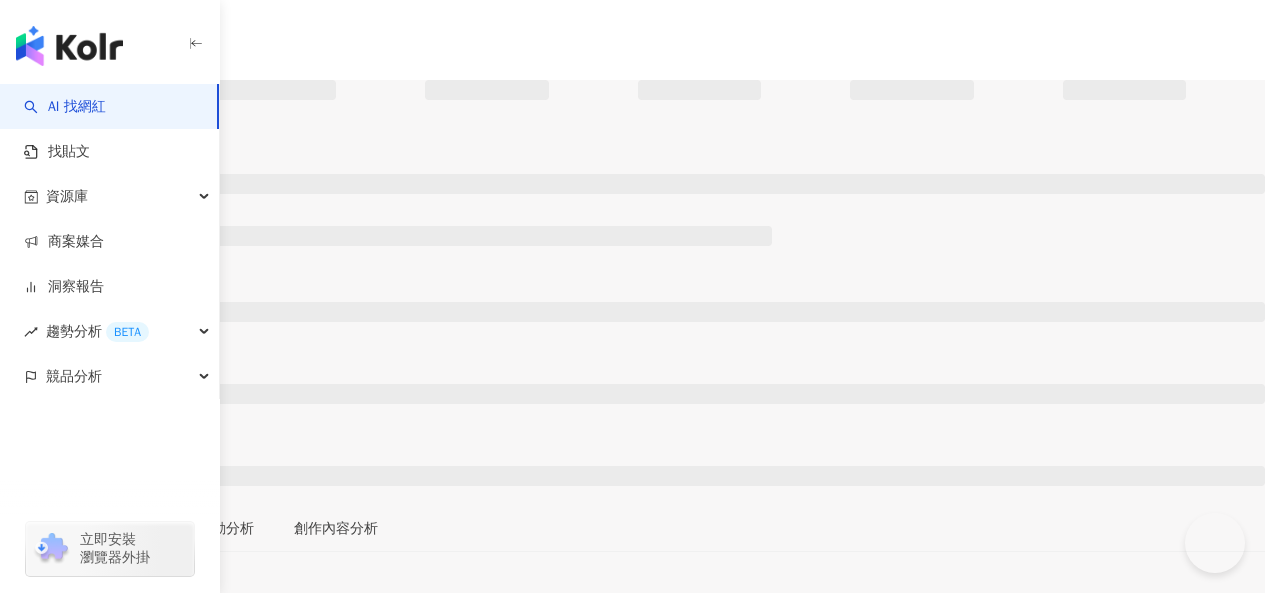 scroll, scrollTop: 0, scrollLeft: 0, axis: both 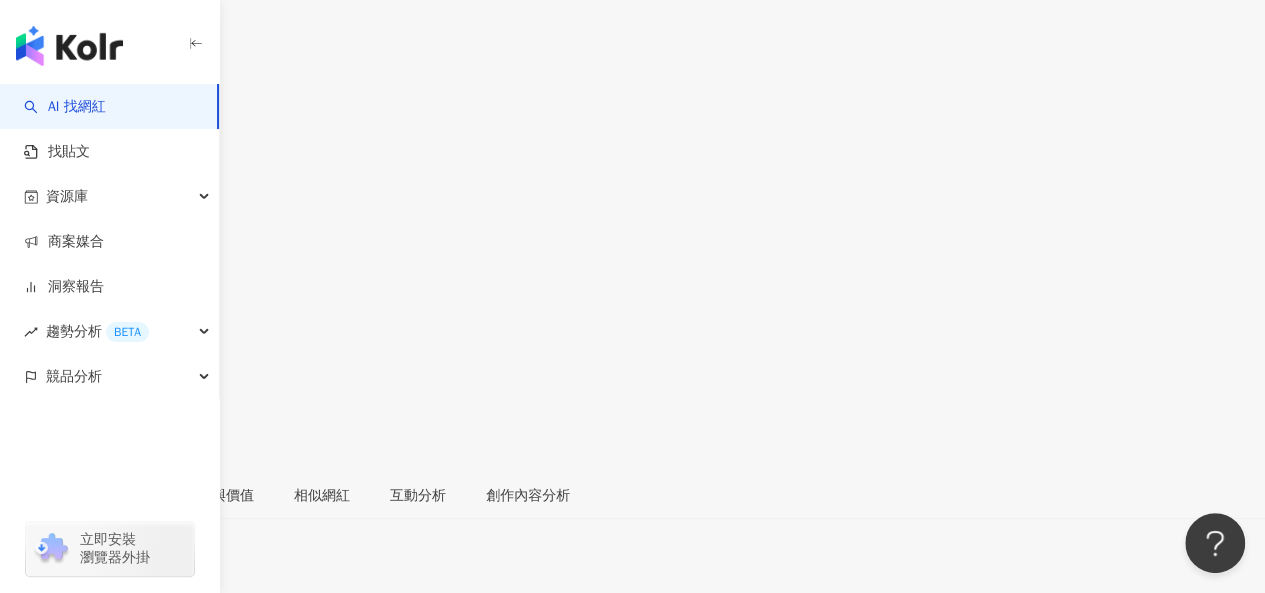 click on "https://www.instagram.com/imma_pon/" at bounding box center (36, 785) 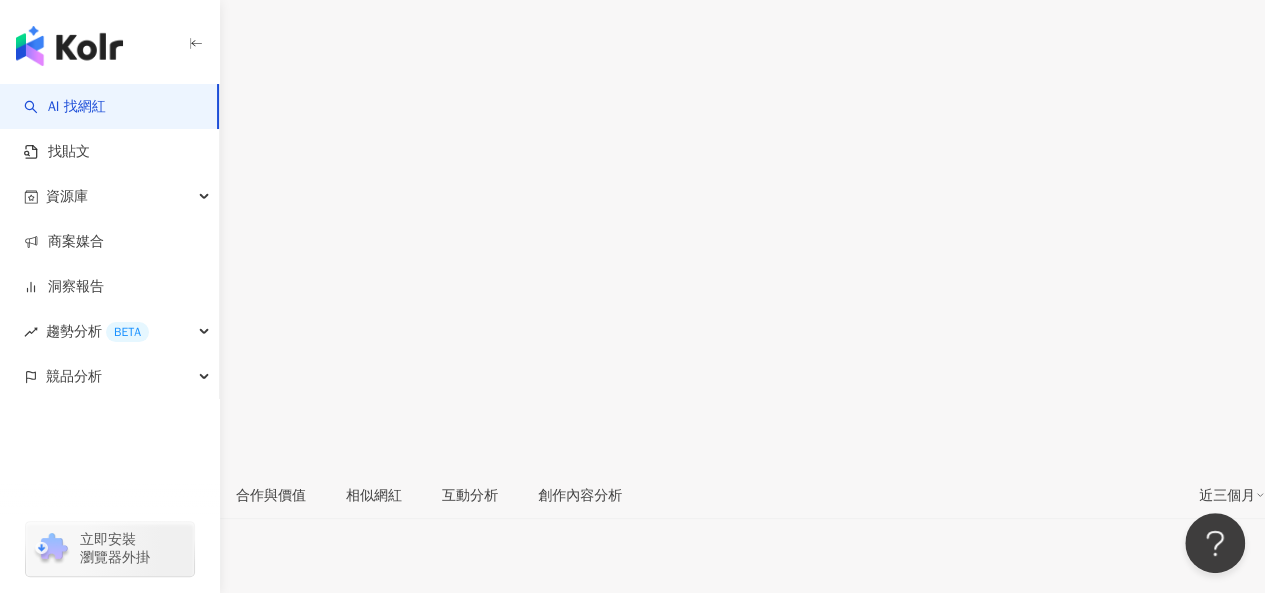 scroll, scrollTop: 300, scrollLeft: 0, axis: vertical 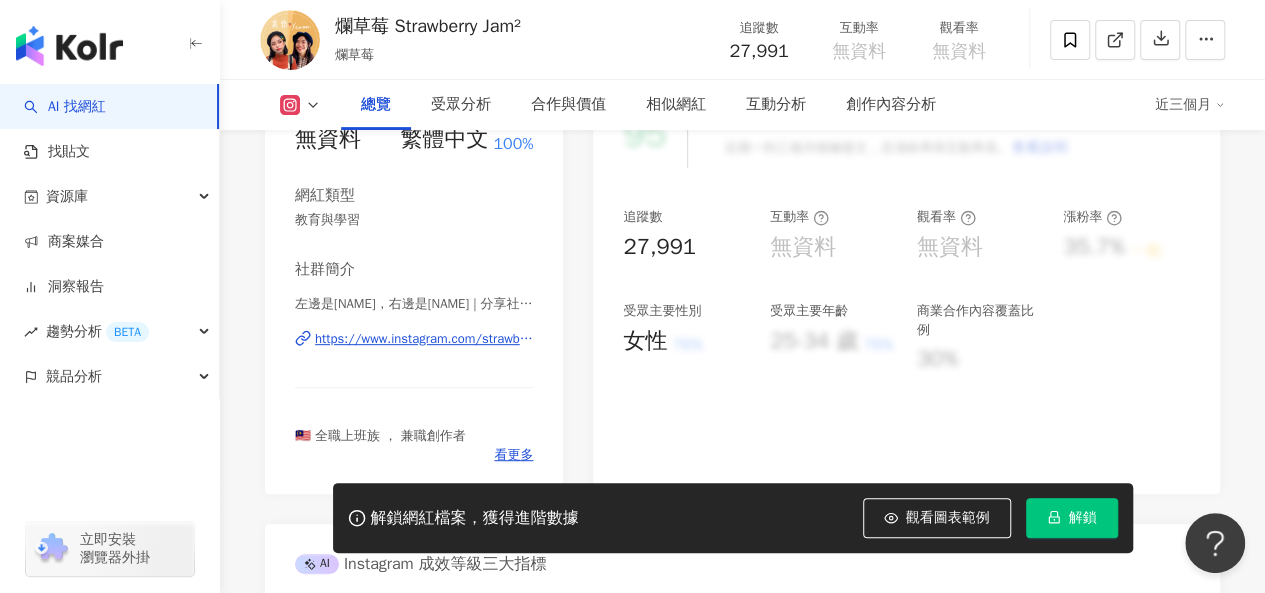 click on "https://www.instagram.com/strawberryjam_jam/" at bounding box center (424, 339) 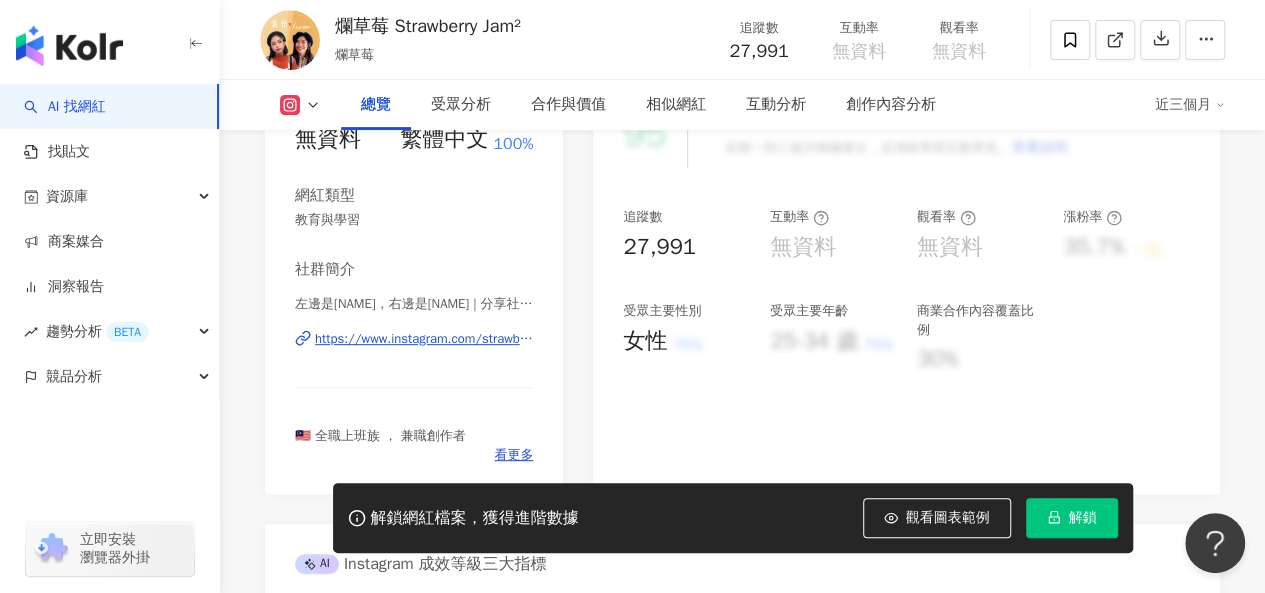 click on "1.9萬" at bounding box center (421, -206) 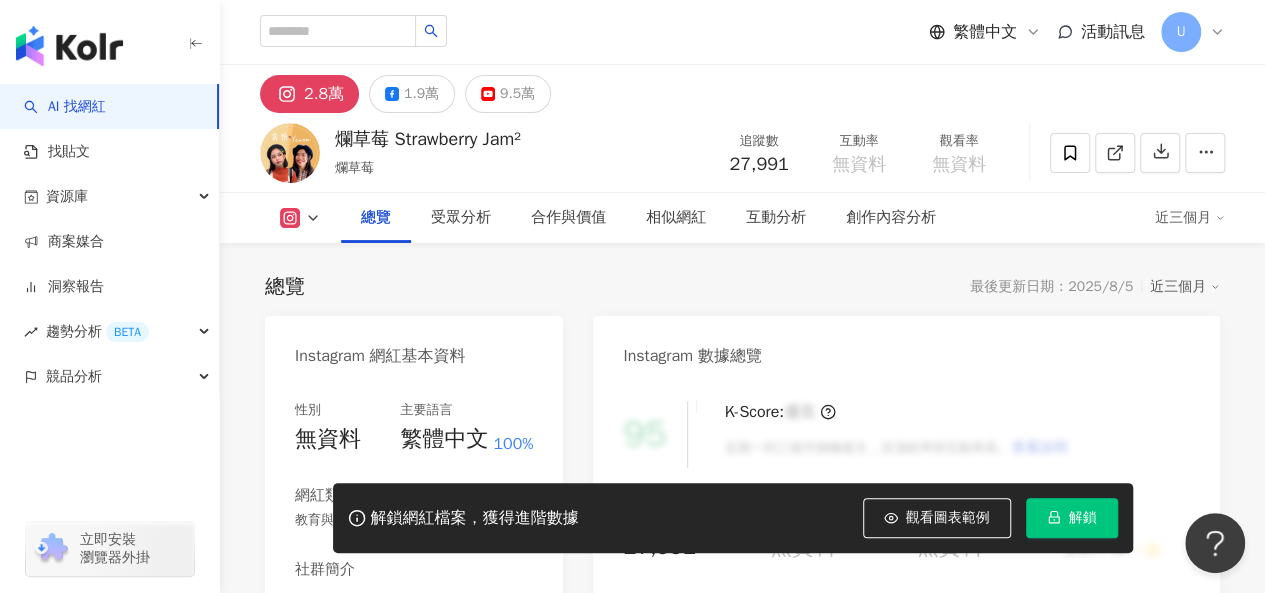 scroll, scrollTop: 300, scrollLeft: 0, axis: vertical 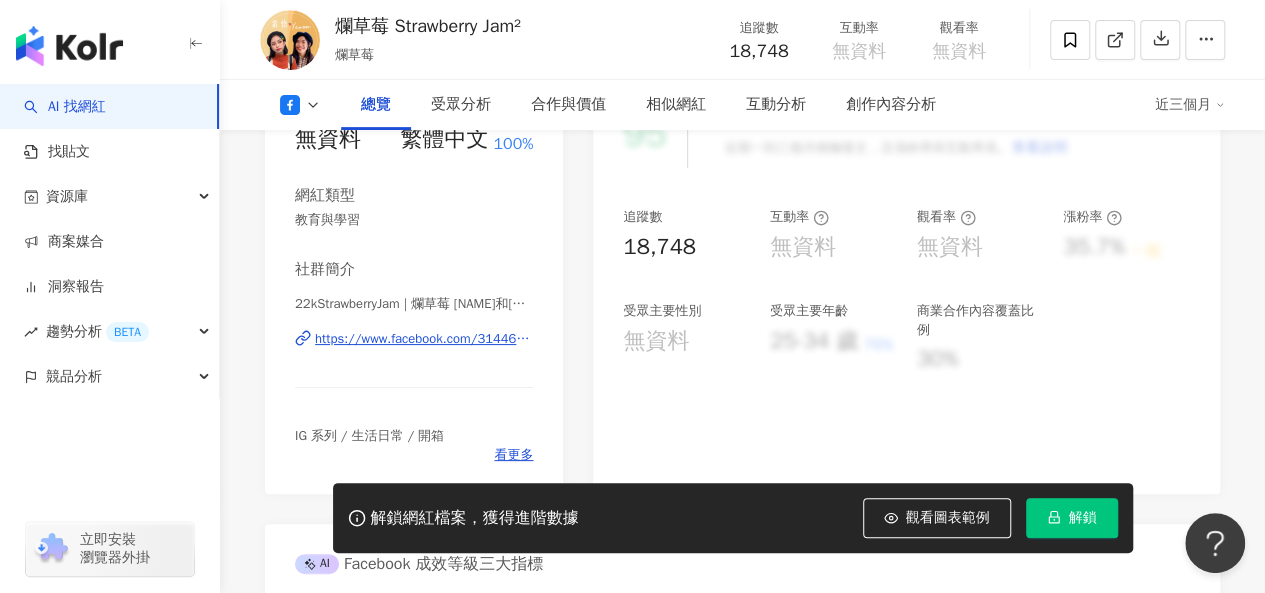 click on "https://www.facebook.com/314462068987937" at bounding box center (424, 339) 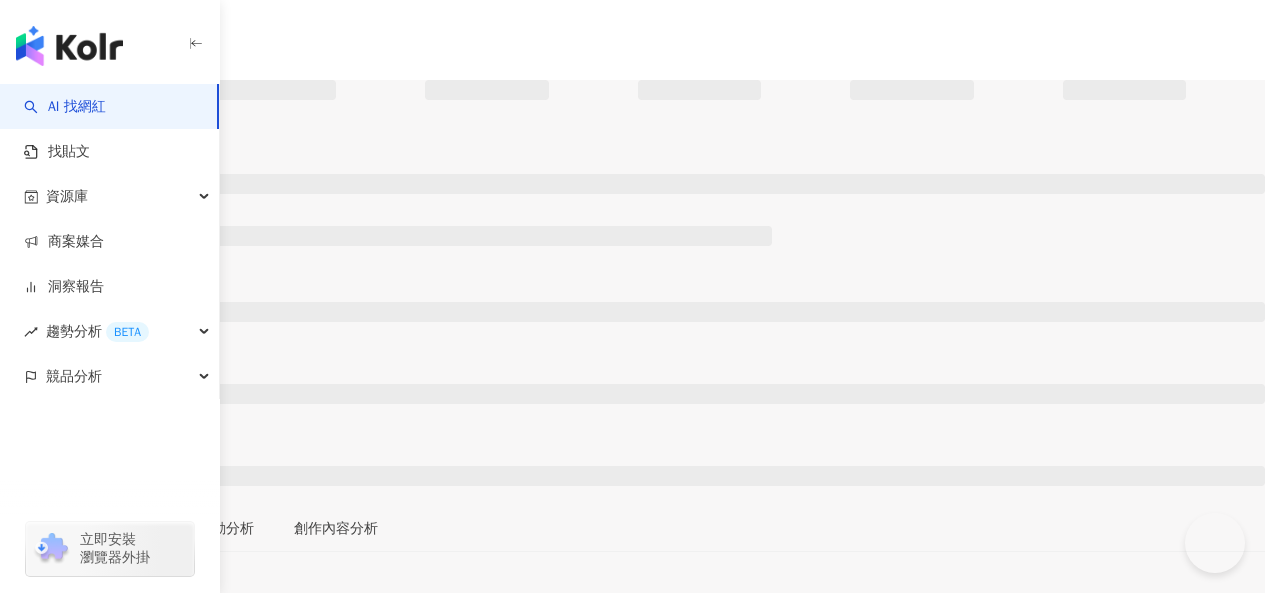 scroll, scrollTop: 0, scrollLeft: 0, axis: both 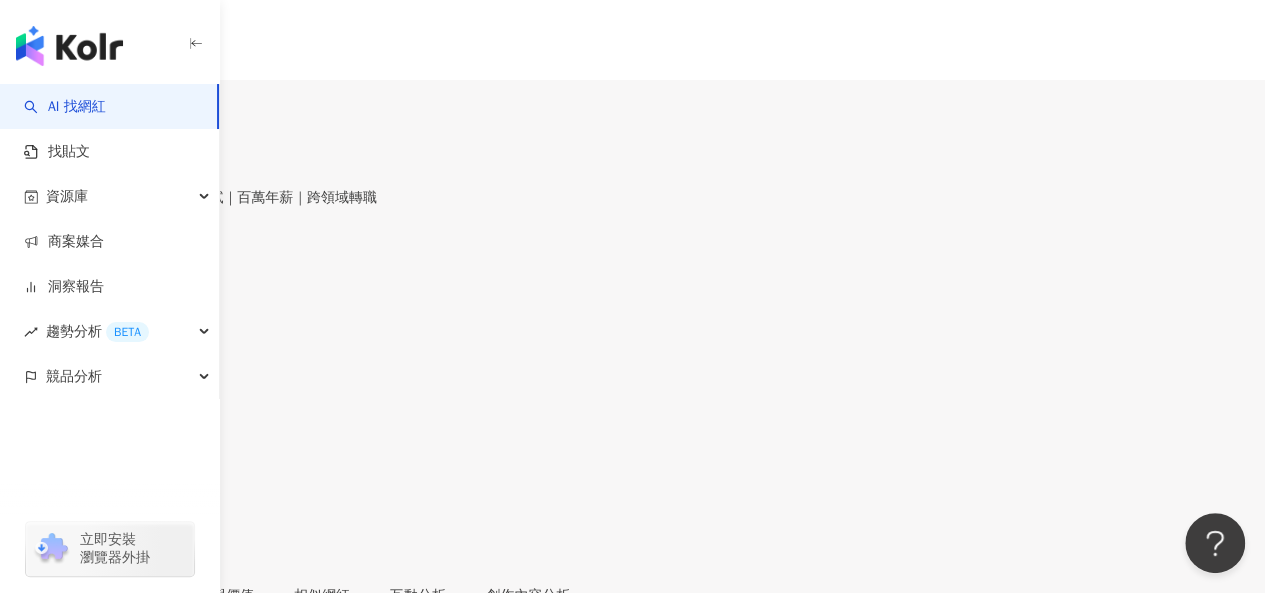 click on "繁體中文" at bounding box center [632, 771] 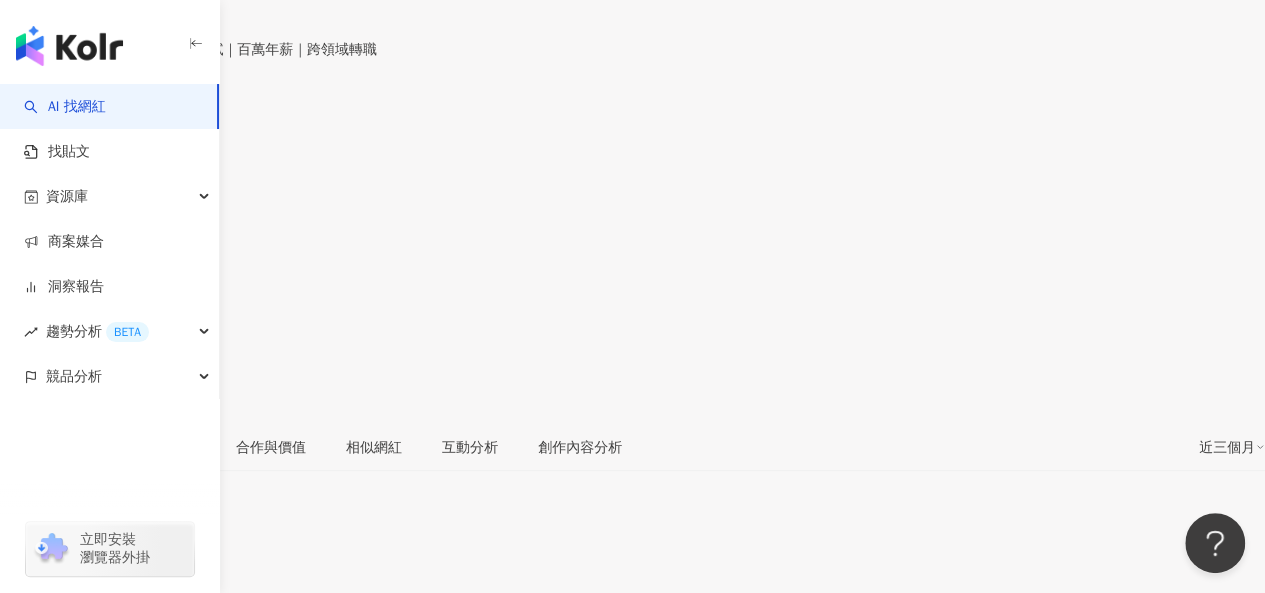 click on "https://www.instagram.com/ntu_seniorsister/" at bounding box center [163, 737] 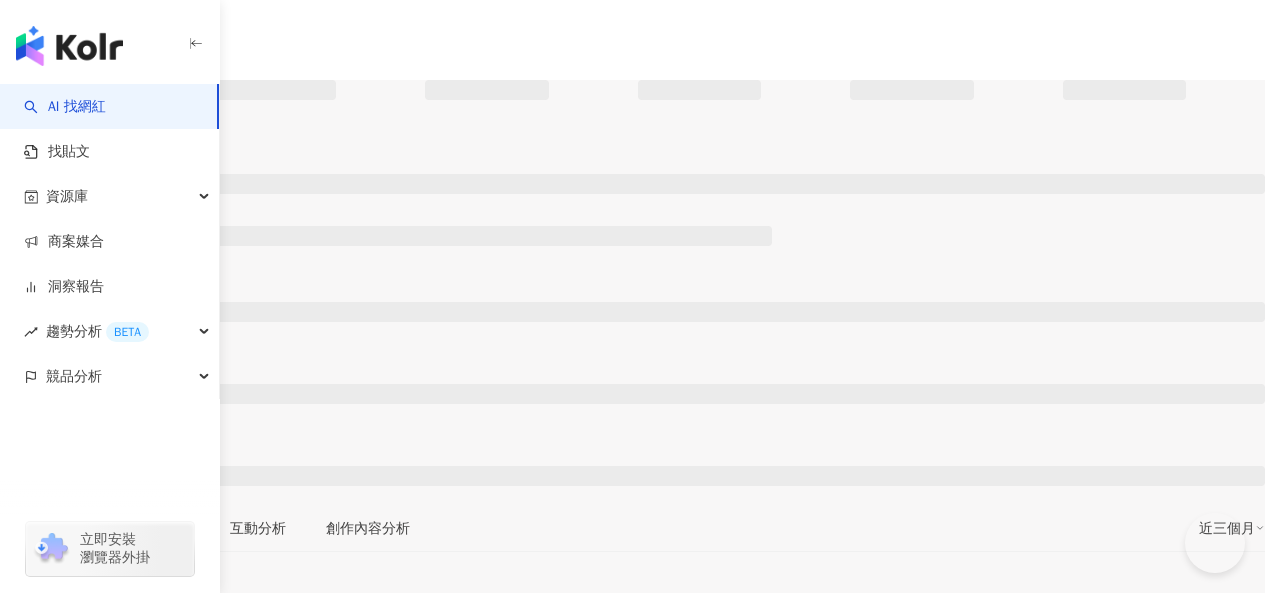 scroll, scrollTop: 0, scrollLeft: 0, axis: both 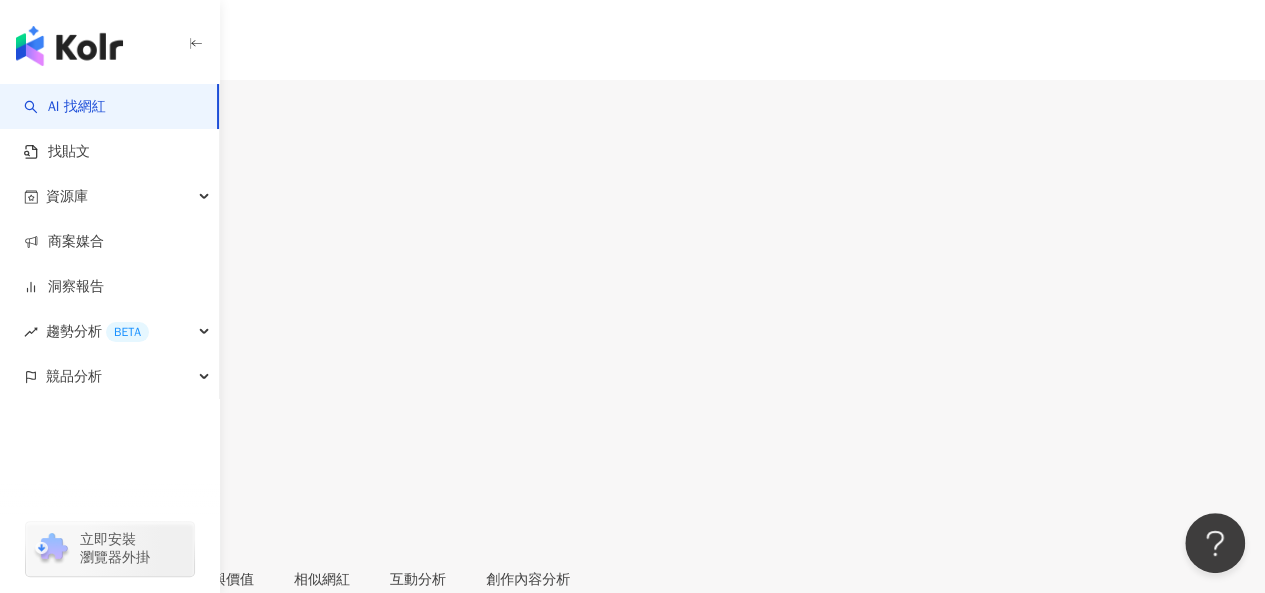 click on "性別   女 主要語言   繁體中文 98.4% 網紅類型 科技 · 親子旅遊 · 日常話題 · 美食 · 生活風格 · 旅遊 社群簡介 [FIRST]安琪拉 | angela_beauty_life https://www.instagram.com/[PERSONAL_URL] 紀錄一家四口無厘頭日常
呦呦👧[DATE] 搞怪水瓶女孩
噗噗👶[DATE] 愛笑的小男孩
#新手媽媽 #全職媽媽 #育兒日常
團購連結👇好物推薦" at bounding box center [632, 861] 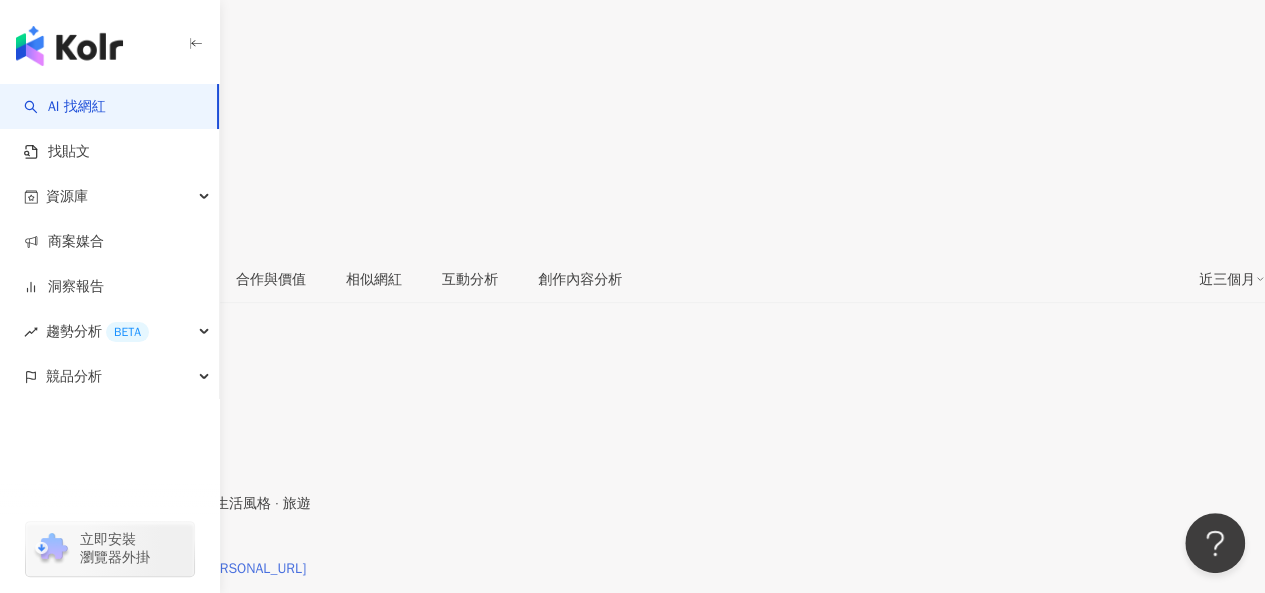 click on "https://www.instagram.com/[PERSONAL_URL]" at bounding box center [163, 569] 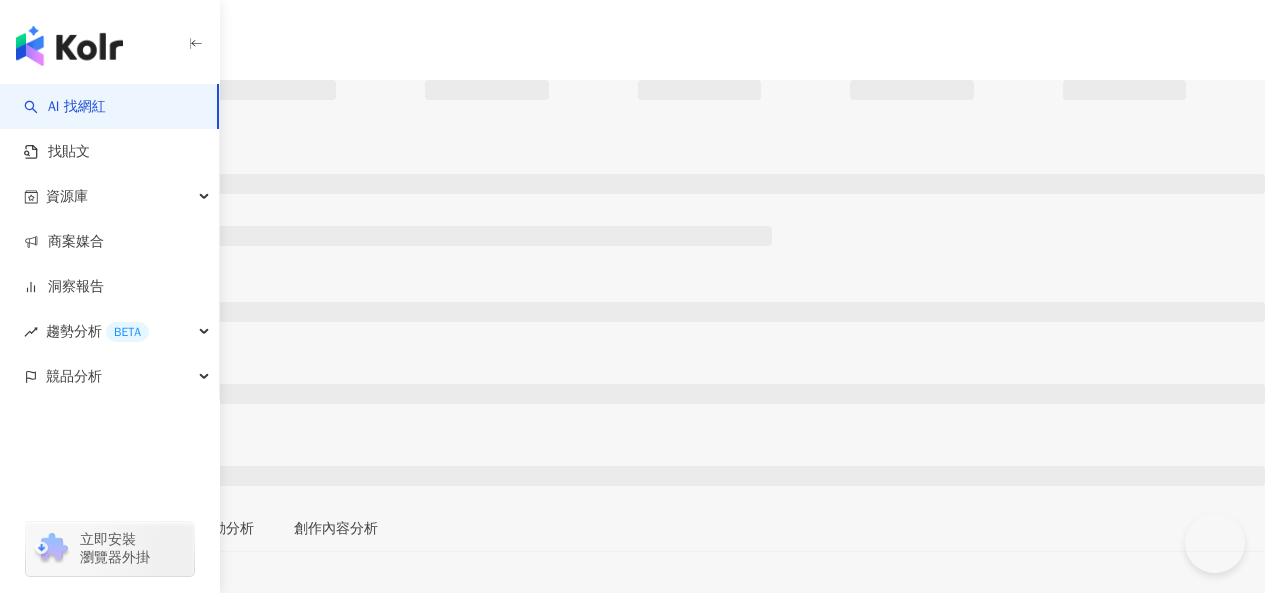 scroll, scrollTop: 0, scrollLeft: 0, axis: both 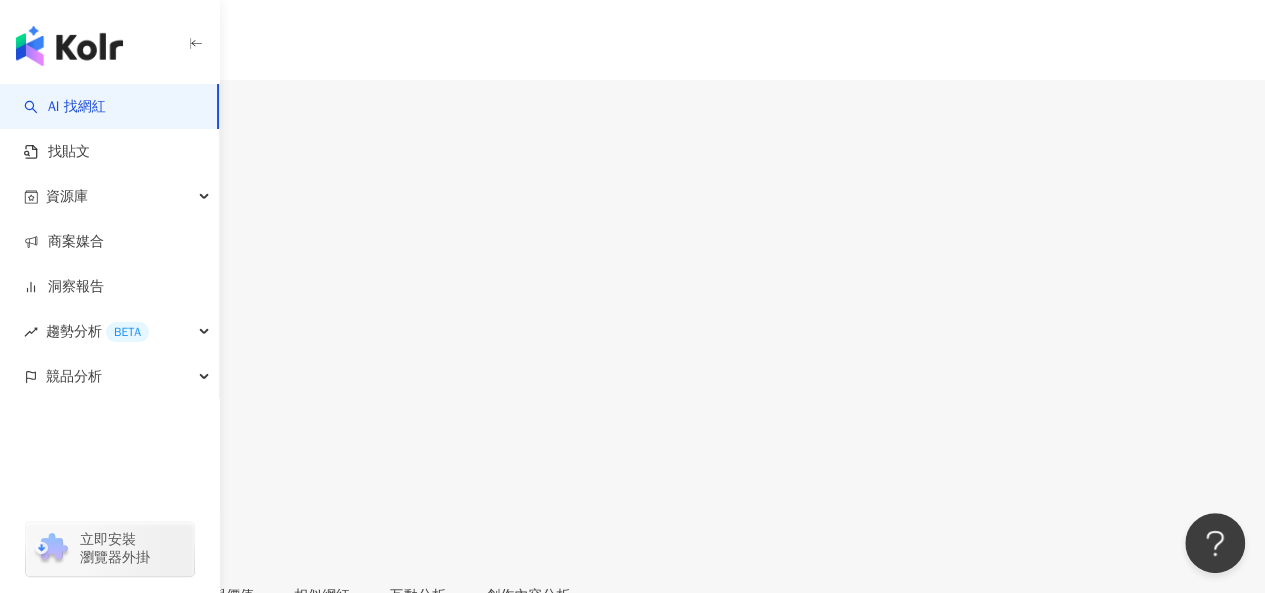 click on "2.8萬 黑控 程寧, as20432v32 追蹤數 27,986 互動率 0.51% 觀看率 無資料 總覽 受眾分析 合作與價值 相似網紅 互動分析 創作內容分析 總覽 最後更新日期：2025/8/1 資料不足 近三個月 Instagram 網紅基本資料 性別   女 主要語言   繁體中文 84.6% 網紅類型 無 社群簡介 🦋娜宝🦋 | ck1119a https://www.instagram.com/ck1119a/ ⚜️天蠍160/23⚜️
不玩任何交友遊戲
我沒有玩推特、請不要被騙了❗️
生活總會給你另一個機會，這個機會叫明天
🩵🩷💙💜💚🤍 Instagram 數據總覽 95 K-Score :   優良 近期一到三個月積極發文，且漲粉率與互動率高。 查看說明 追蹤數   27,986 互動率   0.51% 良好 觀看率   無資料 漲粉率   35.7% 一般 受眾主要性別   男性 76% 受眾主要年齡   25-34 歲 76% 商業合作內容覆蓋比例   30% AI Instagram 成效等級三大指標 互動率 0.51% 良好 同等級網紅的互動率中位數為  0.19% 觀看率 0% 不佳" at bounding box center [632, 4605] 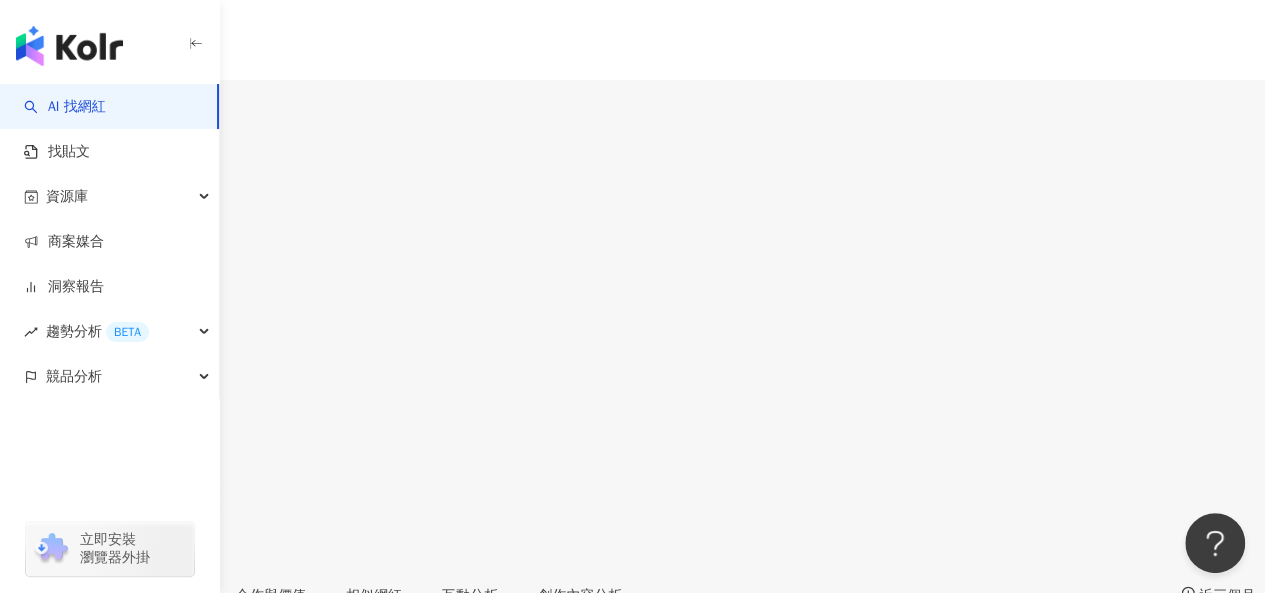 click on "🦋娜宝🦋 | ck1119a https://www.instagram.com/ck1119a/" at bounding box center (632, 951) 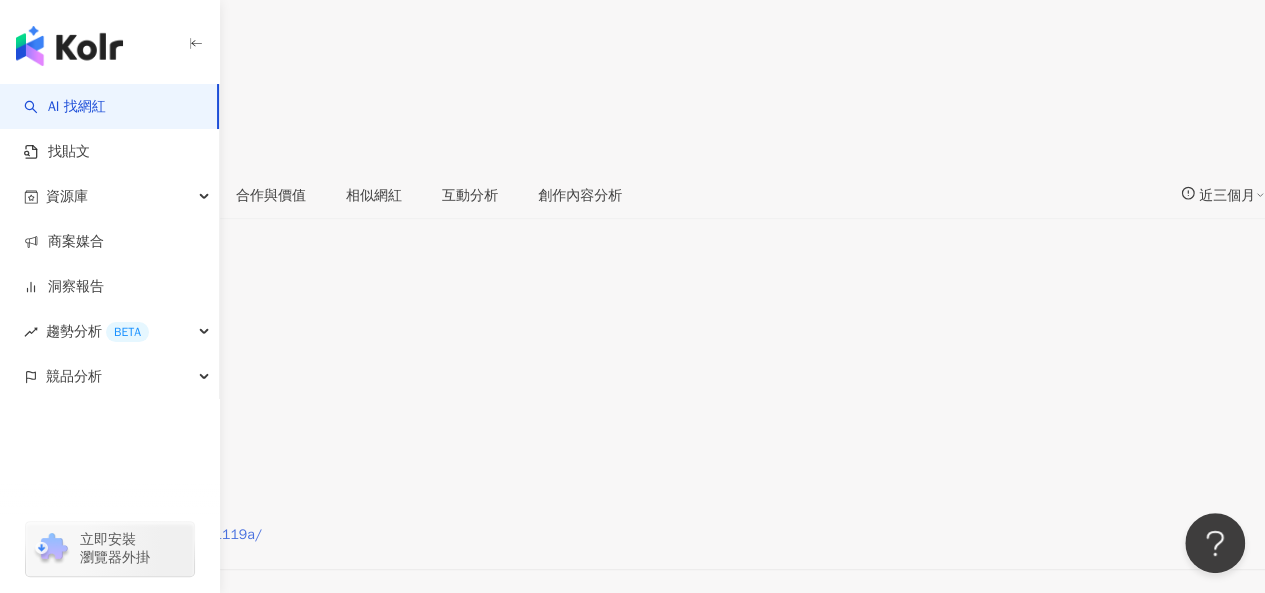 click on "https://www.instagram.com/ck1119a/" at bounding box center [141, 535] 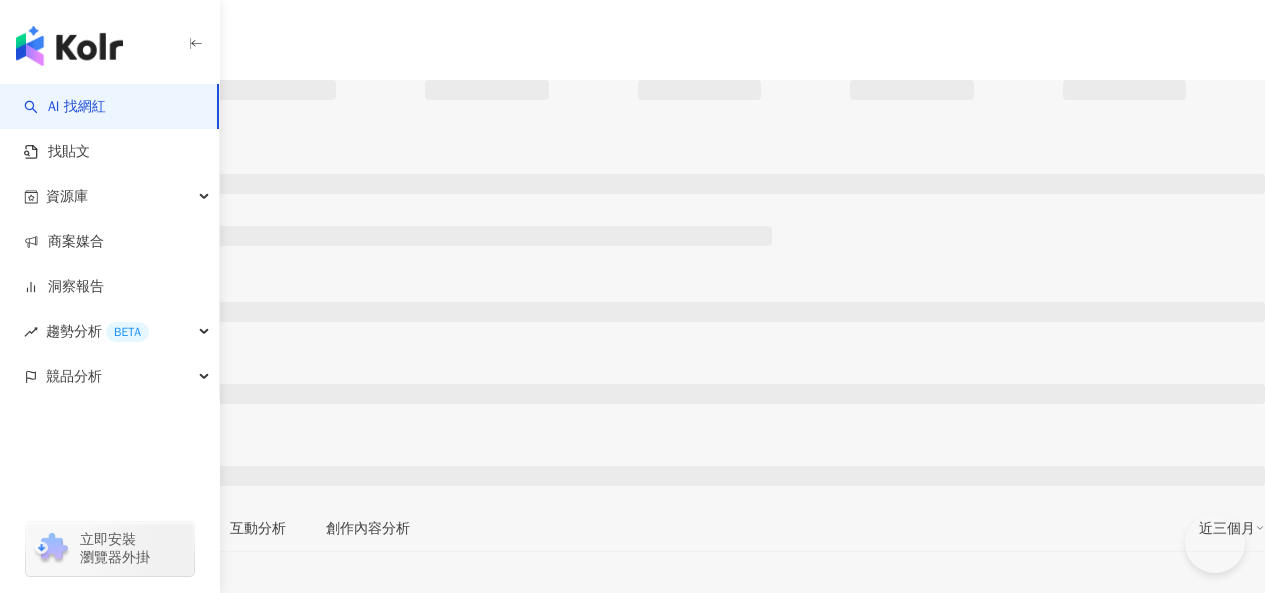 scroll, scrollTop: 0, scrollLeft: 0, axis: both 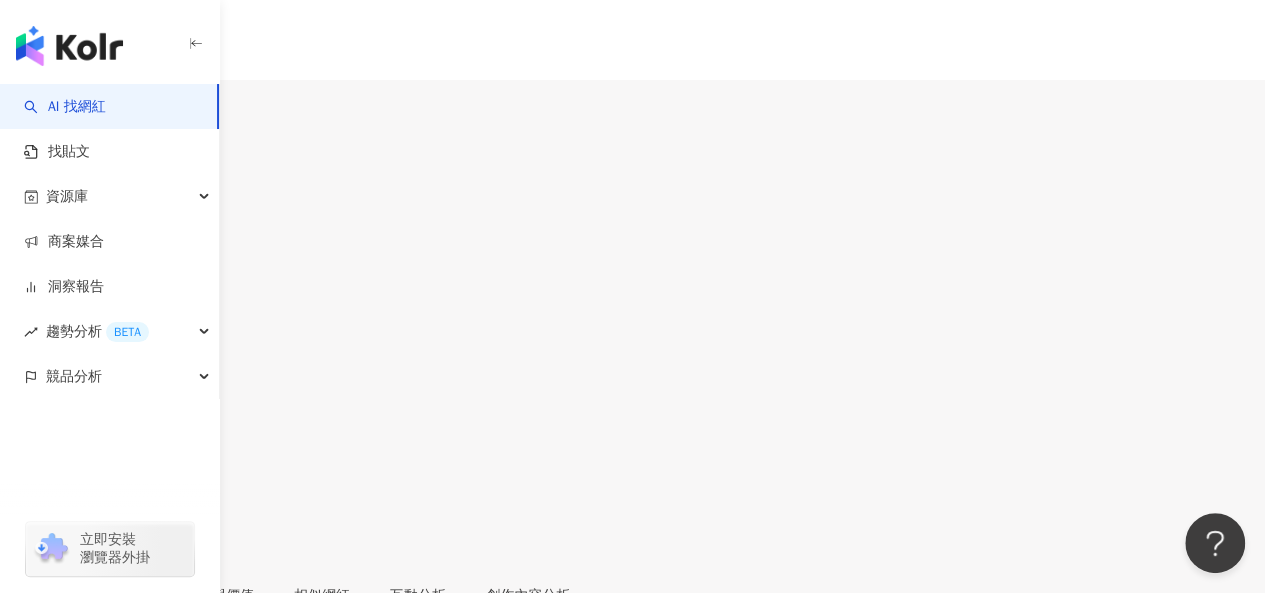 click on "https://www.instagram.com/jinlin2012/" at bounding box center (144, 885) 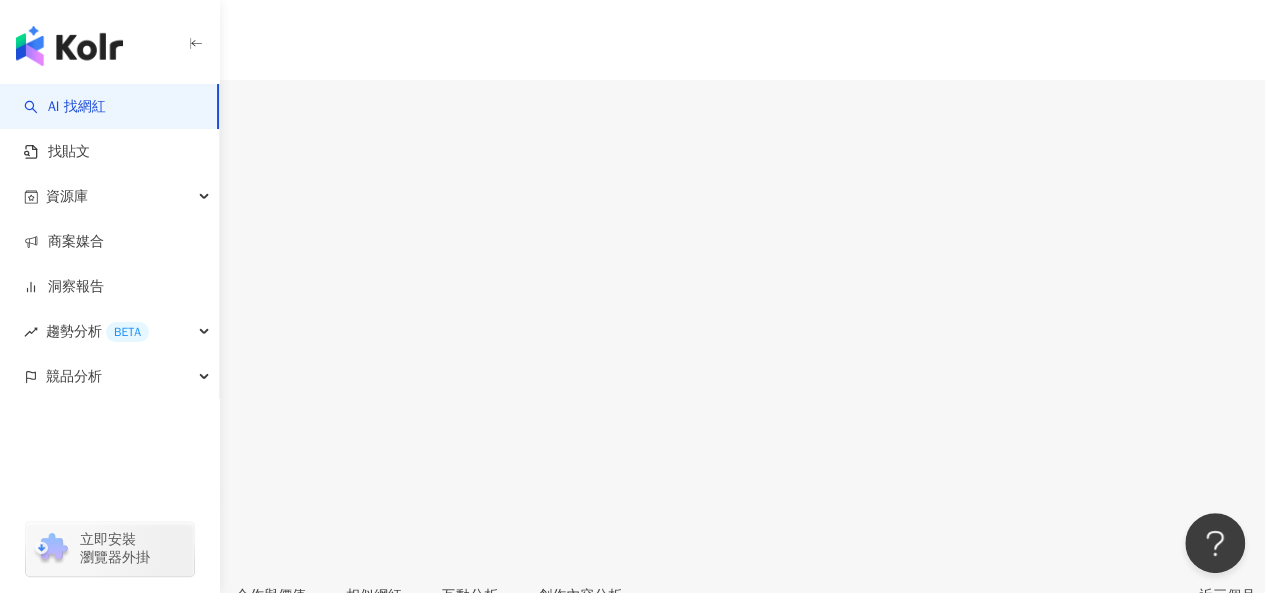 scroll, scrollTop: 300, scrollLeft: 0, axis: vertical 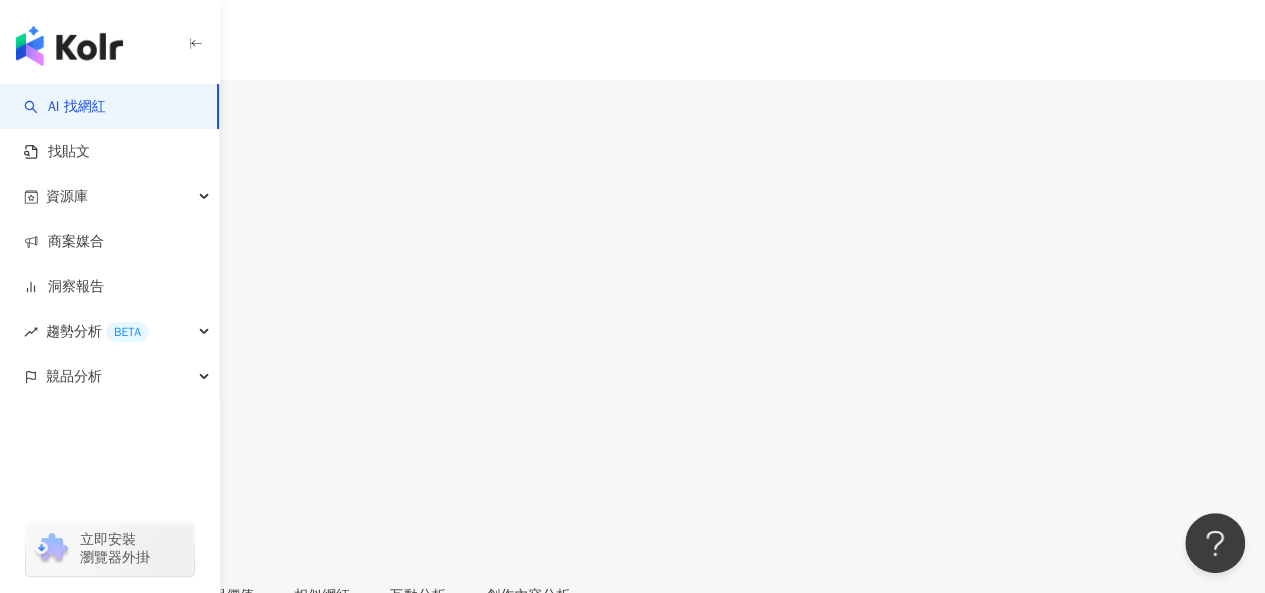 click on "繁體中文" at bounding box center [632, 771] 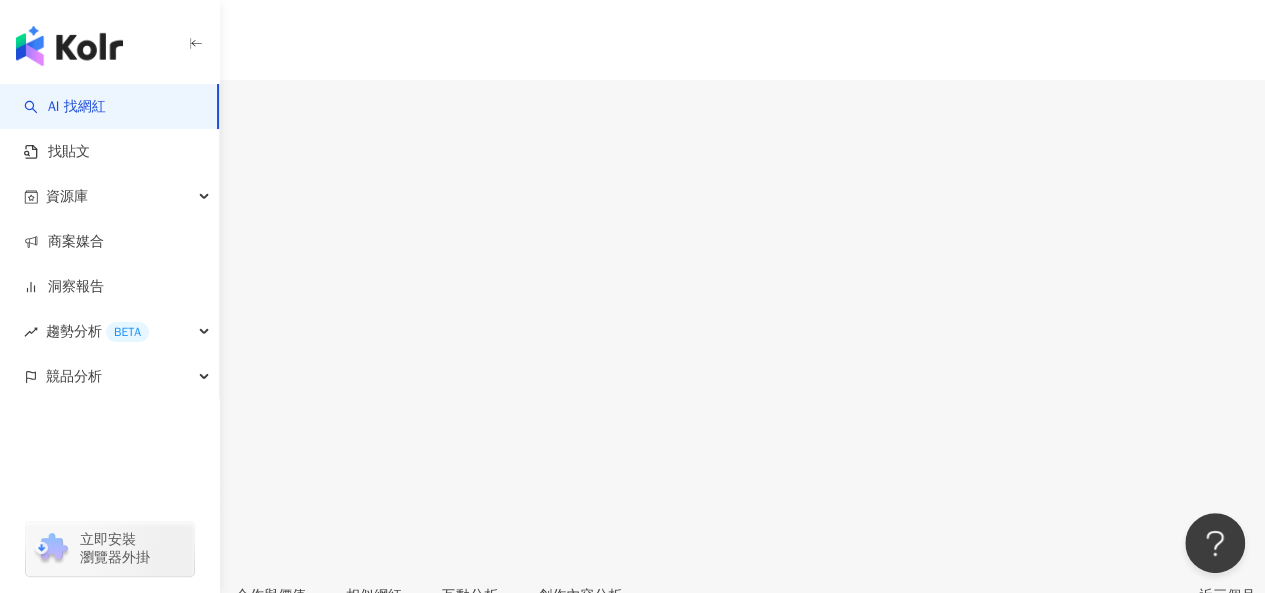 scroll, scrollTop: 400, scrollLeft: 0, axis: vertical 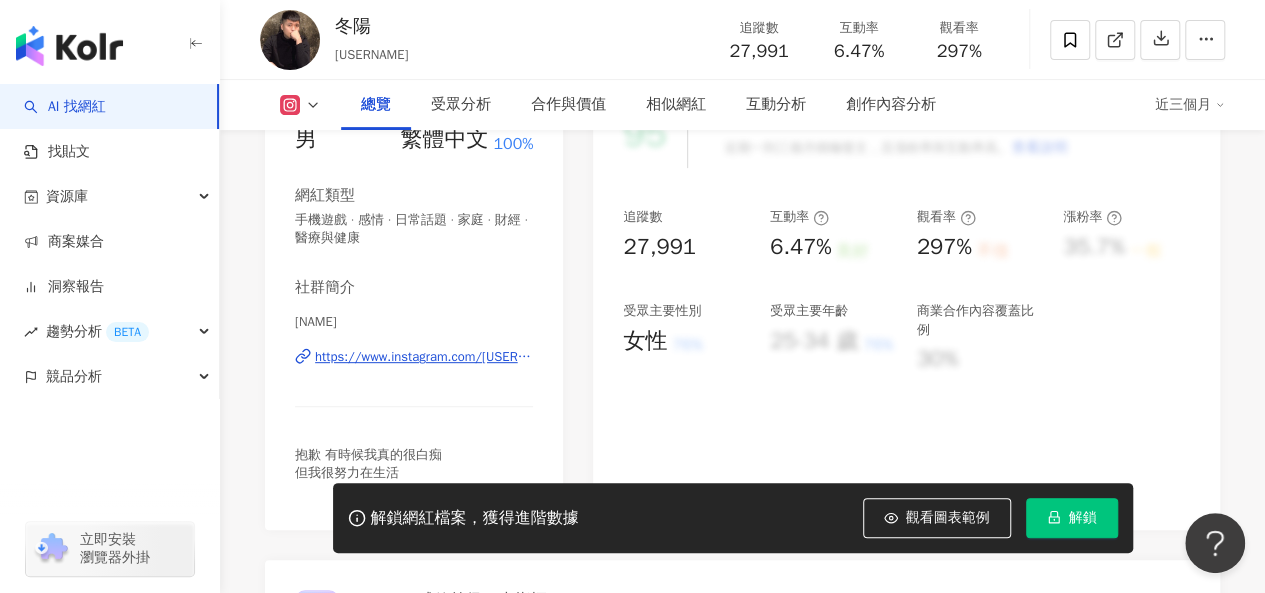 click on "https://www.instagram.com/[USERNAME]/" at bounding box center [424, 357] 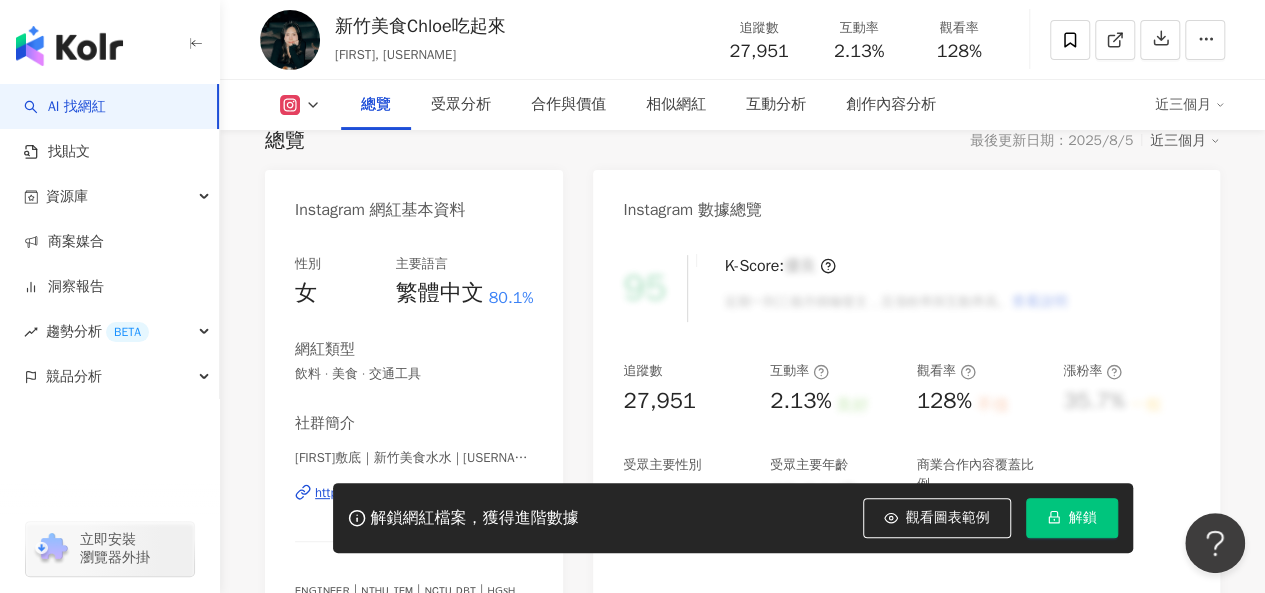 scroll, scrollTop: 300, scrollLeft: 0, axis: vertical 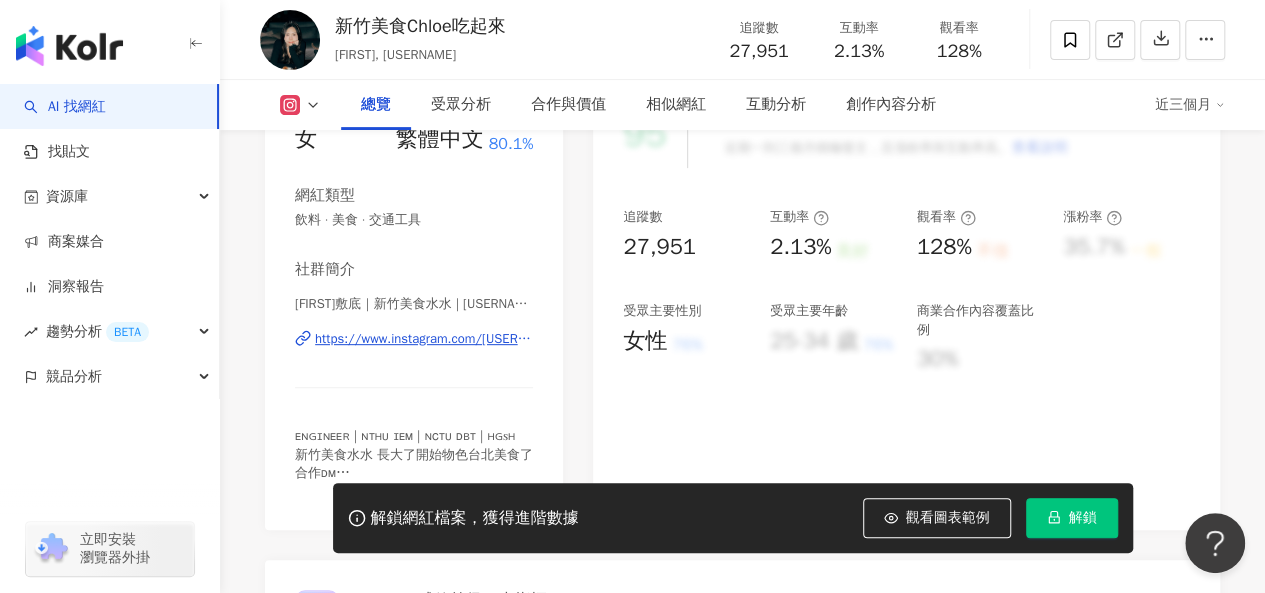 click on "https://www.instagram.com/chloe_foodiee/" at bounding box center (424, 339) 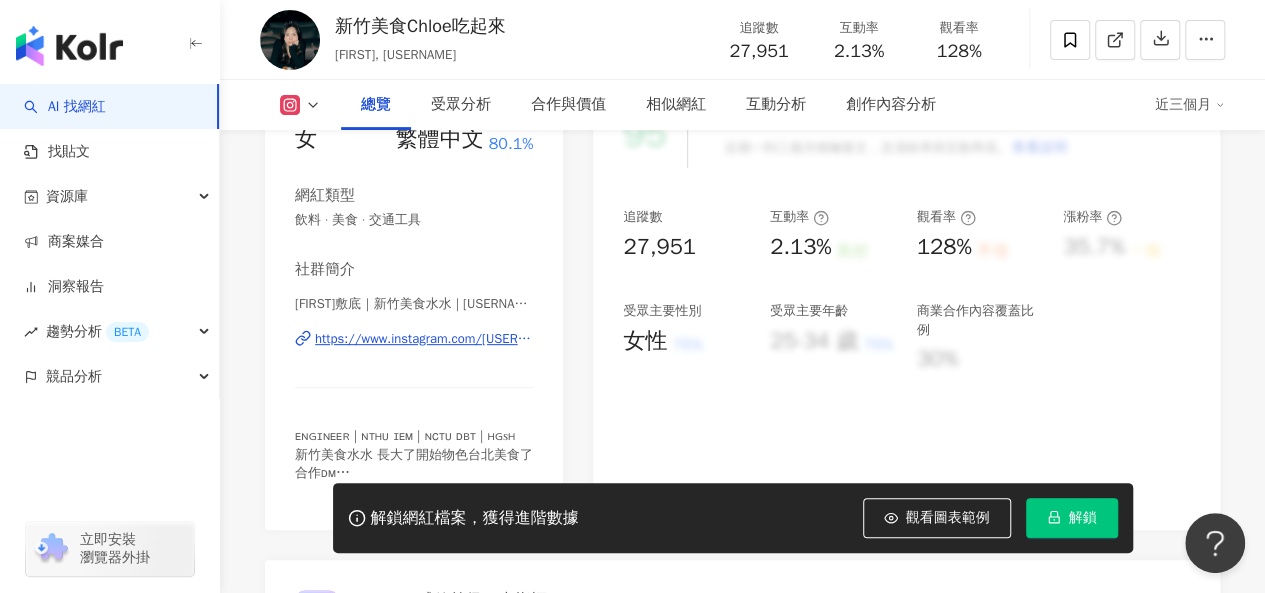 scroll, scrollTop: 0, scrollLeft: 0, axis: both 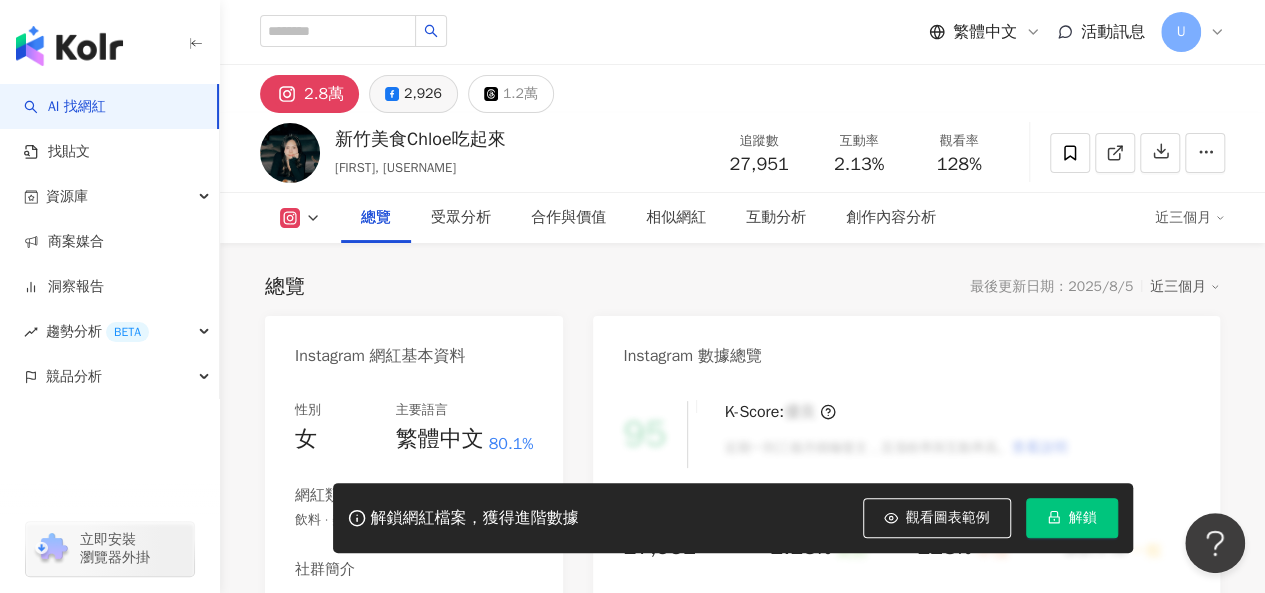 click on "2,926" at bounding box center (413, 94) 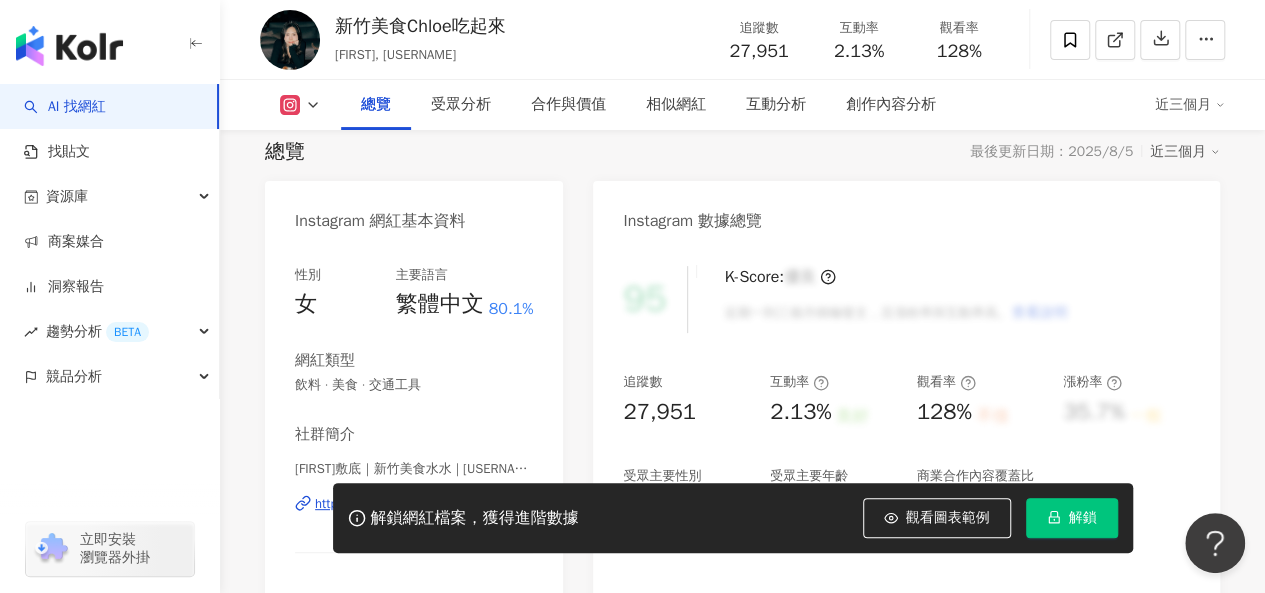 scroll, scrollTop: 294, scrollLeft: 0, axis: vertical 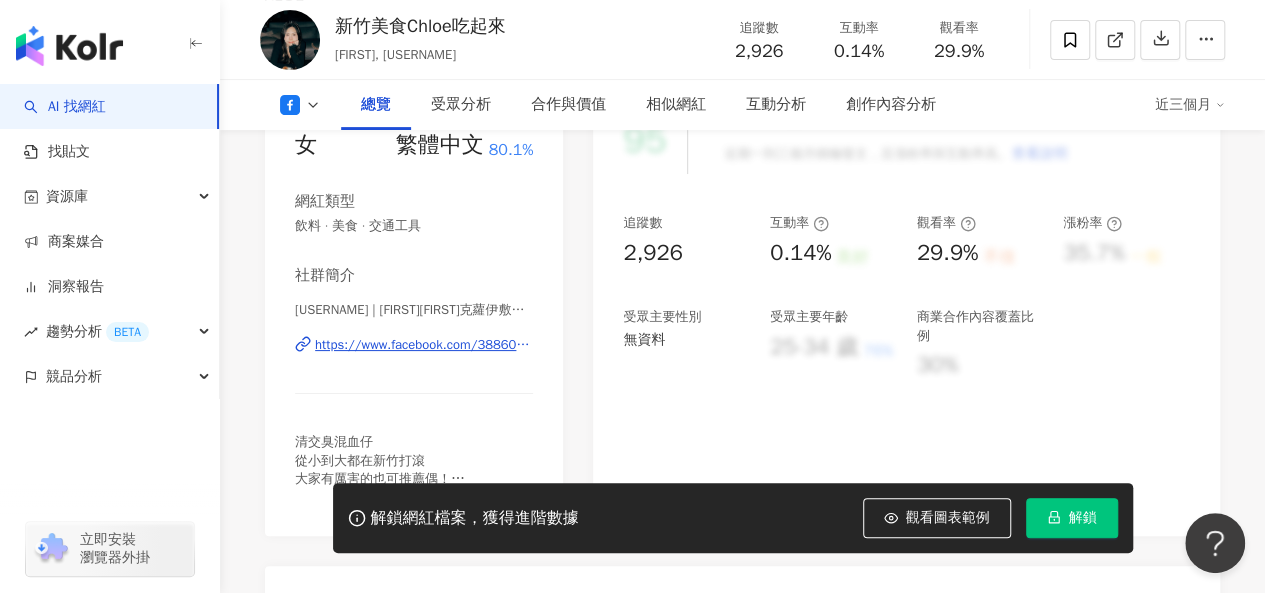 click on "https://www.facebook.com/388607834930870" at bounding box center [424, 345] 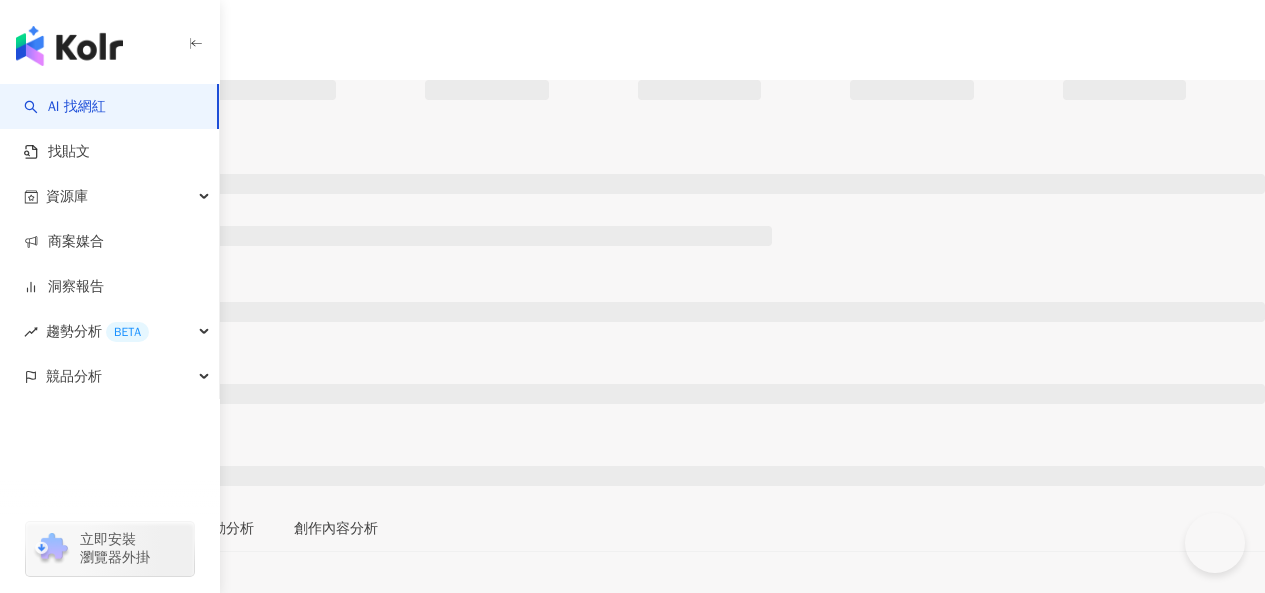 scroll, scrollTop: 0, scrollLeft: 0, axis: both 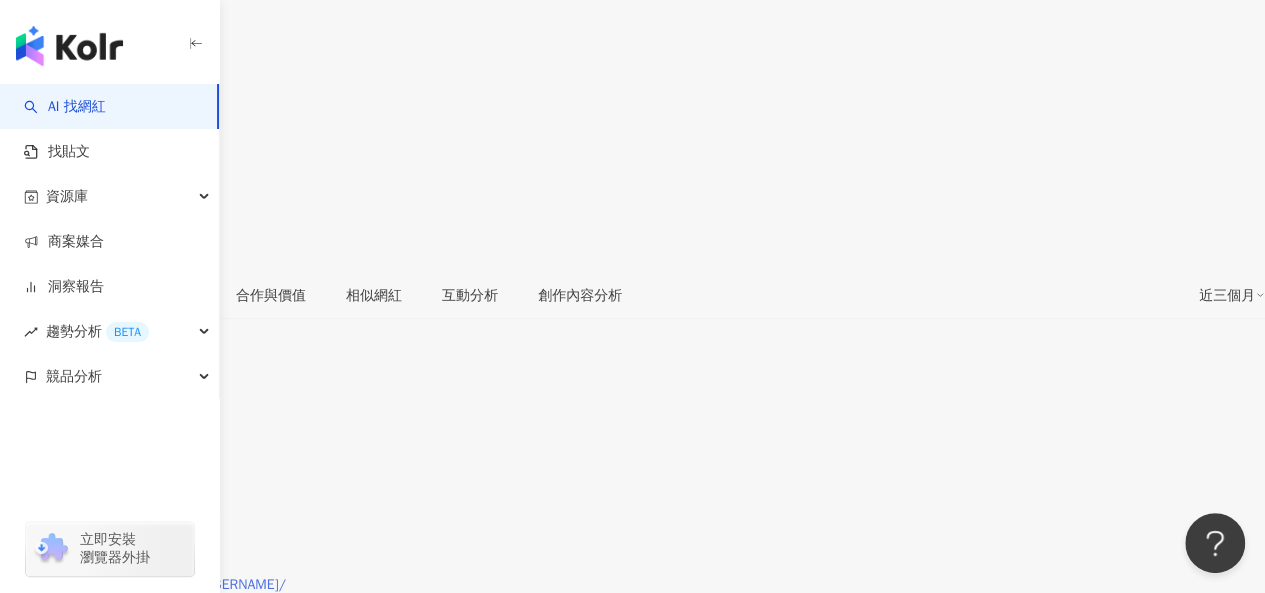 click on "https://www.instagram.com/rebecca.0827/" at bounding box center [153, 585] 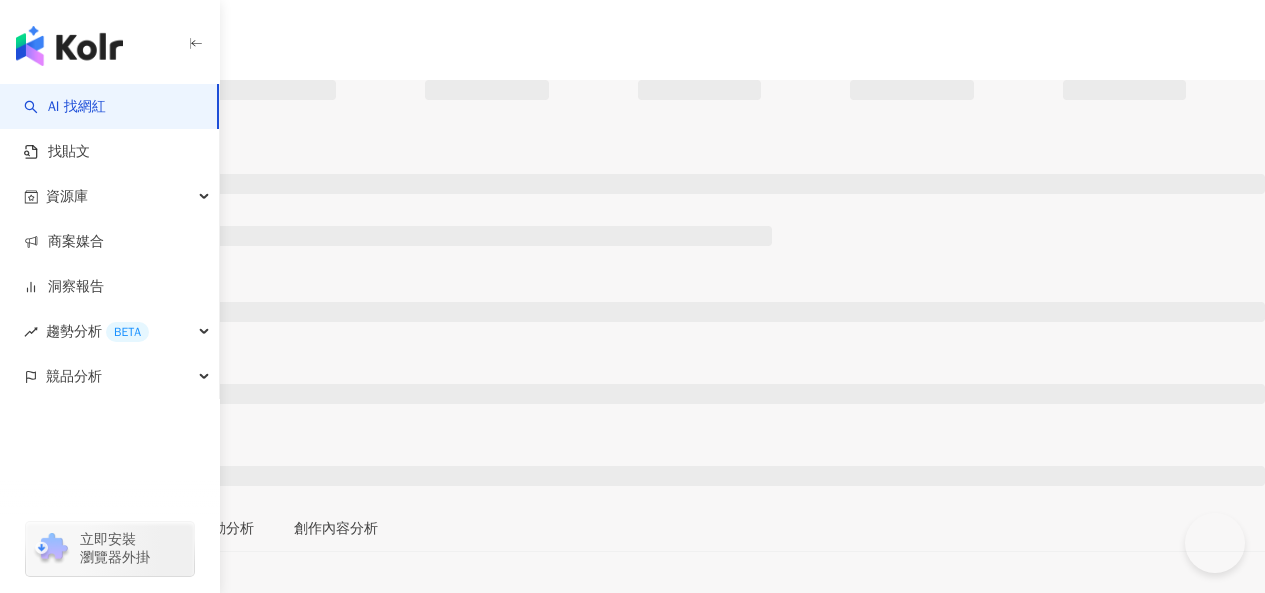 scroll, scrollTop: 0, scrollLeft: 0, axis: both 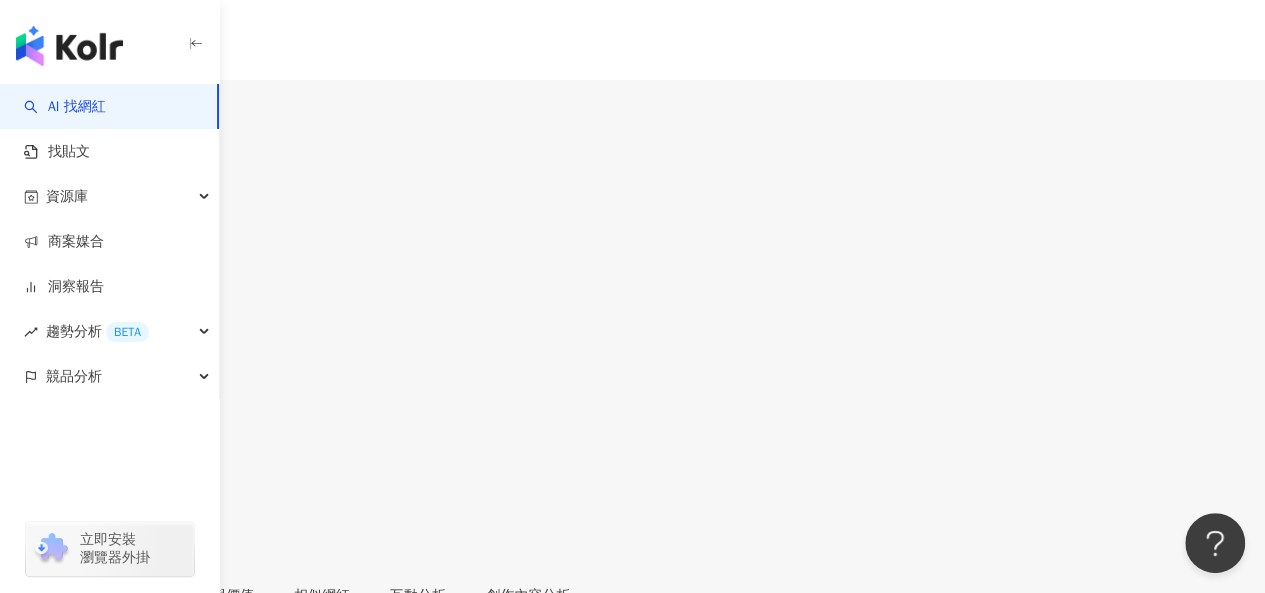 click on "Instagram 網紅基本資料" at bounding box center (632, 707) 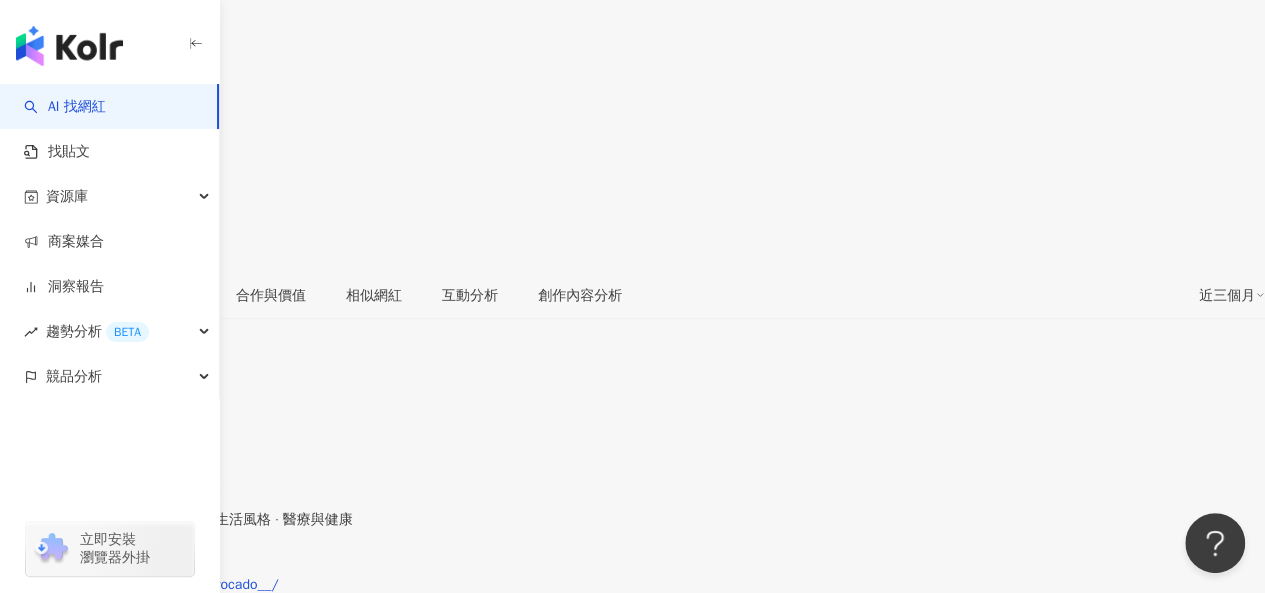 click on "https://www.instagram.com/_avocado__/" at bounding box center (149, 585) 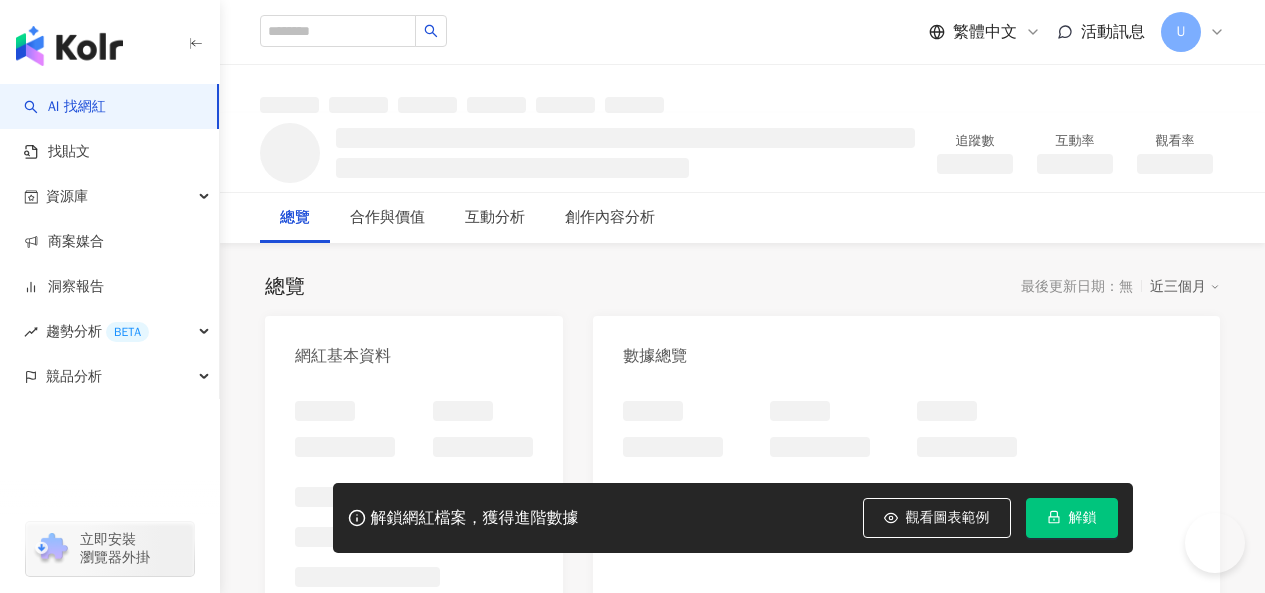 scroll, scrollTop: 0, scrollLeft: 0, axis: both 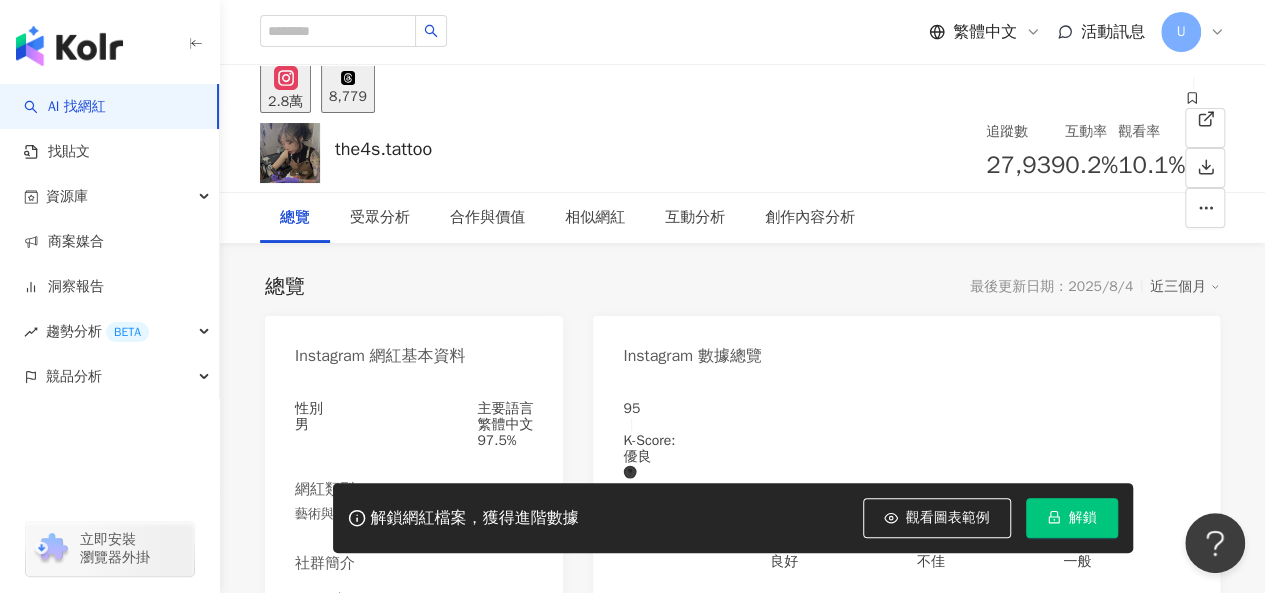 click on "https://www.instagram.com/the4s.tattoo/" at bounding box center (446, 617) 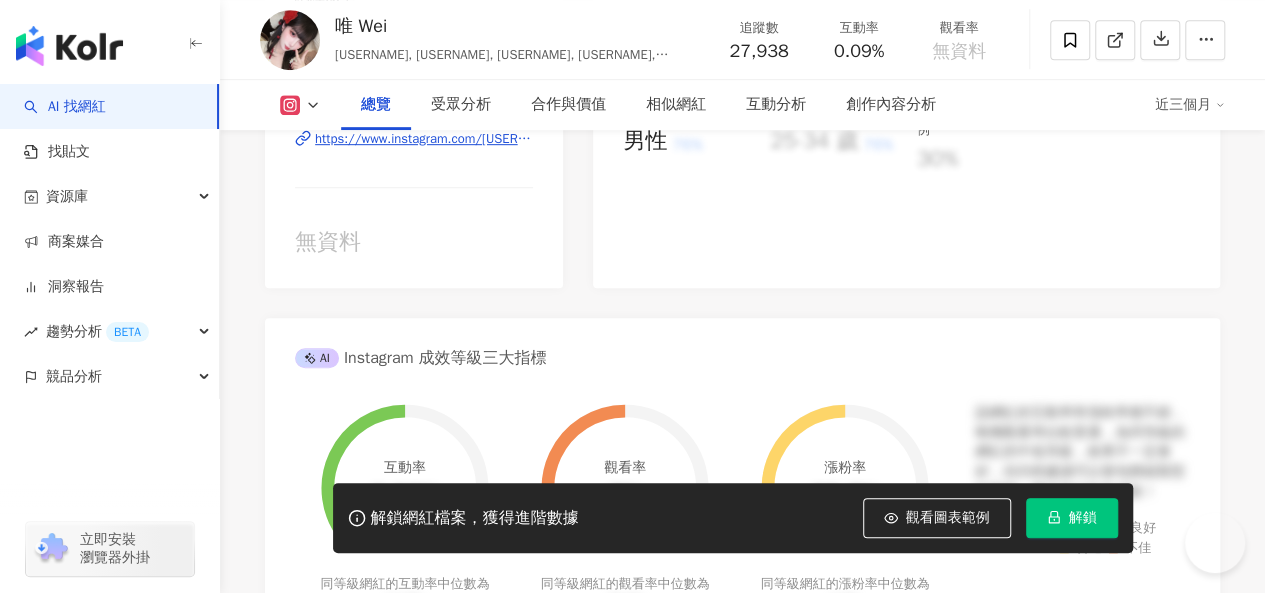 scroll, scrollTop: 500, scrollLeft: 0, axis: vertical 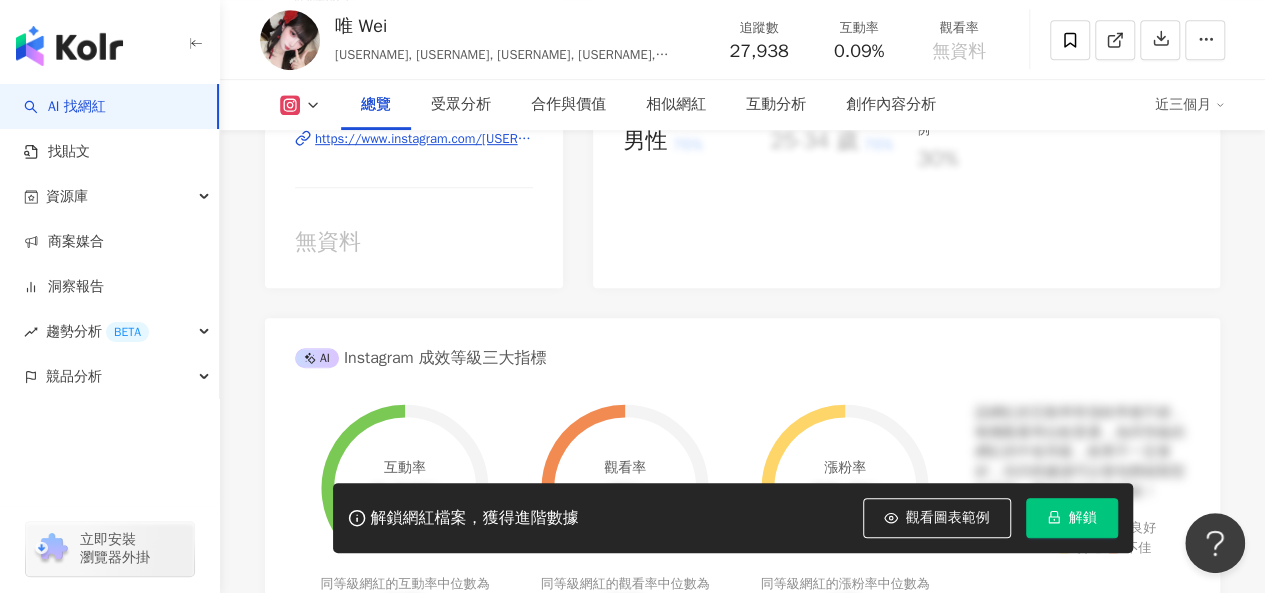 click on "https://www.instagram.com/[USERNAME]/" at bounding box center [424, 139] 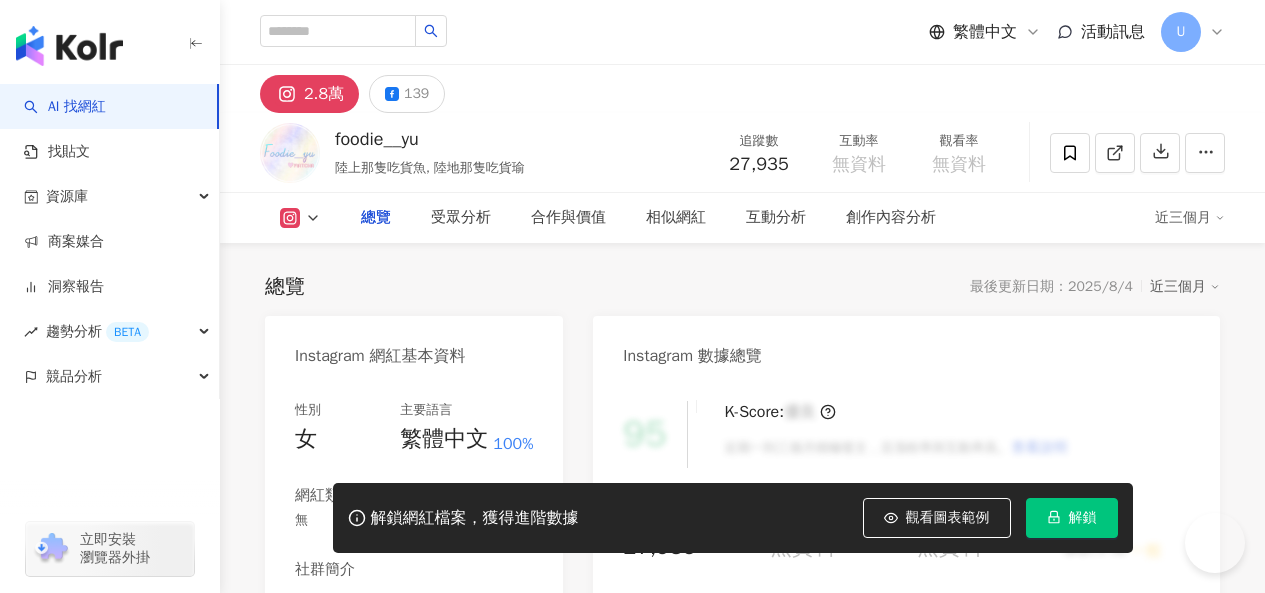 click on "https://www.instagram.com/foodie__yu/" at bounding box center [424, 639] 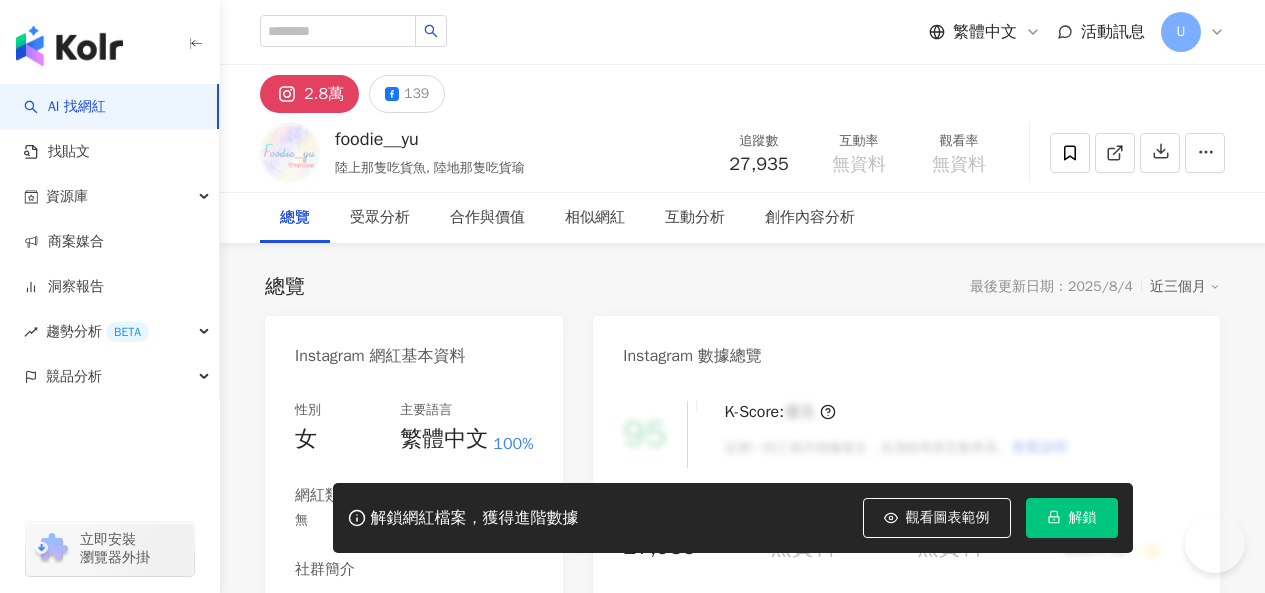 scroll, scrollTop: 300, scrollLeft: 0, axis: vertical 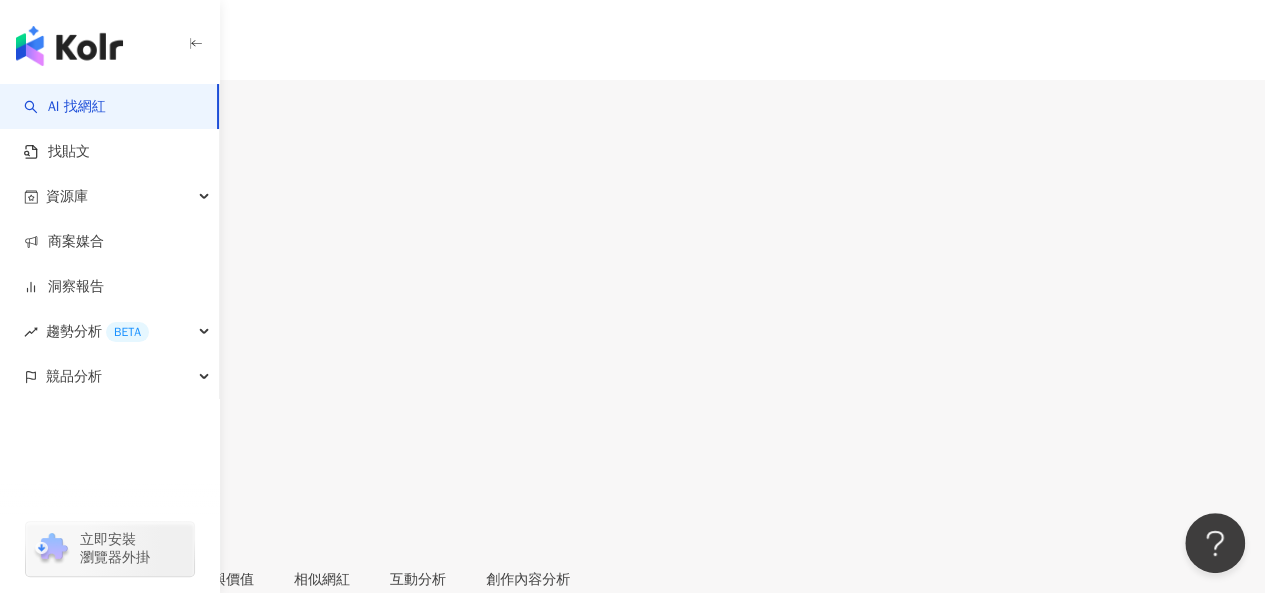 click on "受眾分析" at bounding box center (116, 580) 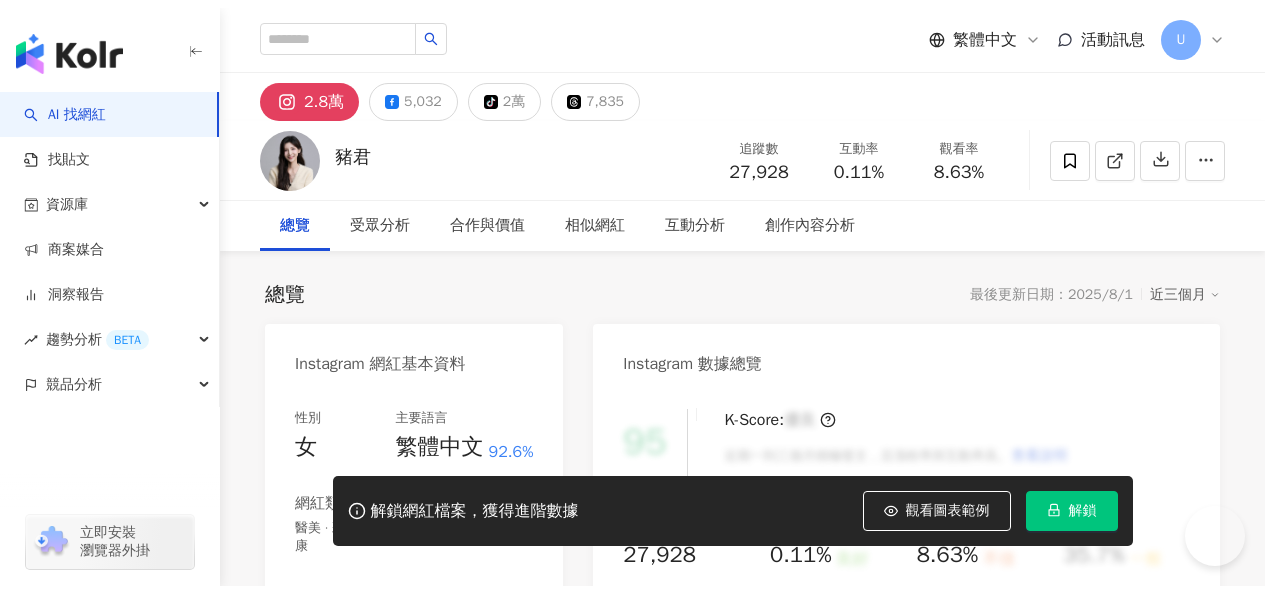 scroll, scrollTop: 400, scrollLeft: 0, axis: vertical 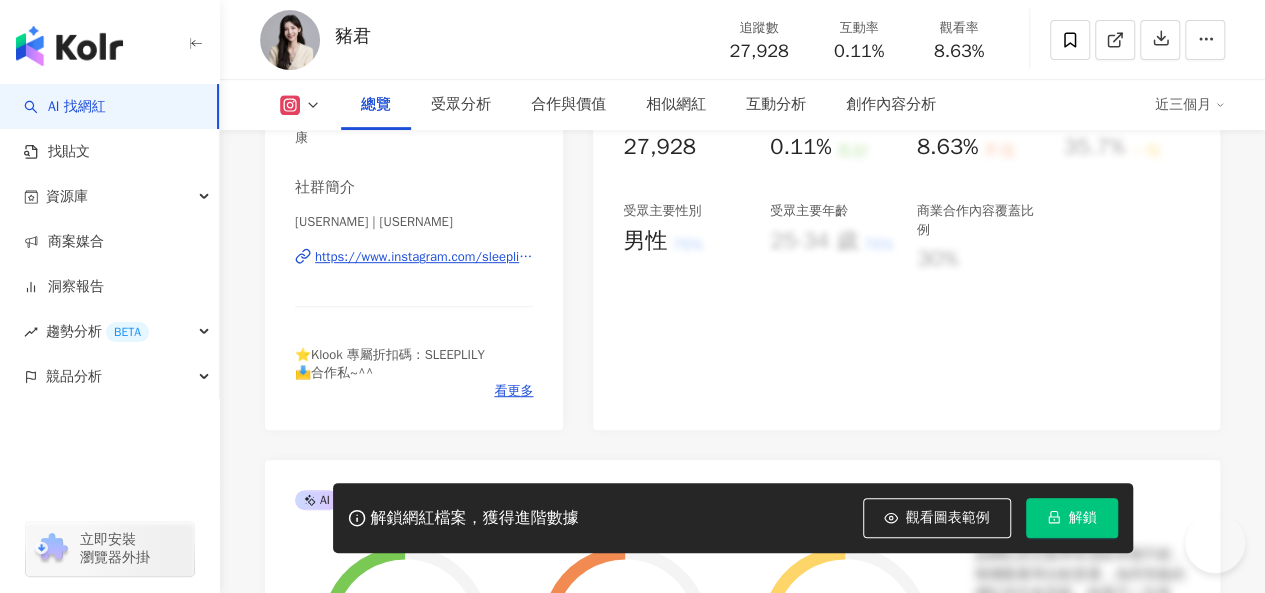 click on "https://www.instagram.com/sleeplily/" at bounding box center (424, 257) 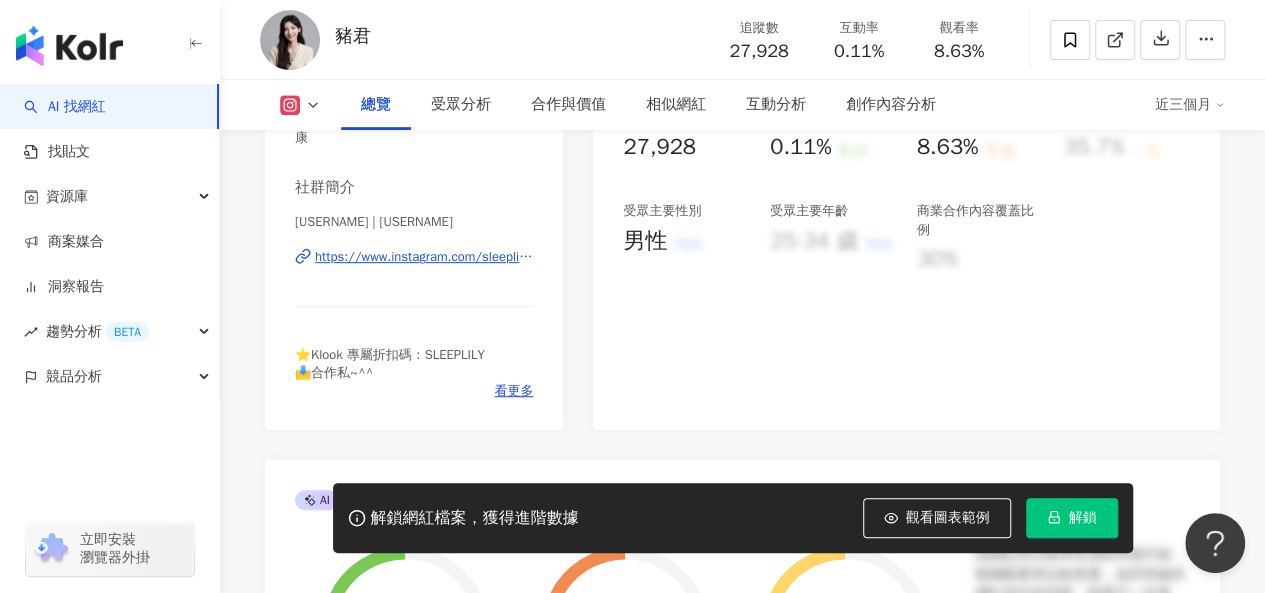 scroll, scrollTop: 400, scrollLeft: 0, axis: vertical 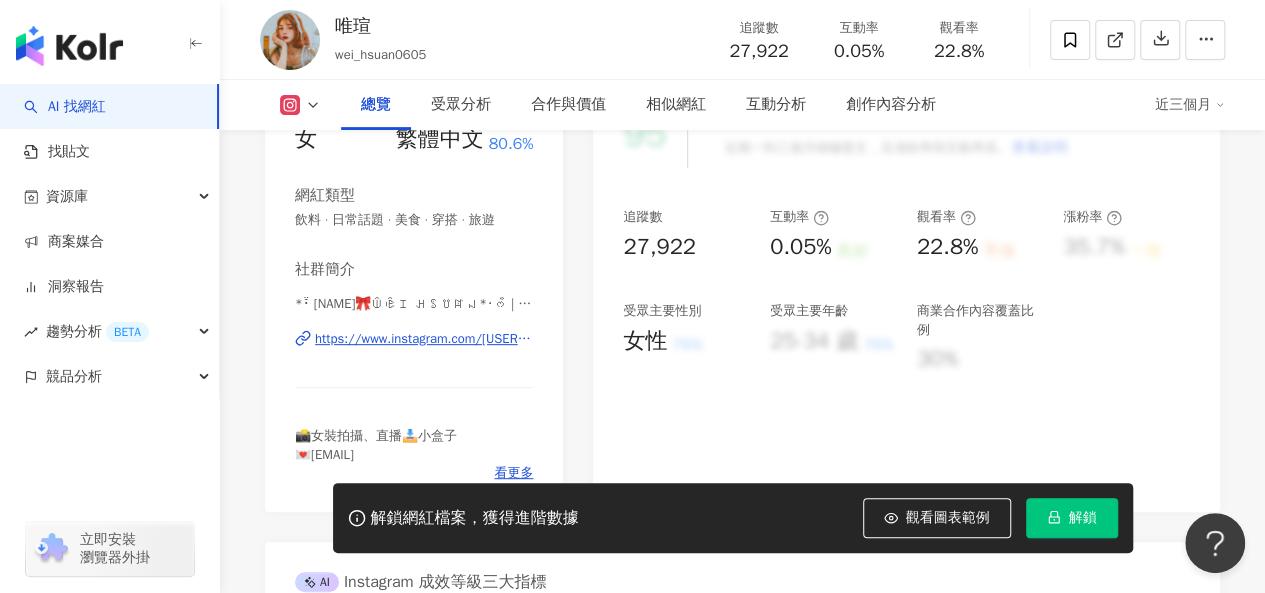 click on "https://www.instagram.com/wei_hsuan0605/" at bounding box center (424, 339) 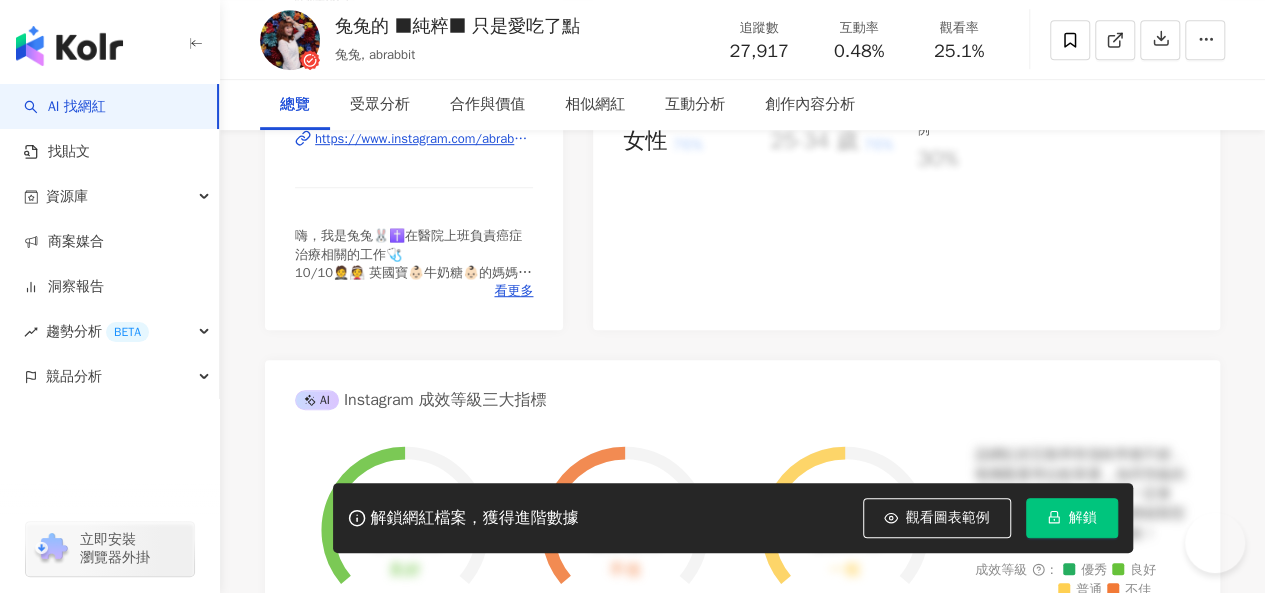scroll, scrollTop: 400, scrollLeft: 0, axis: vertical 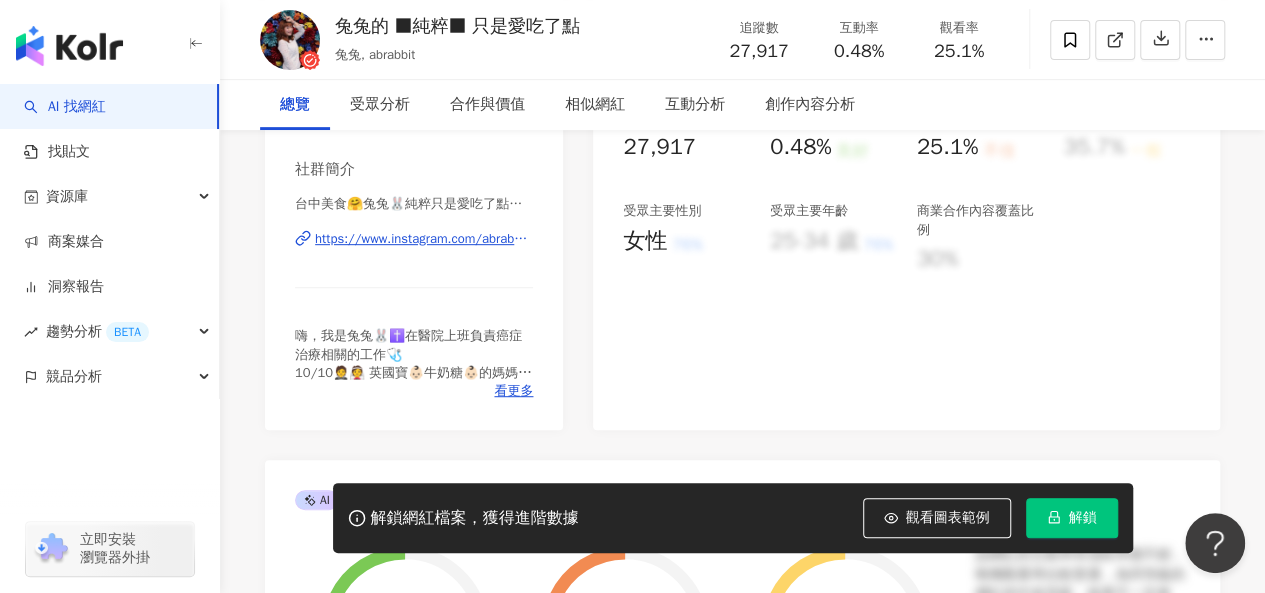 click on "https://www.instagram.com/abrabbit/" at bounding box center [424, 239] 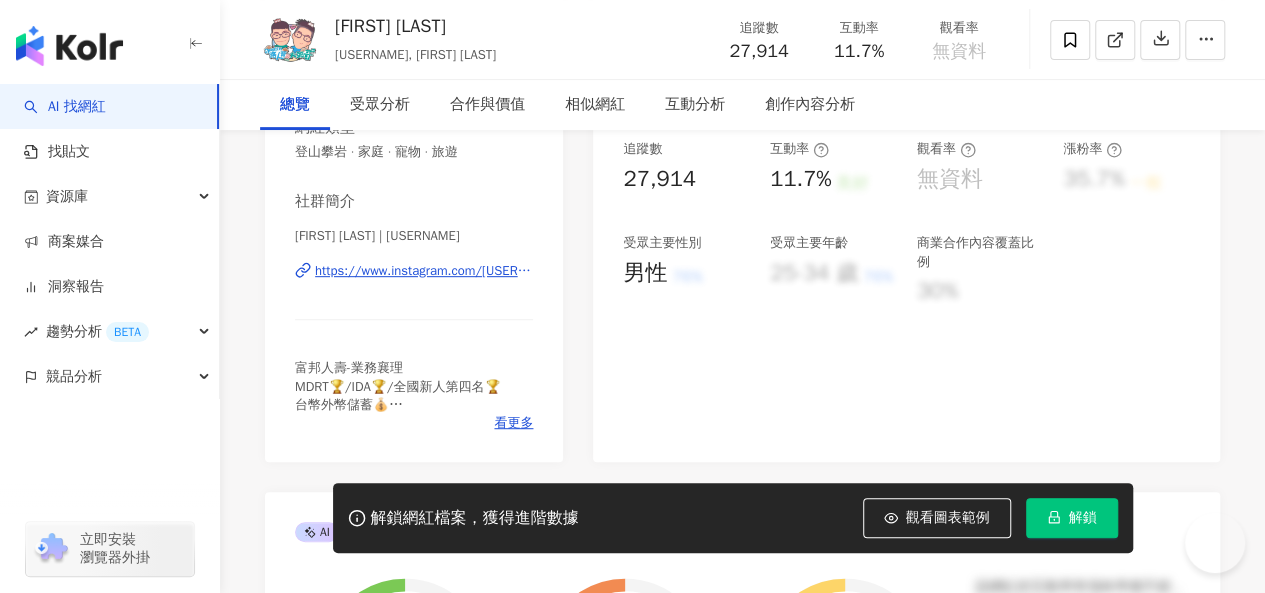 scroll, scrollTop: 400, scrollLeft: 0, axis: vertical 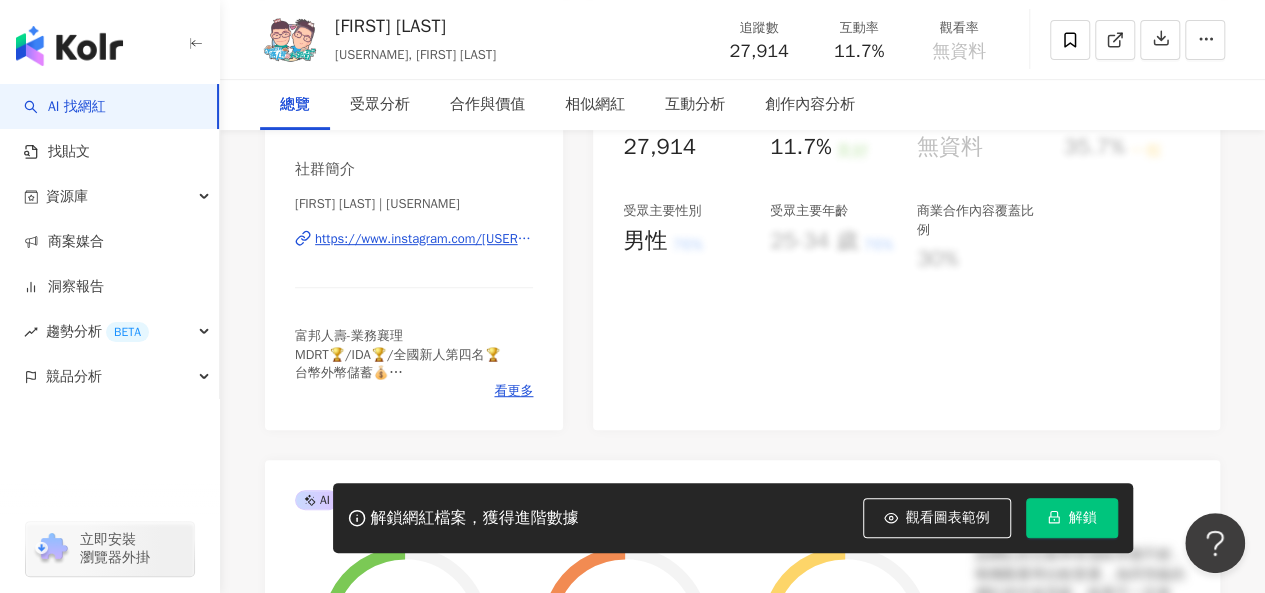 click on "https://www.instagram.com/justin30015/" at bounding box center [424, 239] 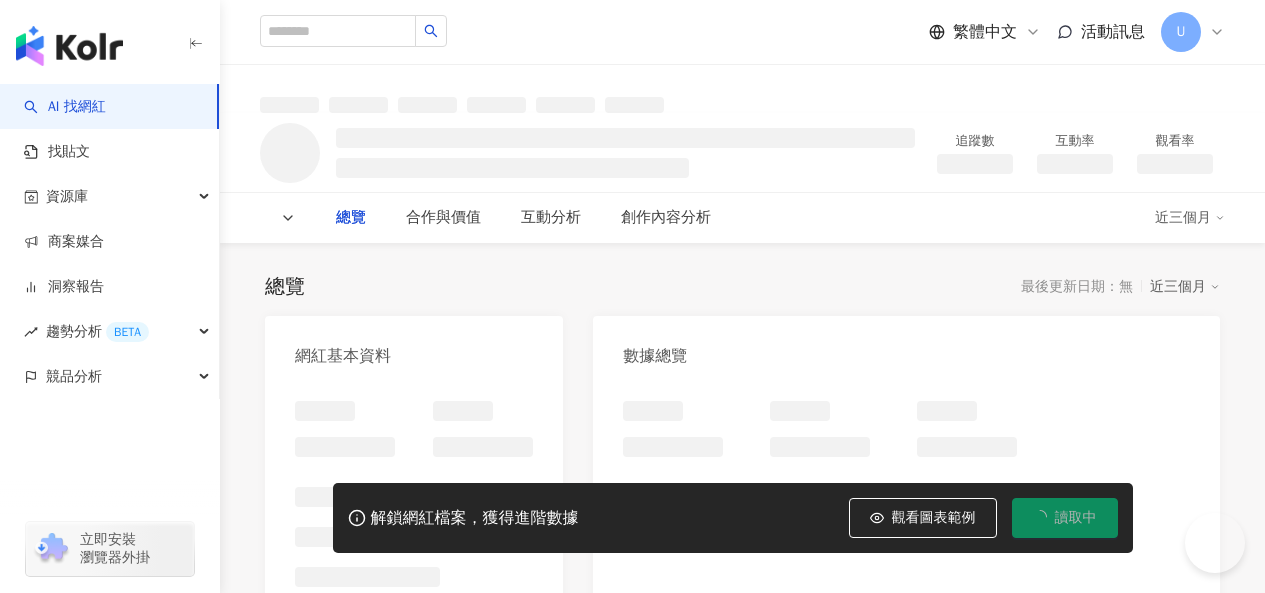 scroll, scrollTop: 0, scrollLeft: 0, axis: both 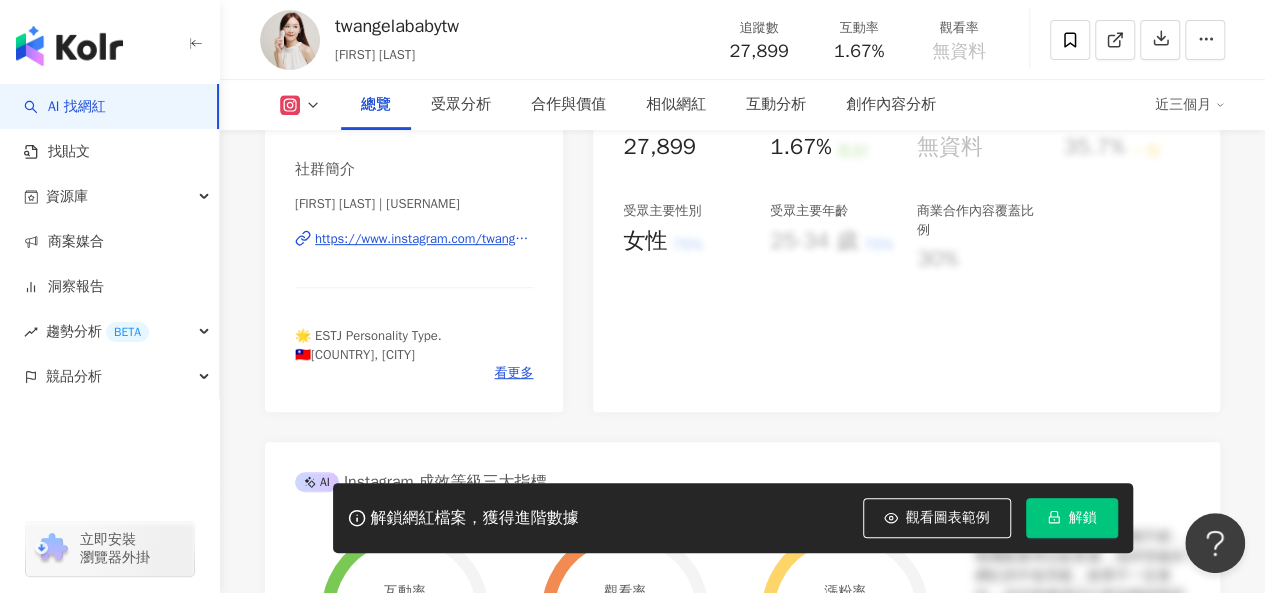 click on "https://www.instagram.com/twangelawantw/" at bounding box center [424, 239] 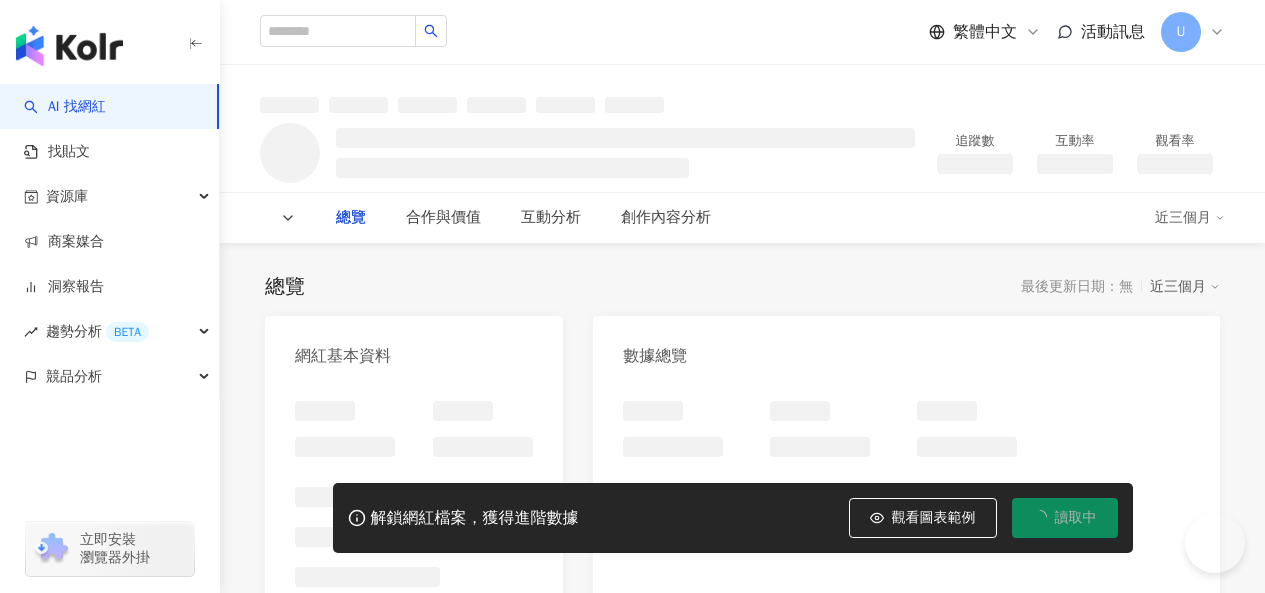 scroll, scrollTop: 0, scrollLeft: 0, axis: both 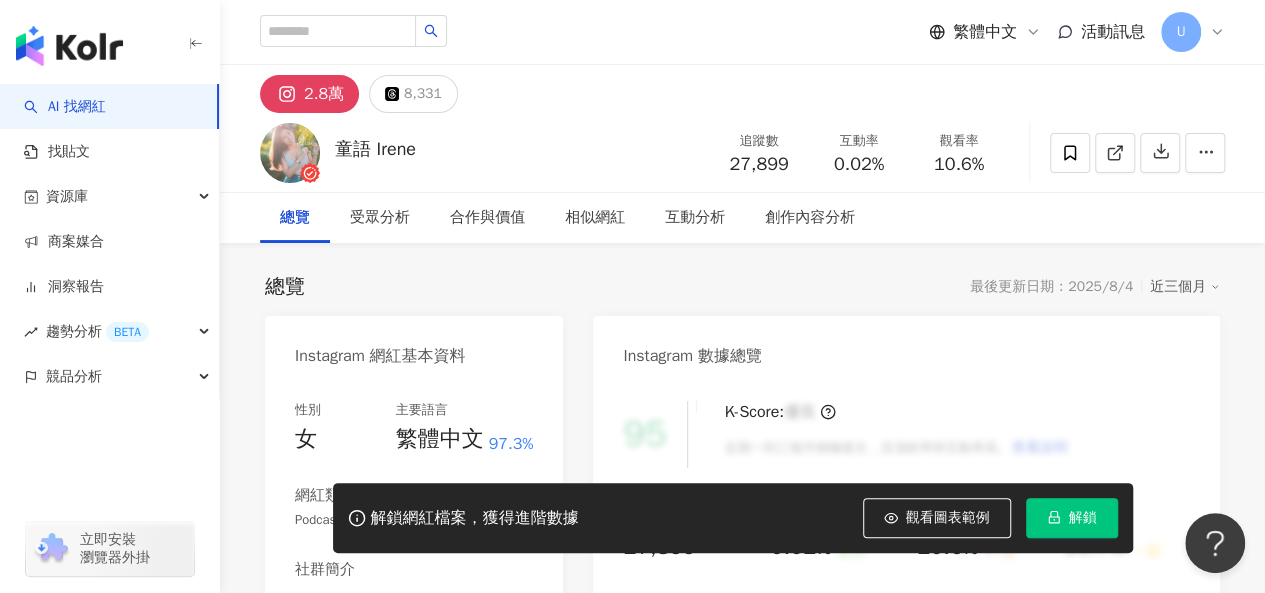 click on "https://www.instagram.com/[USERNAME]/" at bounding box center [424, 639] 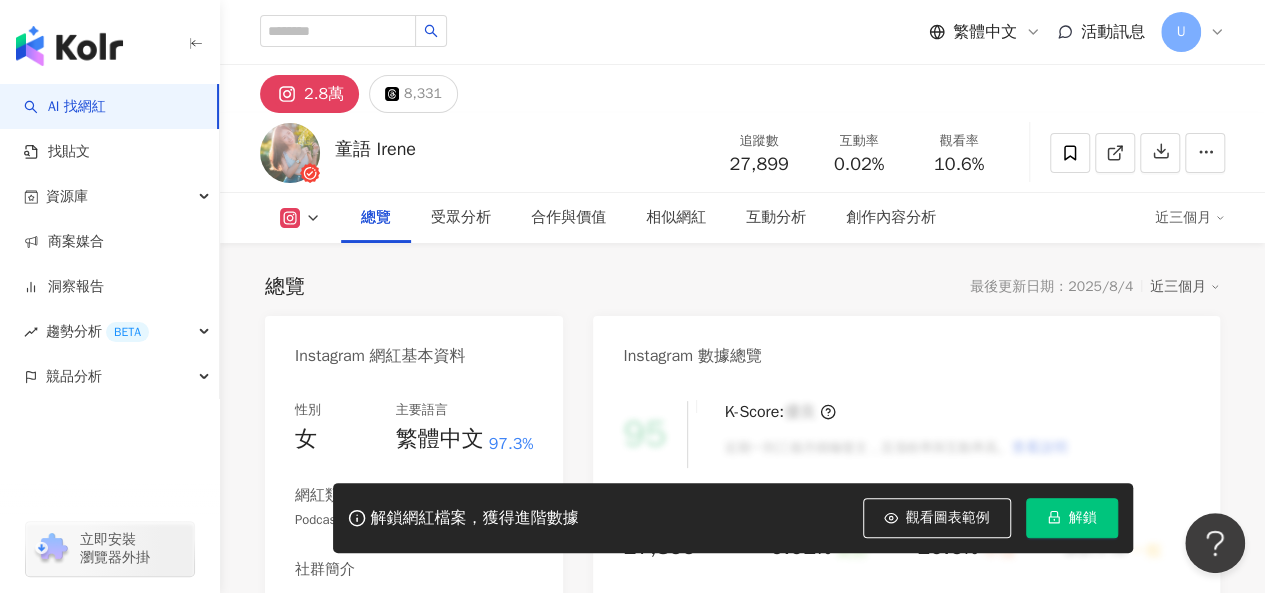scroll, scrollTop: 400, scrollLeft: 0, axis: vertical 